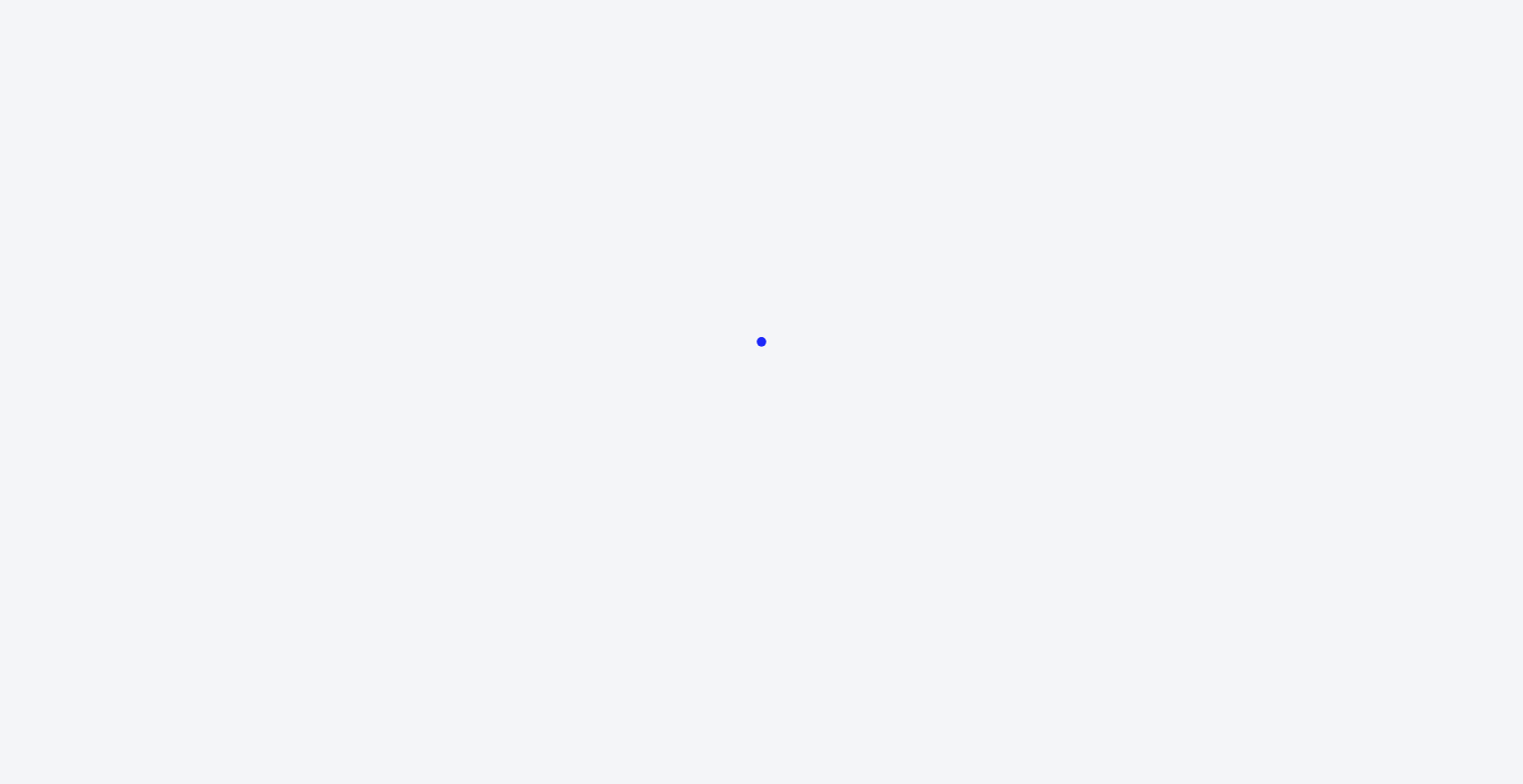 scroll, scrollTop: 0, scrollLeft: 0, axis: both 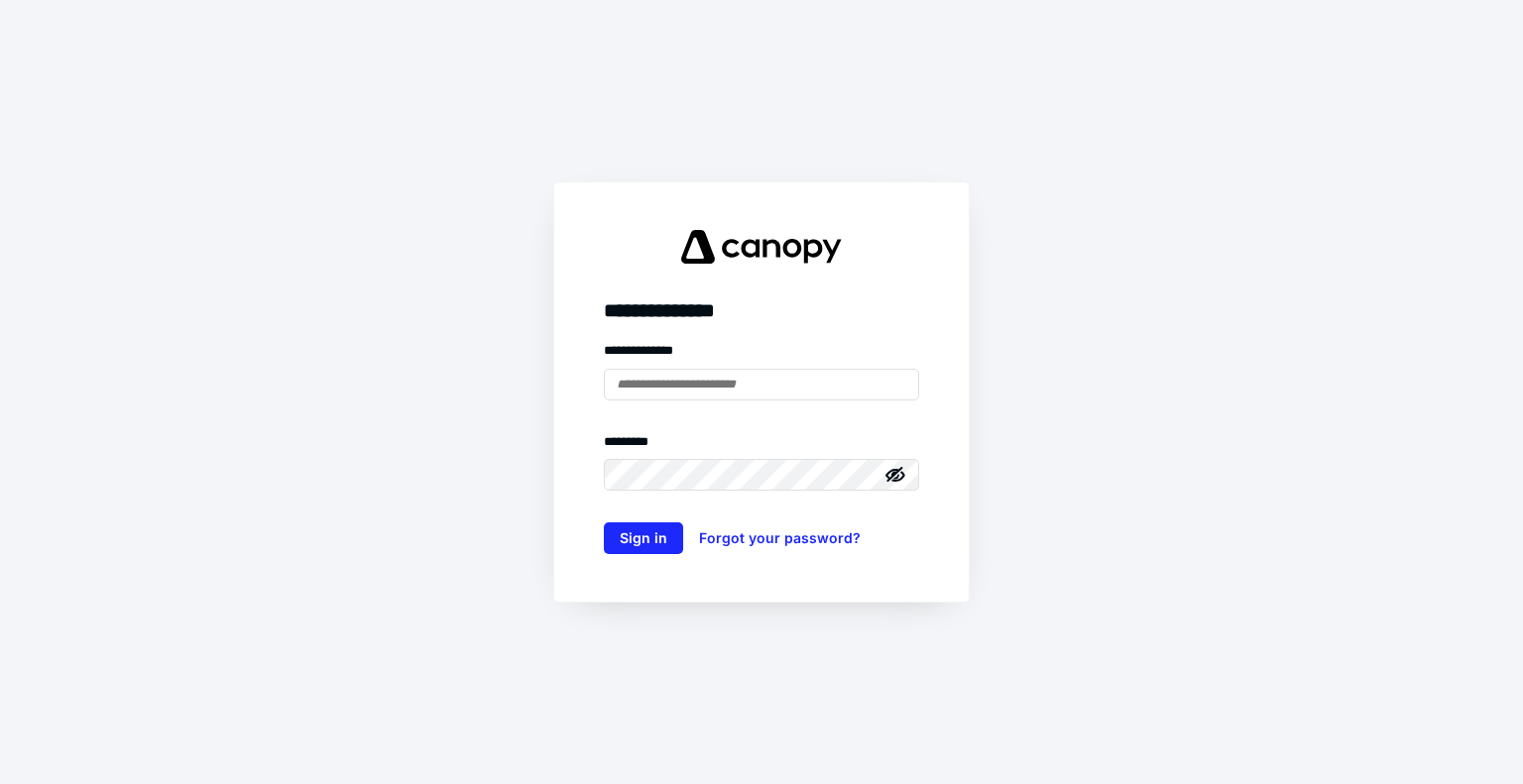 click at bounding box center (0, 0) 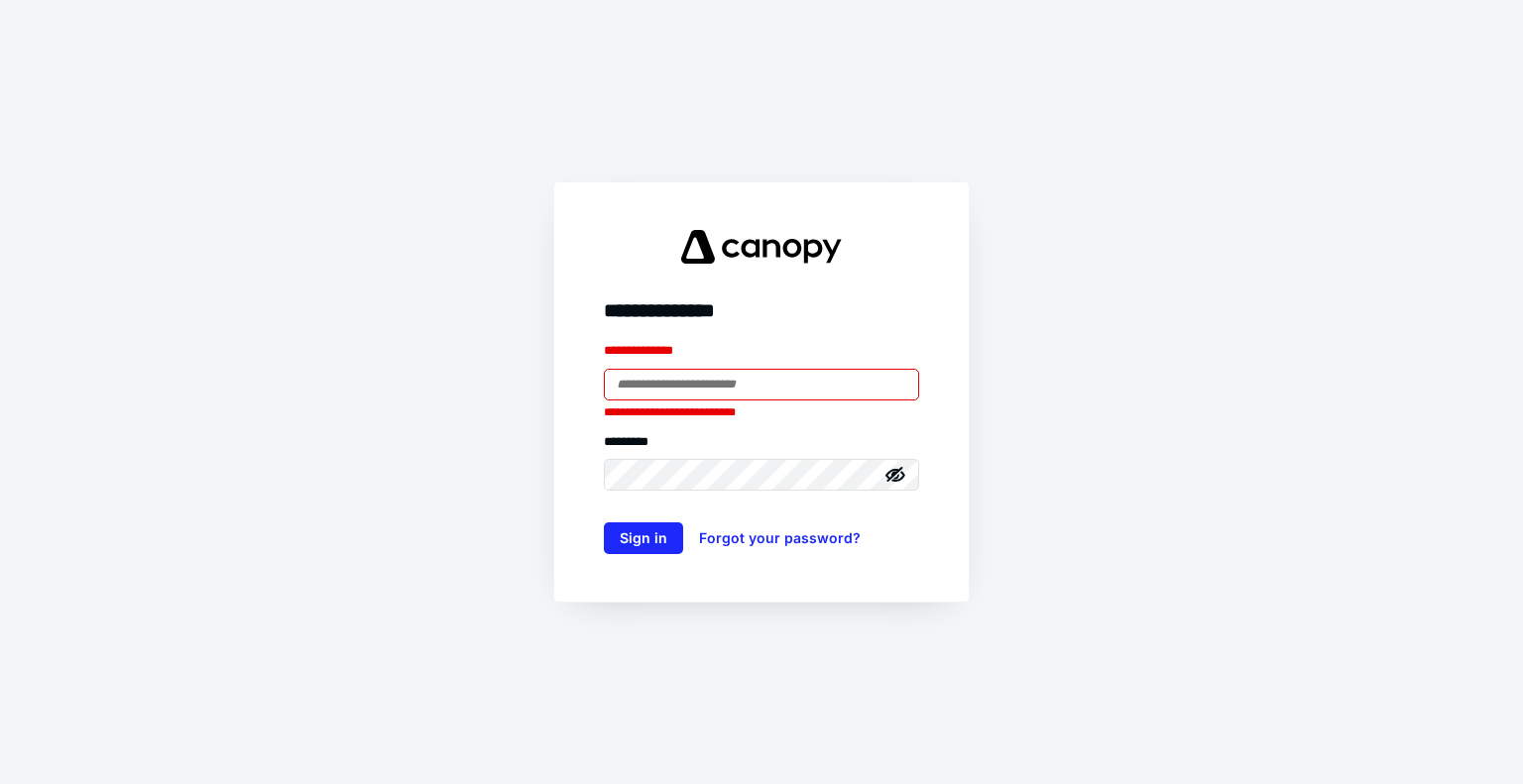 type on "**********" 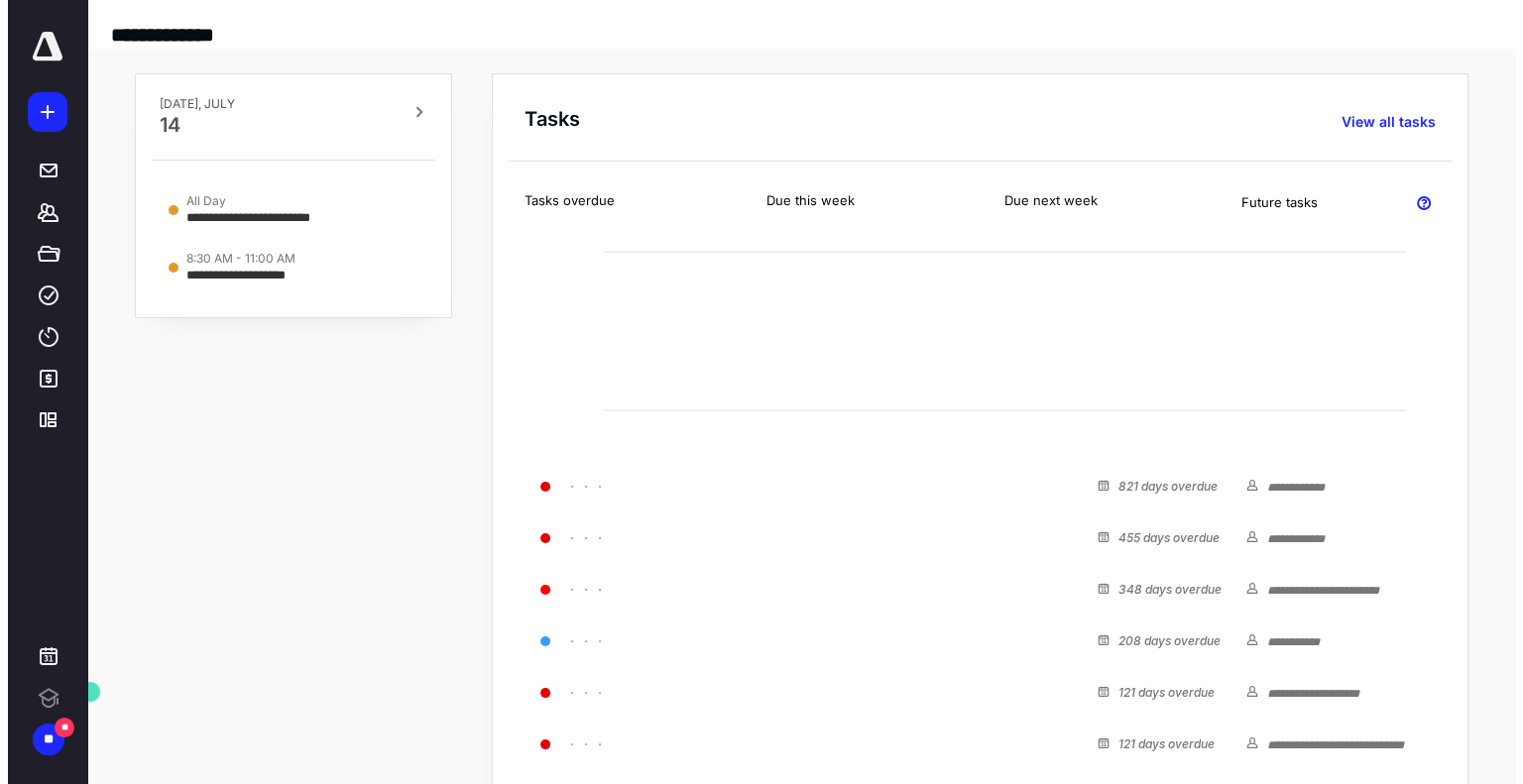 scroll, scrollTop: 0, scrollLeft: 0, axis: both 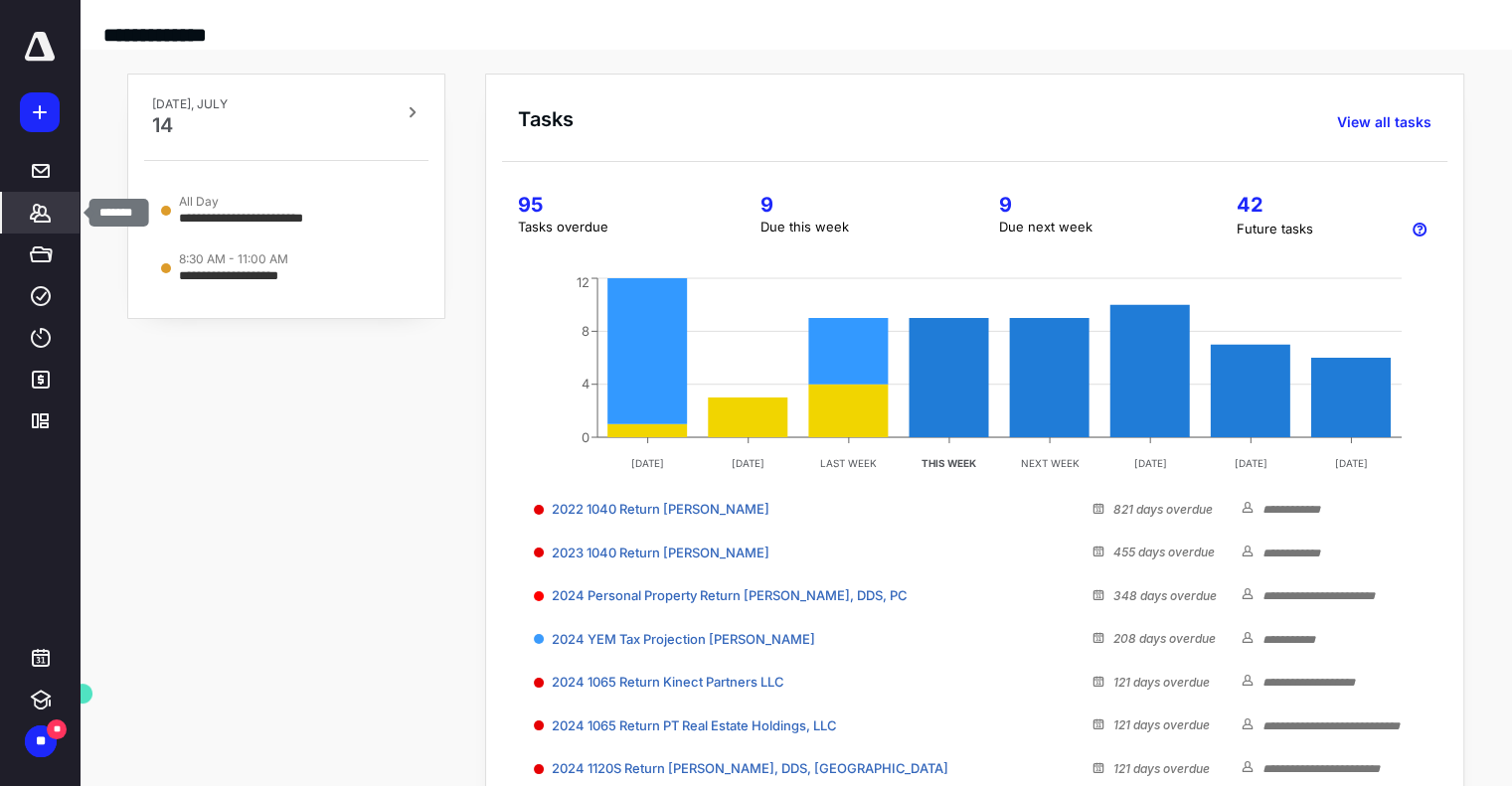 click 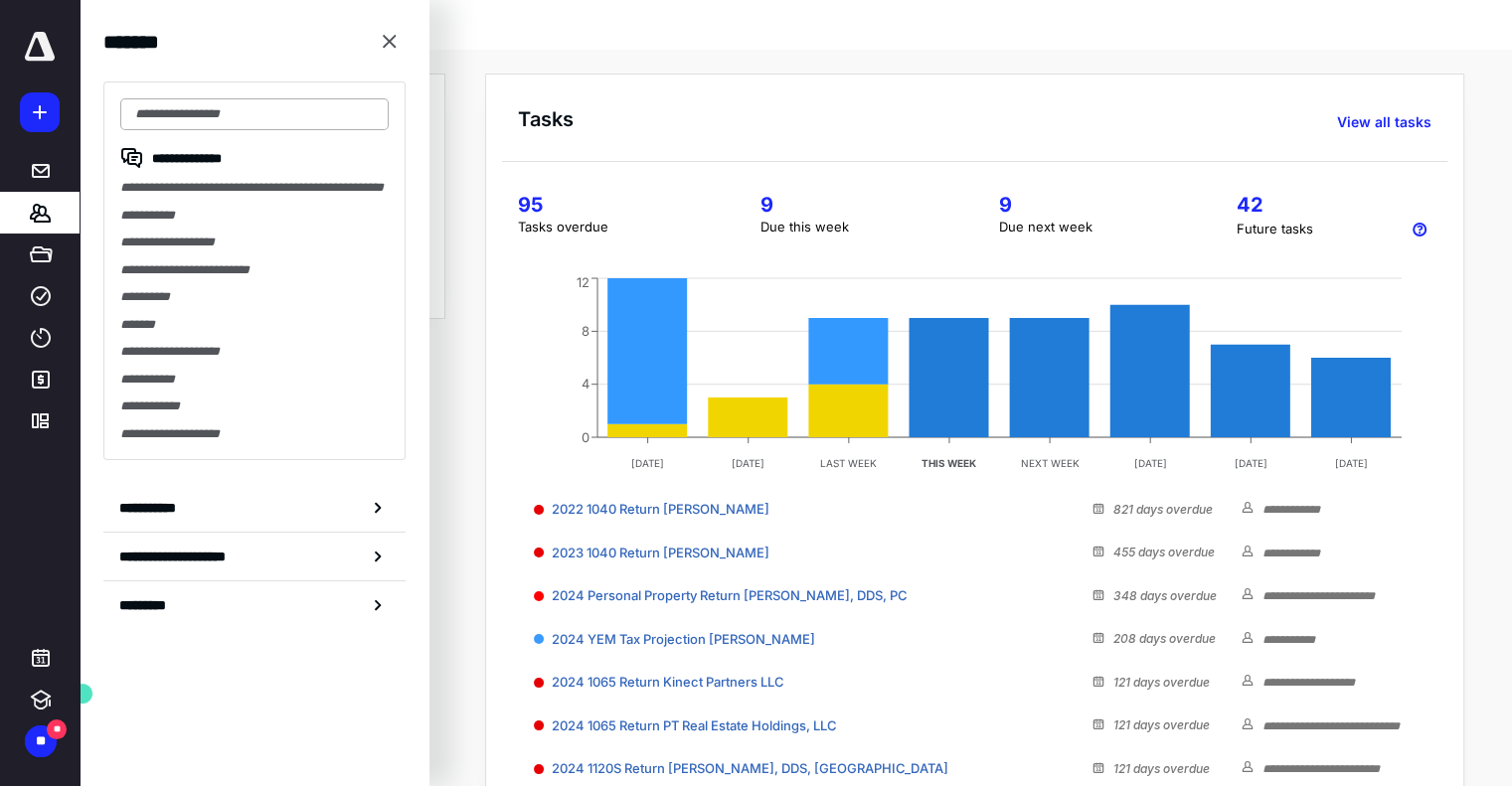 click at bounding box center (254, 114) 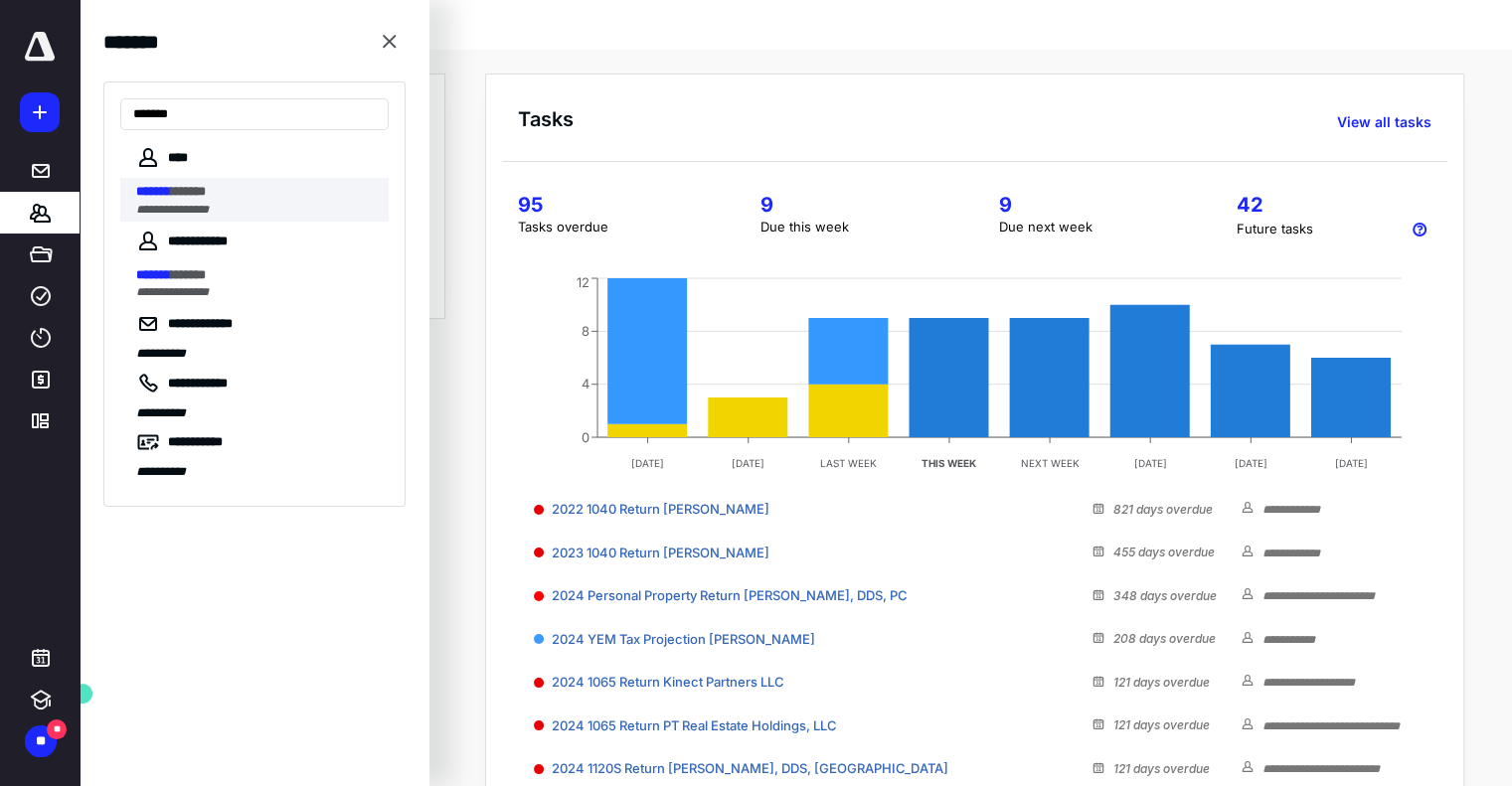 type on "*******" 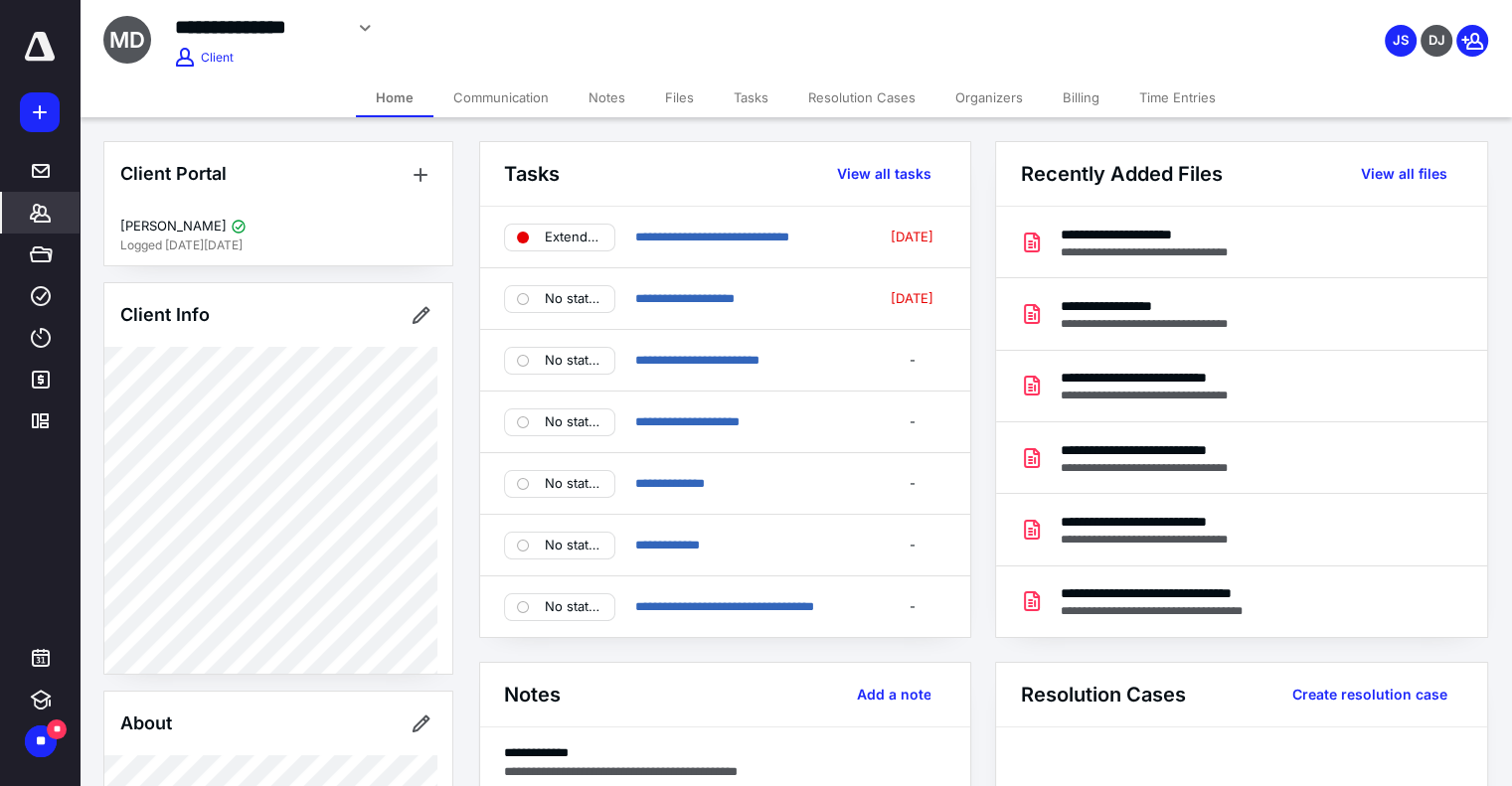 click on "Files" at bounding box center [679, 97] 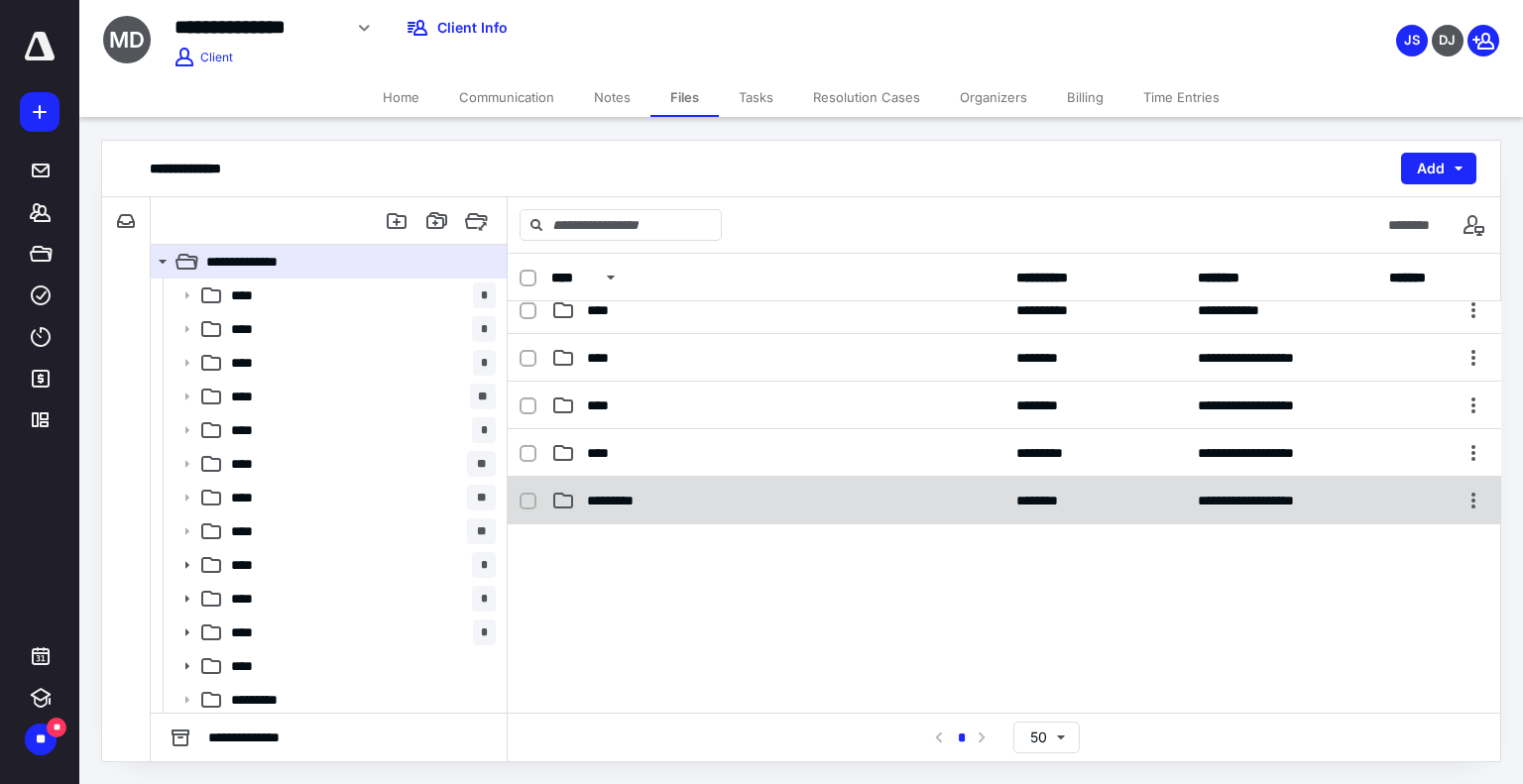 scroll, scrollTop: 396, scrollLeft: 0, axis: vertical 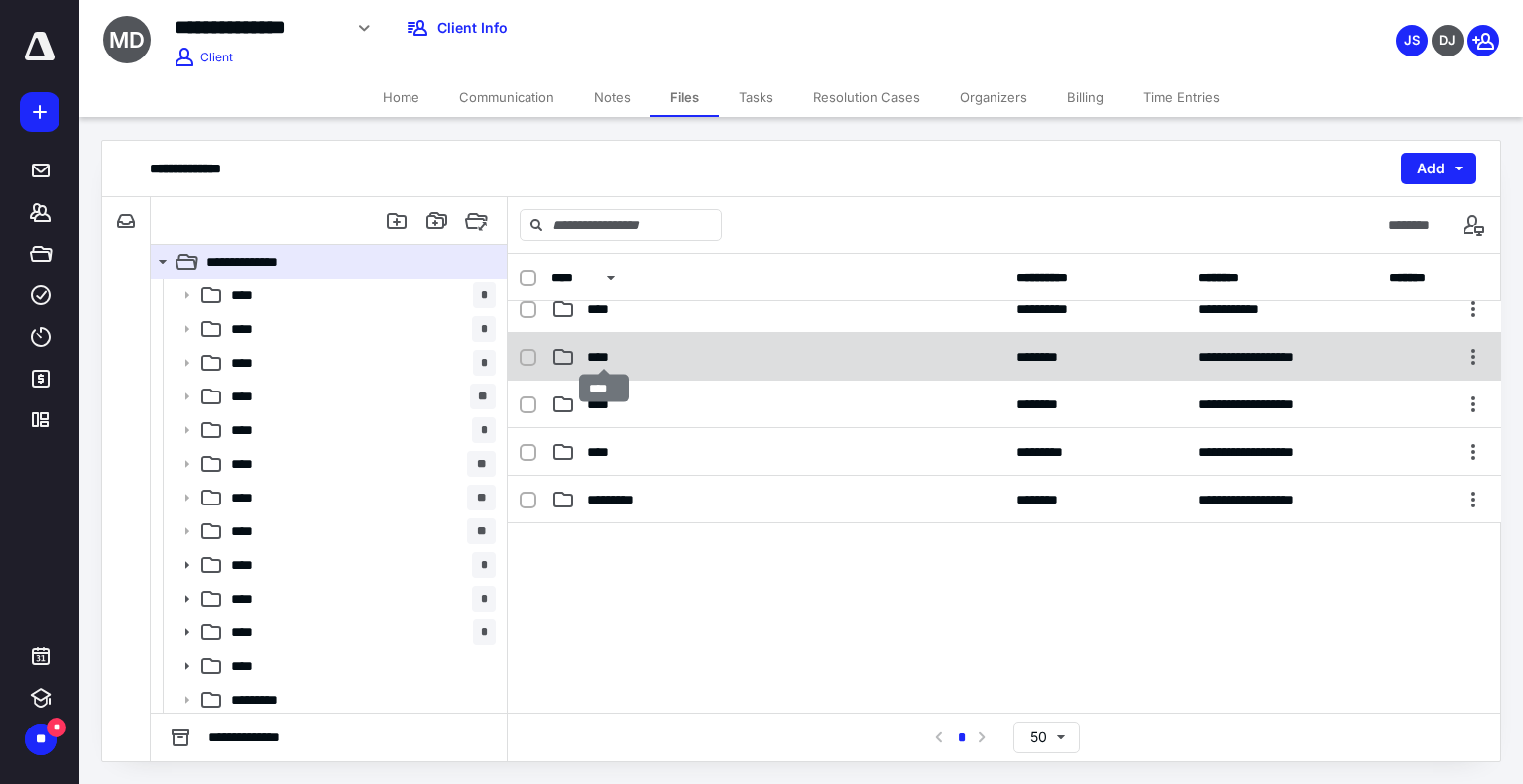 click on "****" at bounding box center (604, 357) 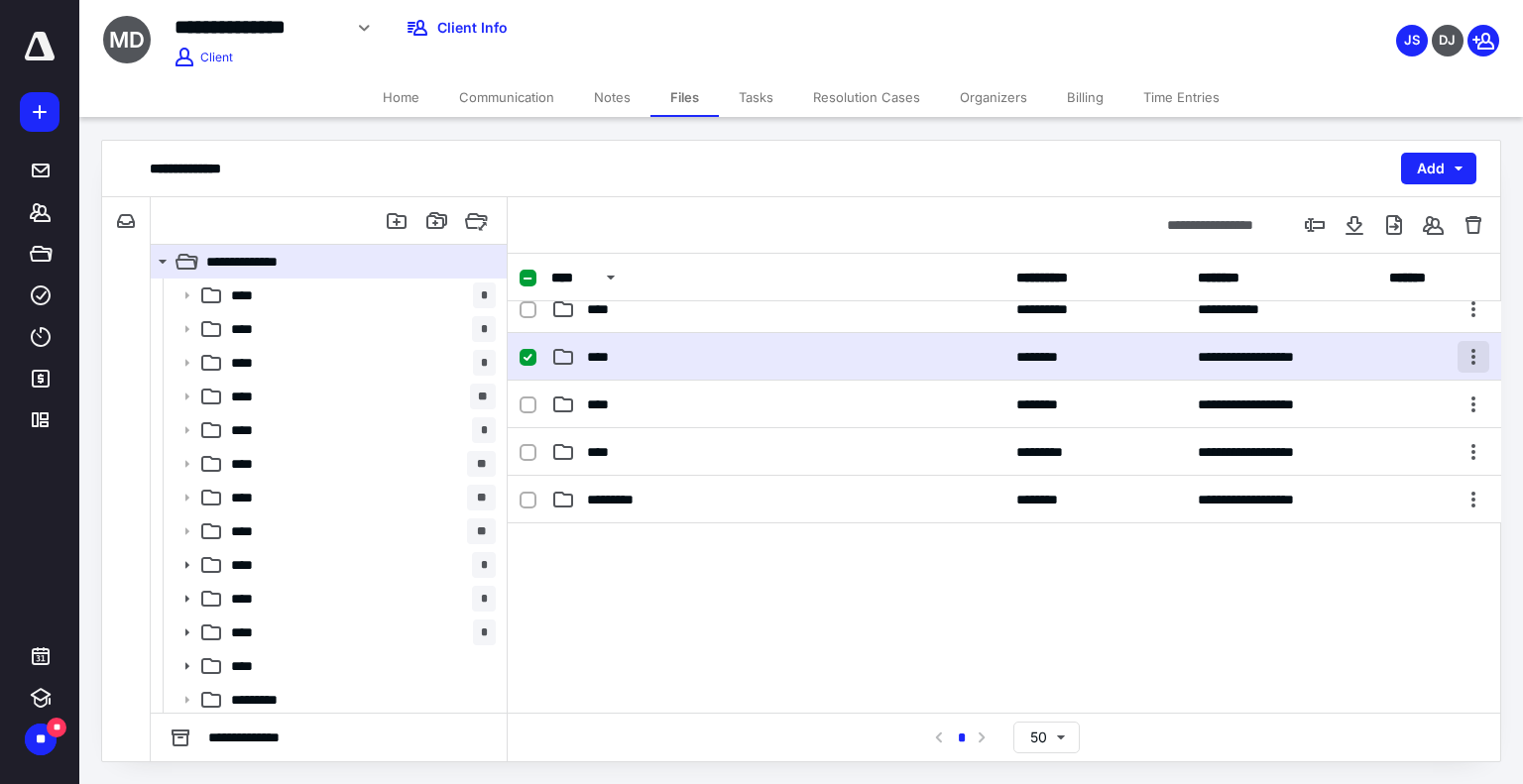 click at bounding box center (1473, 357) 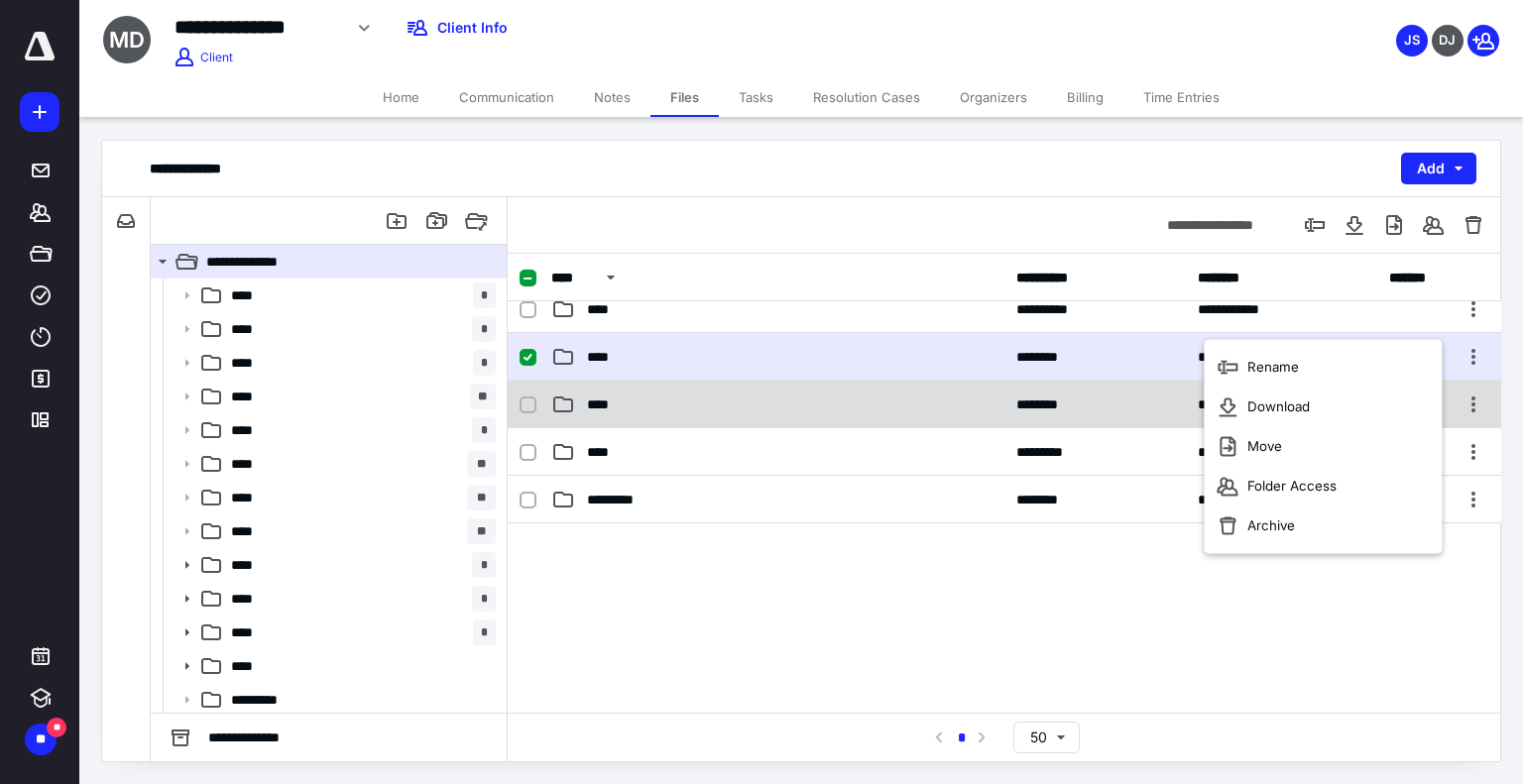 drag, startPoint x: 902, startPoint y: 608, endPoint x: 669, endPoint y: 404, distance: 309.68532 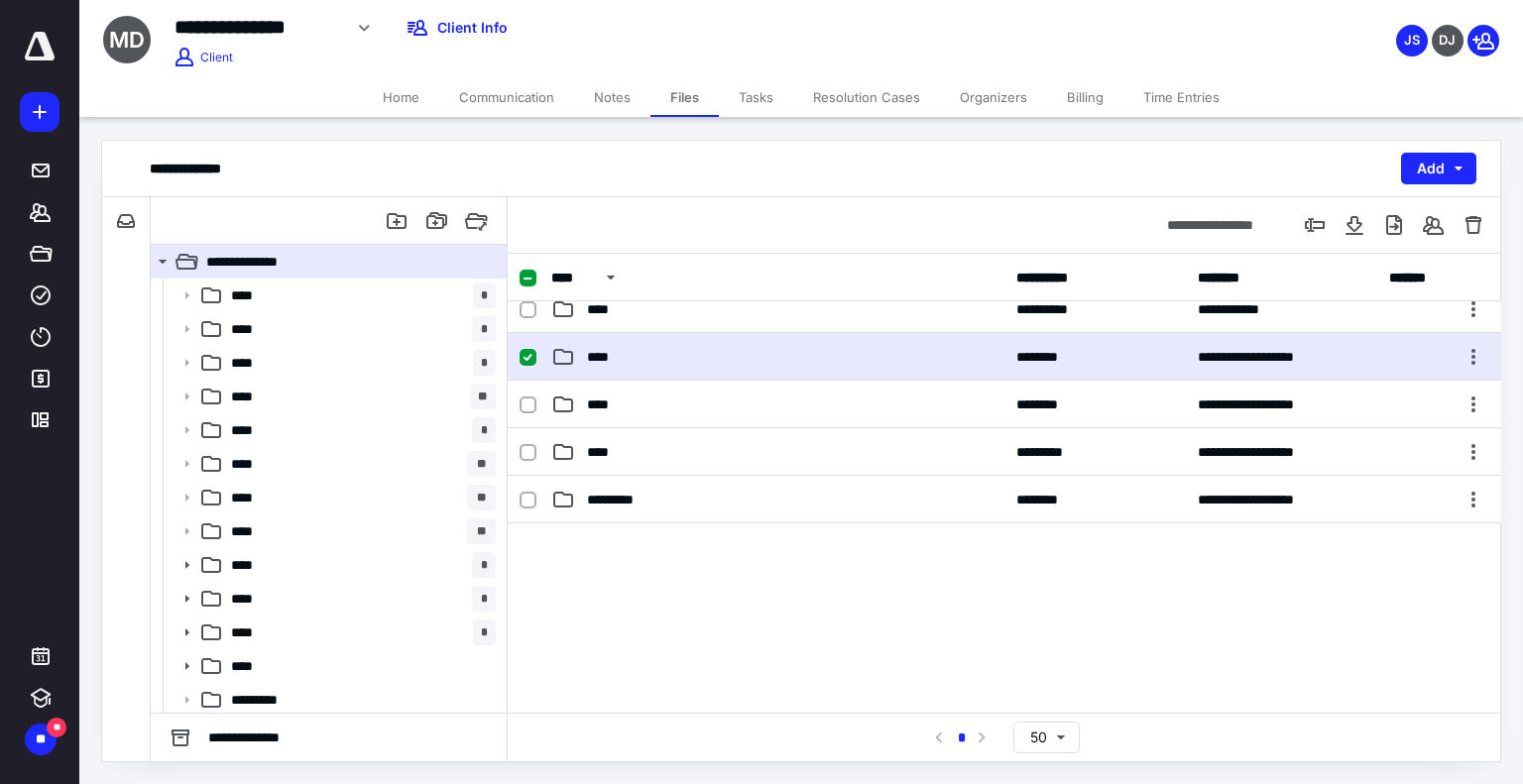 click on "****" at bounding box center (604, 357) 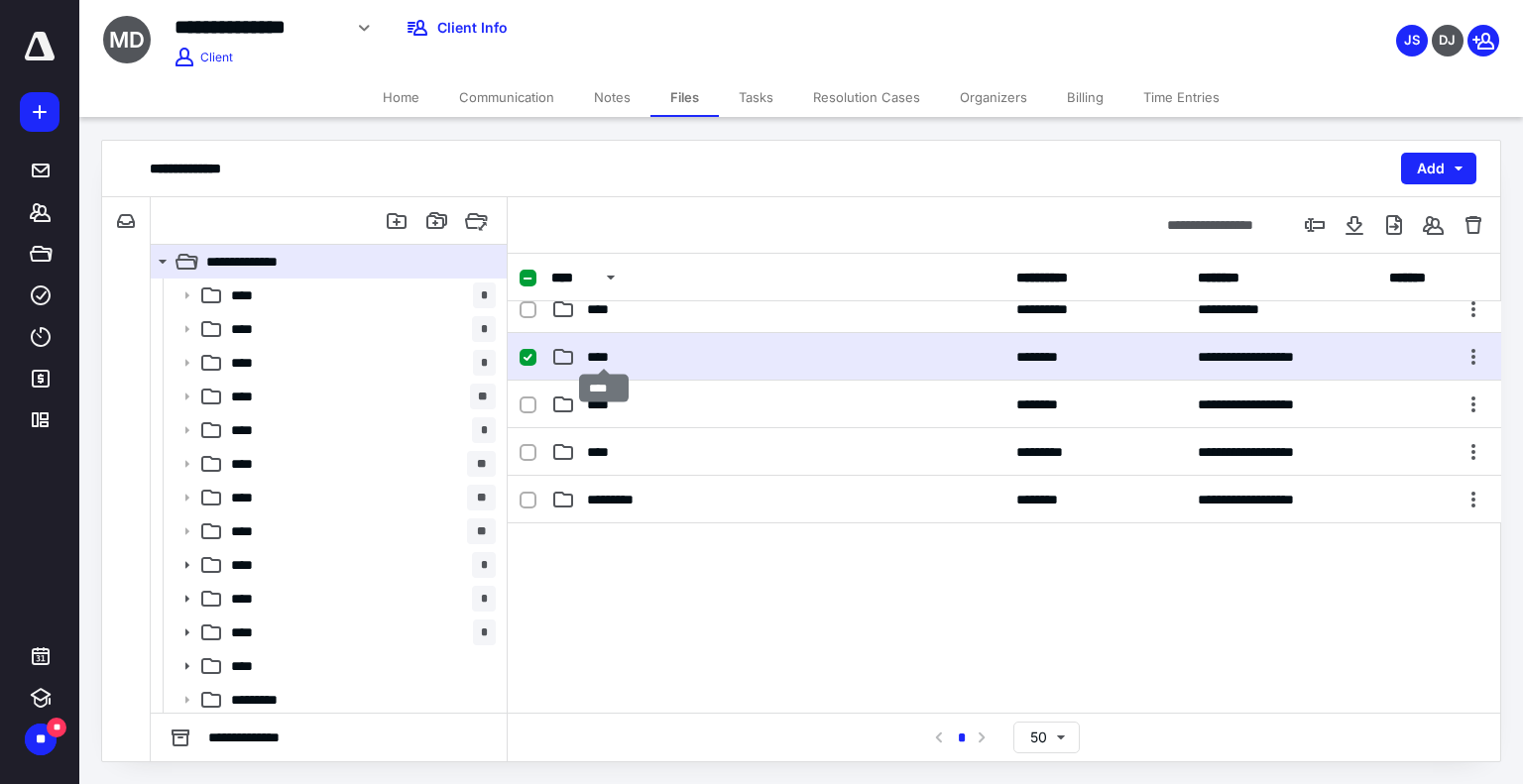 click on "****" at bounding box center [604, 357] 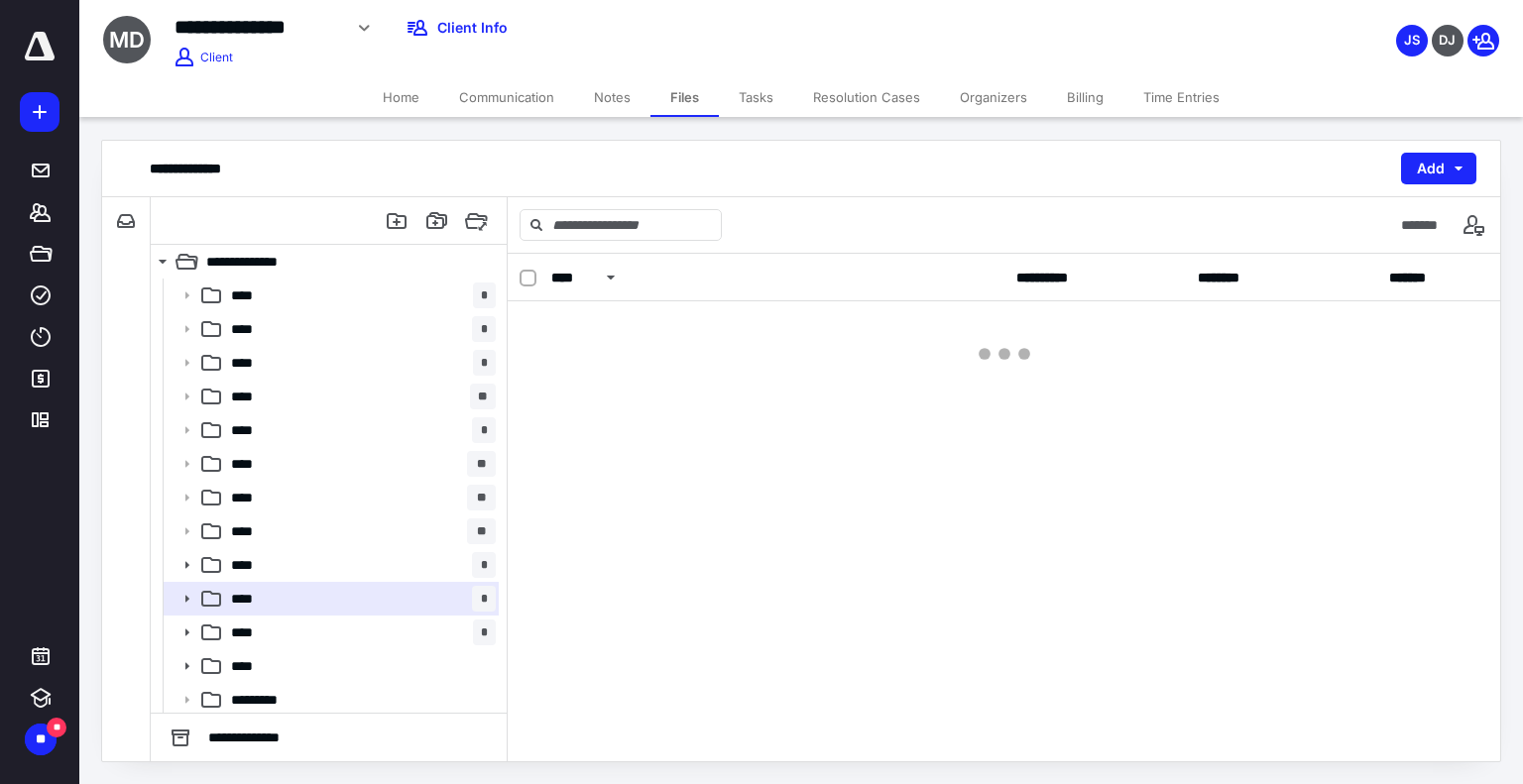 scroll, scrollTop: 0, scrollLeft: 0, axis: both 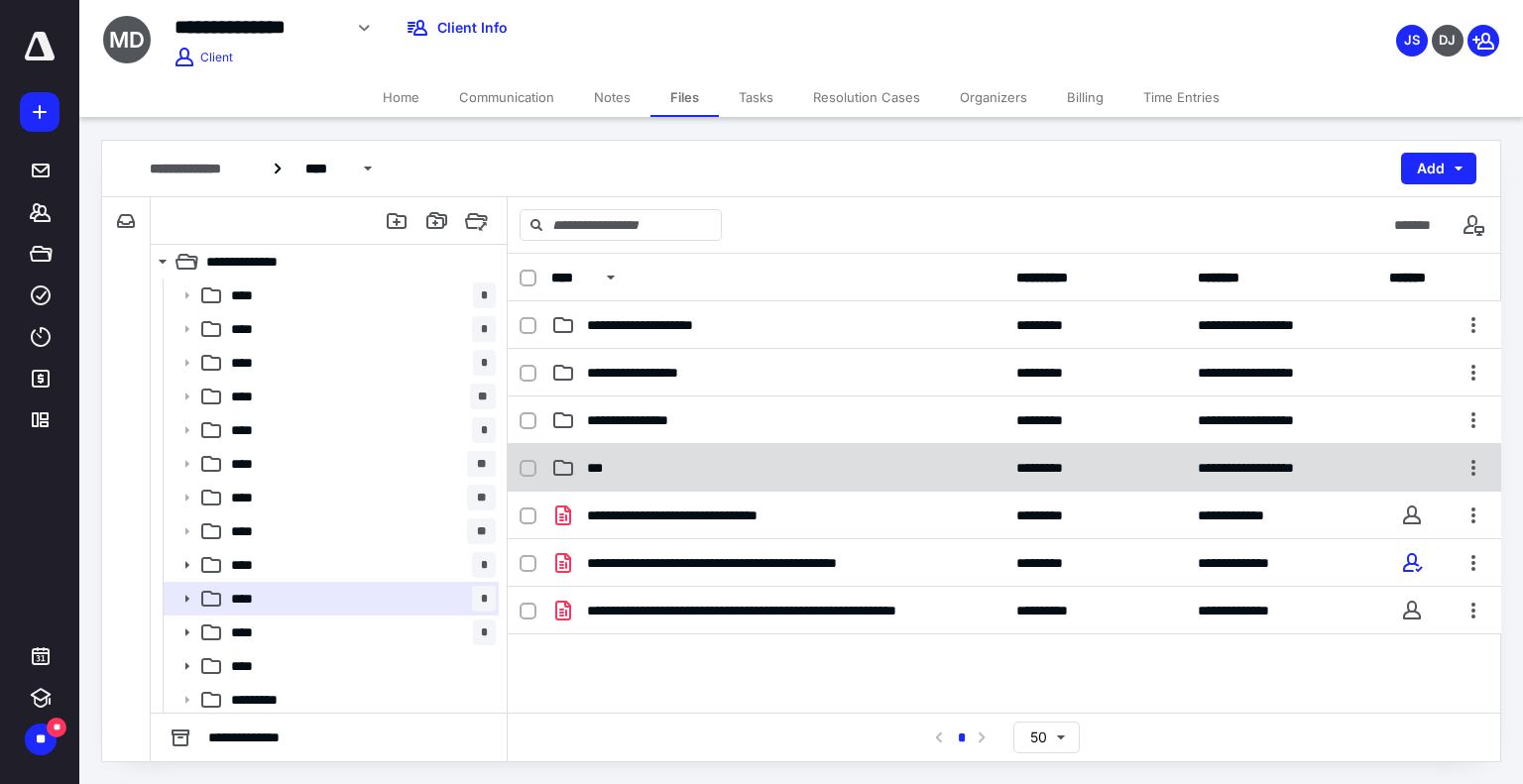 click on "***" at bounding box center (599, 468) 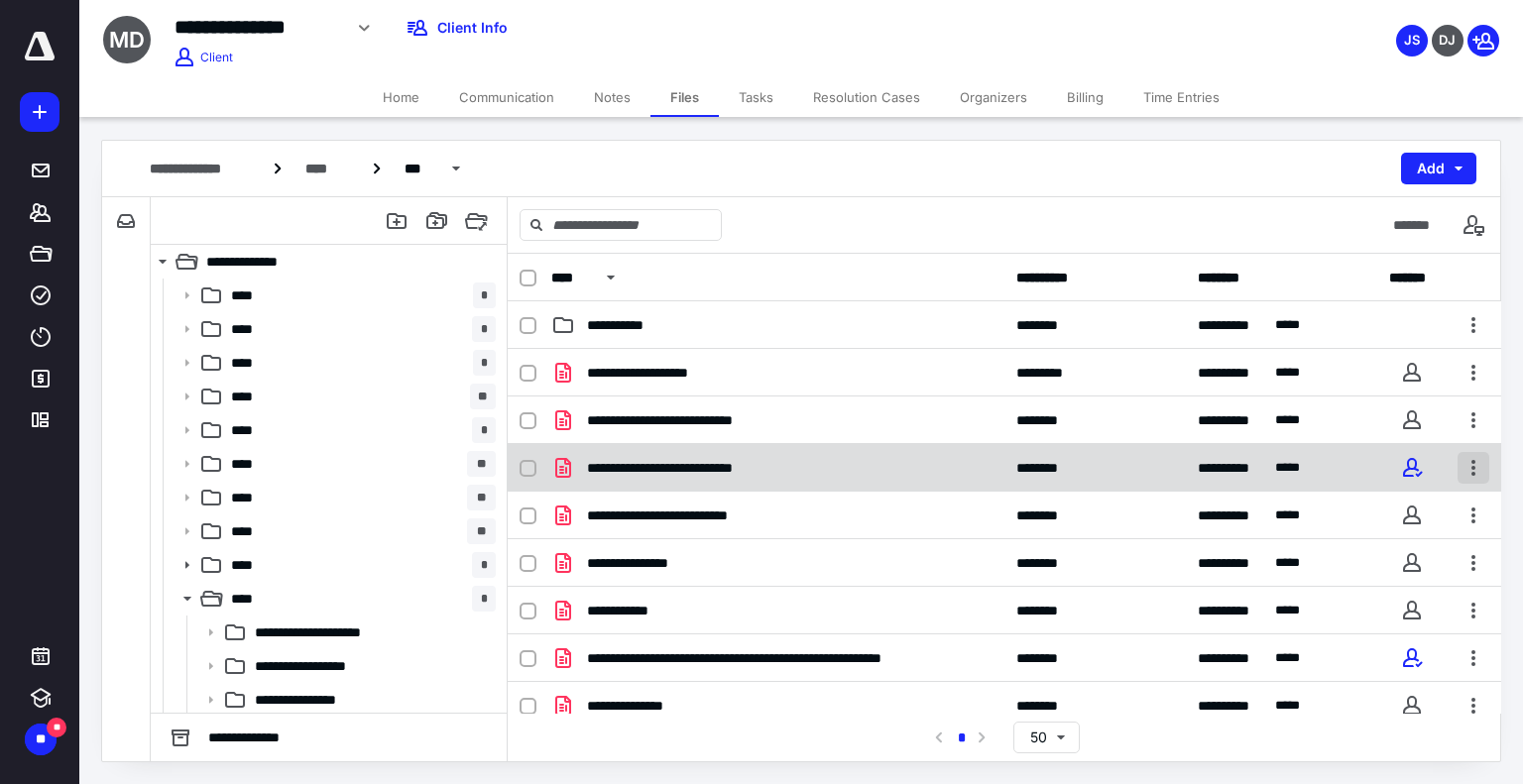 click at bounding box center (1473, 468) 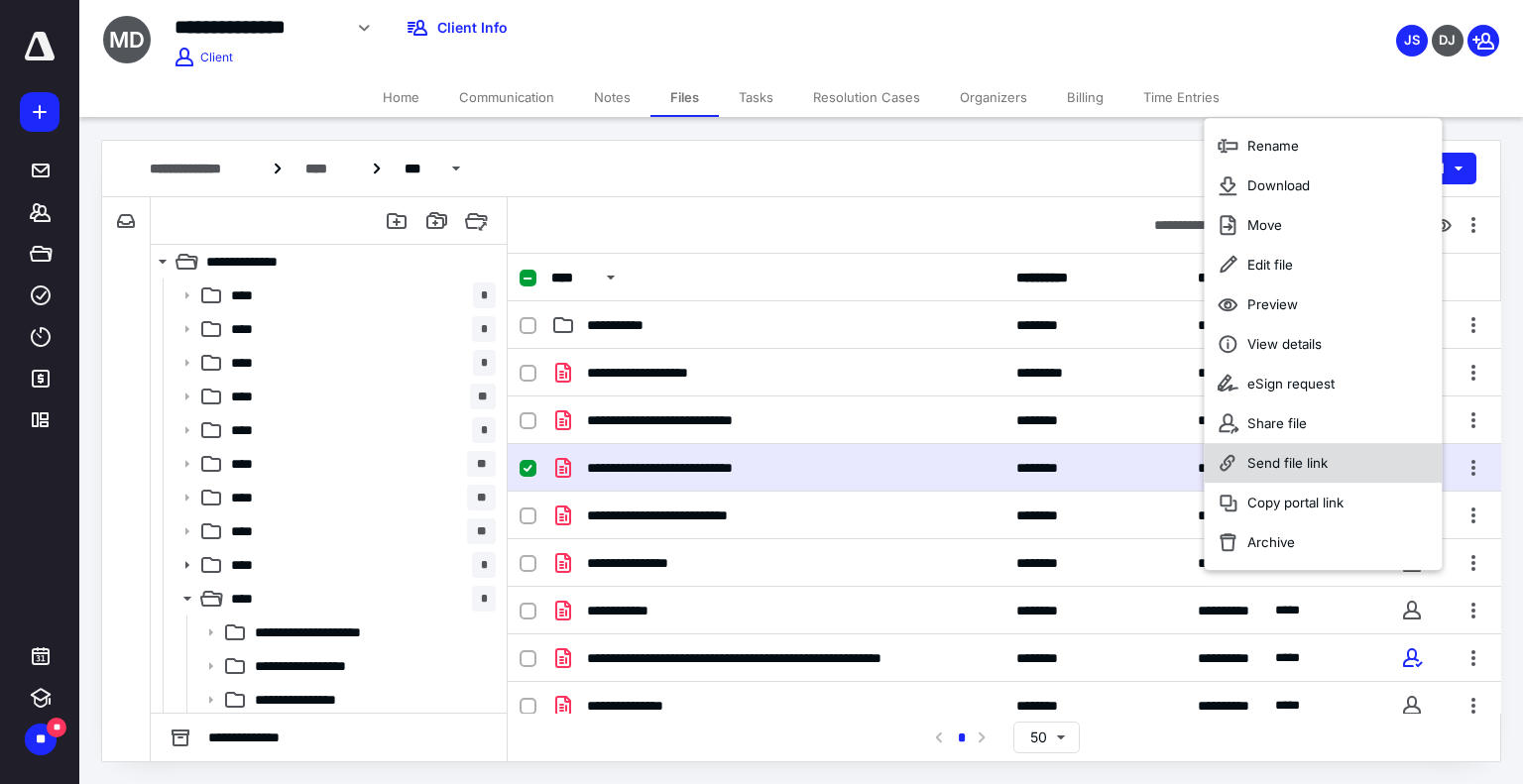 click on "Send file link" at bounding box center [1323, 463] 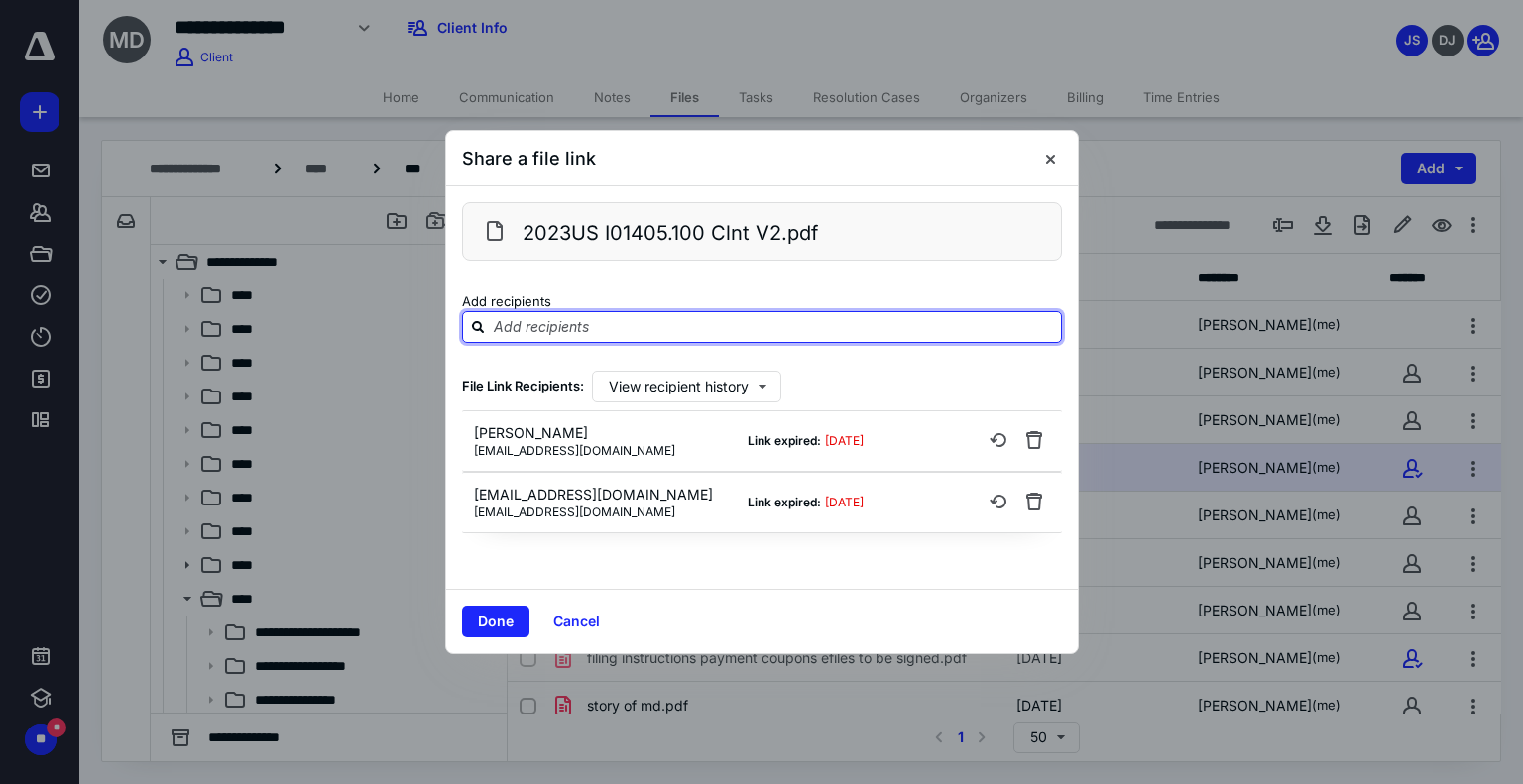 click at bounding box center (773, 326) 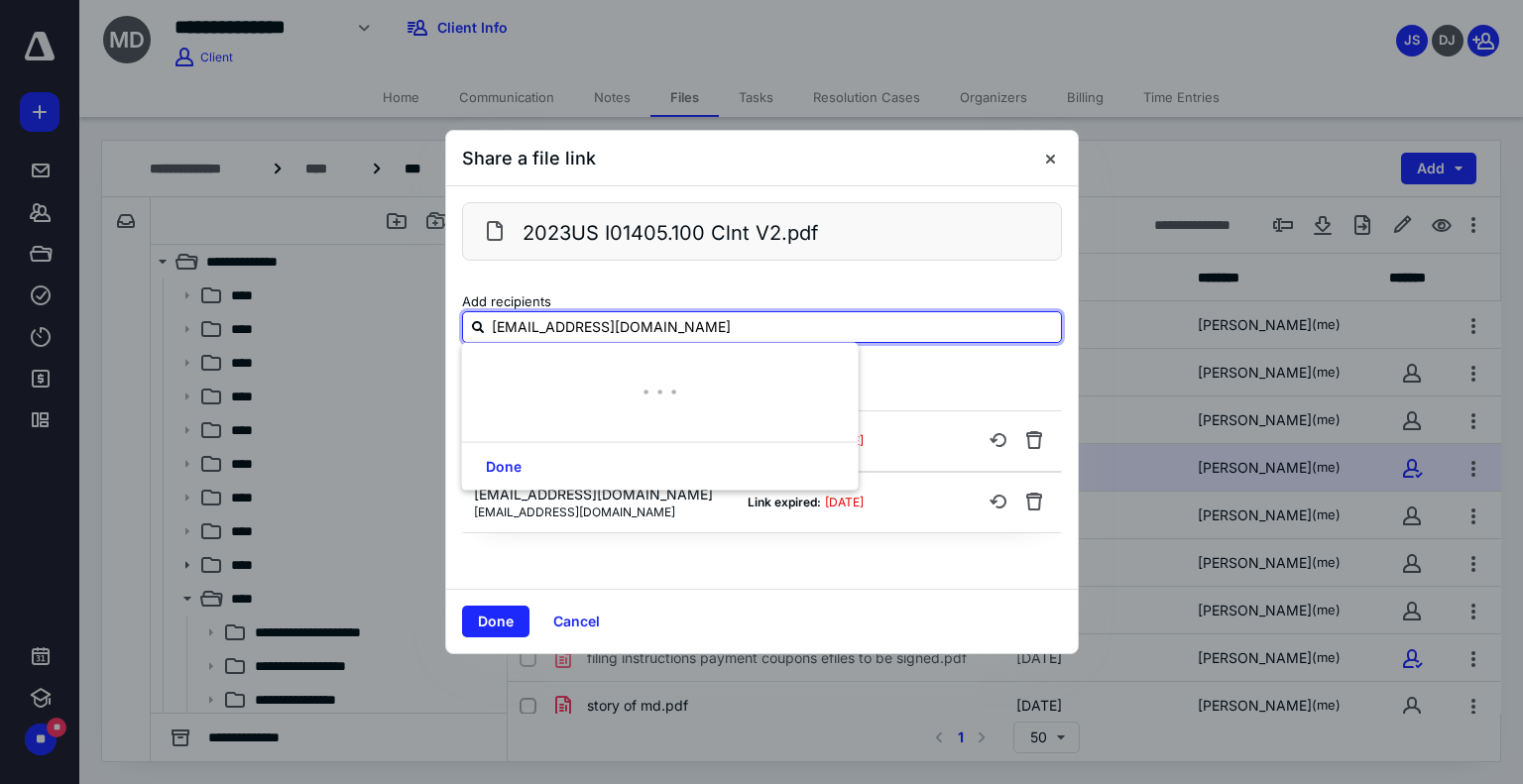 type on "jrogue@mtb.com" 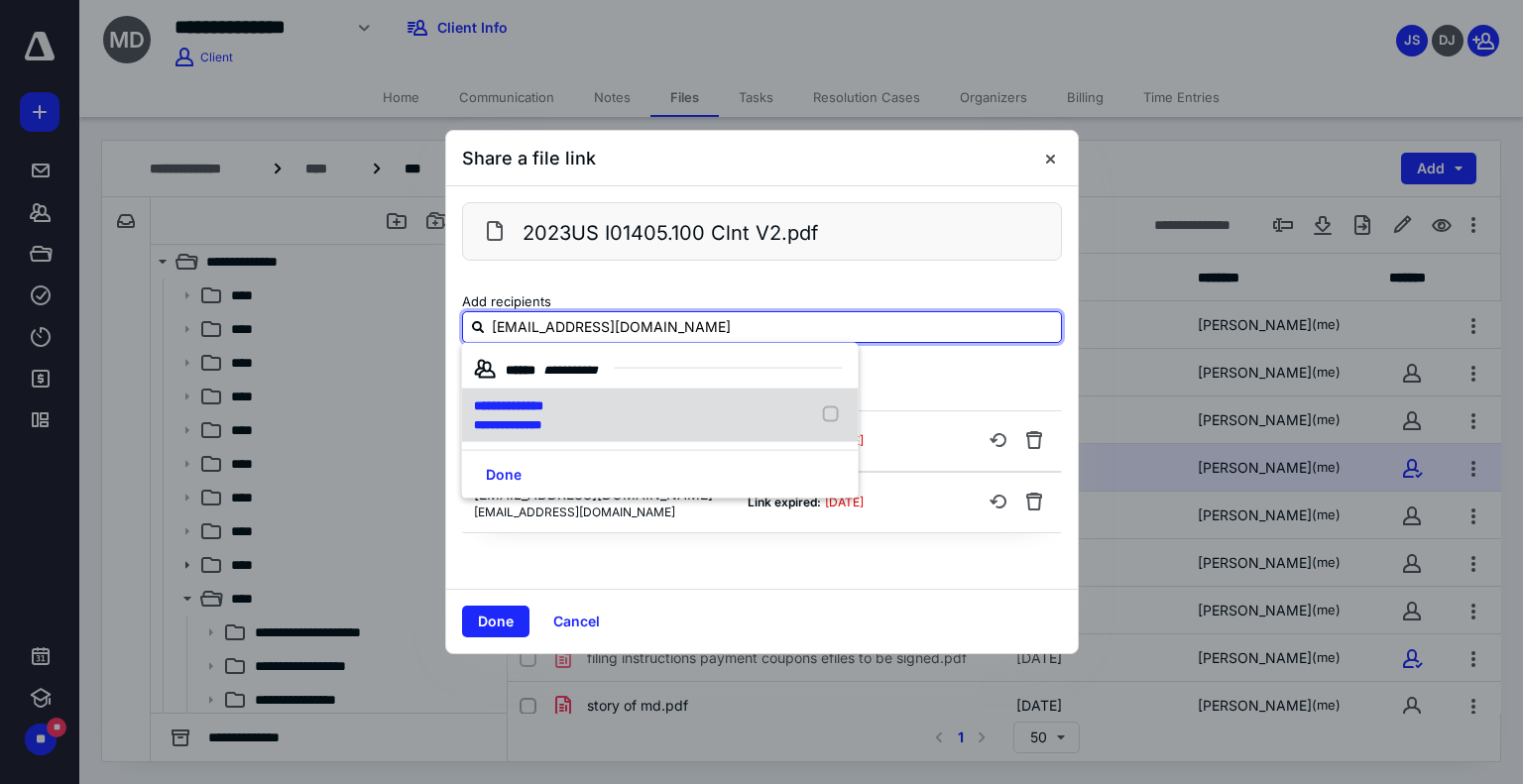 click on "**********" at bounding box center [508, 424] 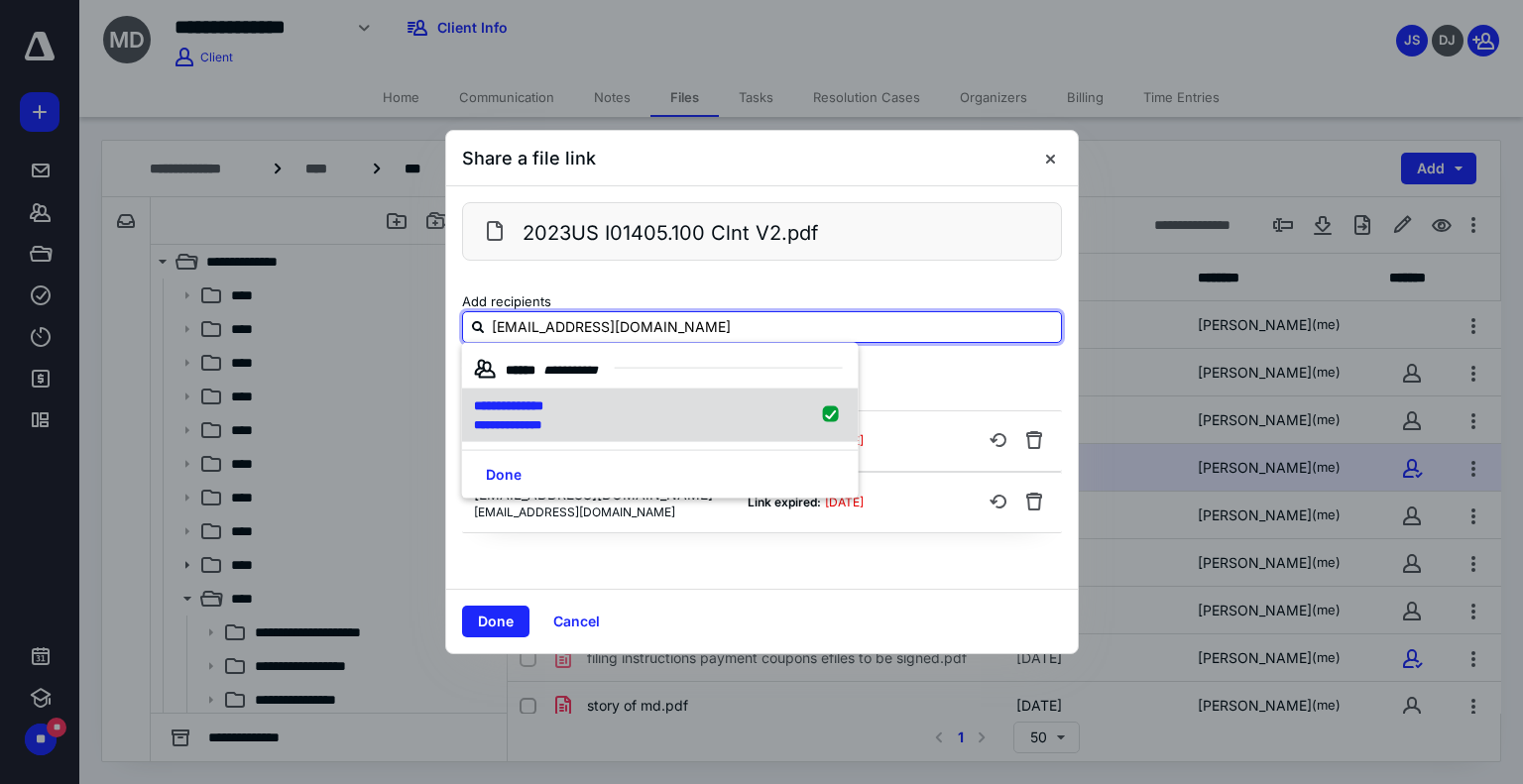 type 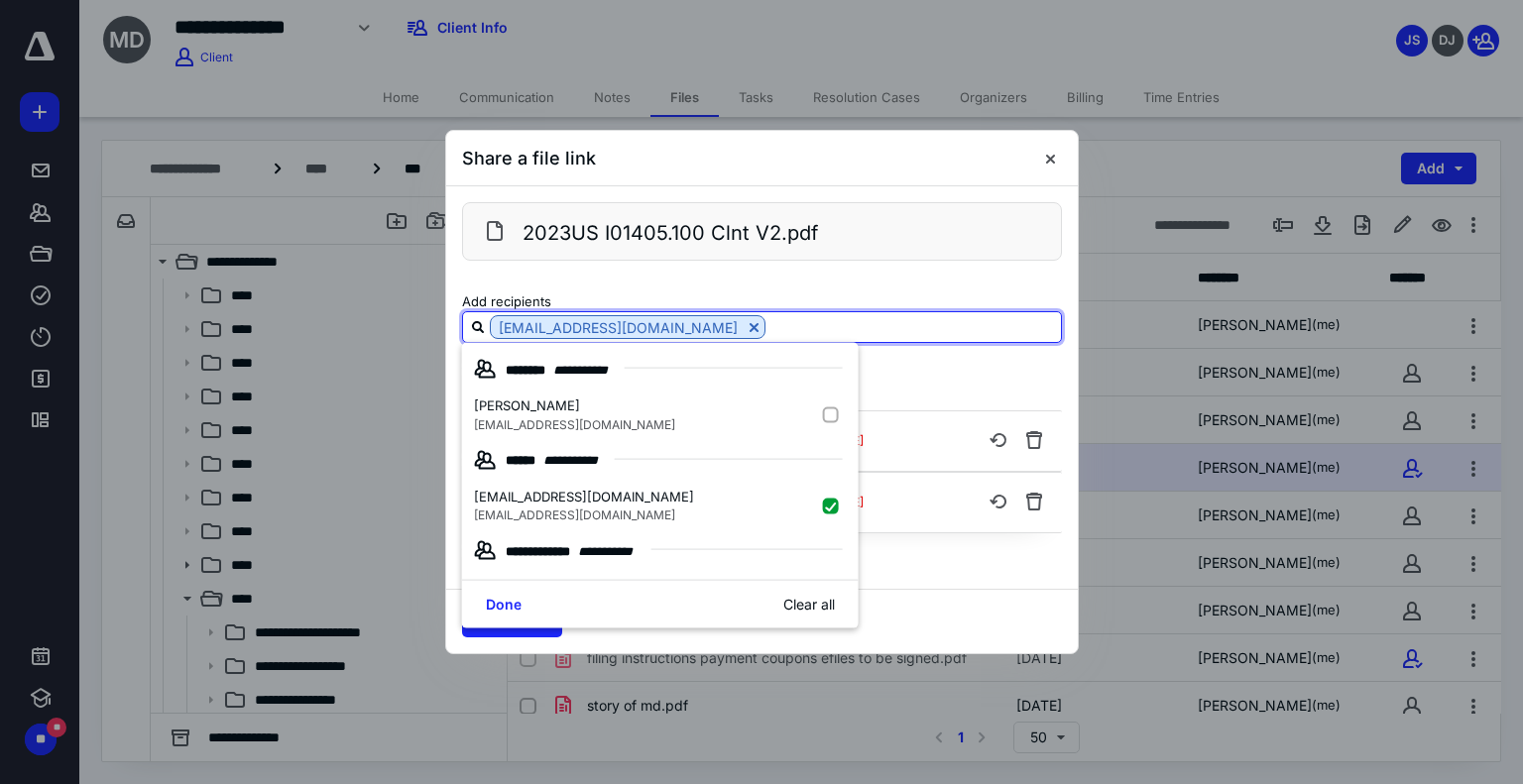 click at bounding box center [913, 326] 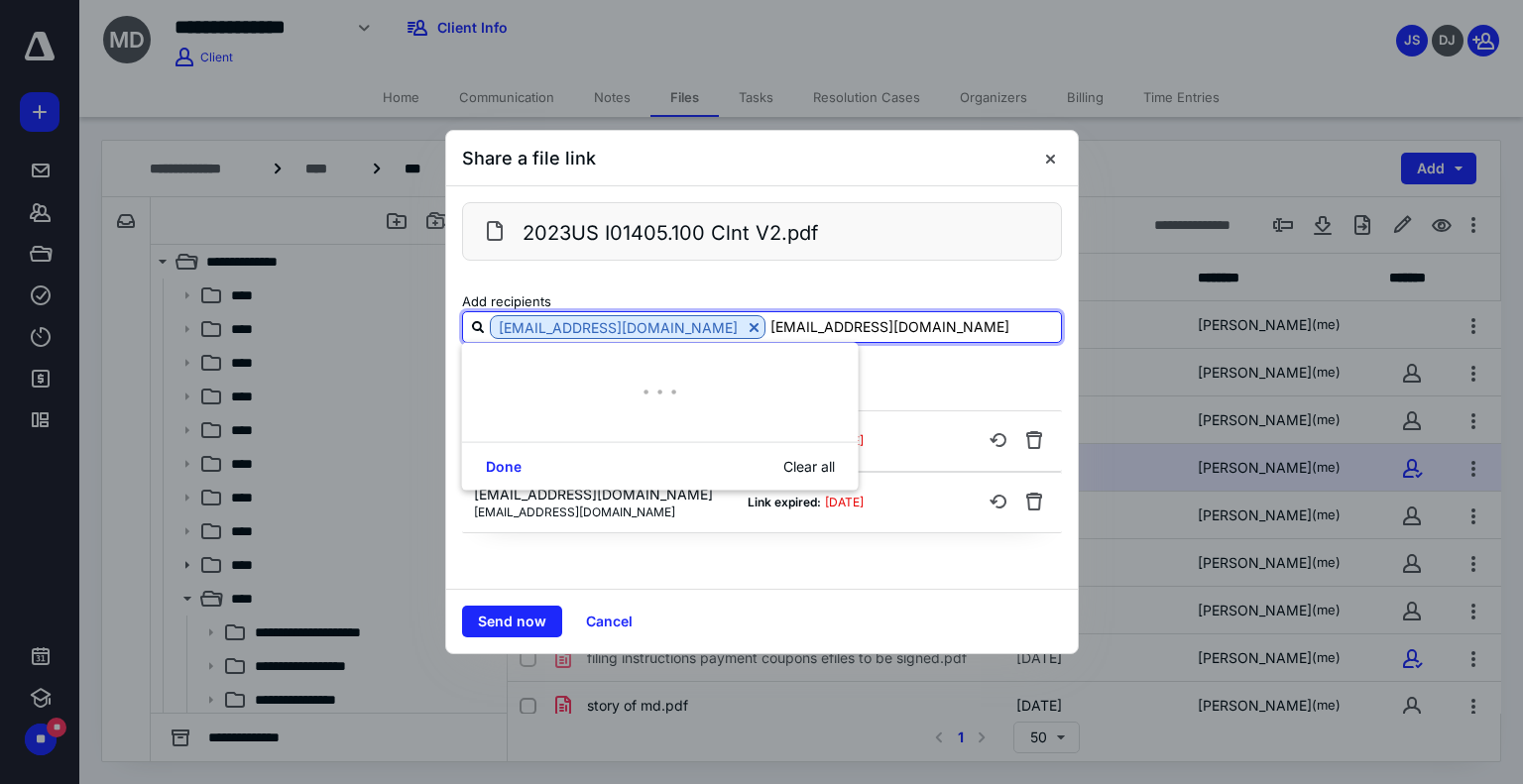 type on "Psotomayor@mtb.com" 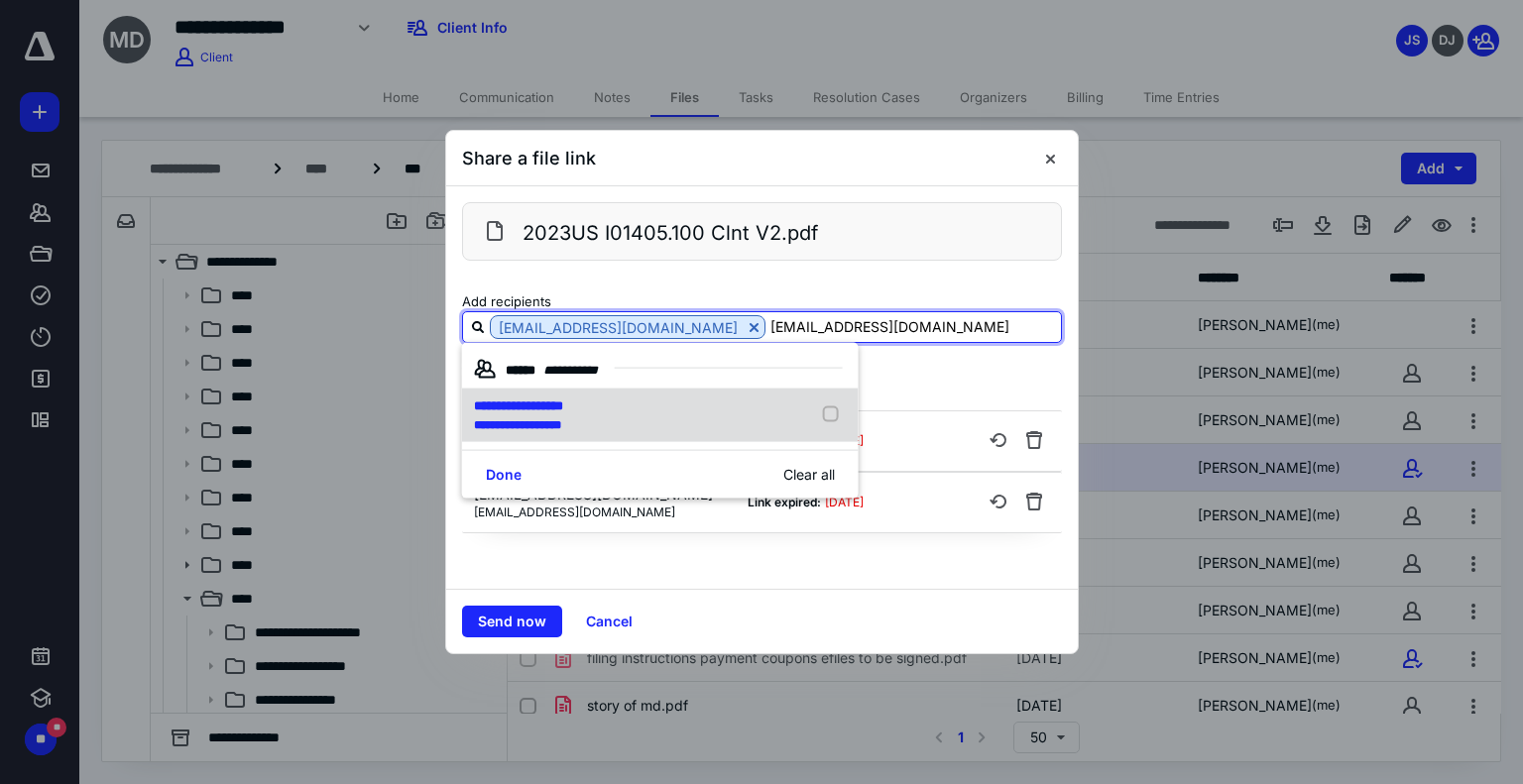 click on "**********" at bounding box center (518, 424) 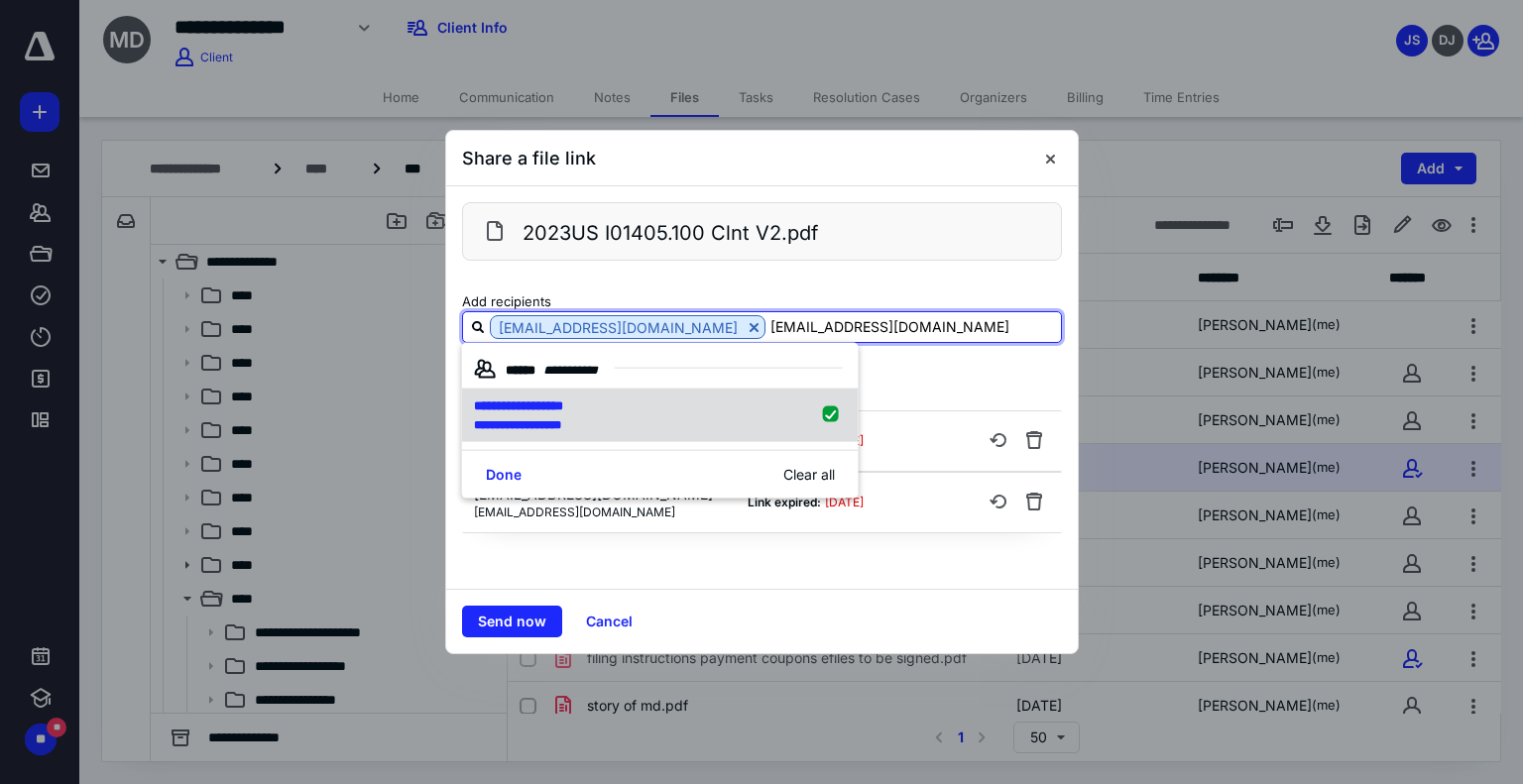 type 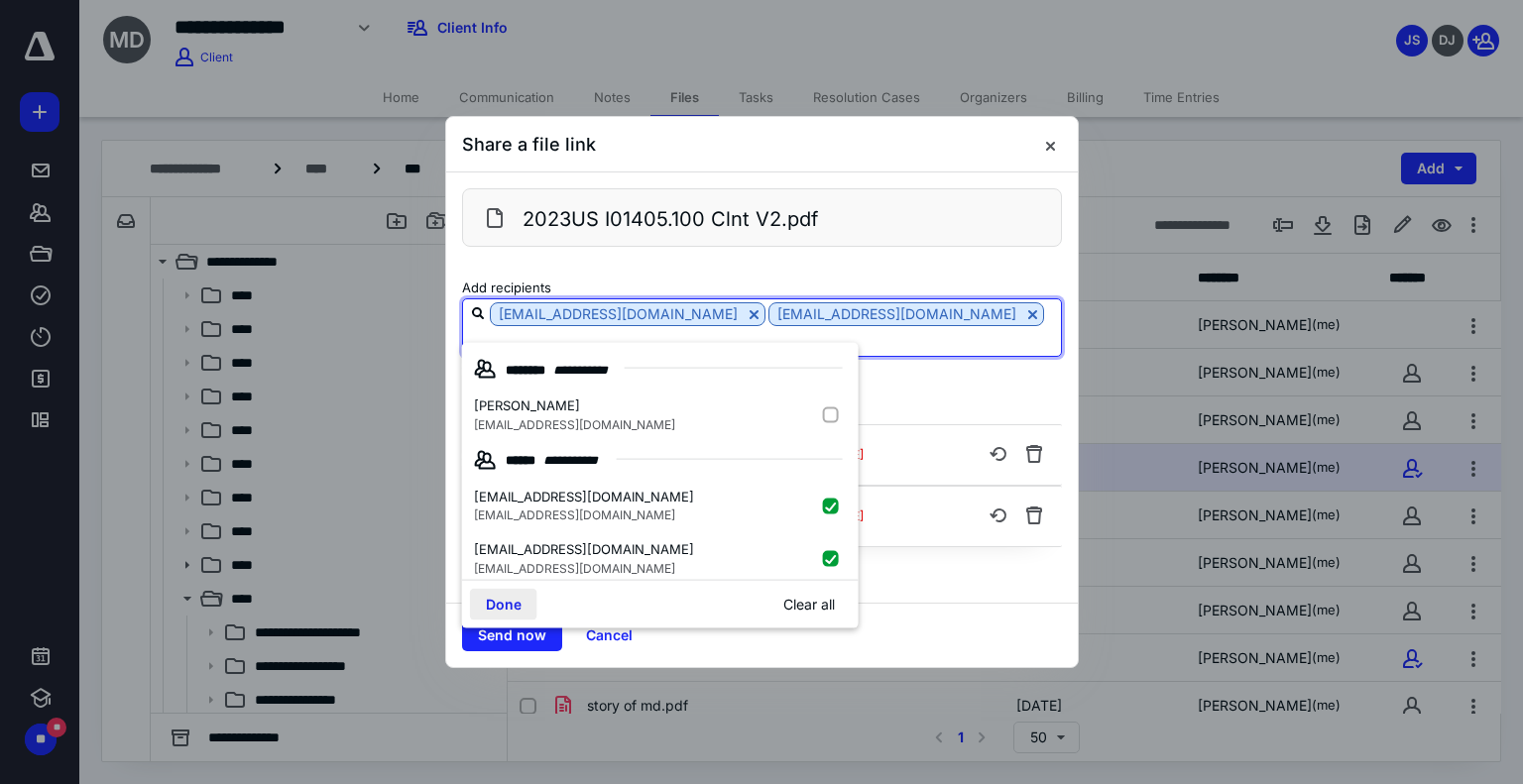 click on "Done" at bounding box center (504, 605) 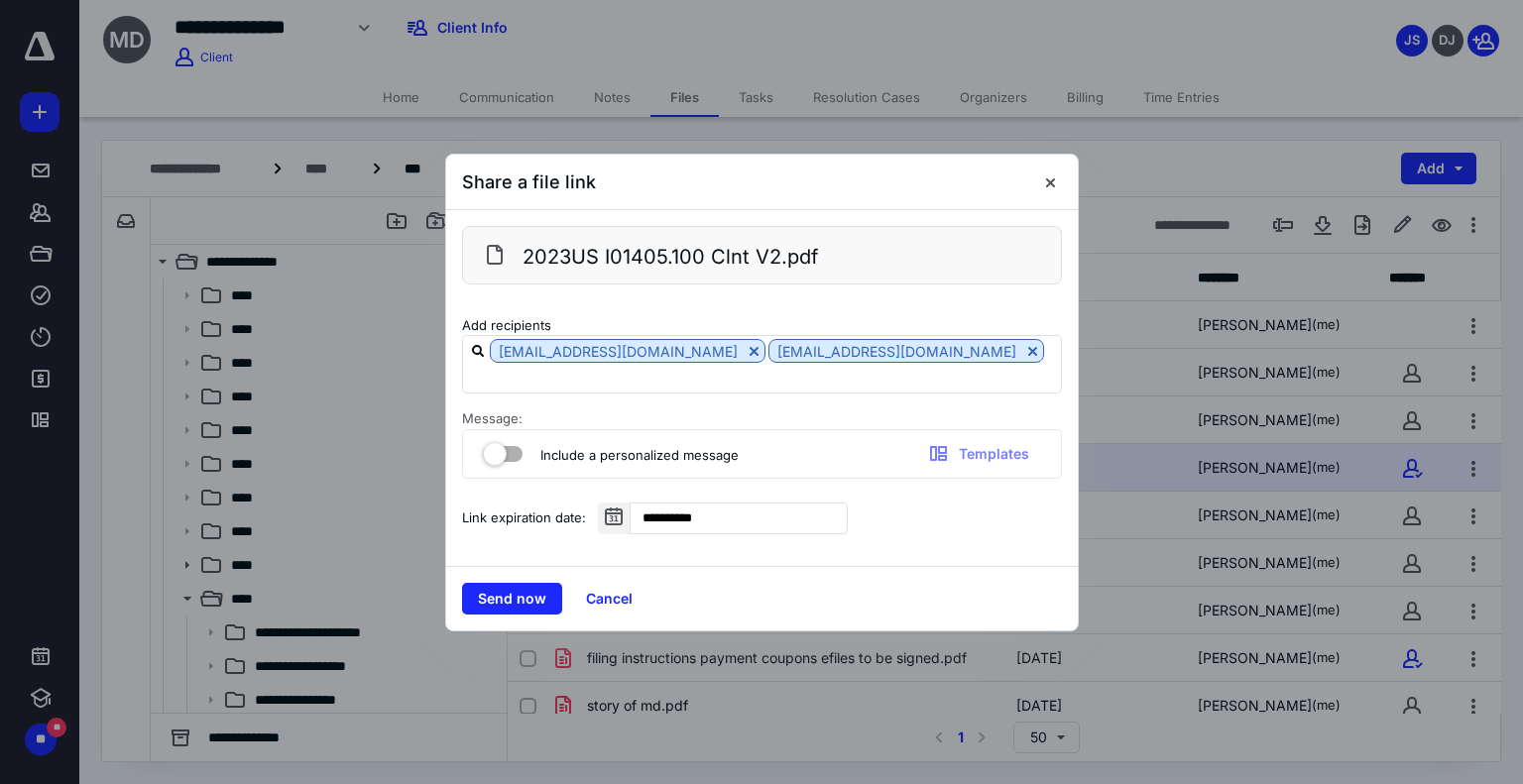 click at bounding box center (503, 450) 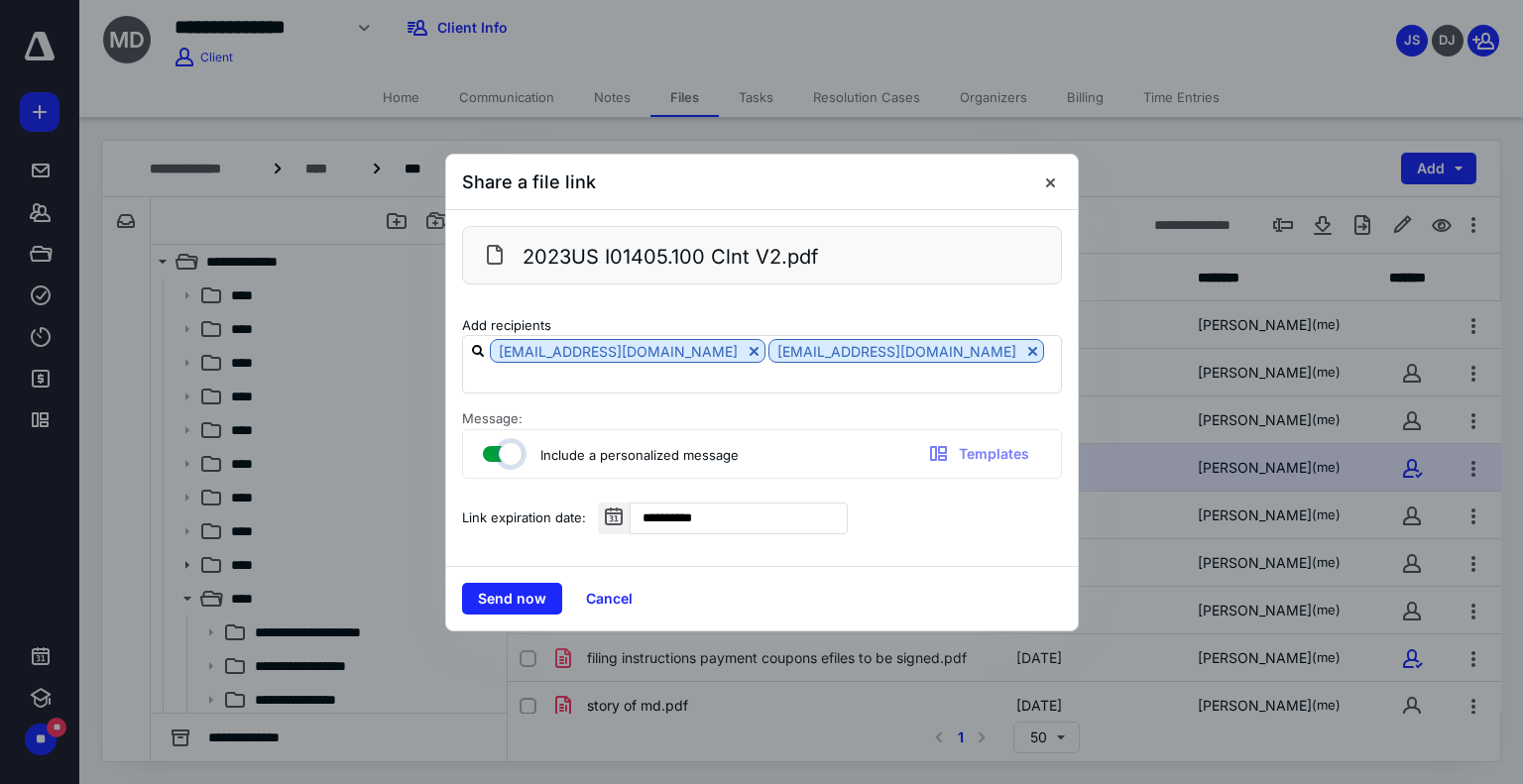 checkbox on "true" 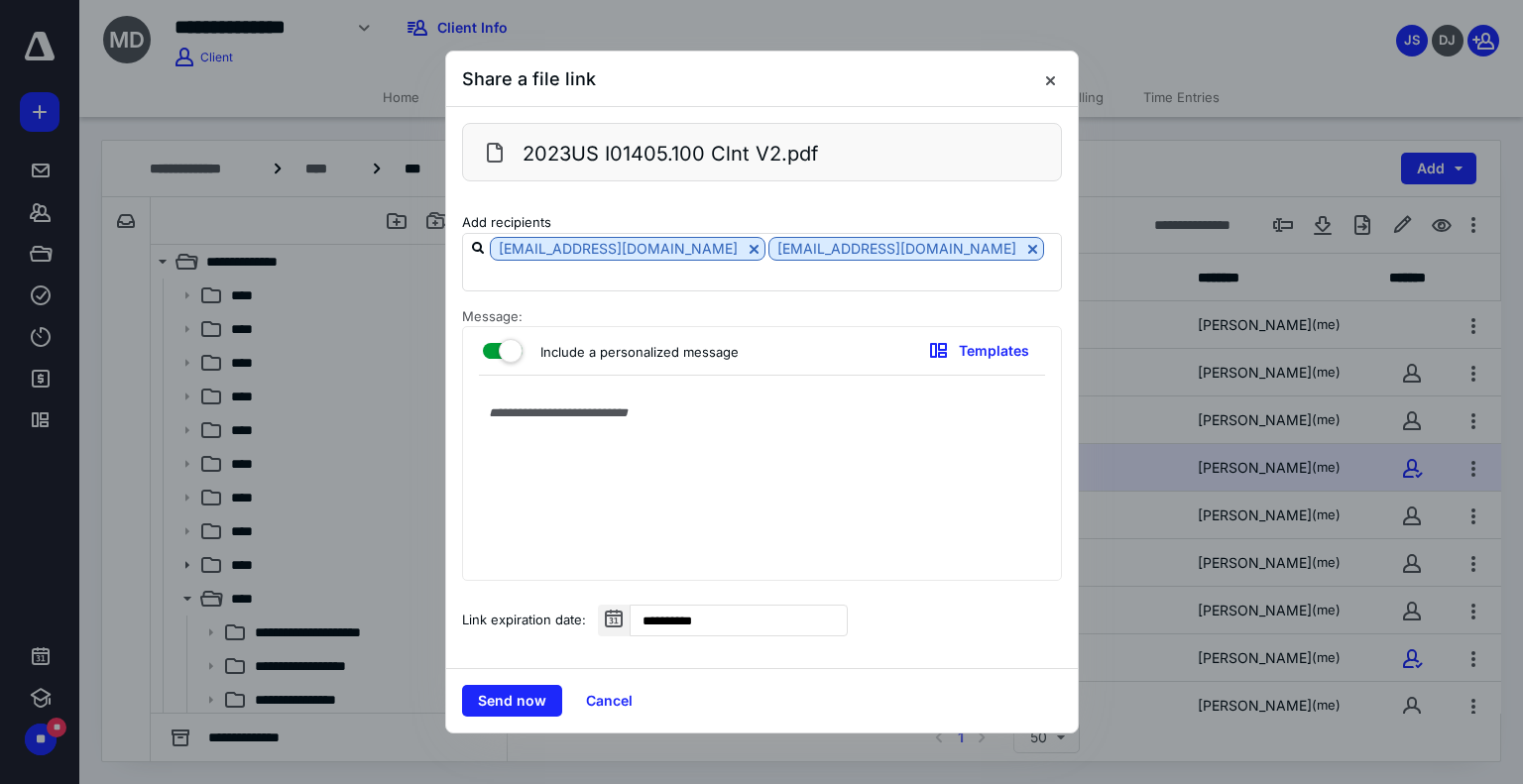 click at bounding box center (762, 483) 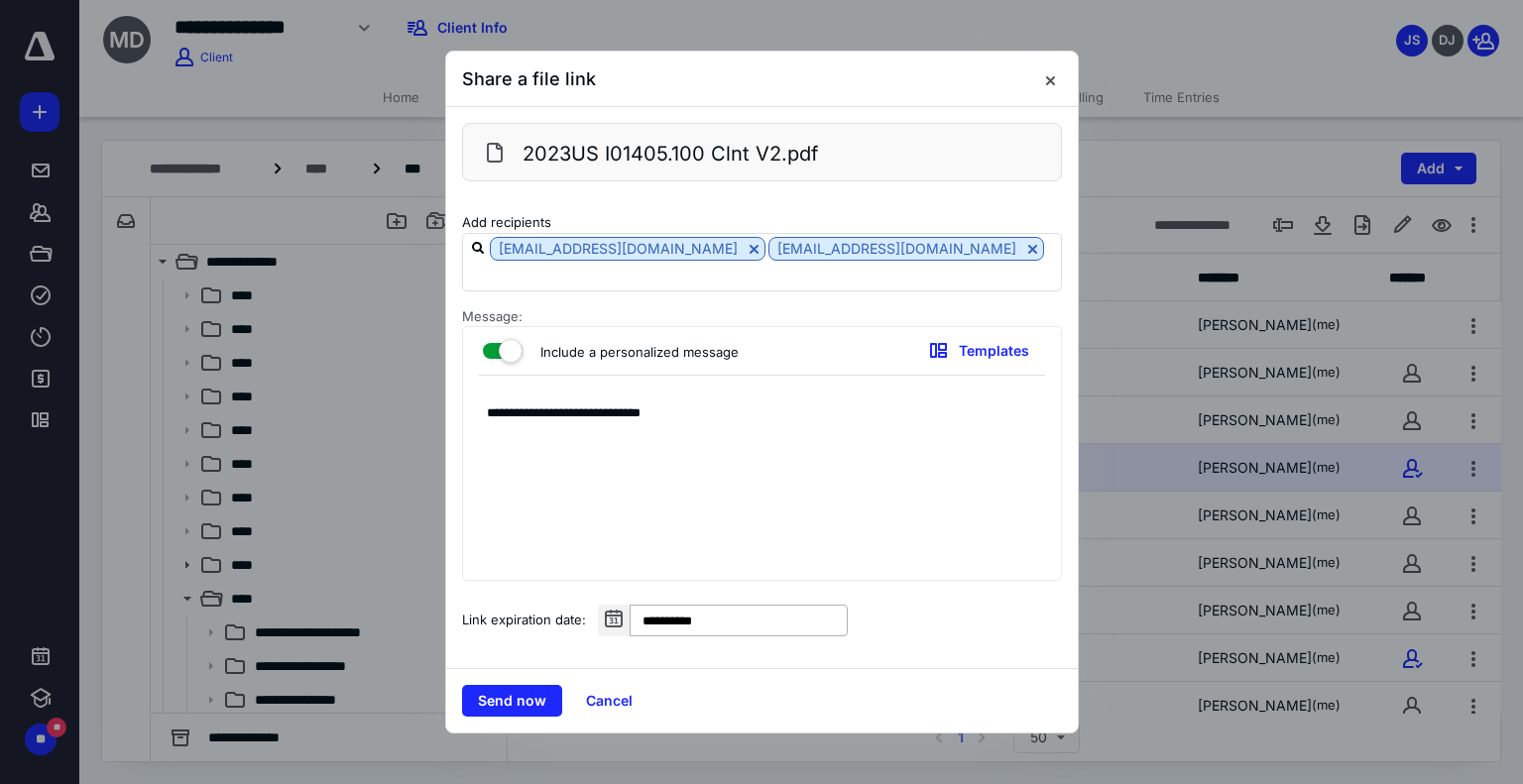 type on "**********" 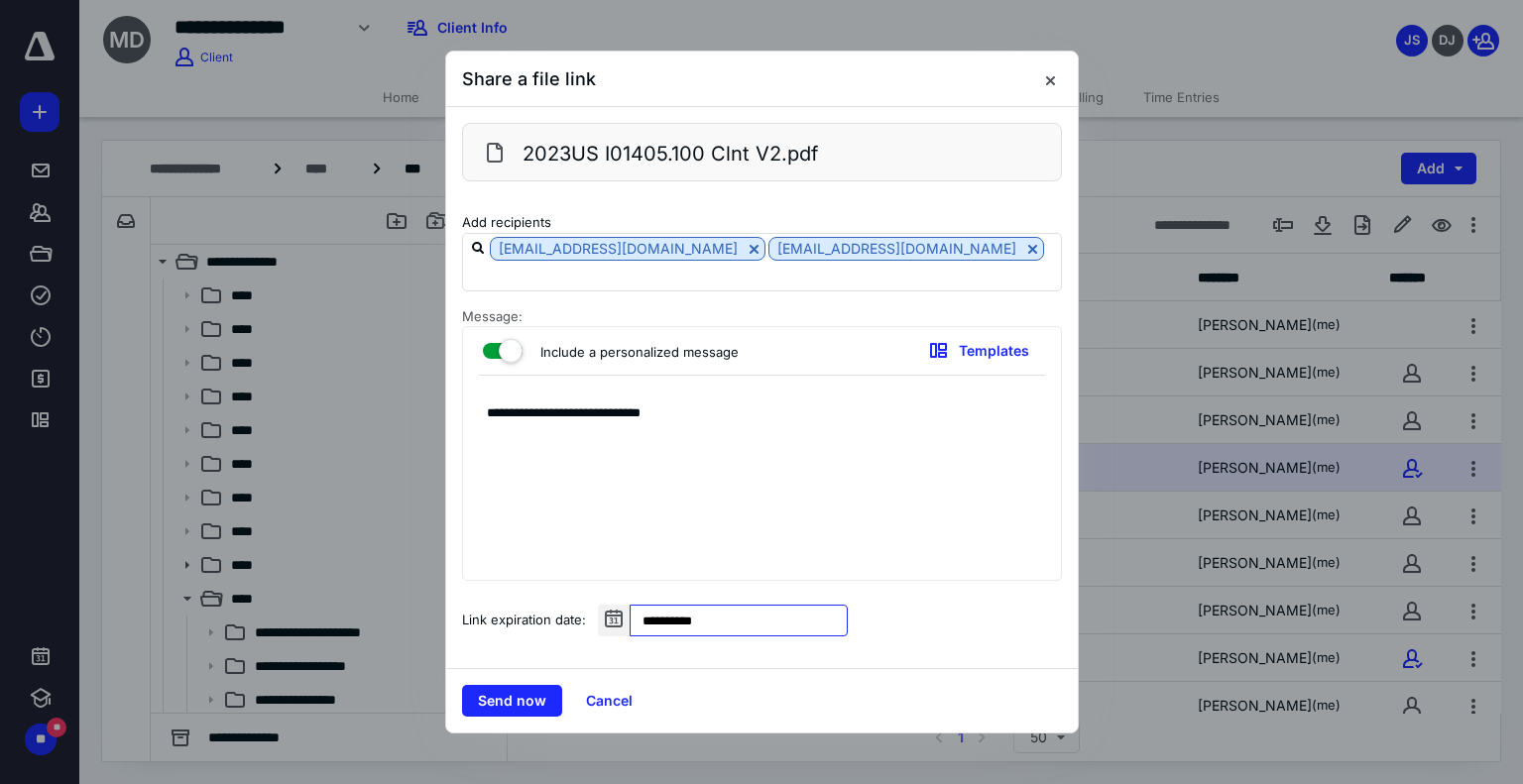 click on "**********" at bounding box center (739, 620) 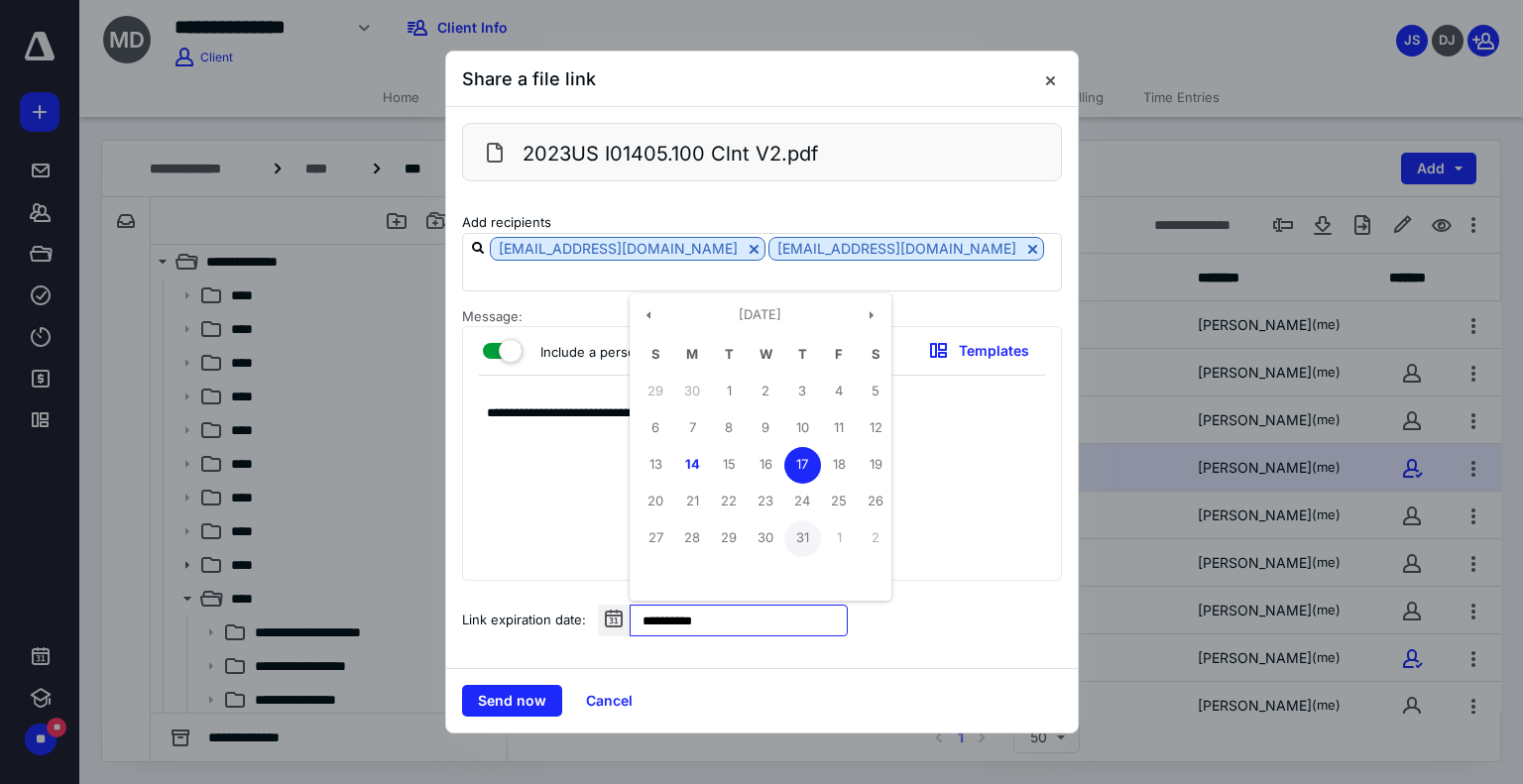 click on "31" at bounding box center (802, 538) 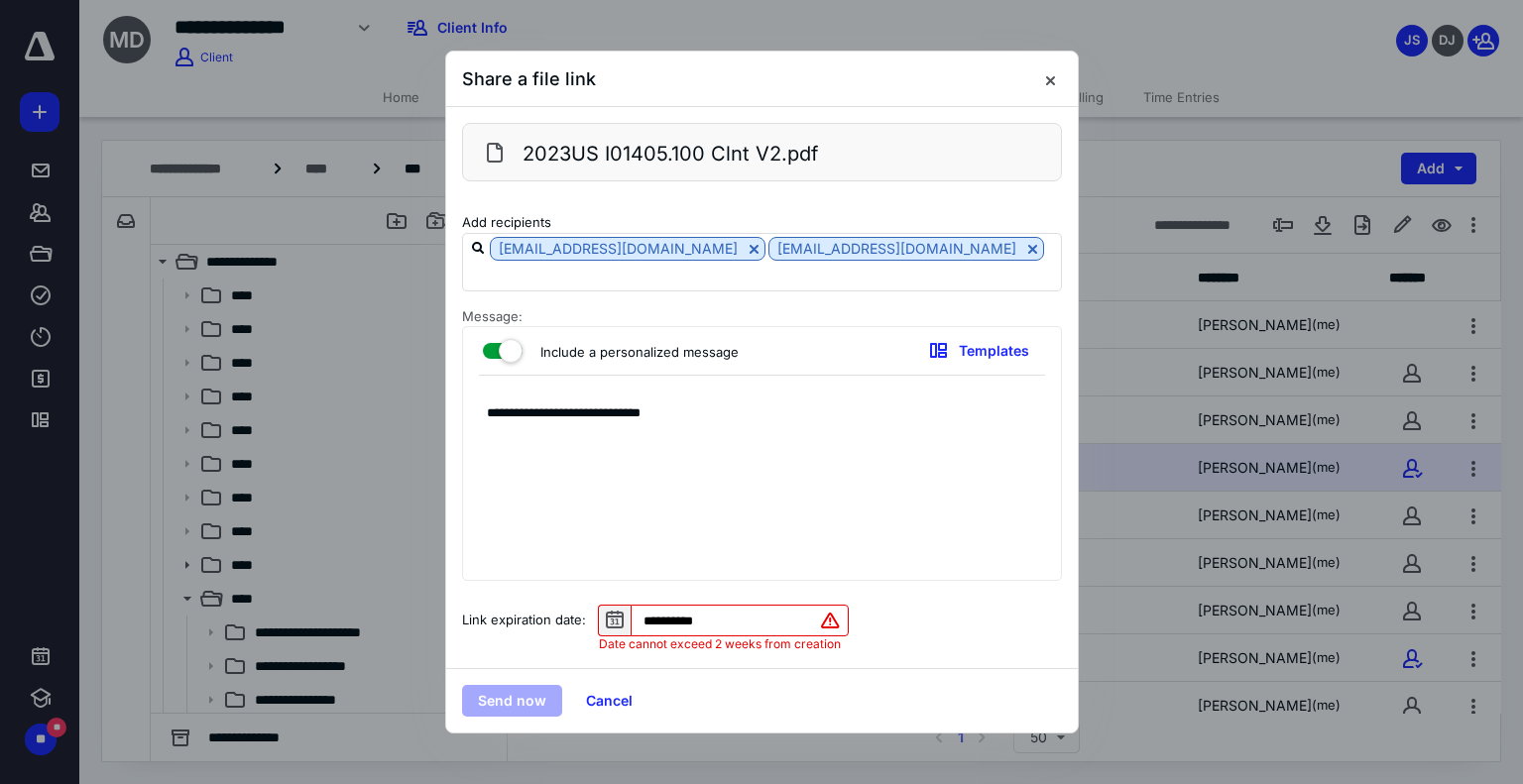 click on "**********" at bounding box center [740, 620] 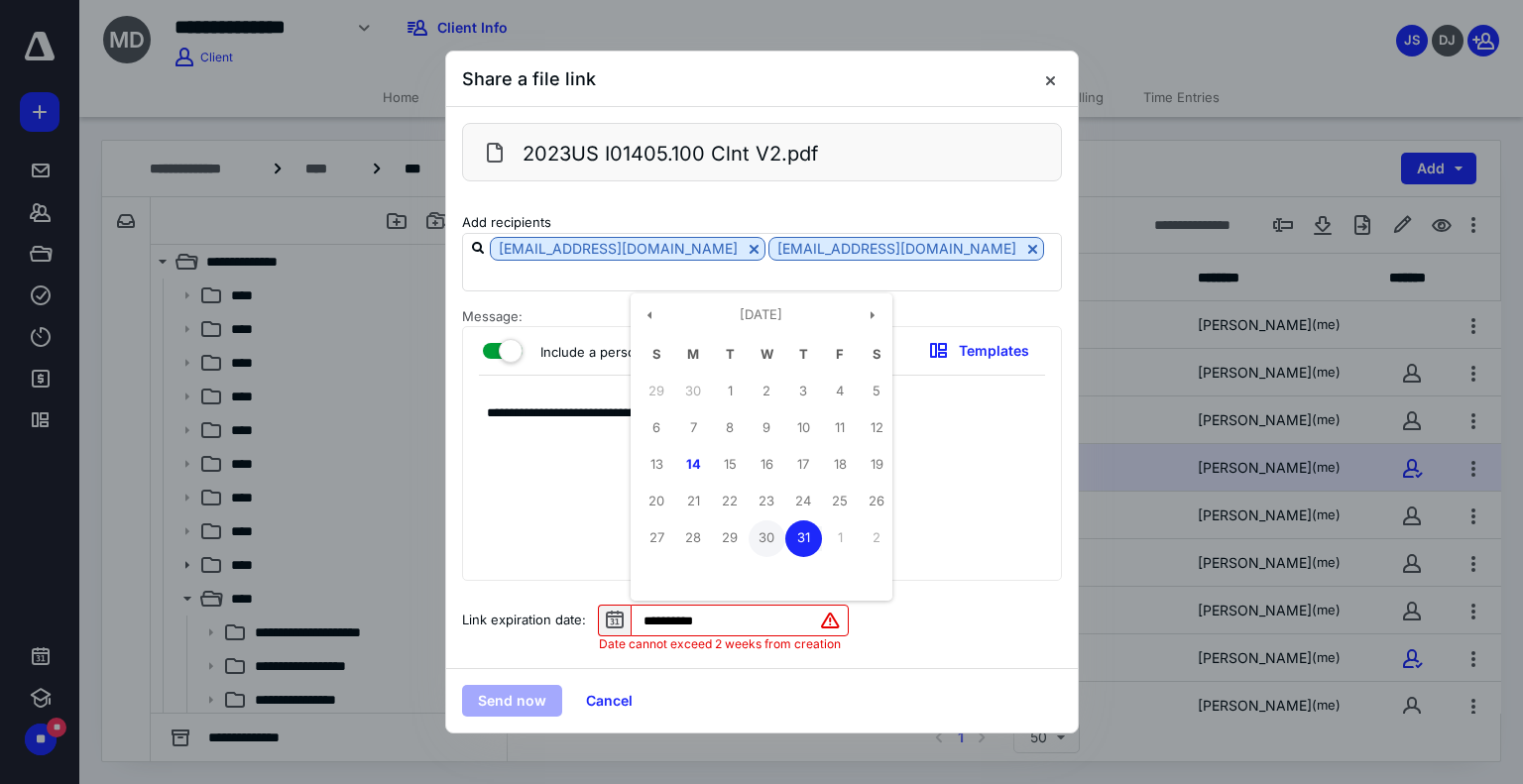 click on "30" at bounding box center [766, 538] 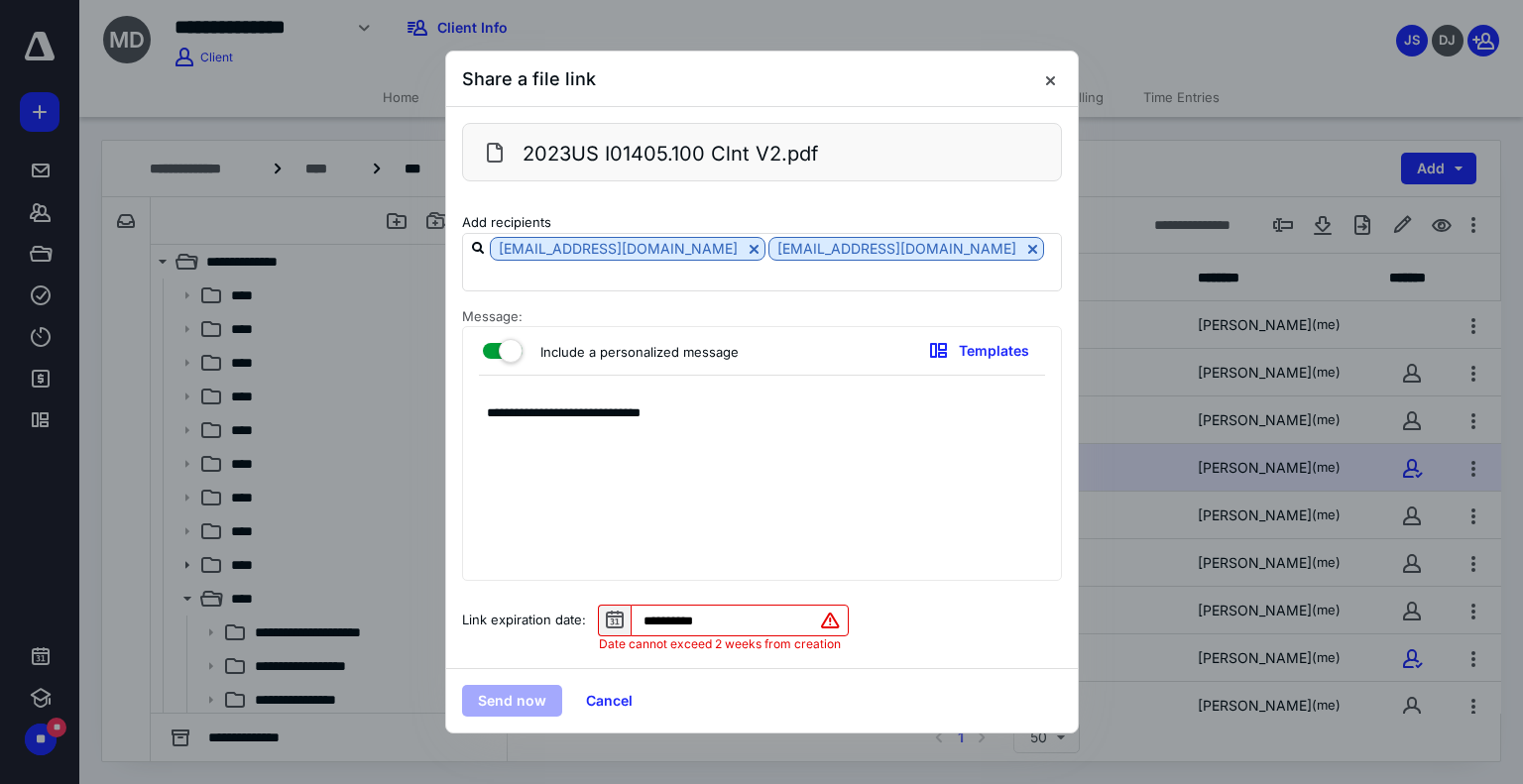 click on "Send now" at bounding box center [512, 701] 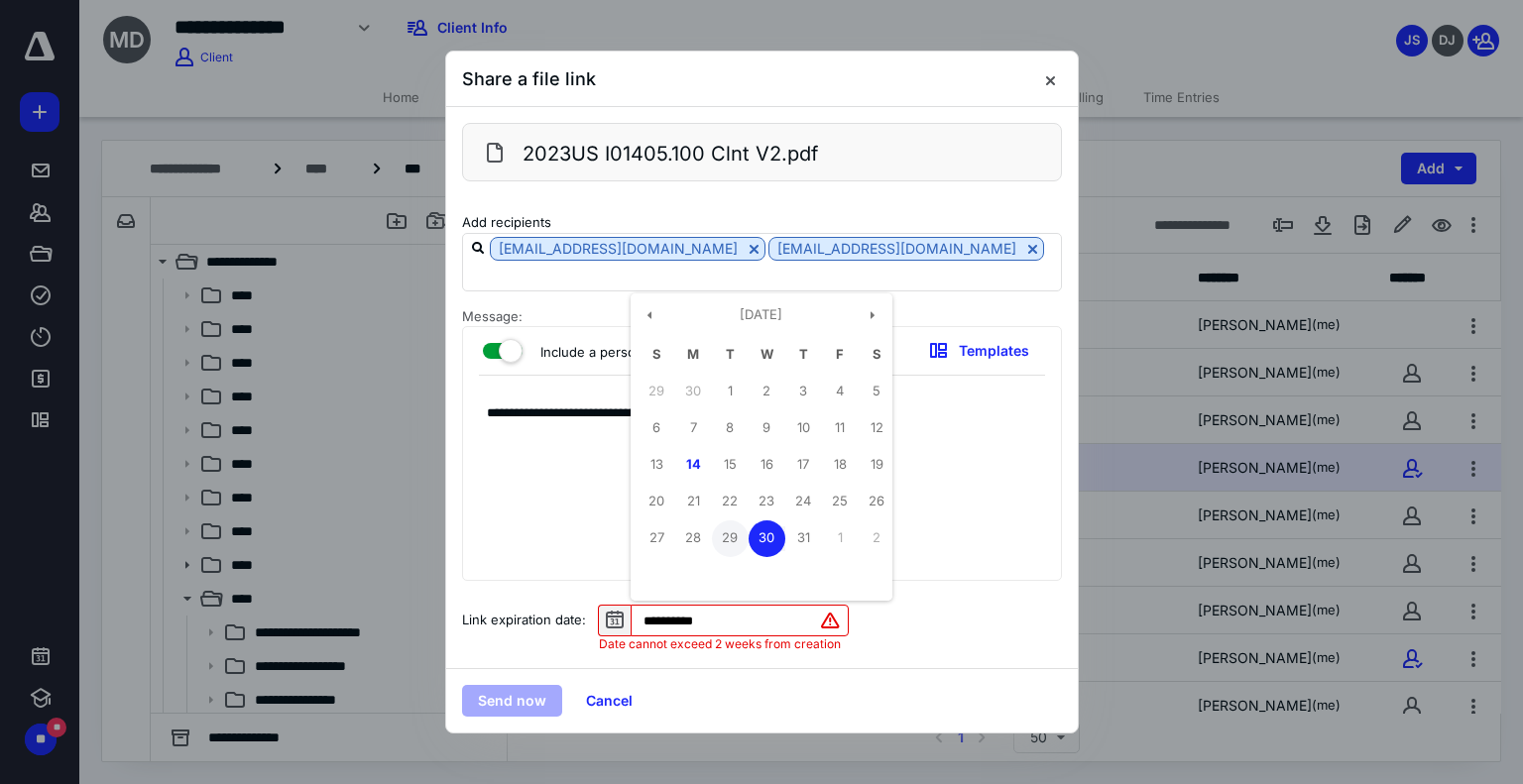 click on "29" at bounding box center (730, 538) 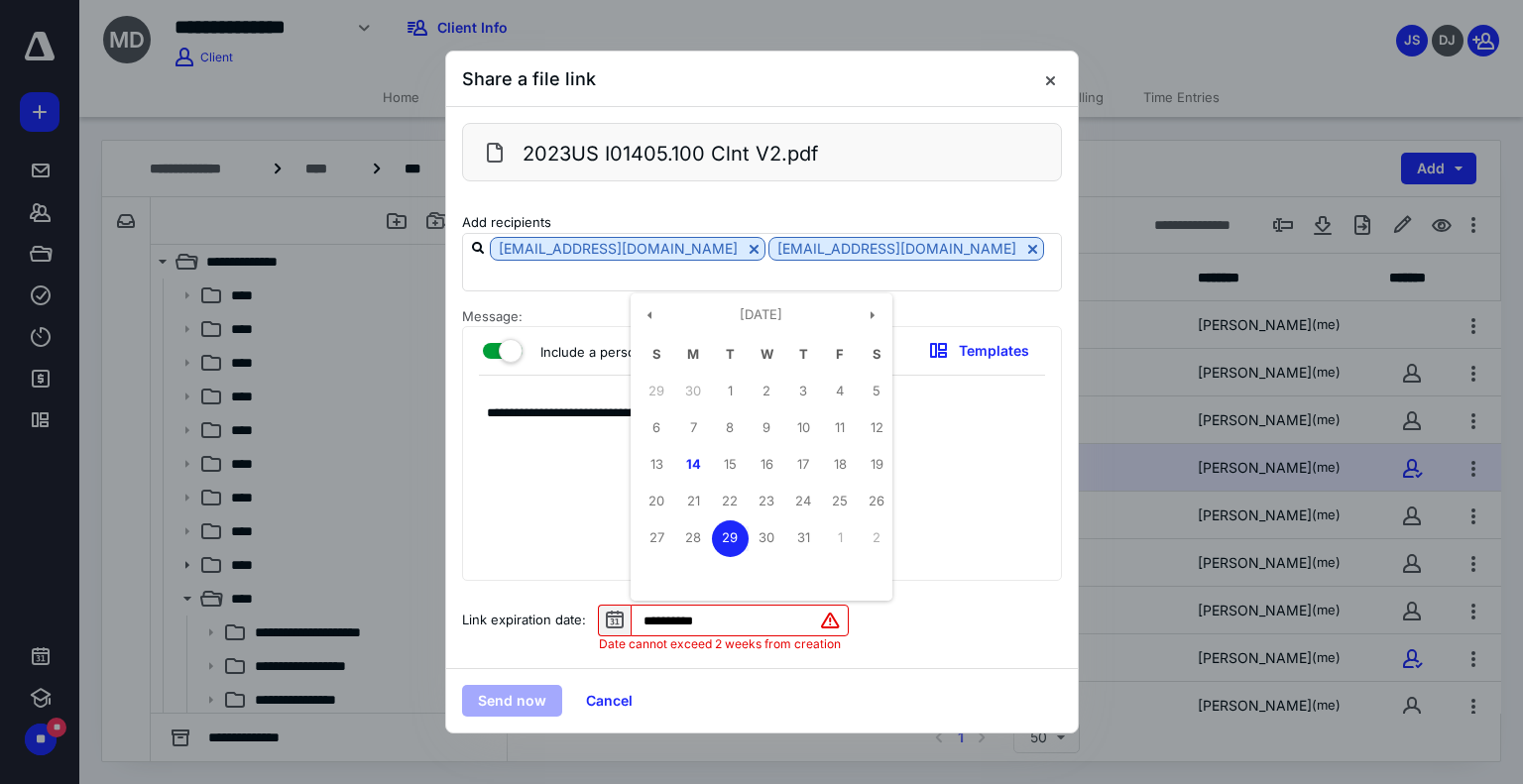 click on "**********" at bounding box center (740, 620) 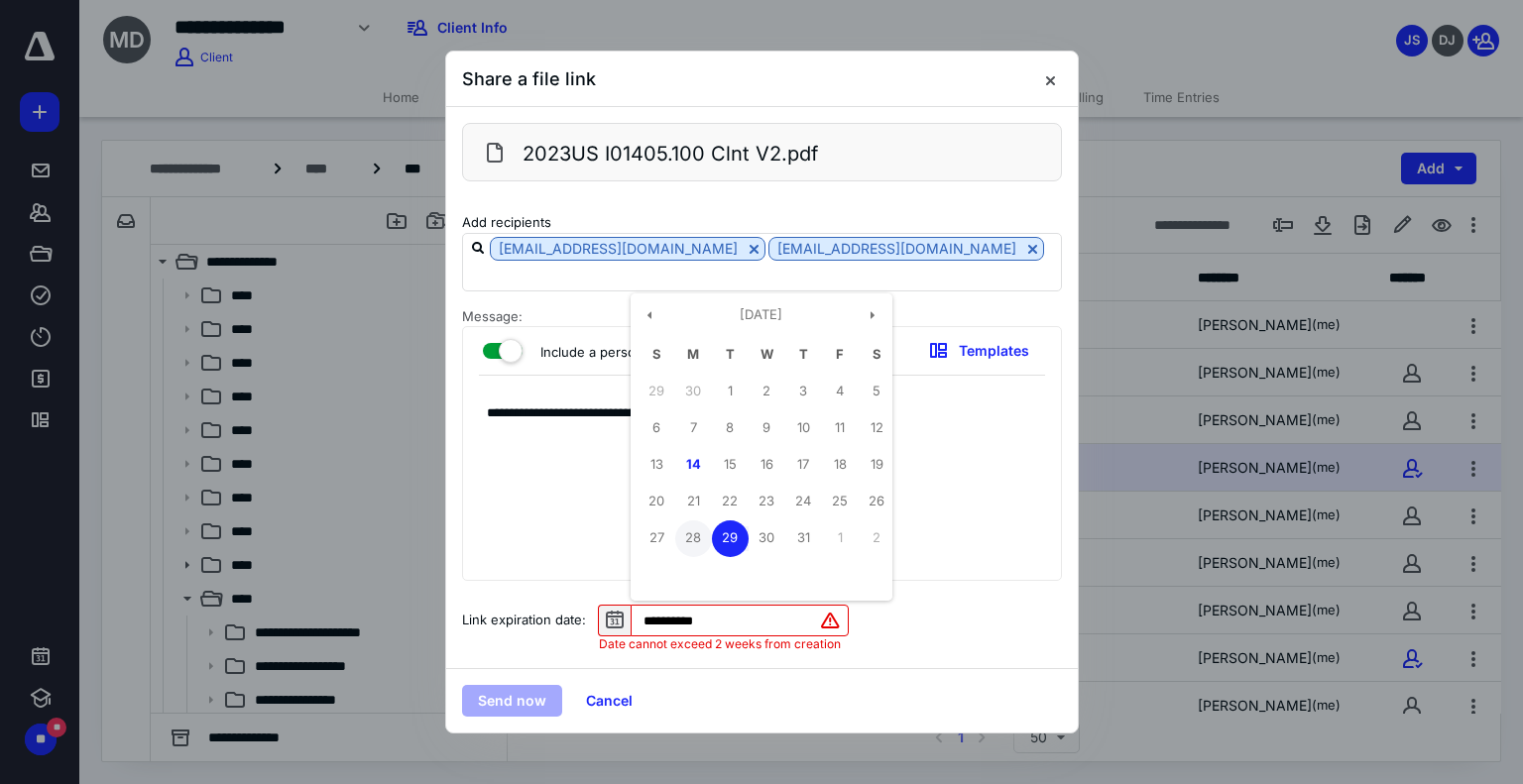 click on "28" at bounding box center [693, 538] 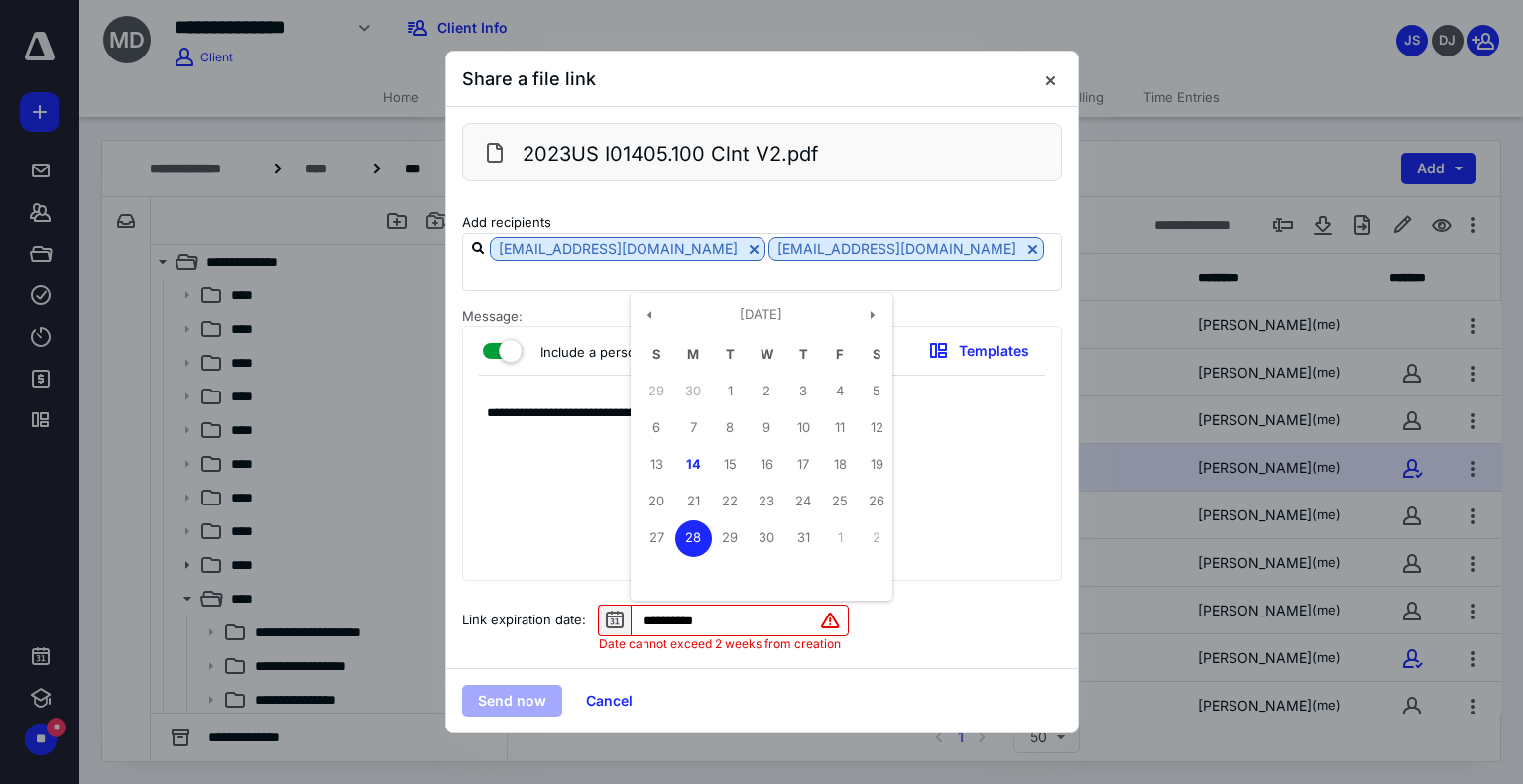 drag, startPoint x: 758, startPoint y: 609, endPoint x: 607, endPoint y: 614, distance: 151.08276 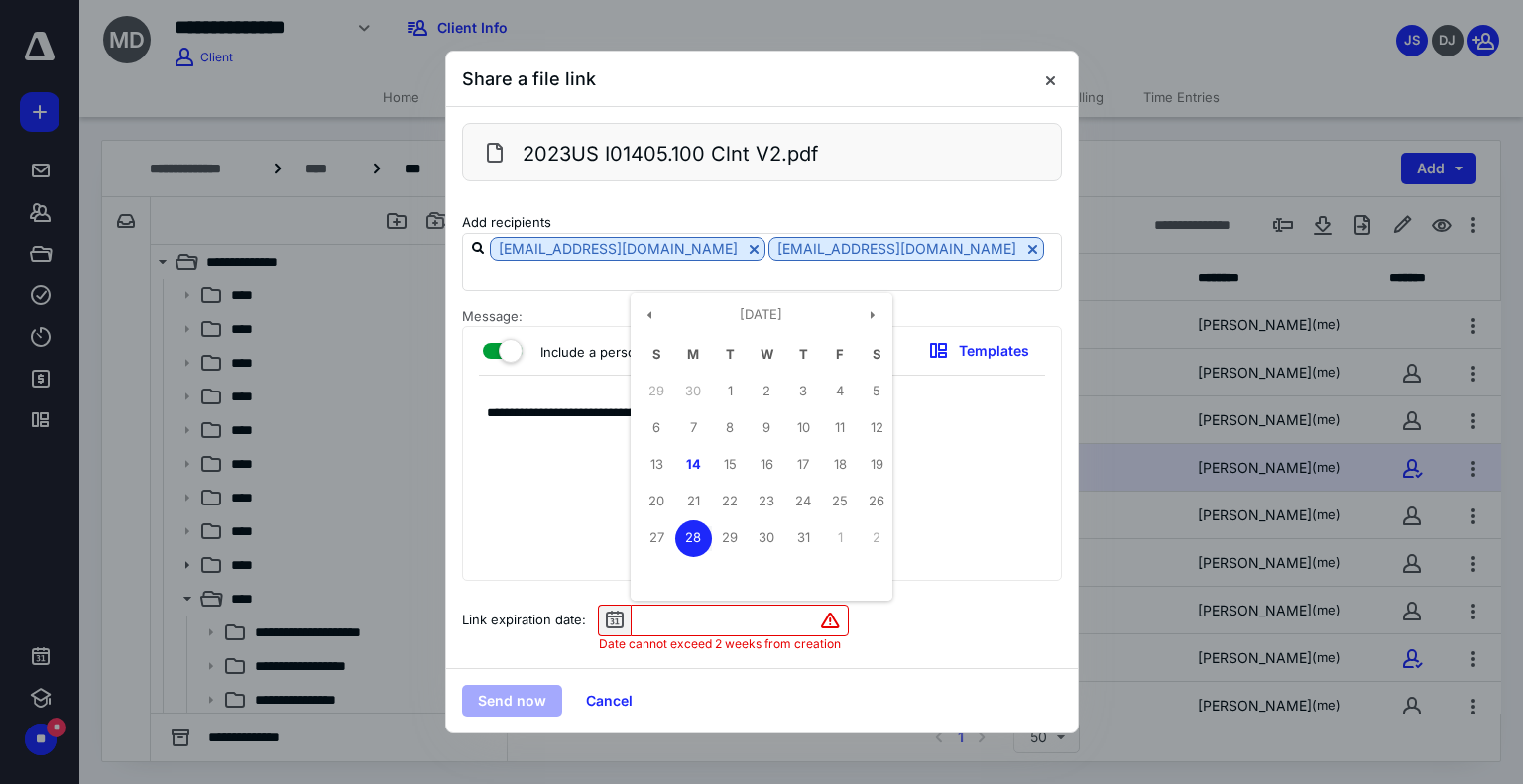 drag, startPoint x: 750, startPoint y: 589, endPoint x: 1014, endPoint y: 487, distance: 283.01943 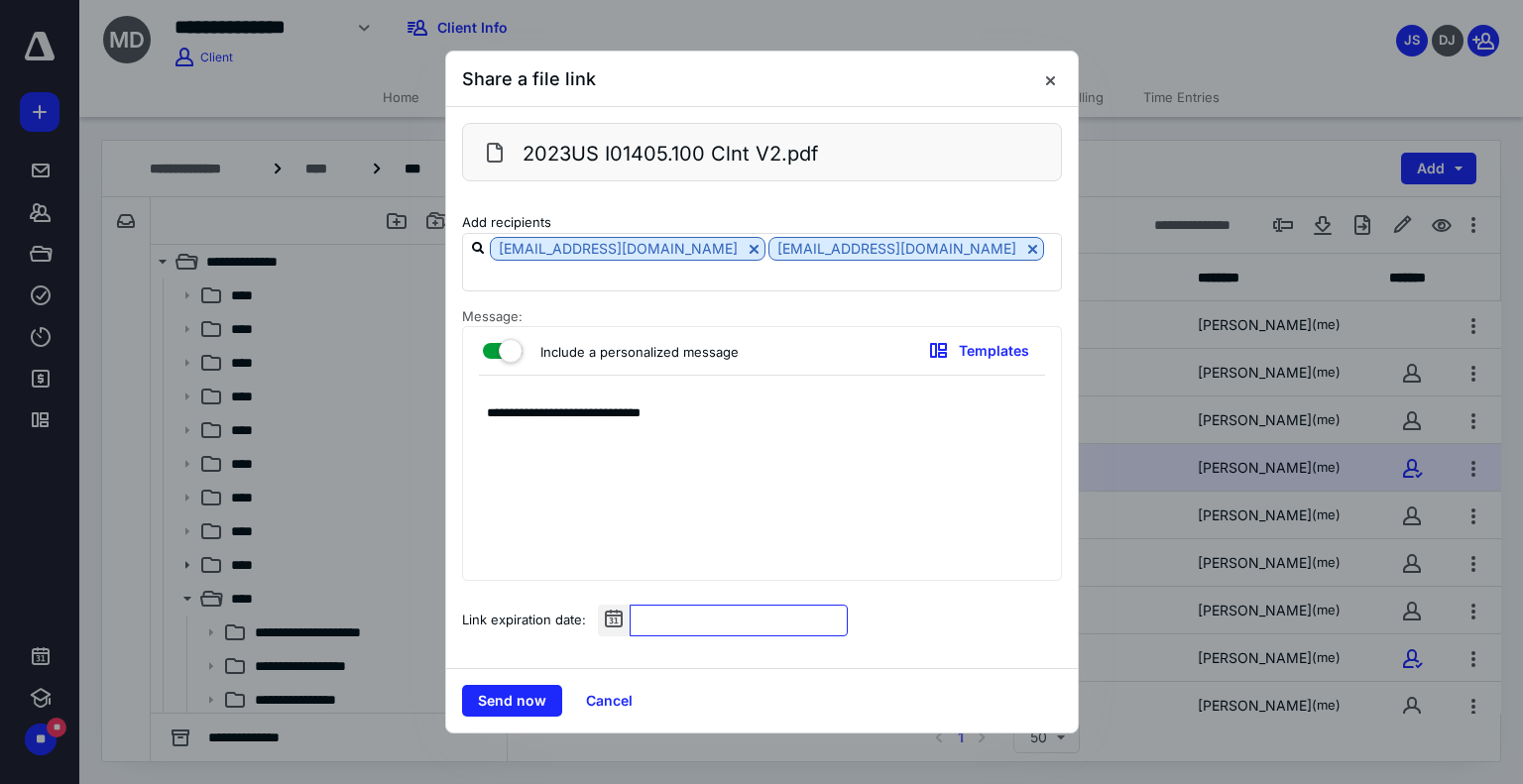 click at bounding box center [739, 620] 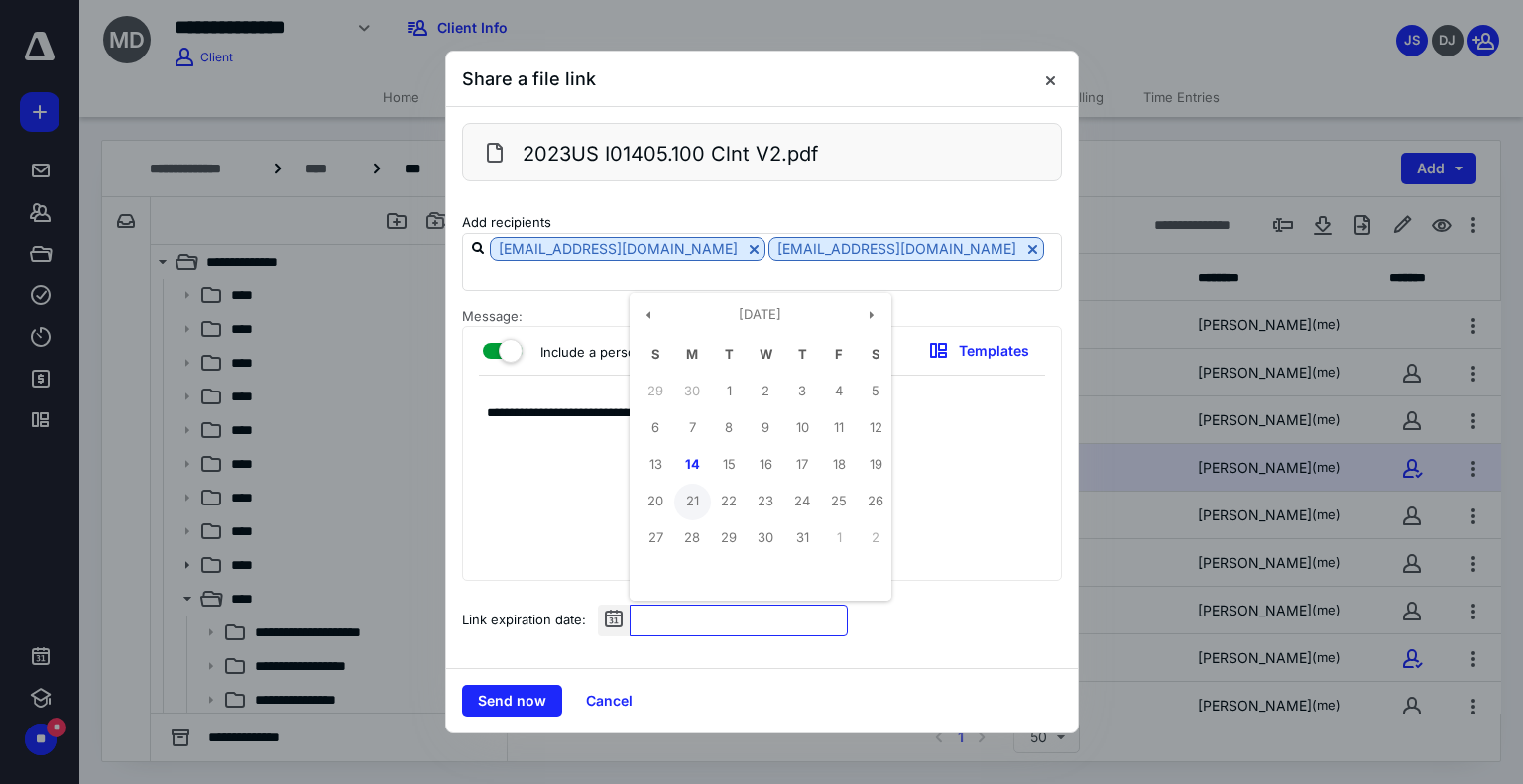click on "21" at bounding box center (692, 502) 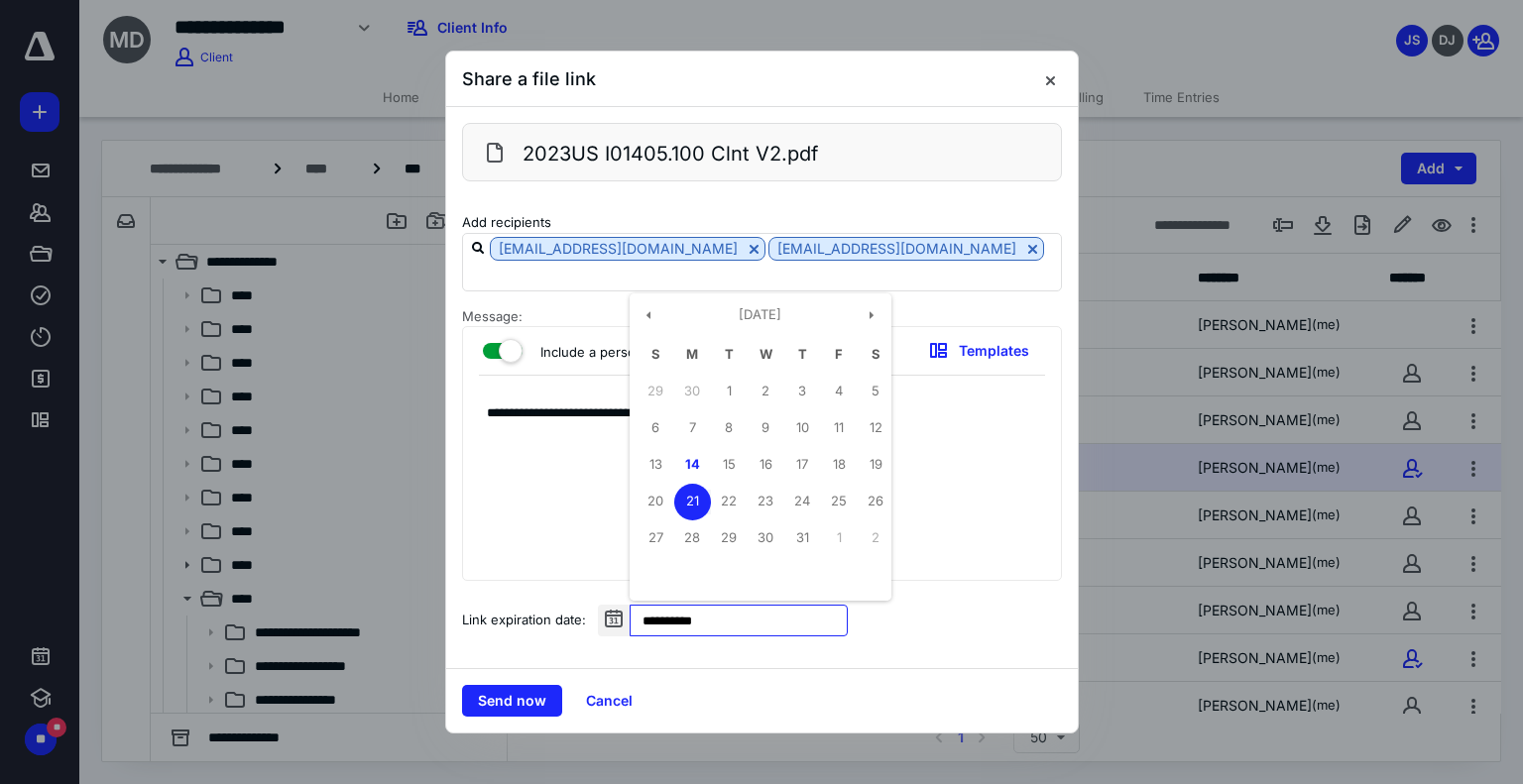 click on "**********" at bounding box center (739, 620) 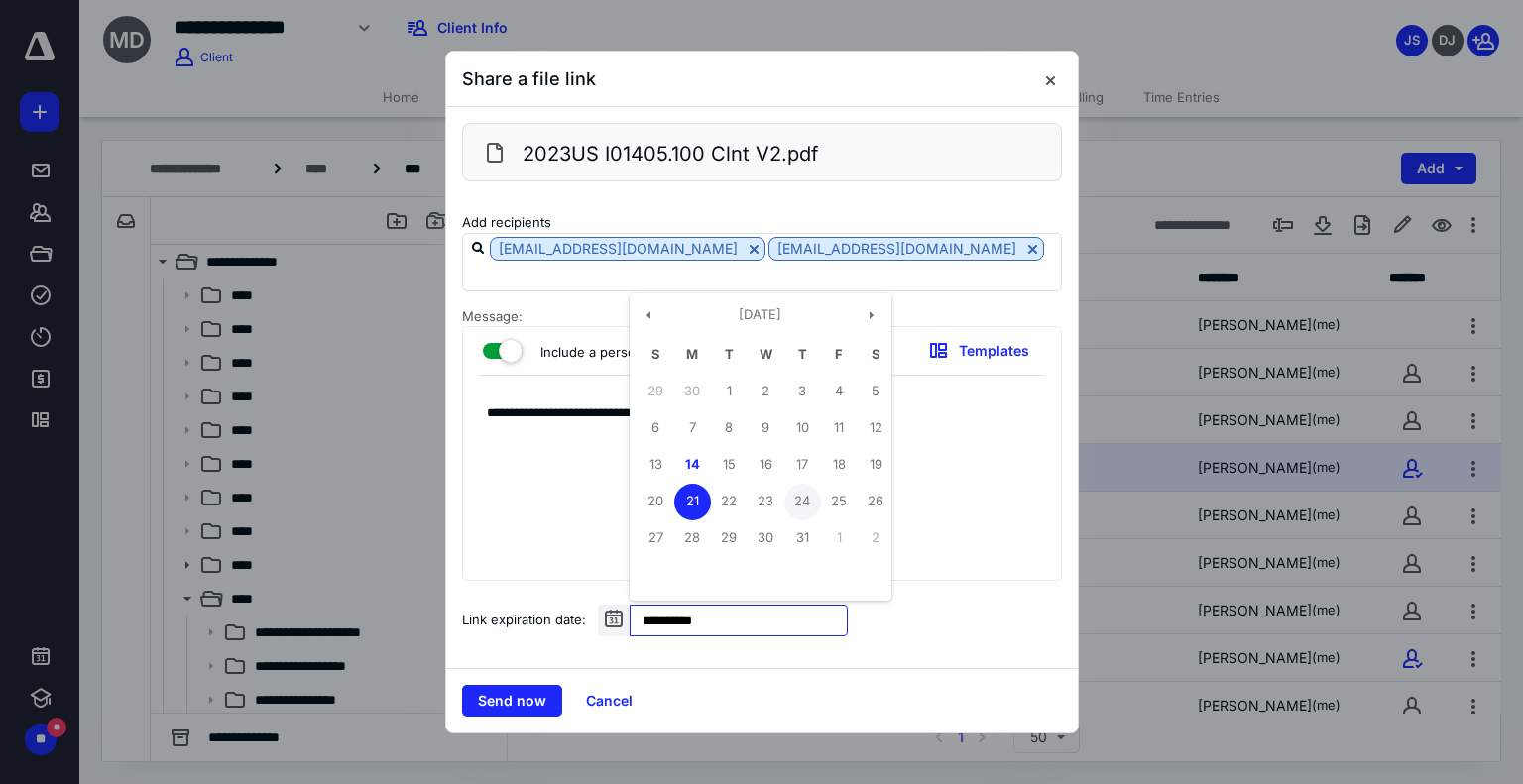 click on "24" at bounding box center [802, 502] 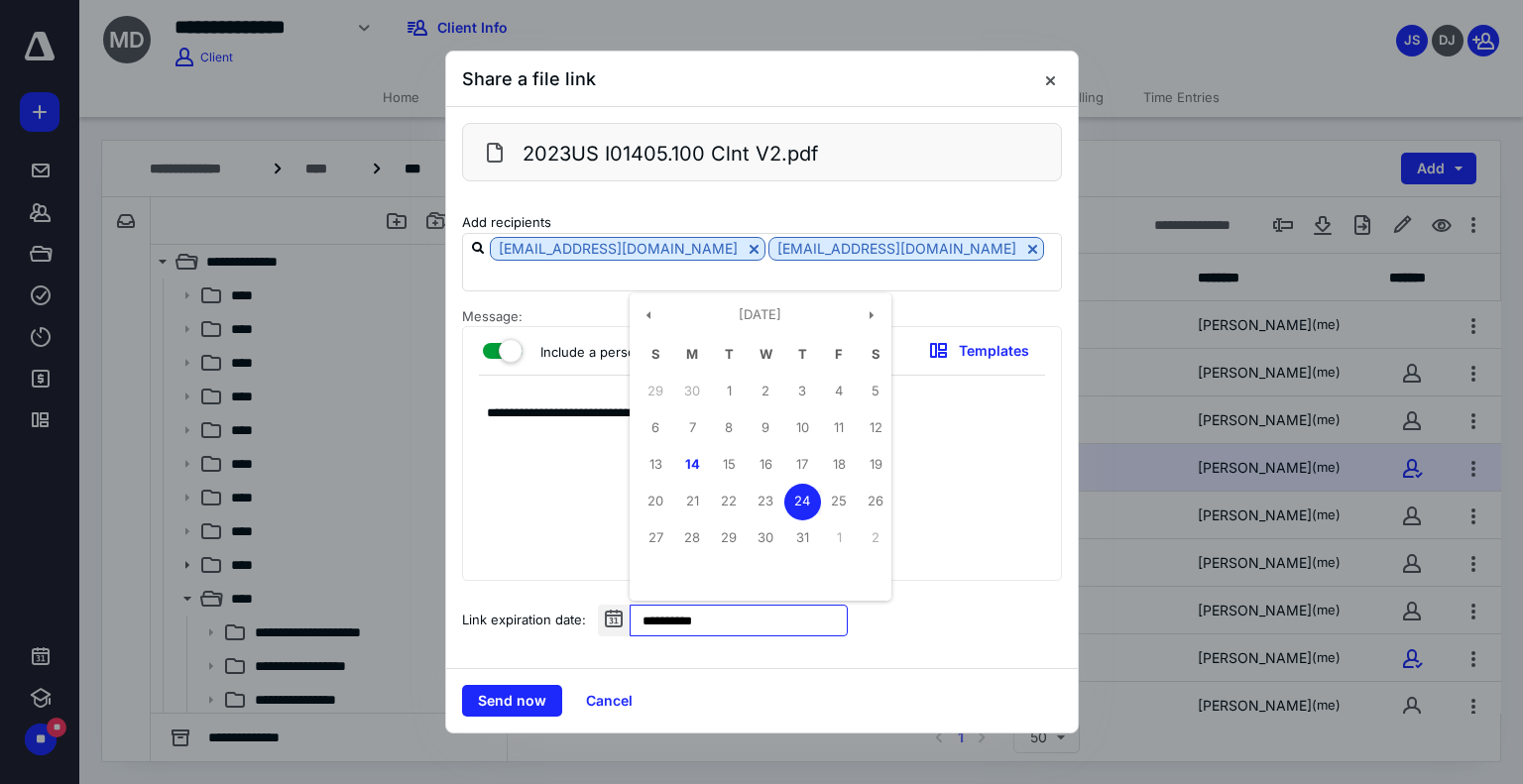 click on "**********" at bounding box center (739, 620) 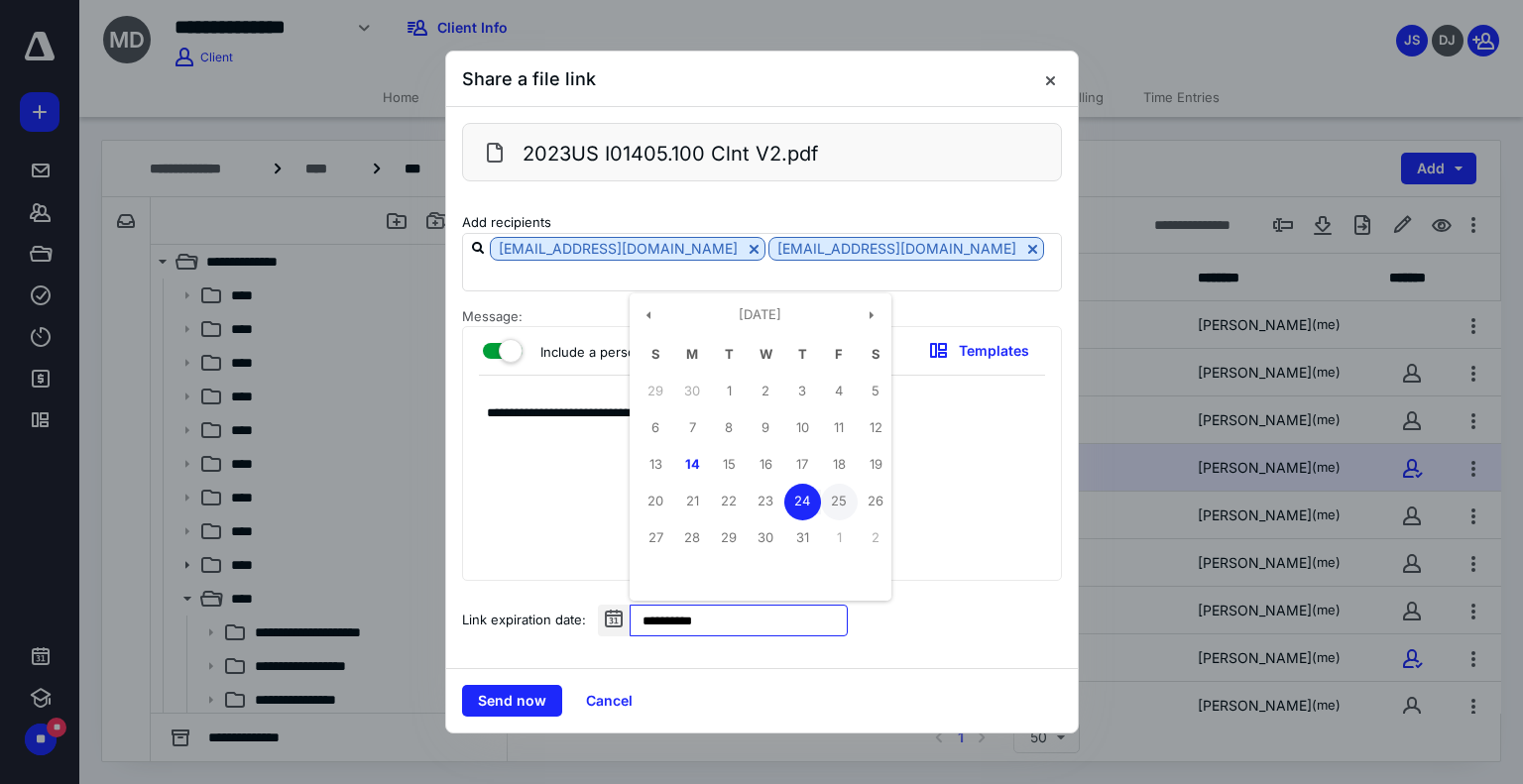 click on "25" at bounding box center (839, 502) 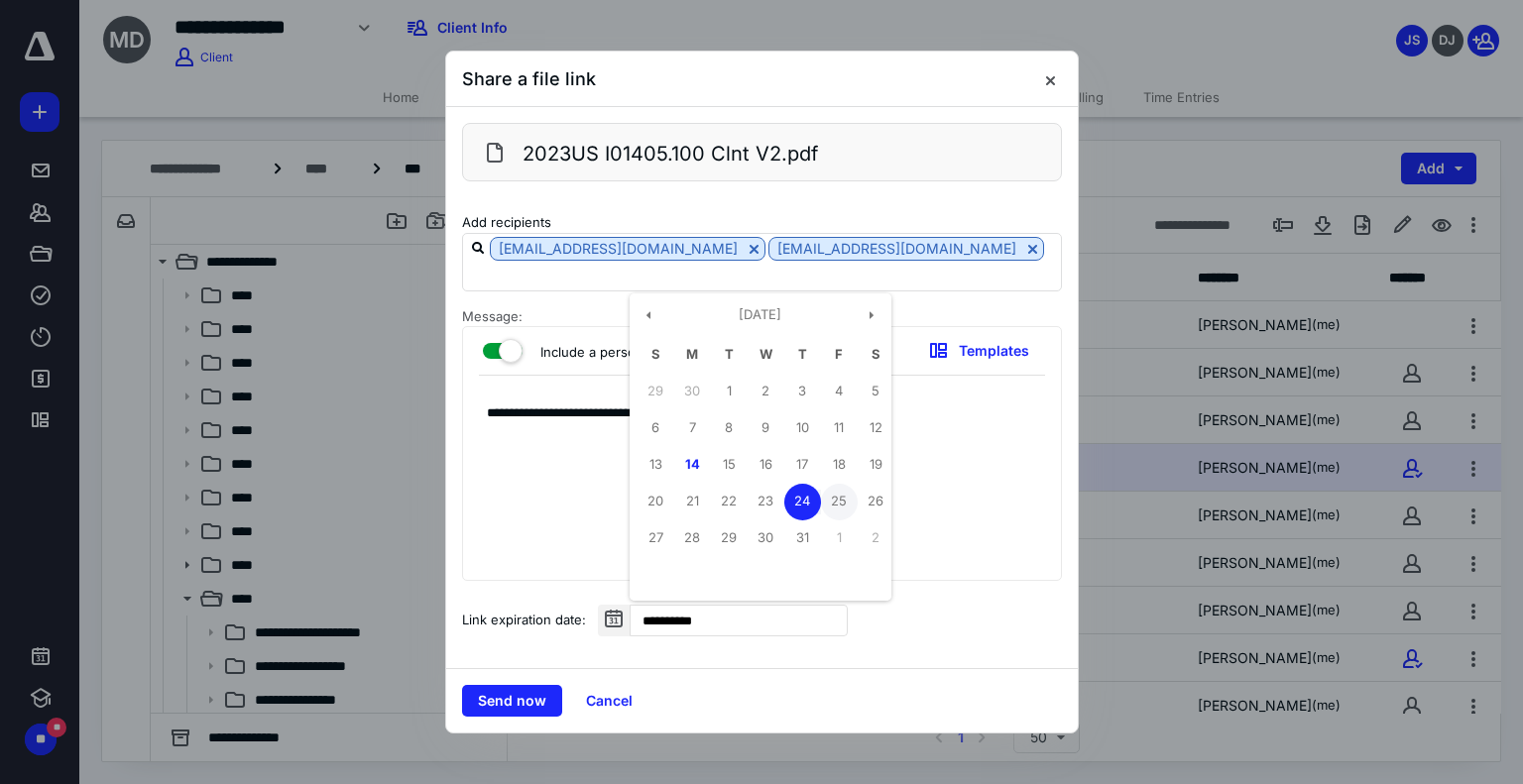 type on "**********" 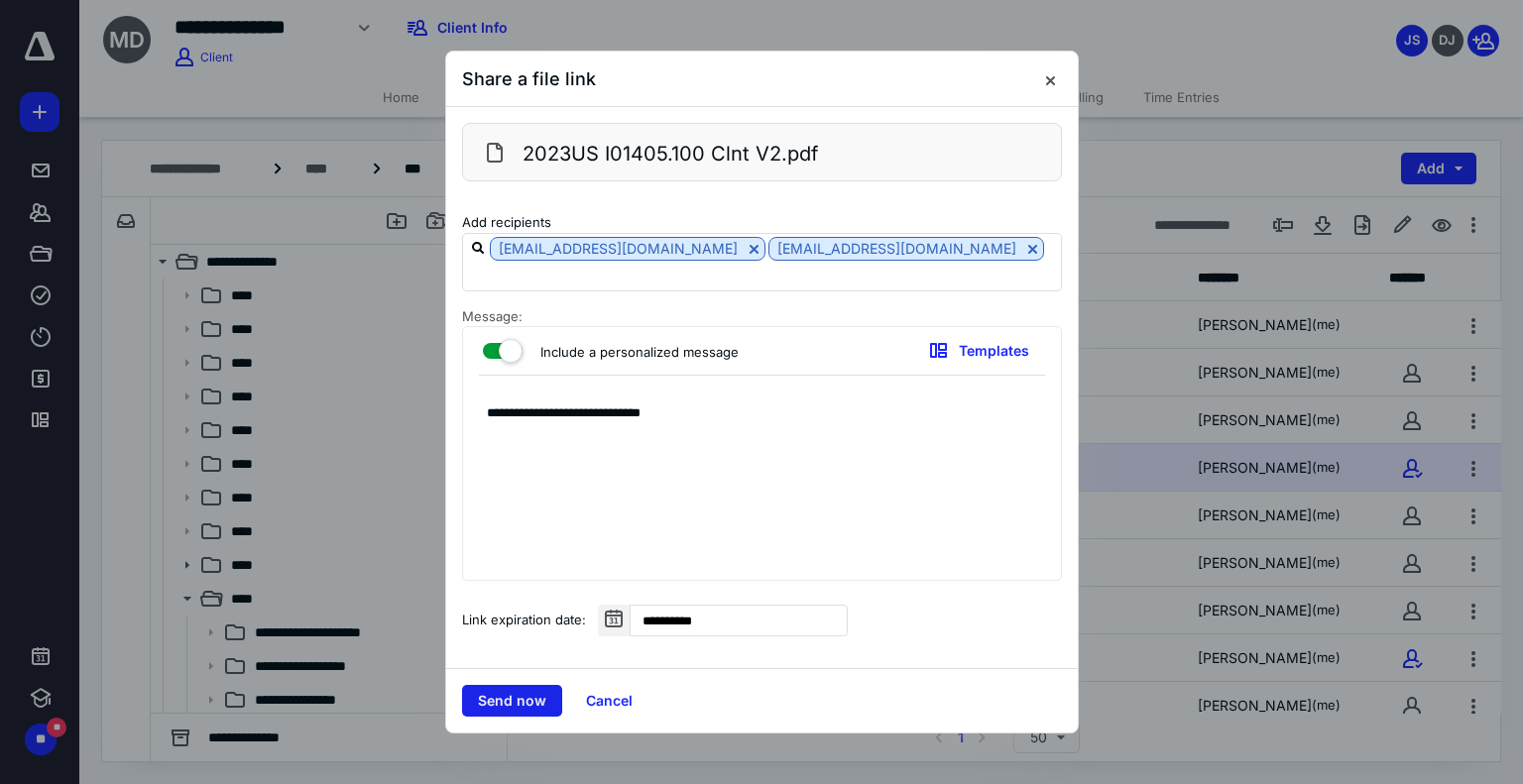 click on "Send now" at bounding box center (512, 701) 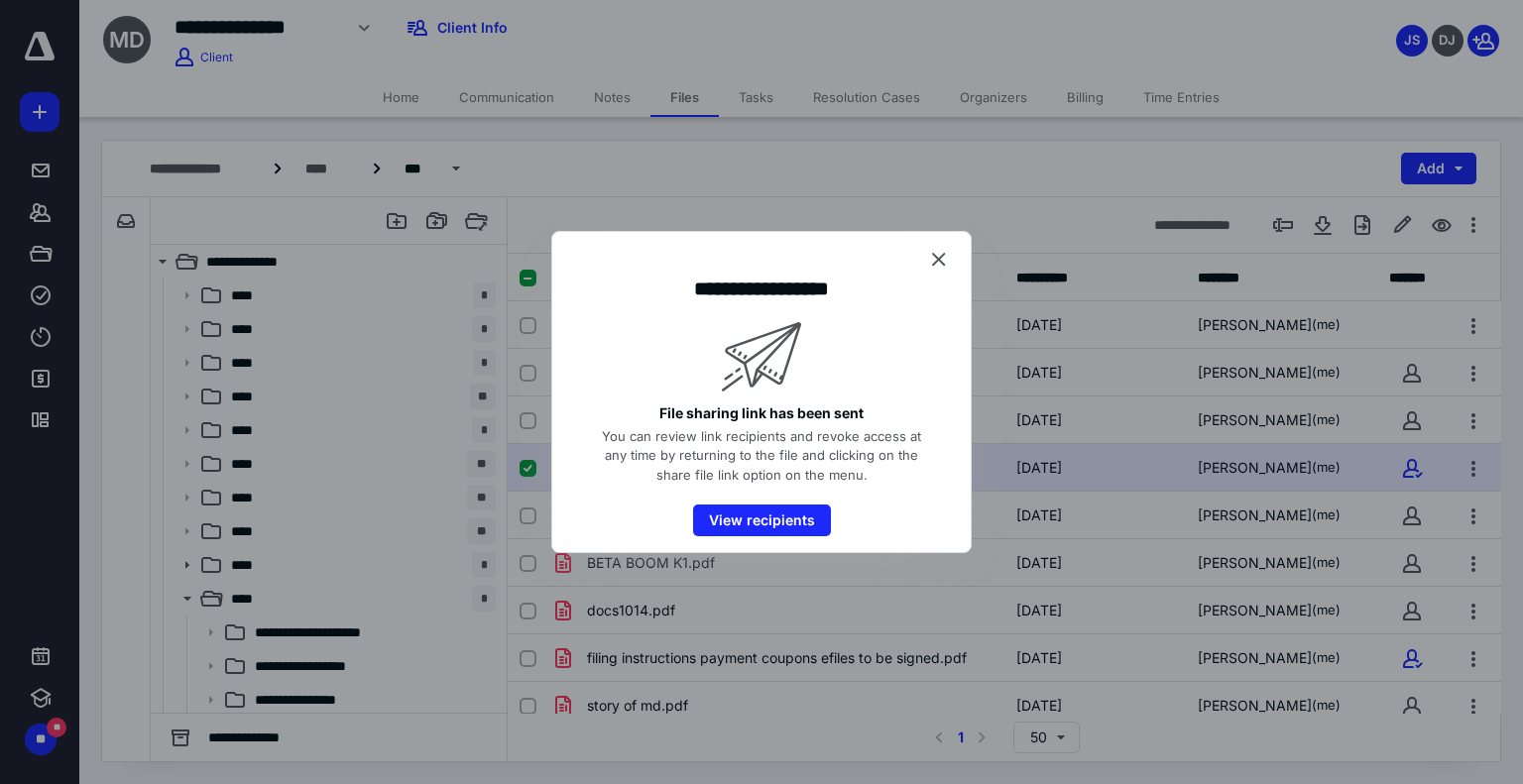 click at bounding box center [762, 392] 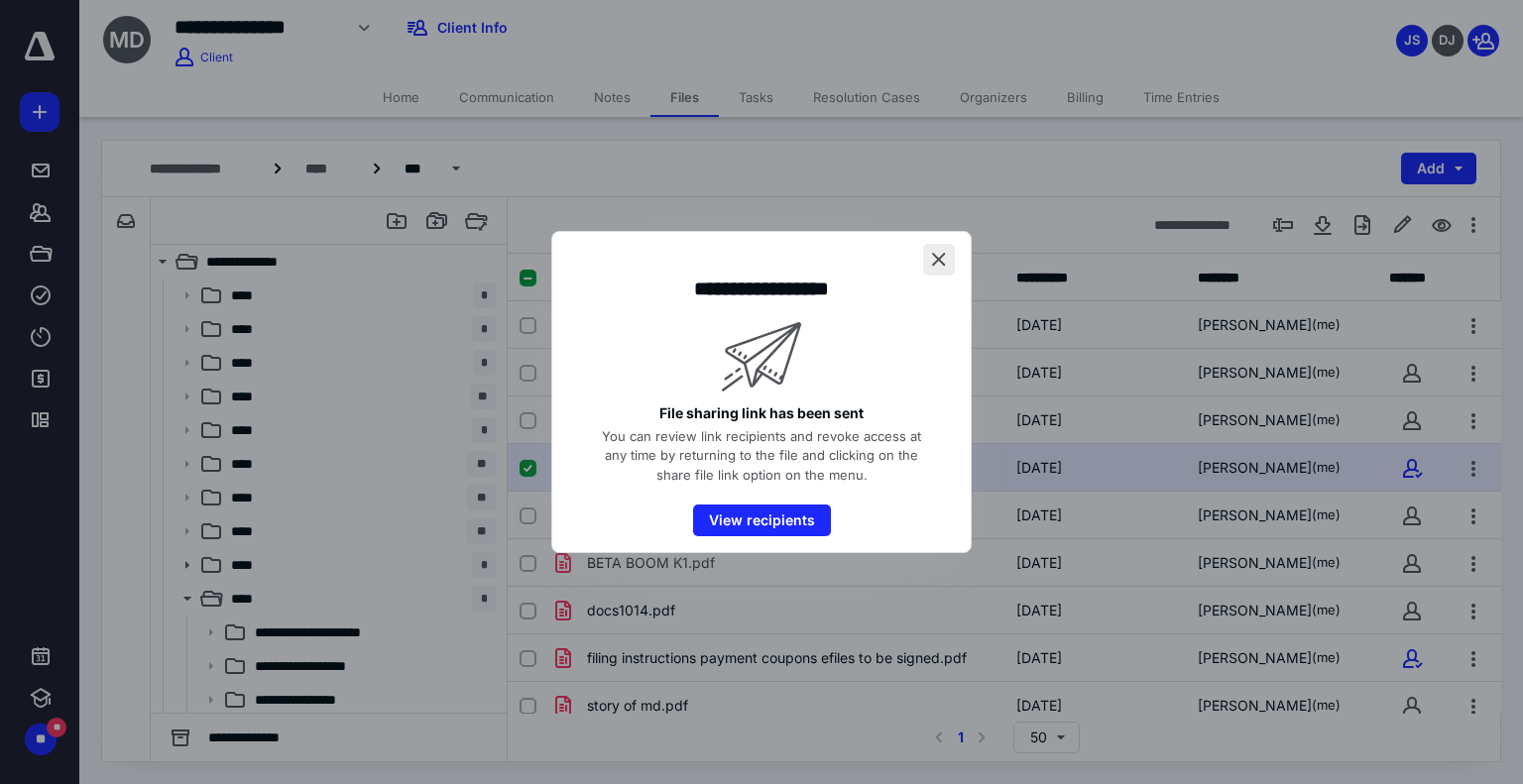 click at bounding box center (939, 260) 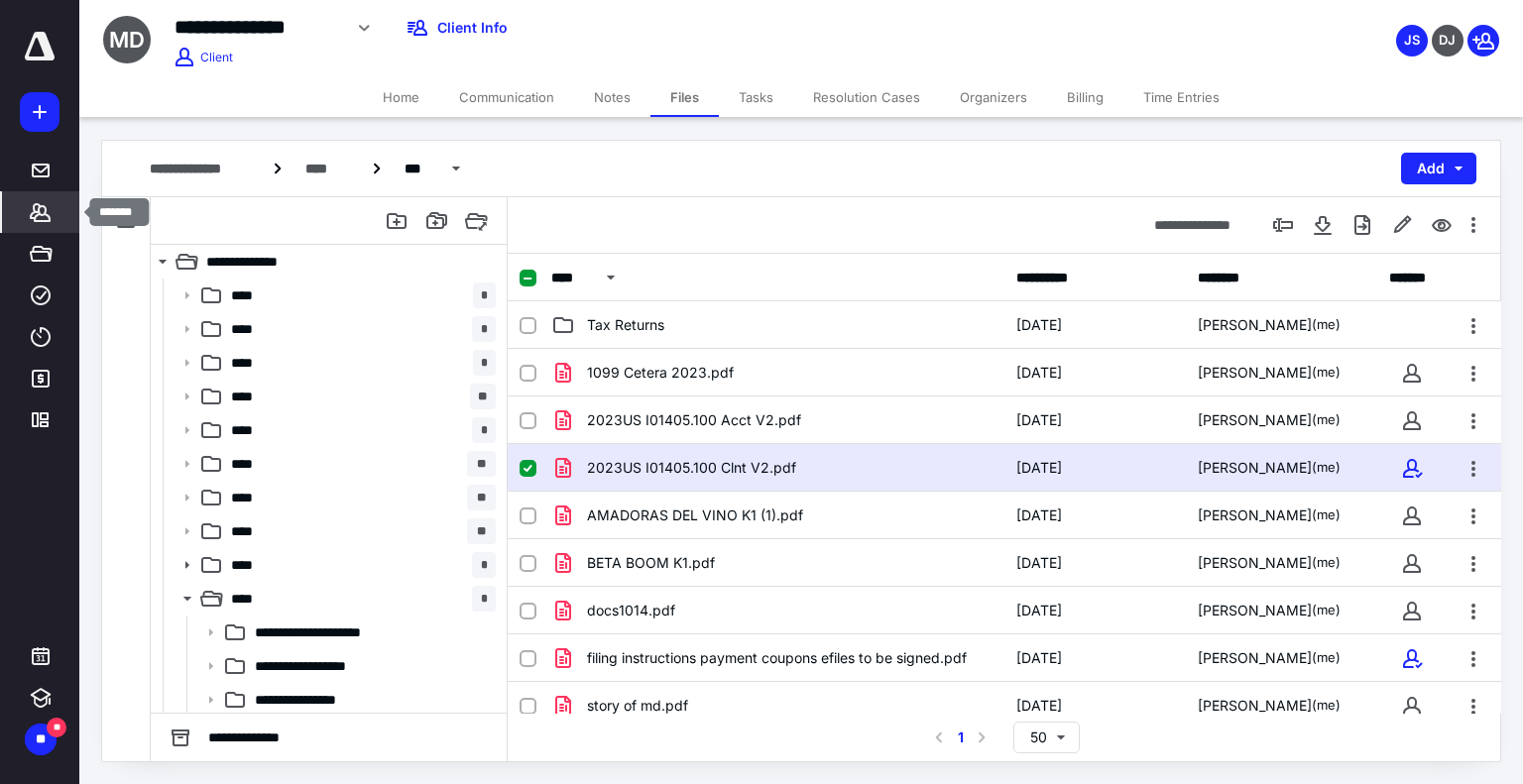 click 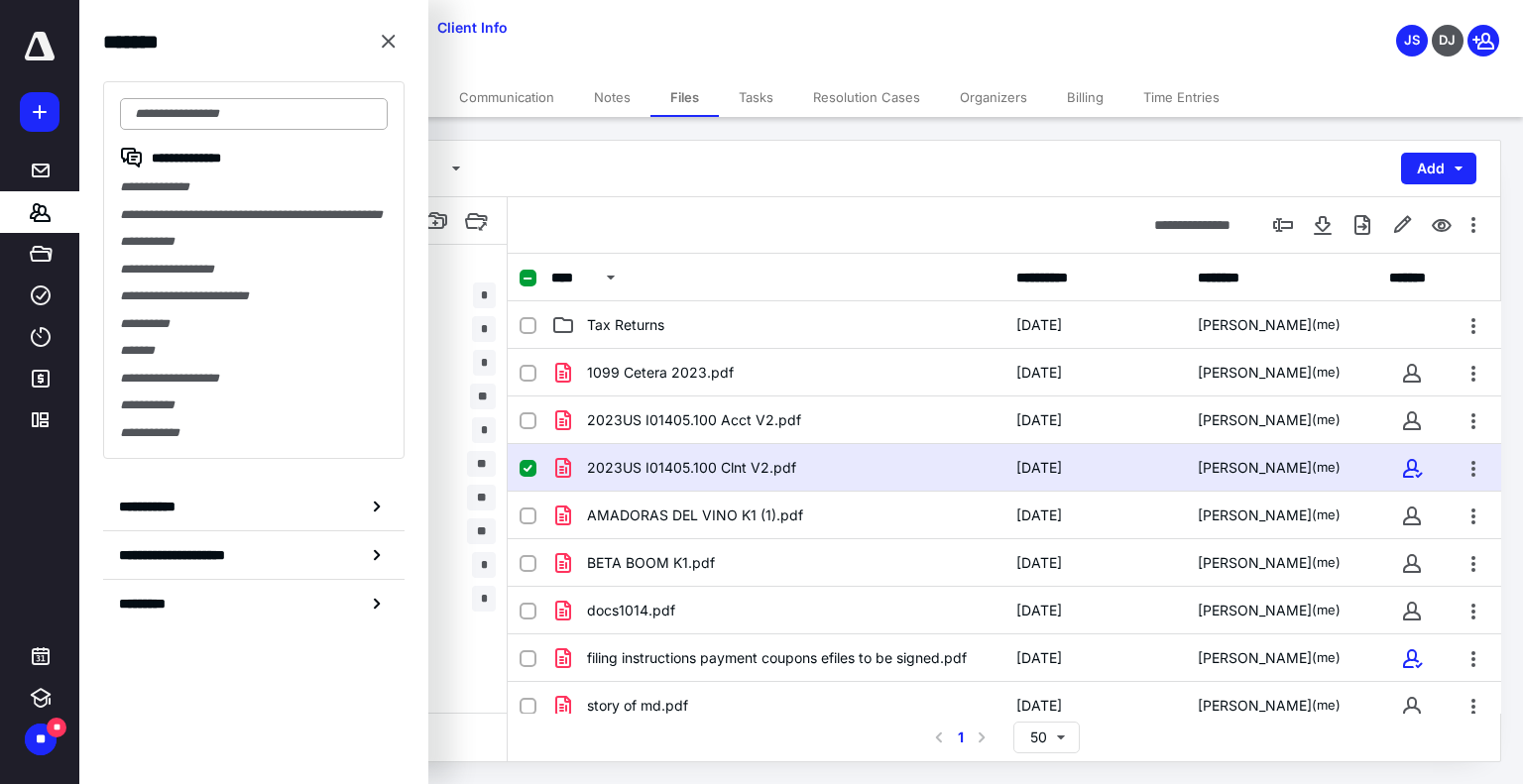 click at bounding box center (254, 114) 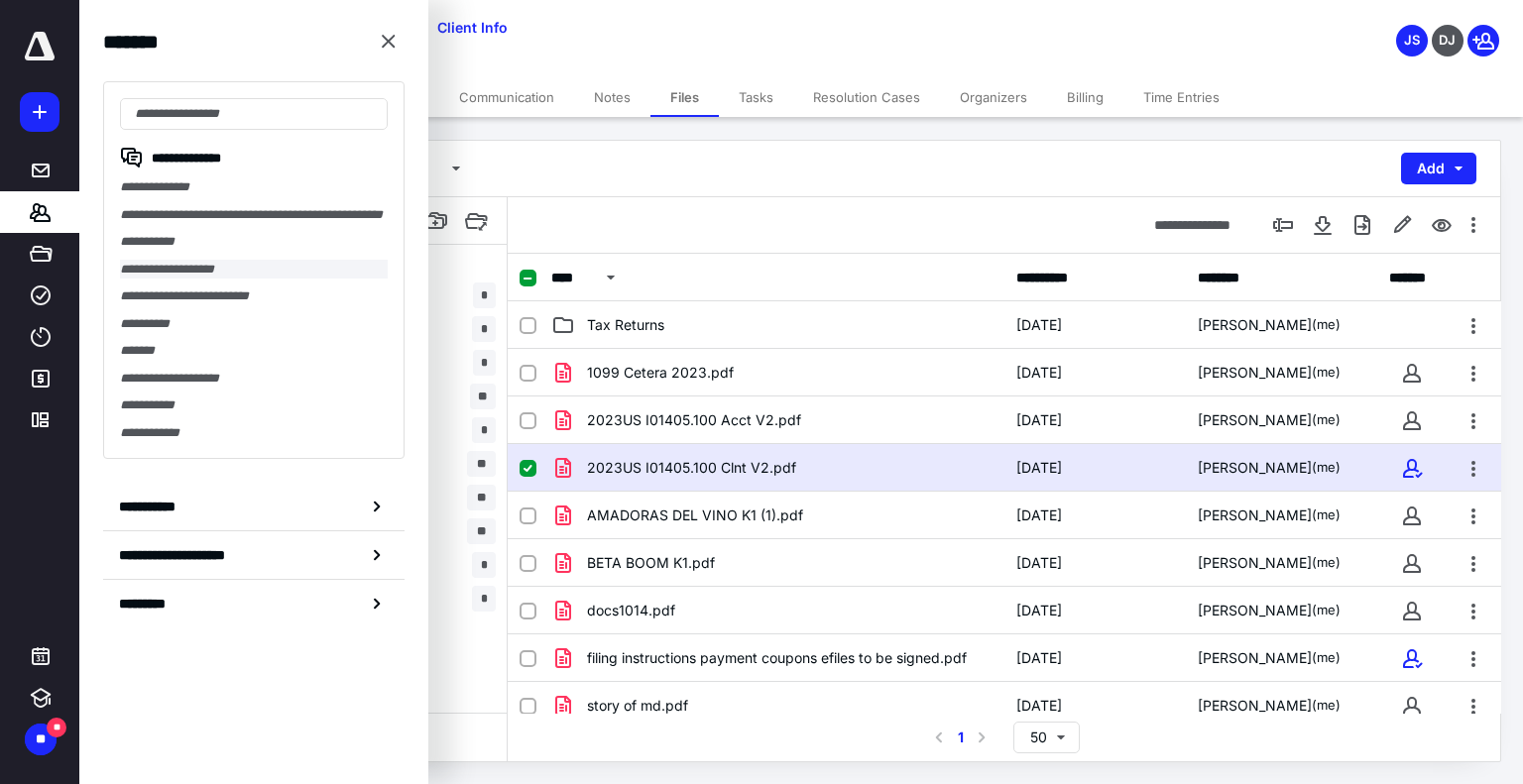 click on "**********" at bounding box center [254, 270] 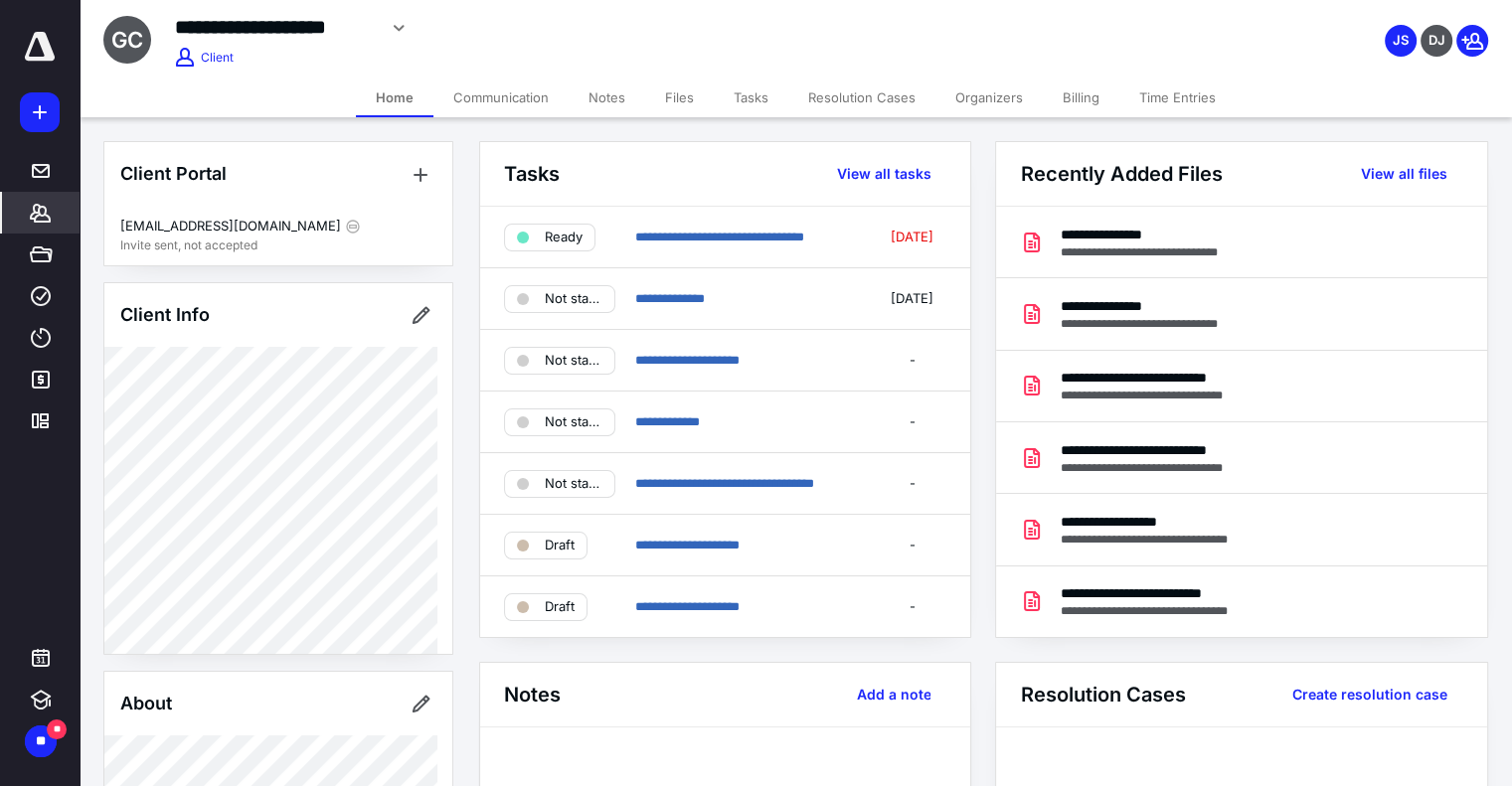 click on "Files" at bounding box center [679, 97] 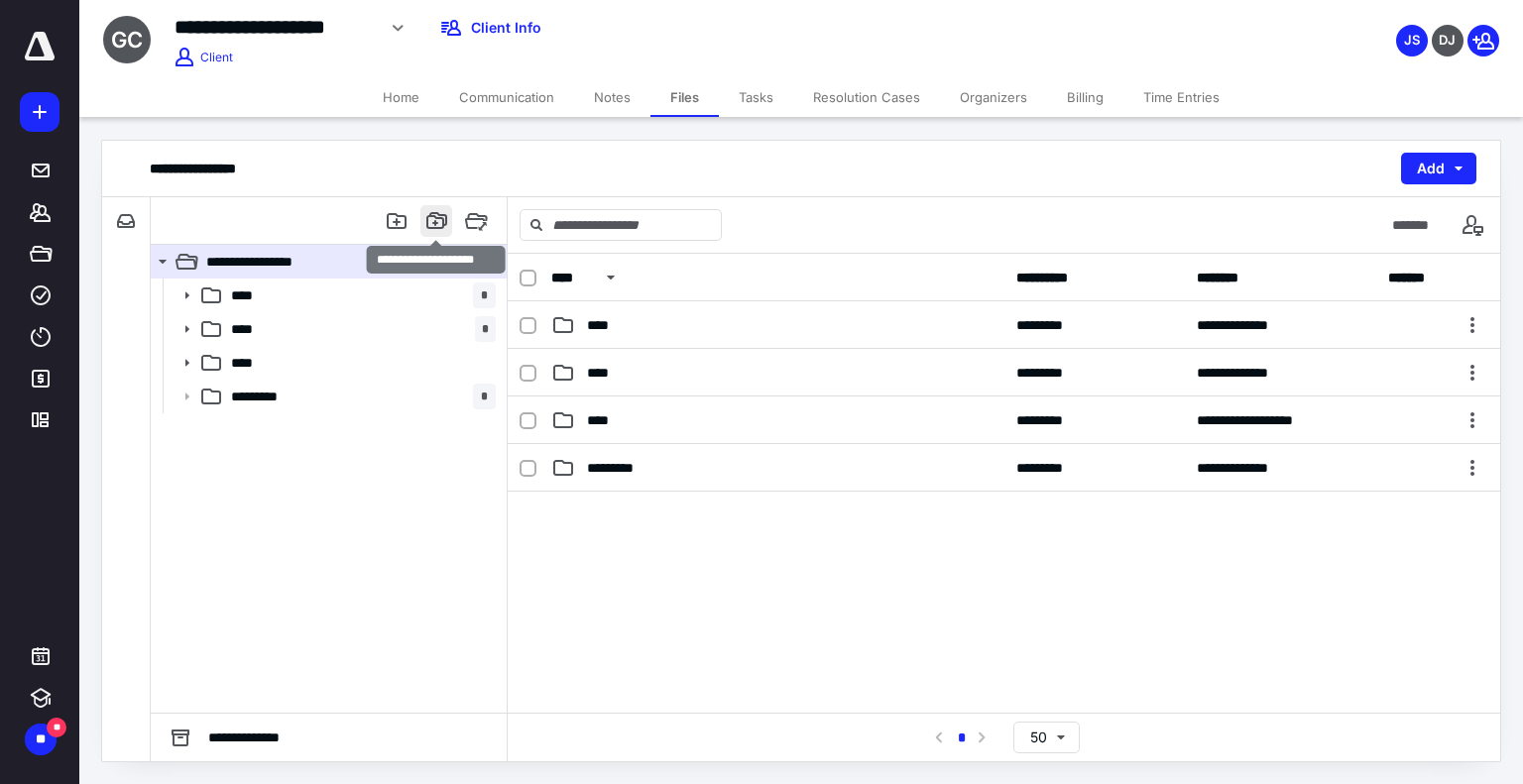 click at bounding box center [436, 221] 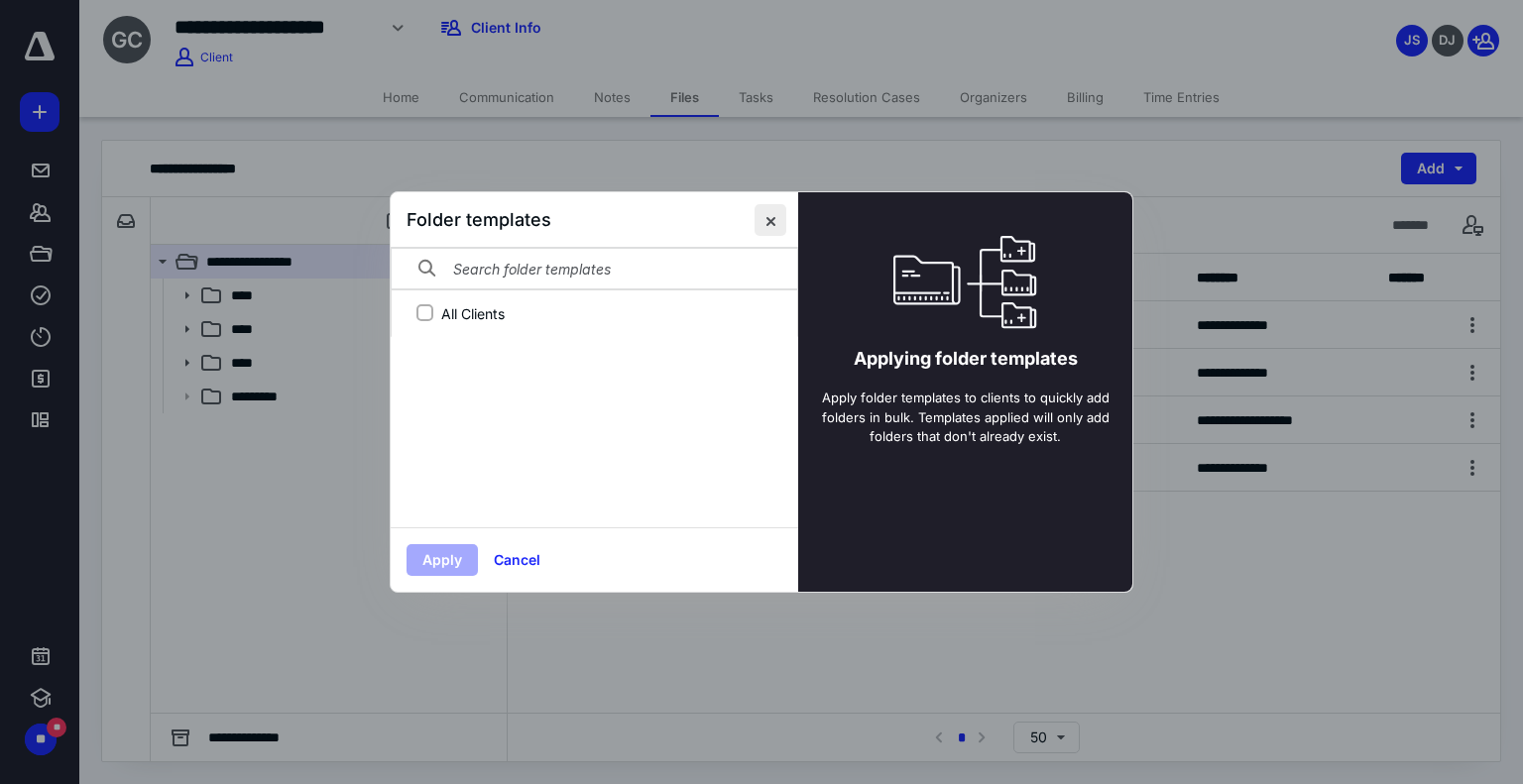 click at bounding box center (770, 220) 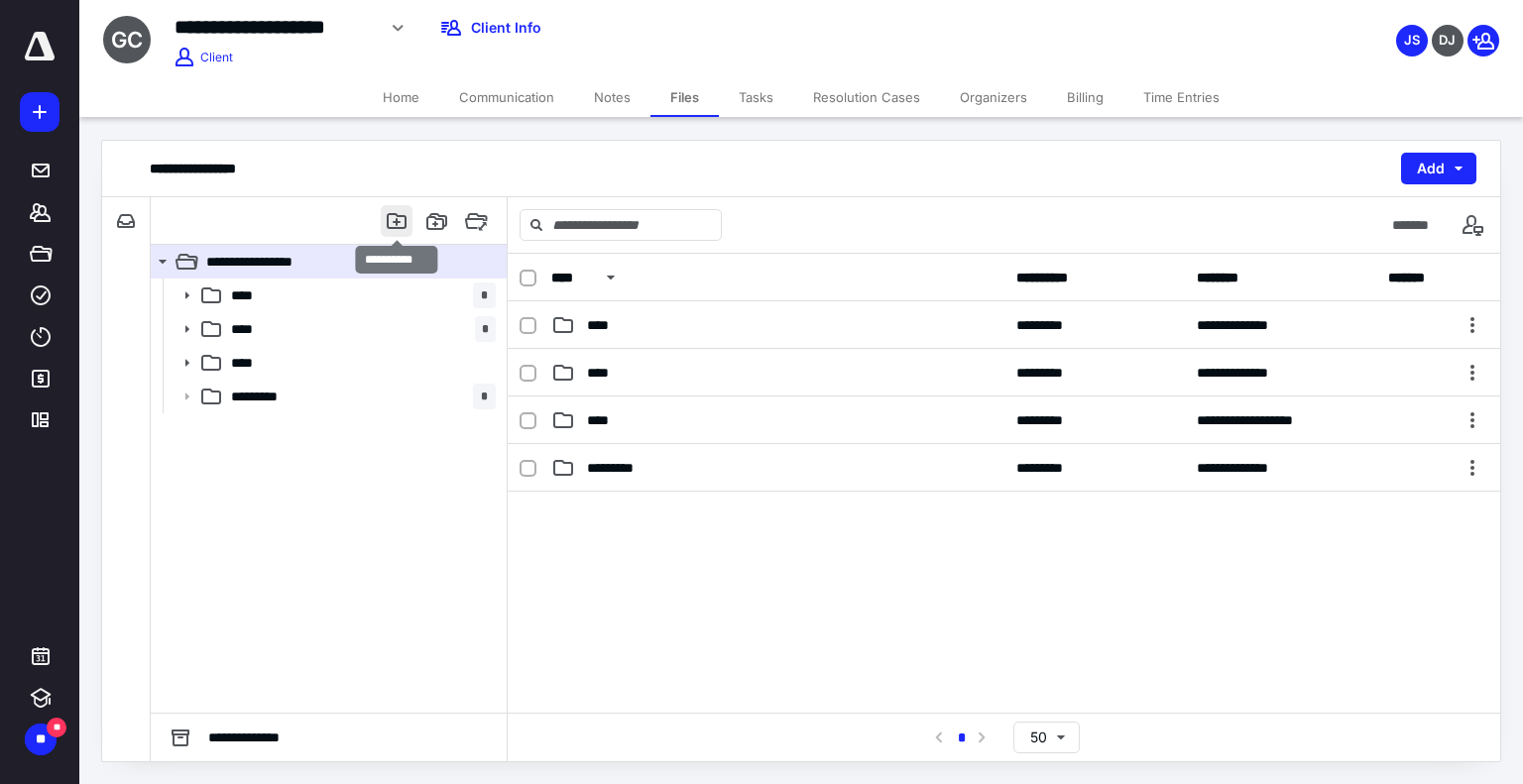 click at bounding box center [397, 221] 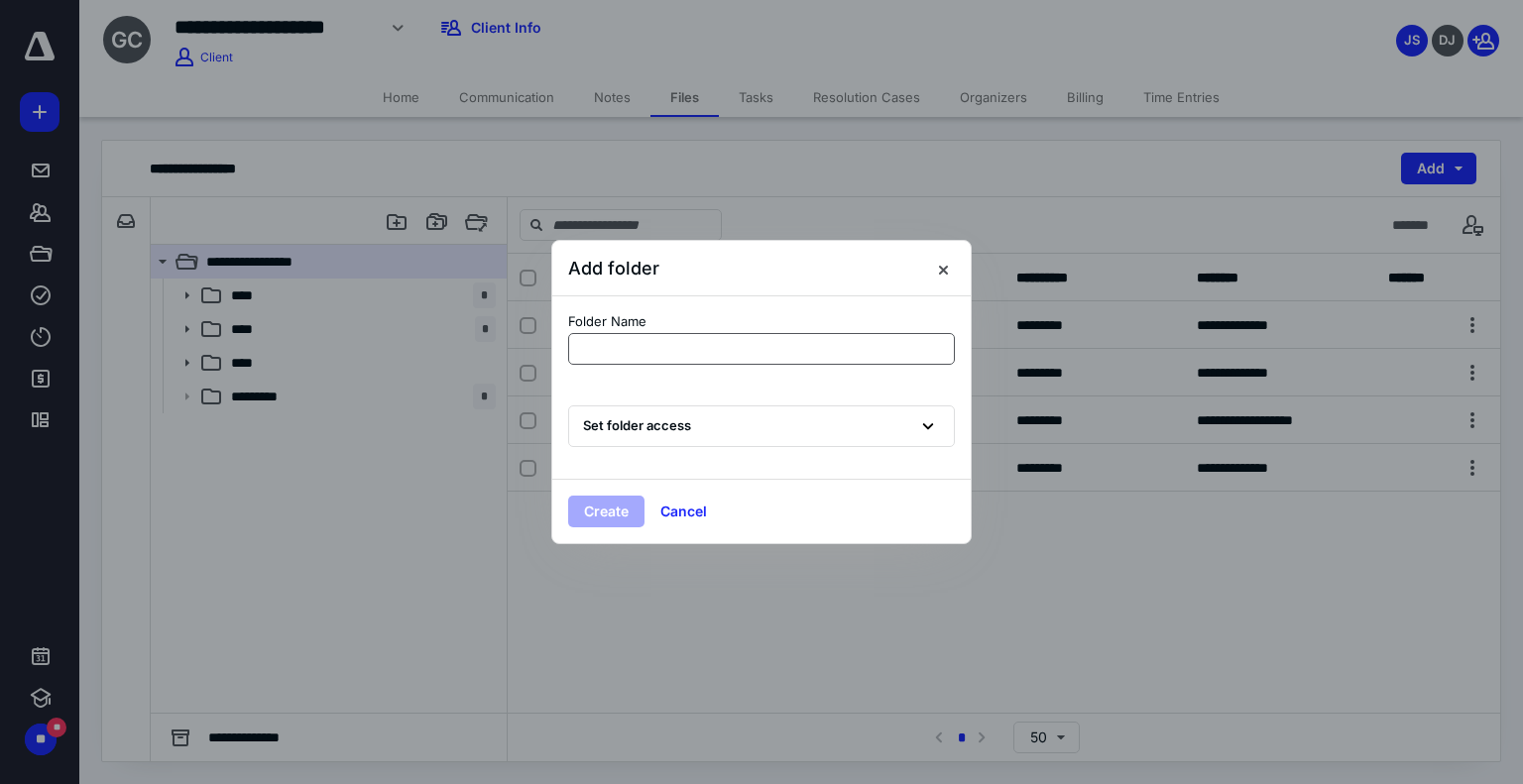 click at bounding box center (762, 349) 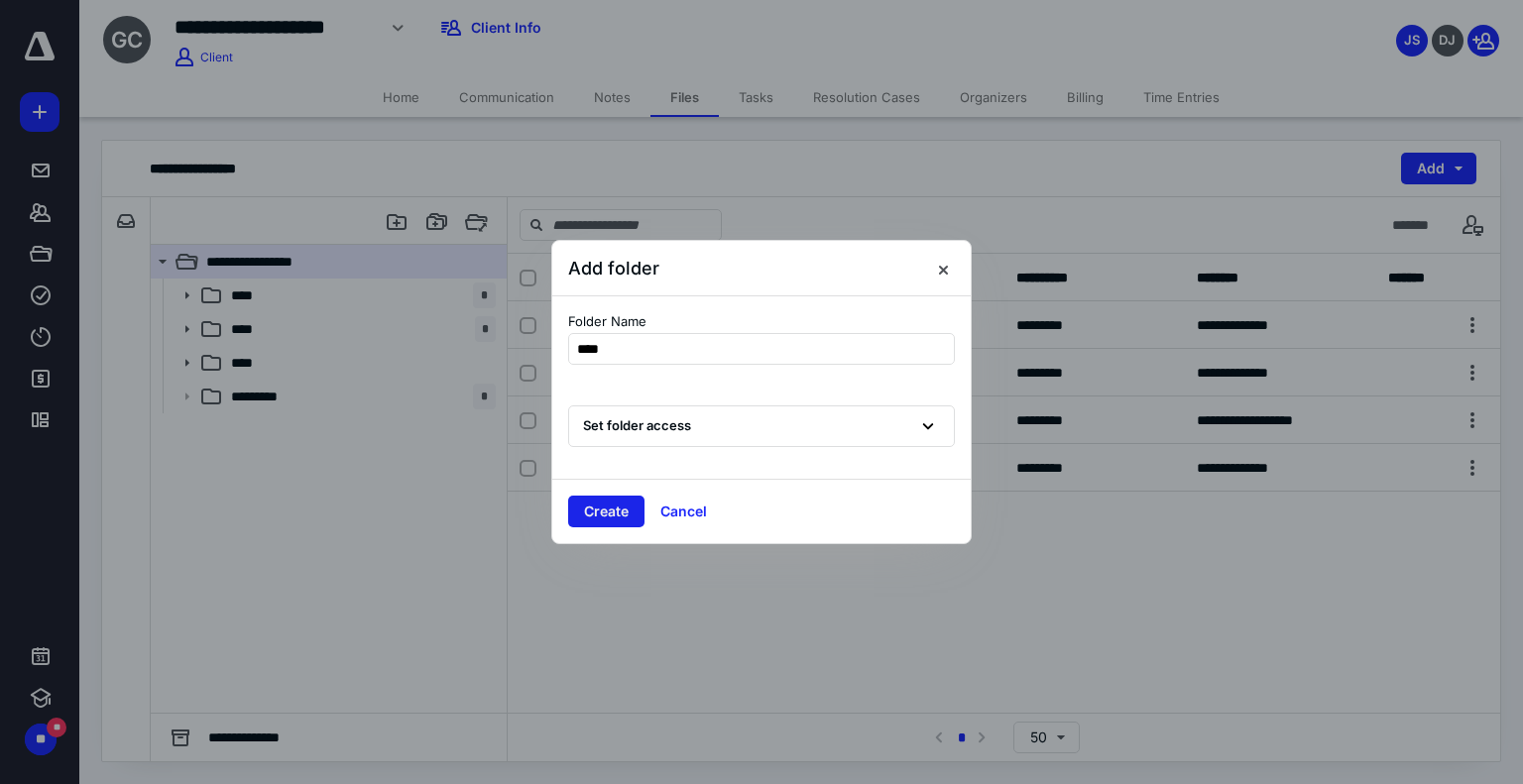 type on "****" 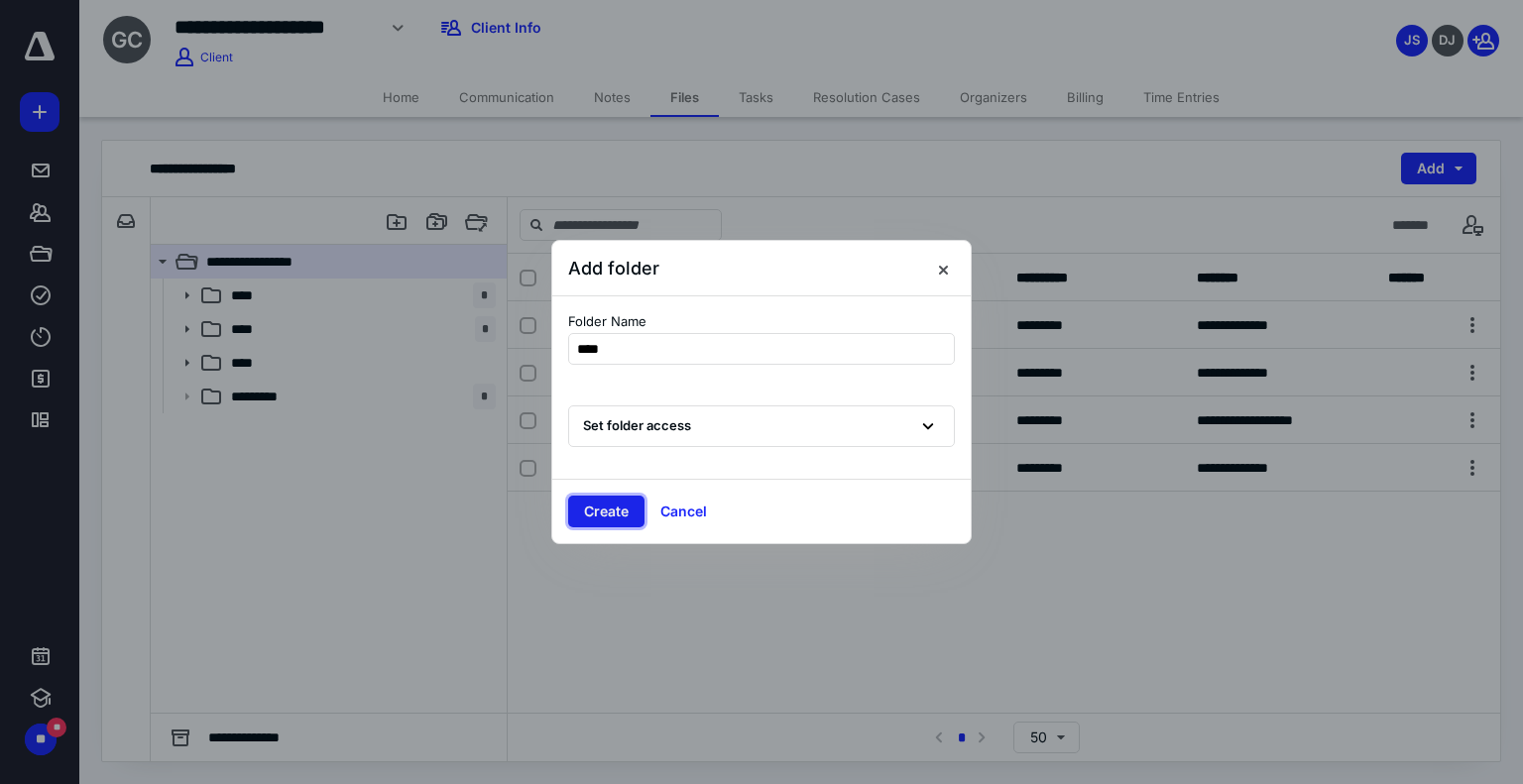 click on "Create" at bounding box center (606, 511) 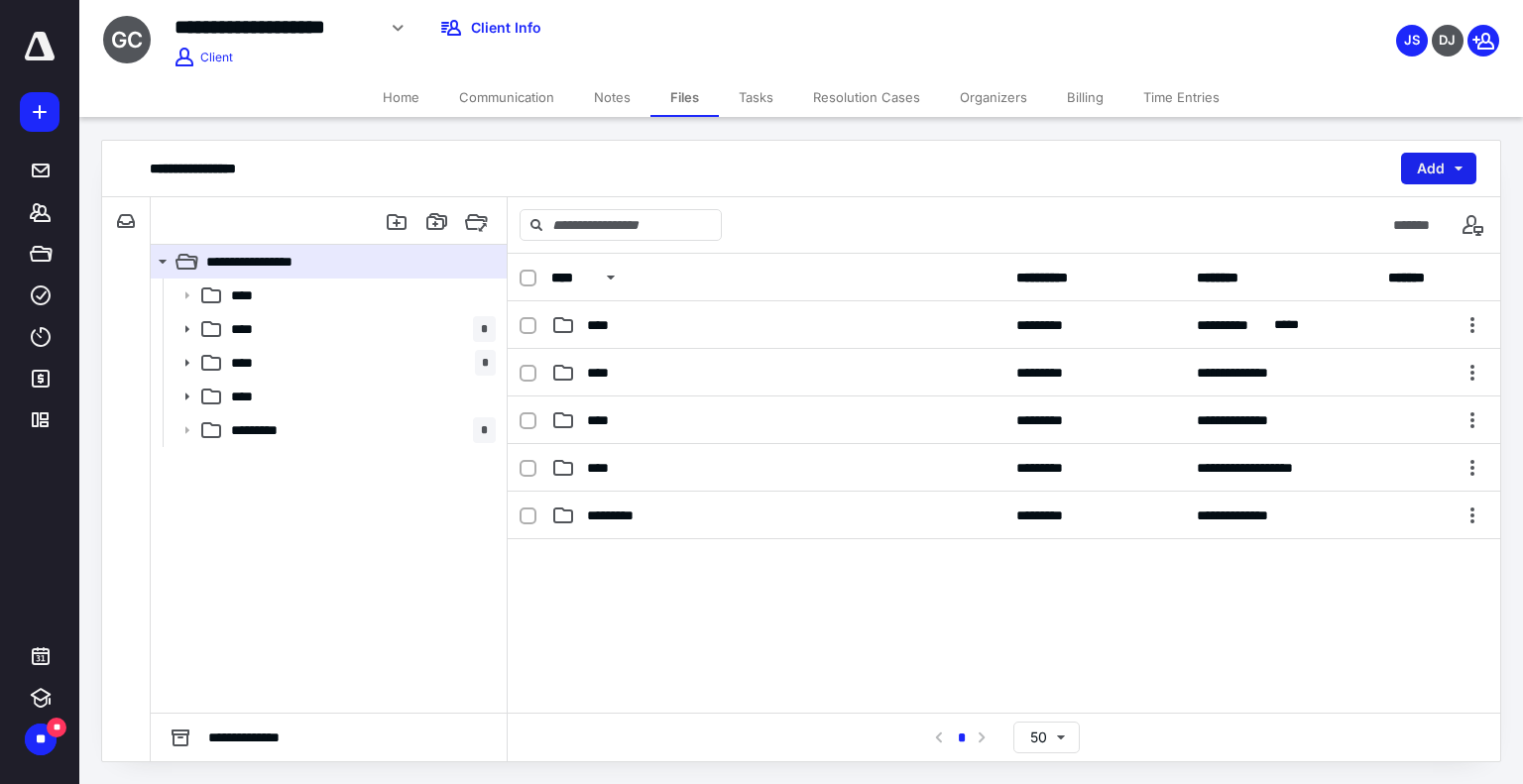 click on "Add" at bounding box center (1439, 168) 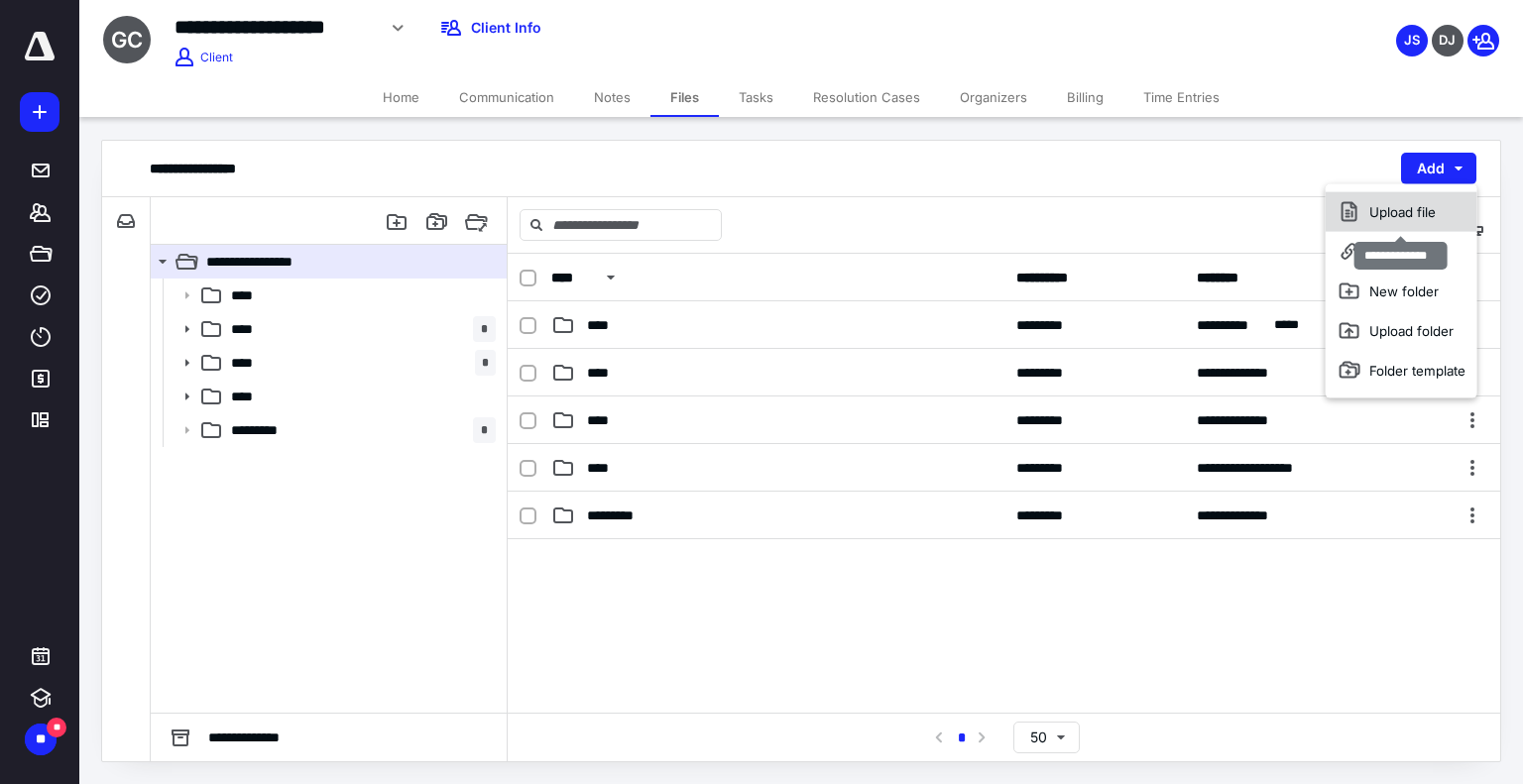 click on "Upload file" at bounding box center (1401, 212) 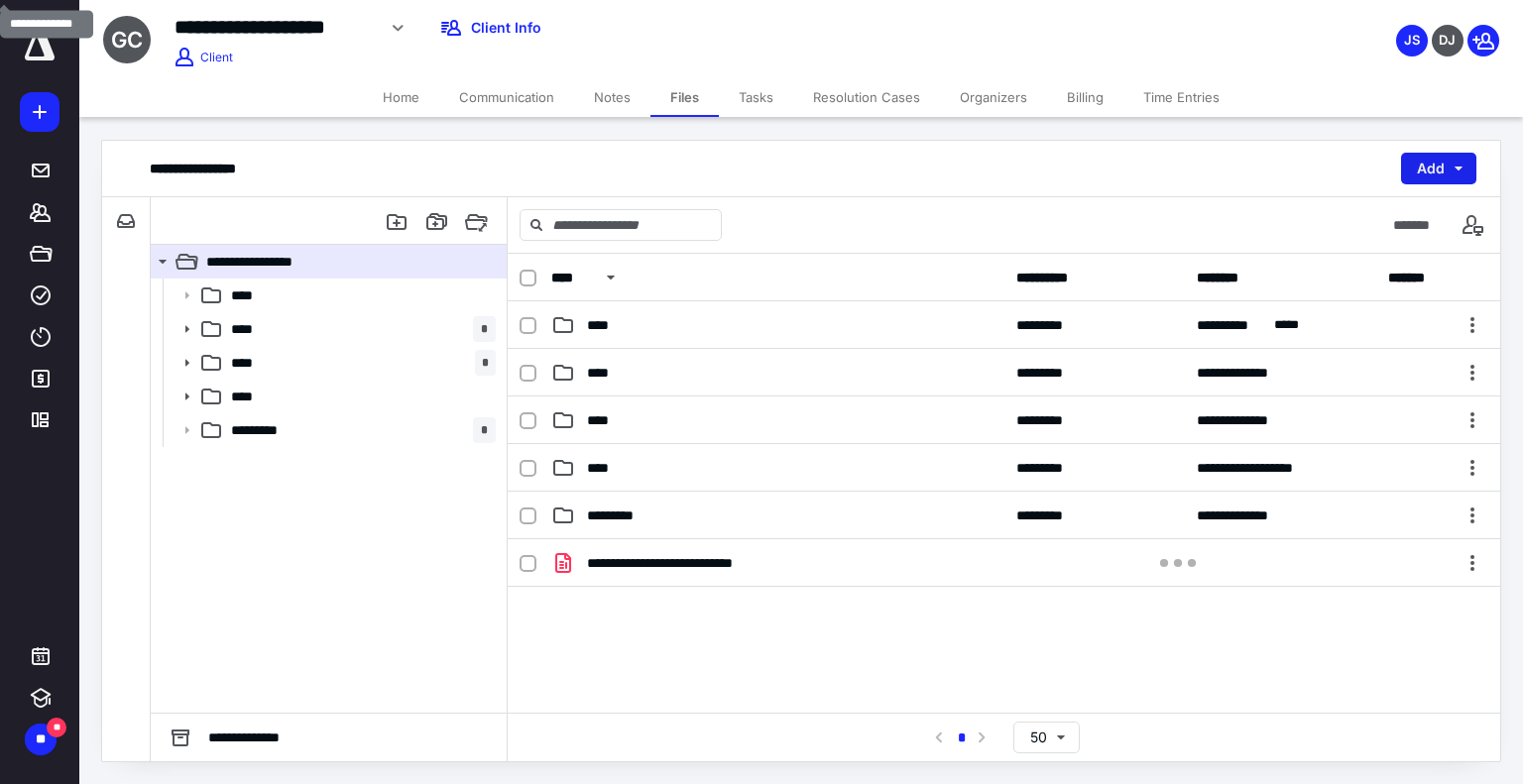 click on "Add" at bounding box center [1439, 168] 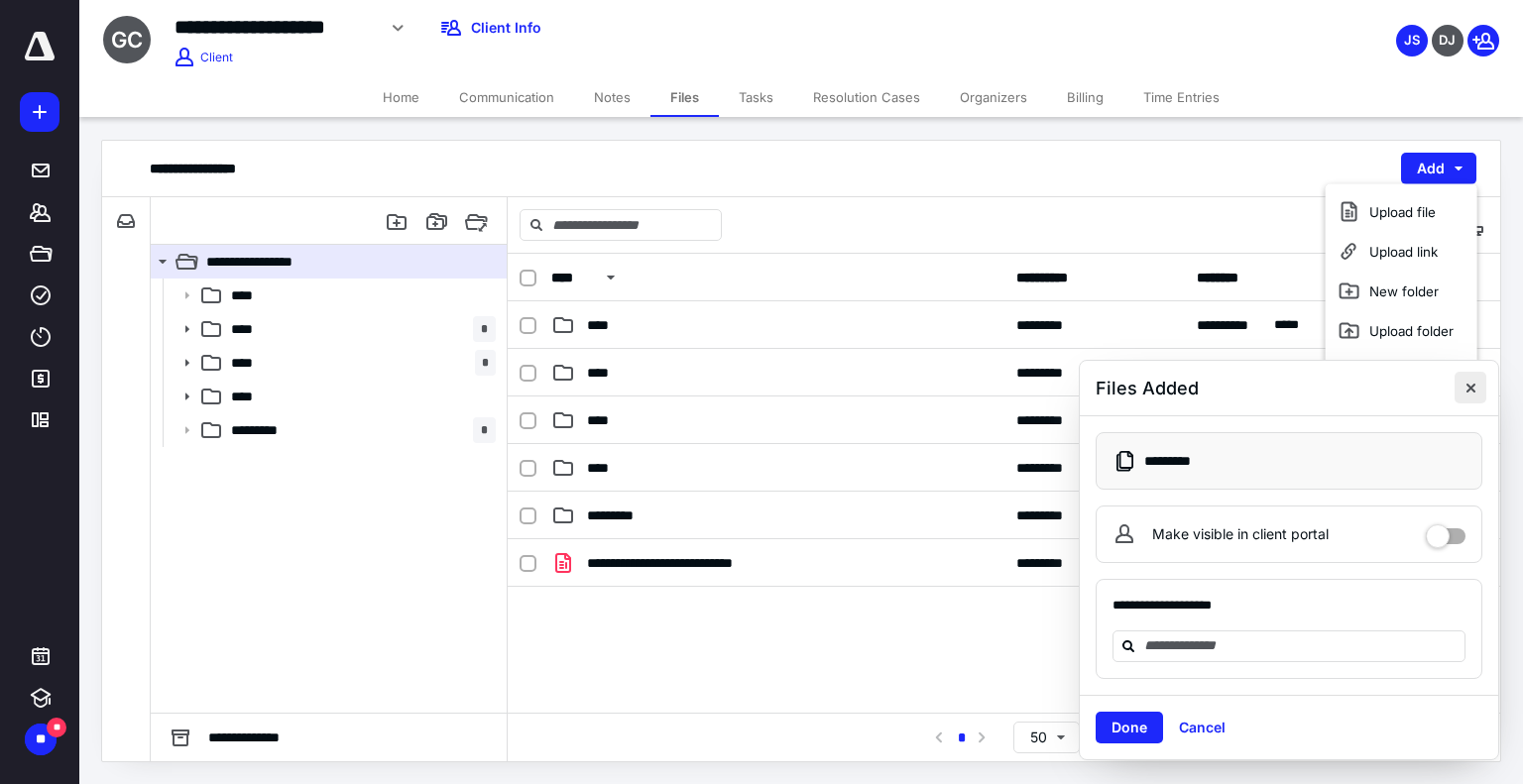 click at bounding box center [1470, 388] 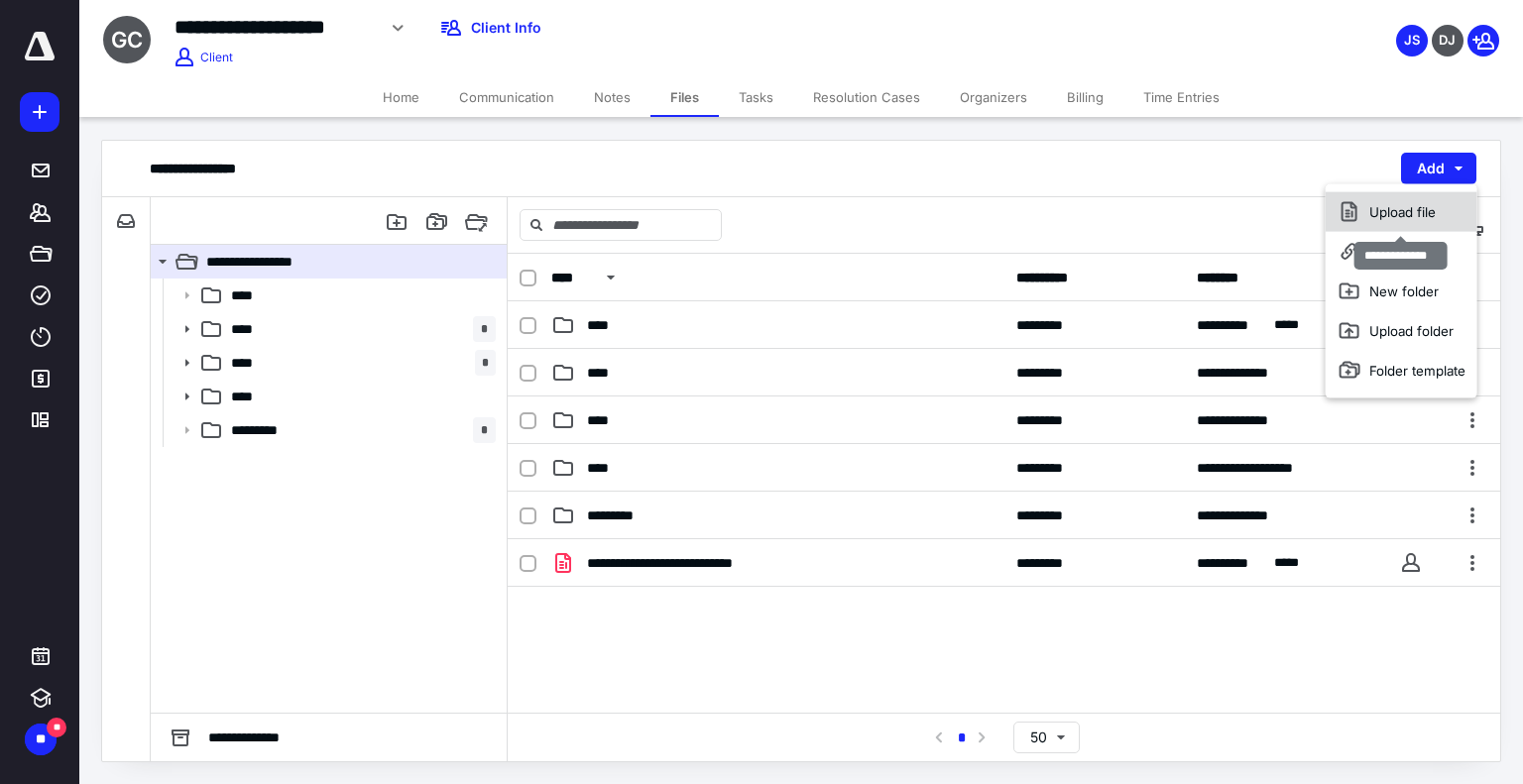 click on "Upload file" at bounding box center [1401, 212] 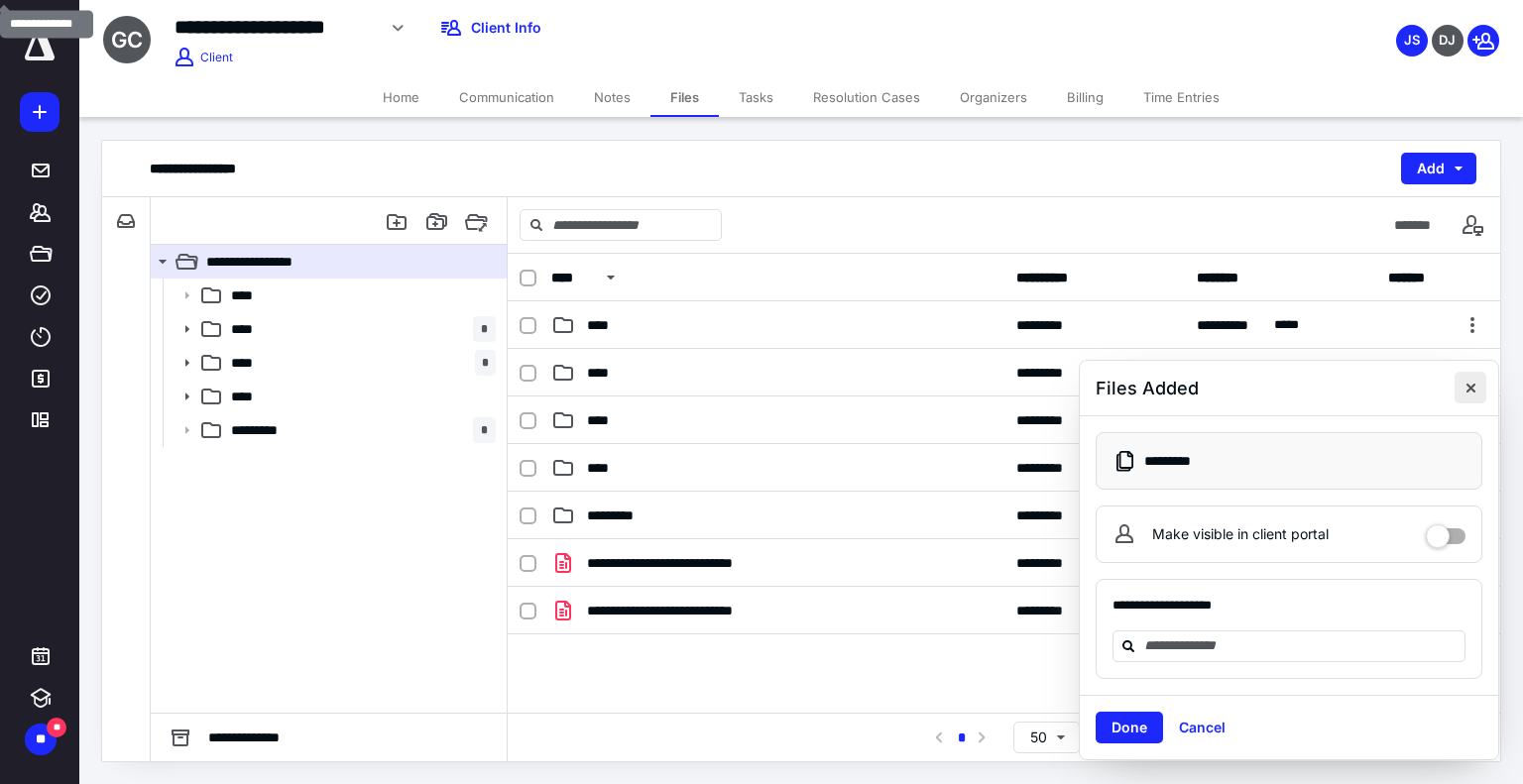 click at bounding box center (1470, 388) 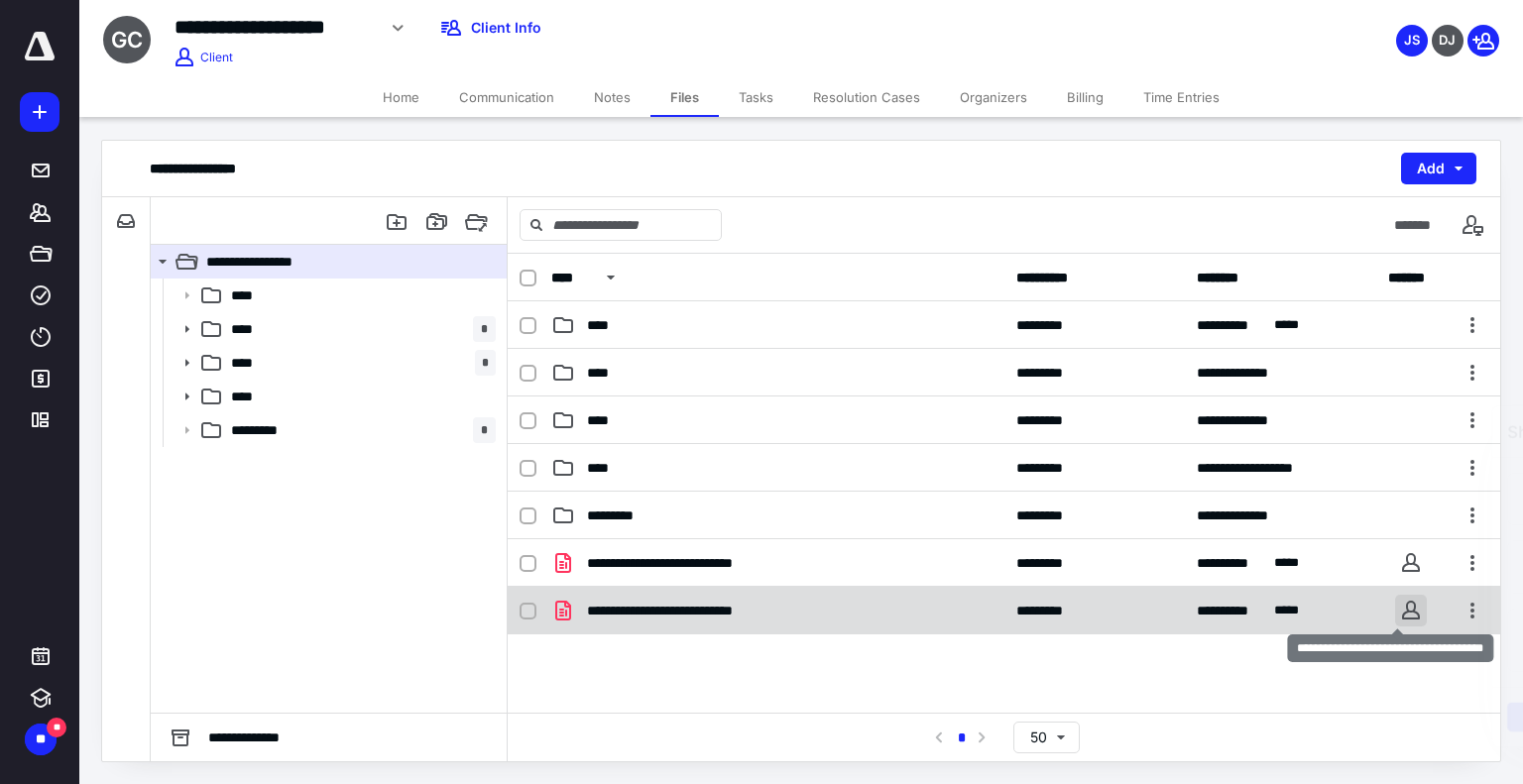 click at bounding box center [1411, 611] 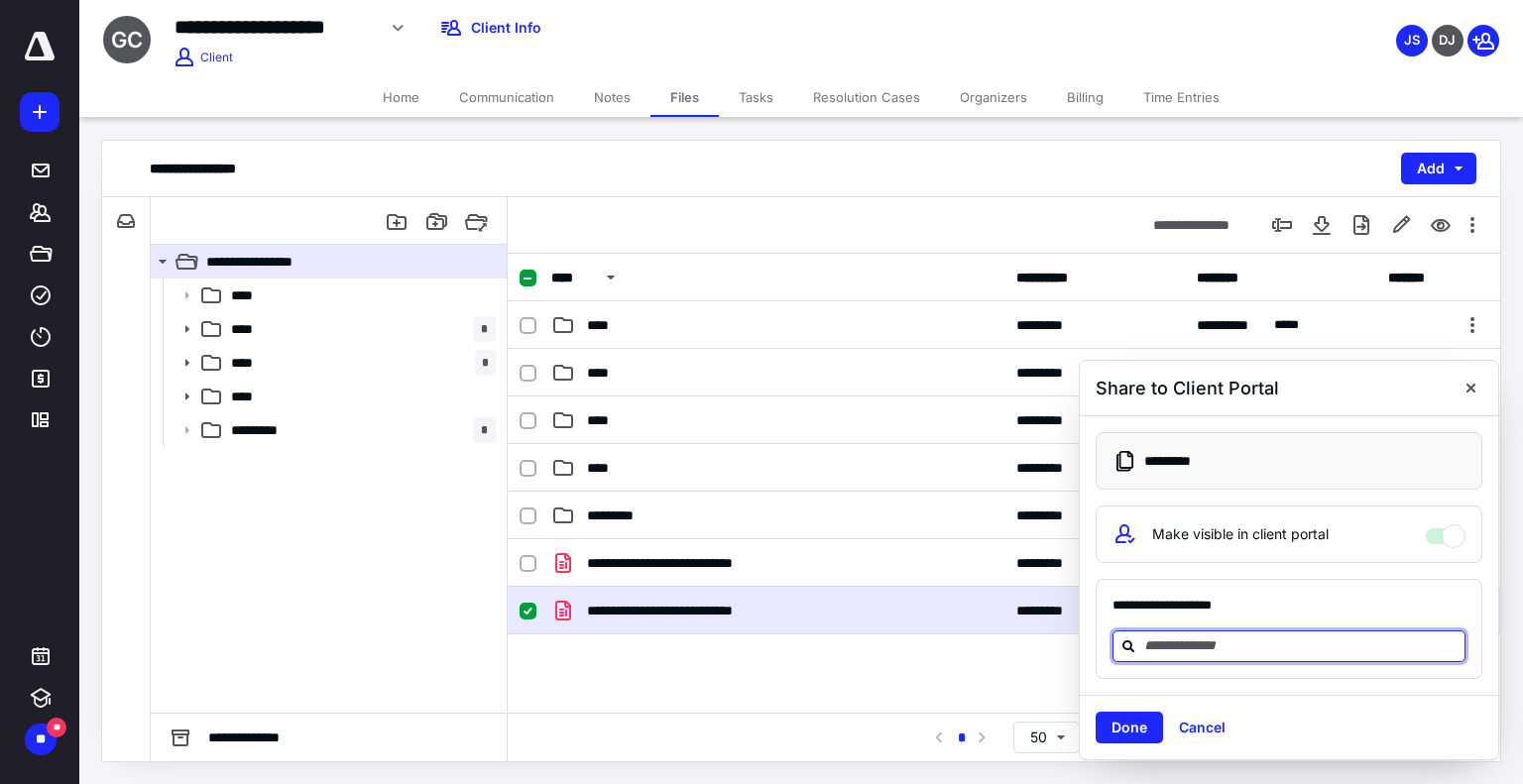 click at bounding box center [1301, 645] 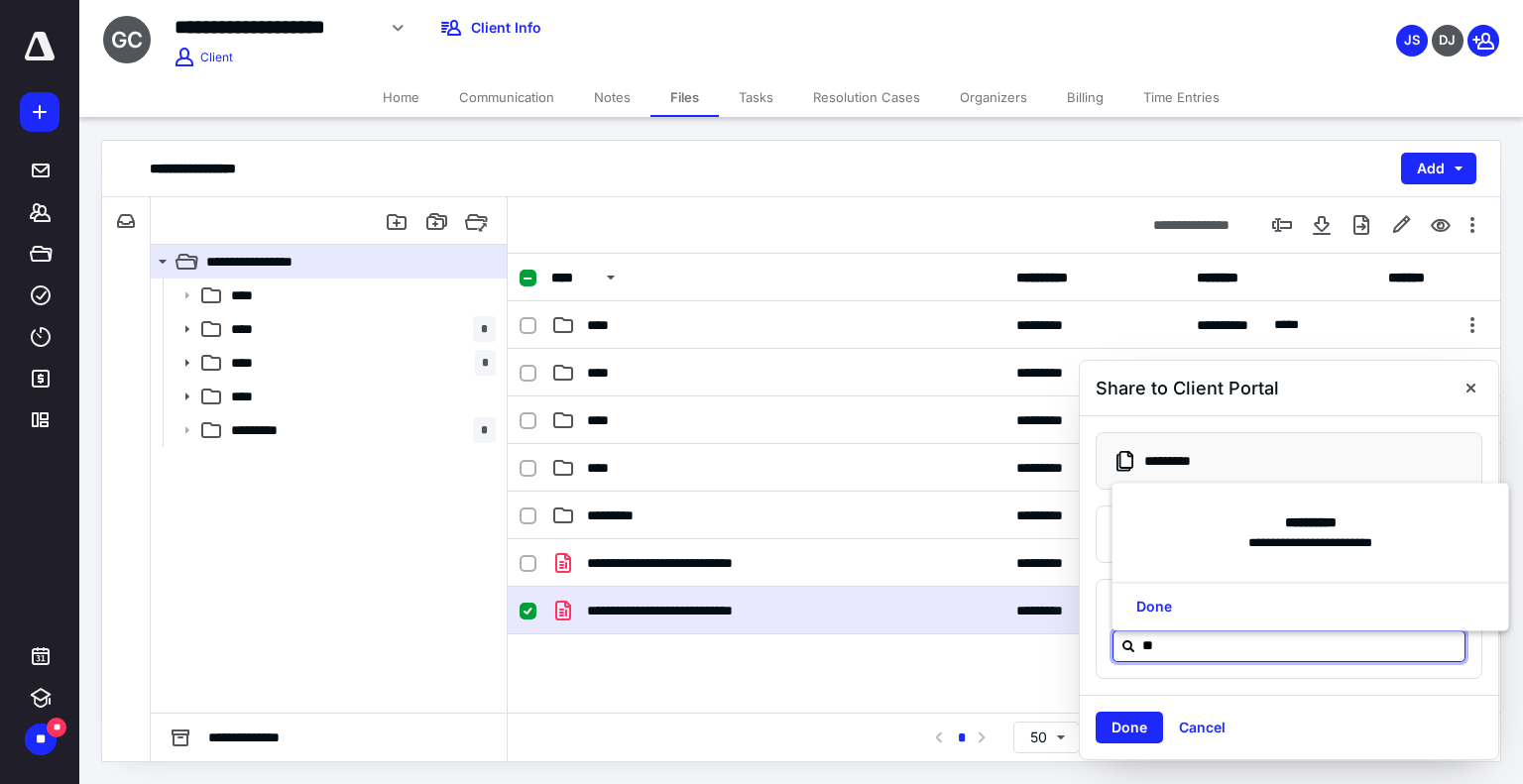 type on "*" 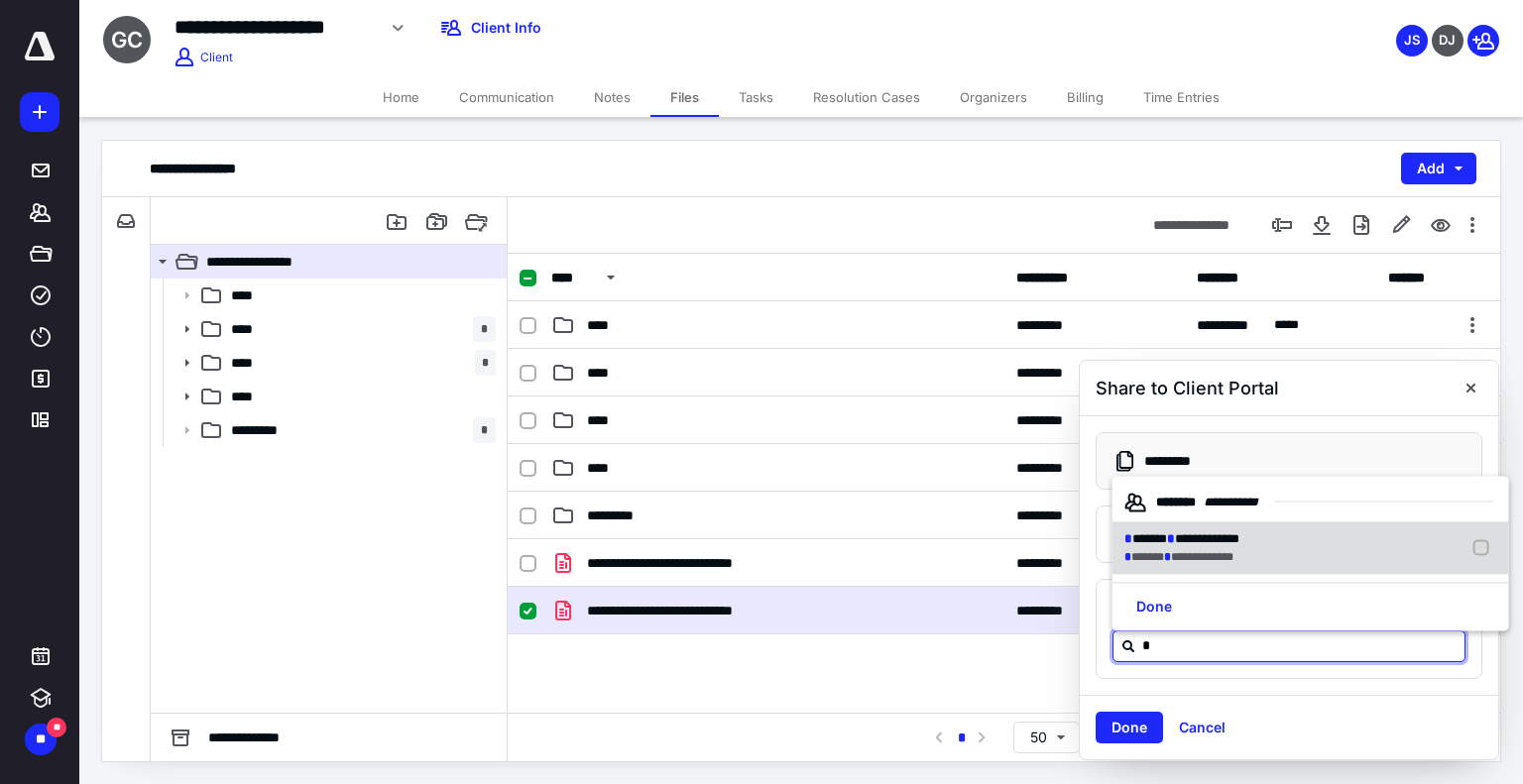 click on "*******" at bounding box center [1149, 538] 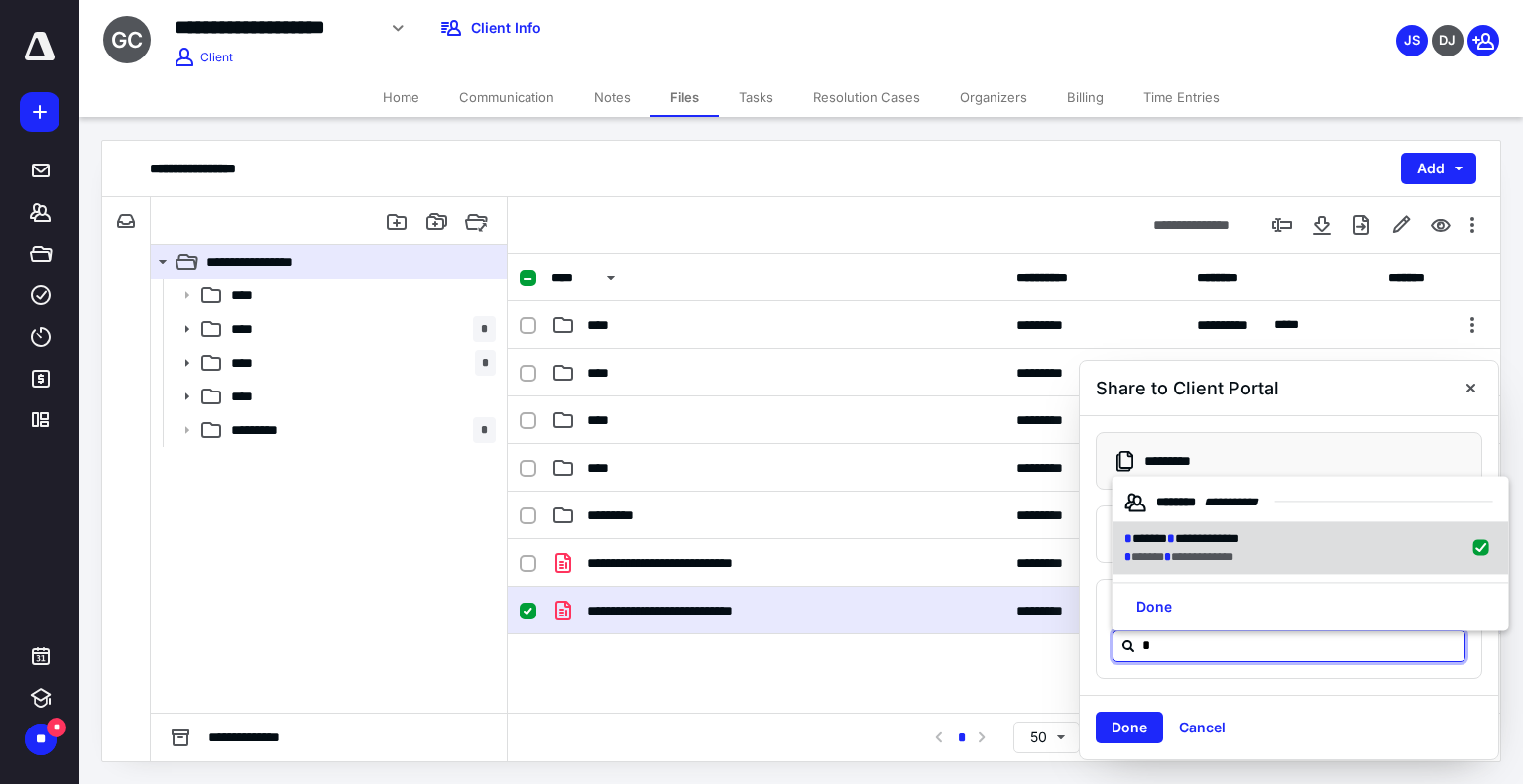 checkbox on "true" 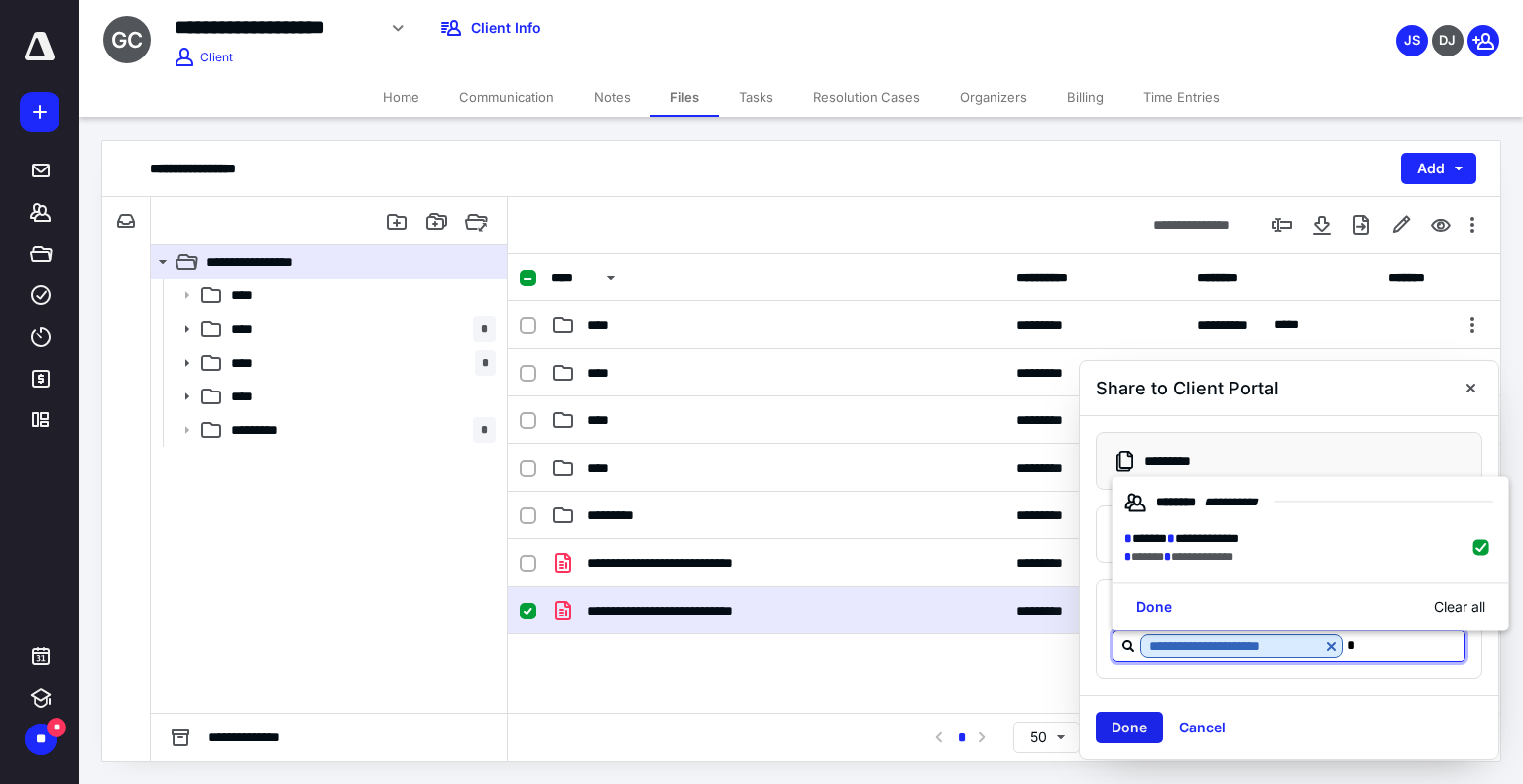 type on "*" 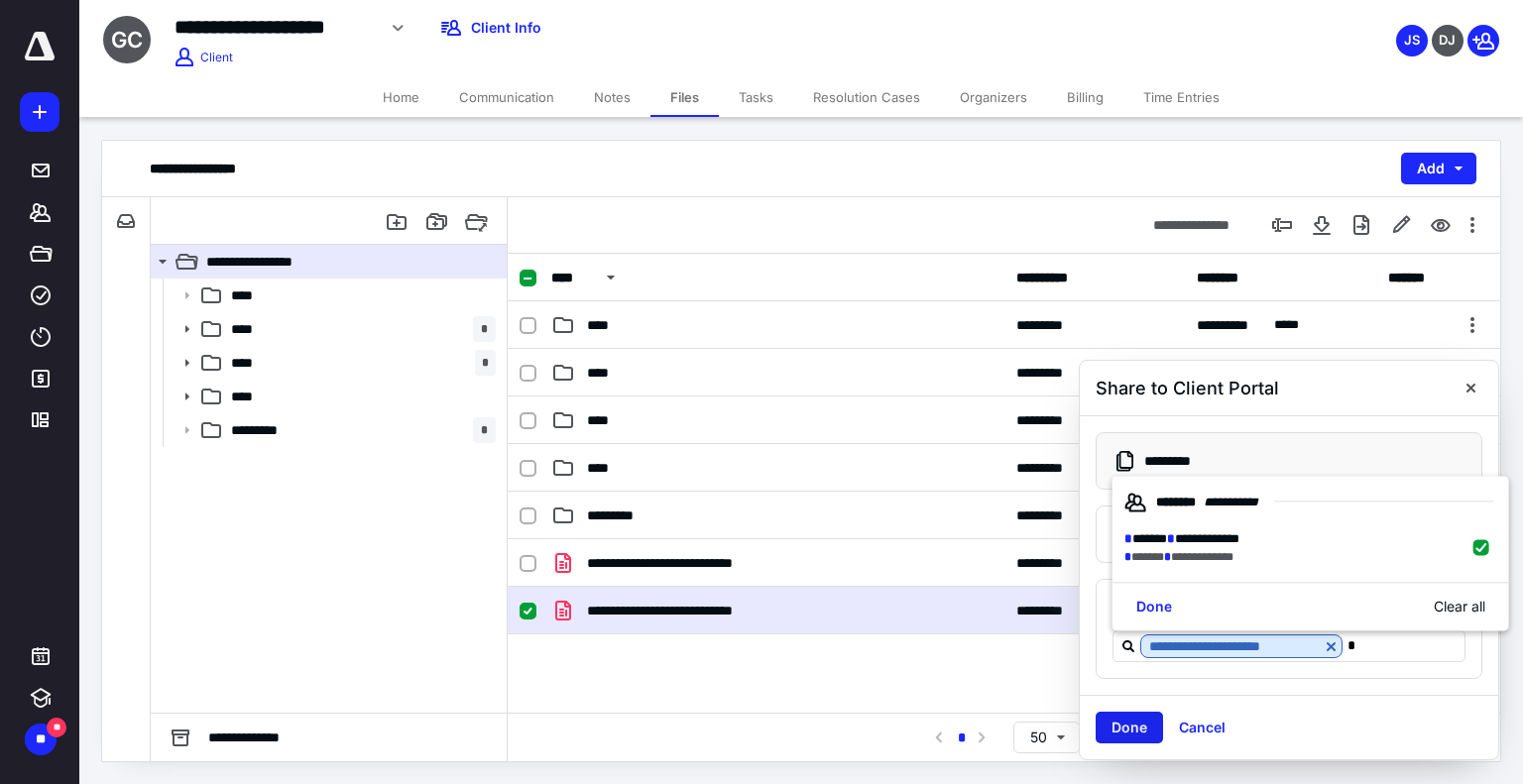 click on "Done" at bounding box center (1129, 728) 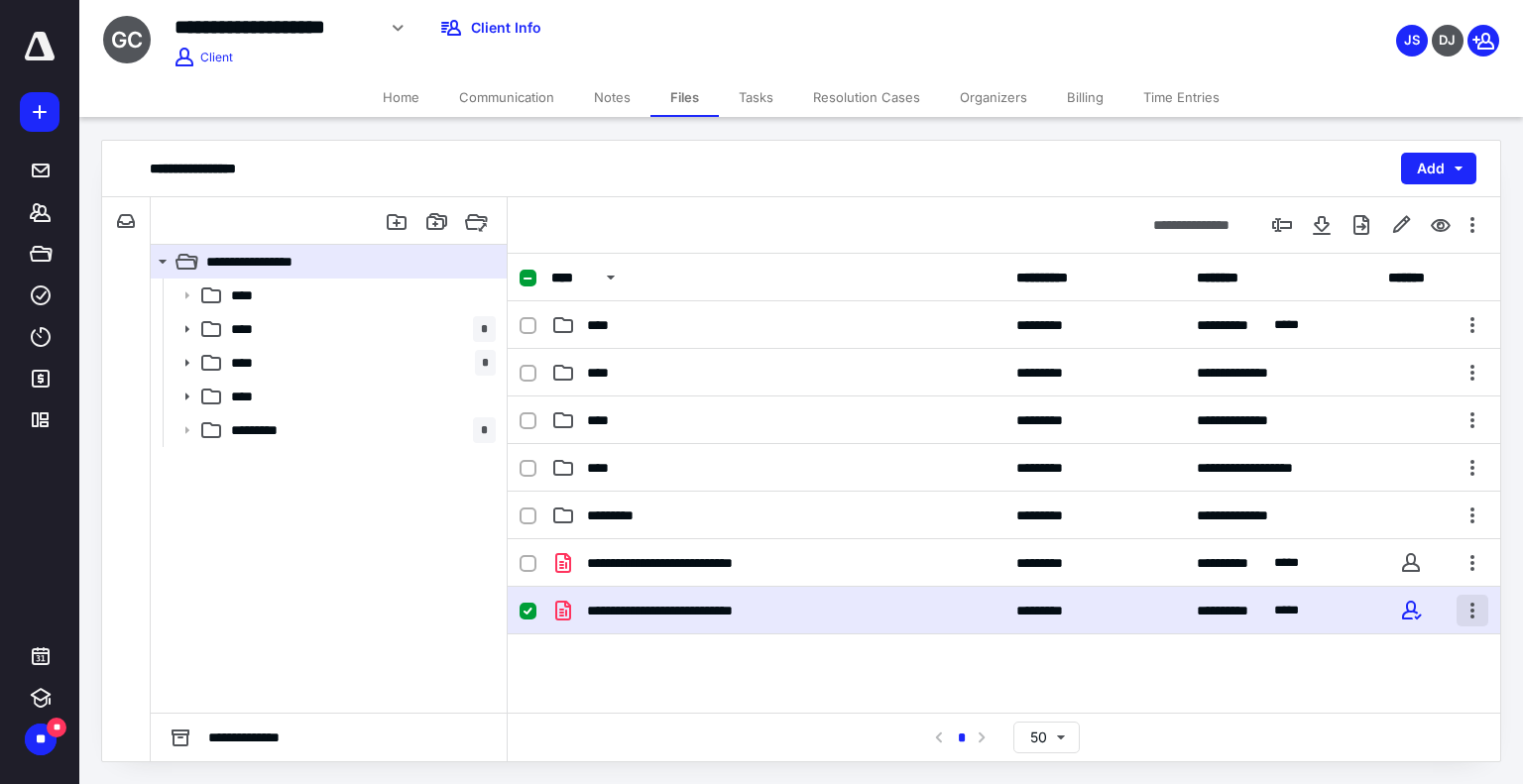 click at bounding box center (1472, 611) 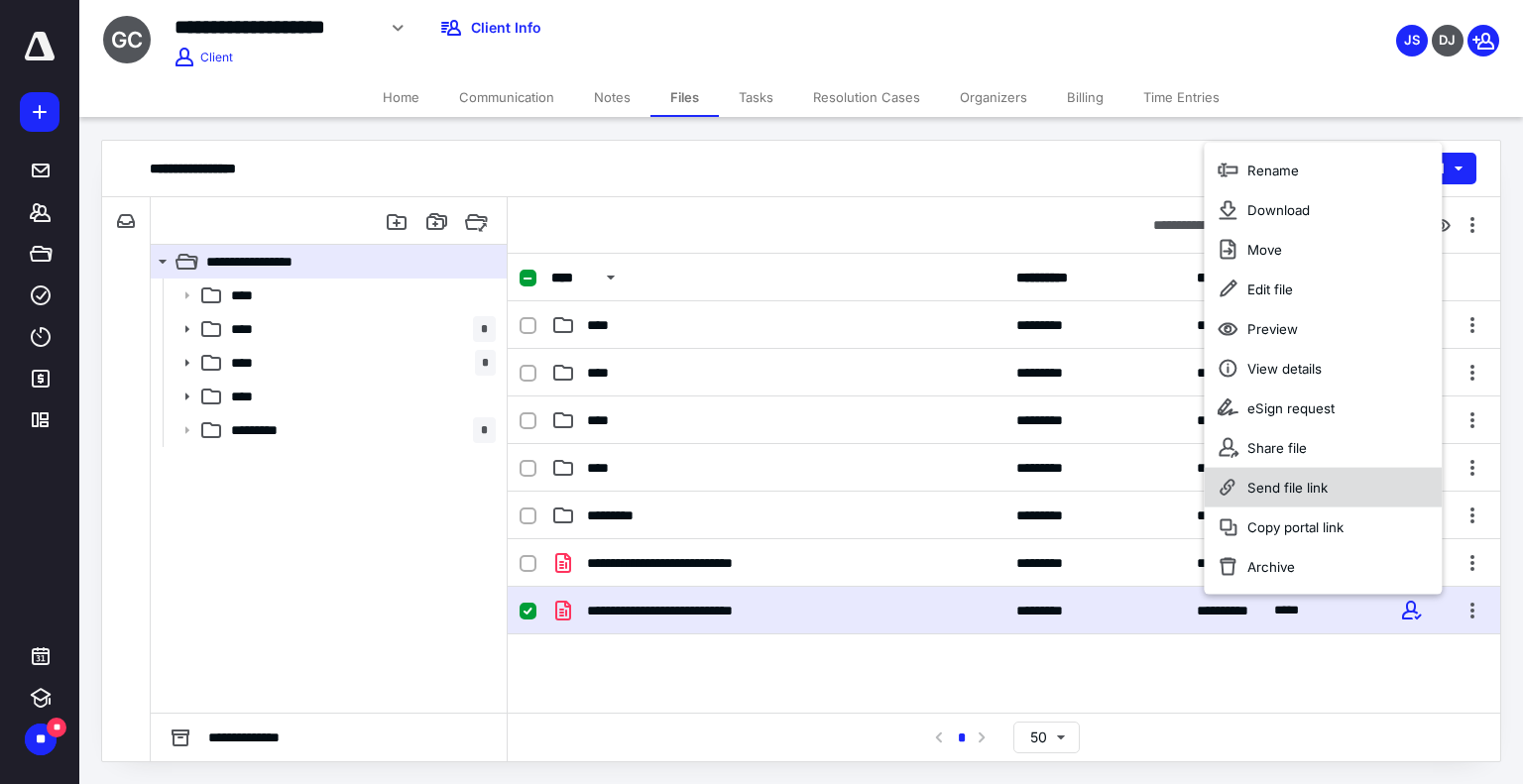 click on "Send file link" at bounding box center [1287, 488] 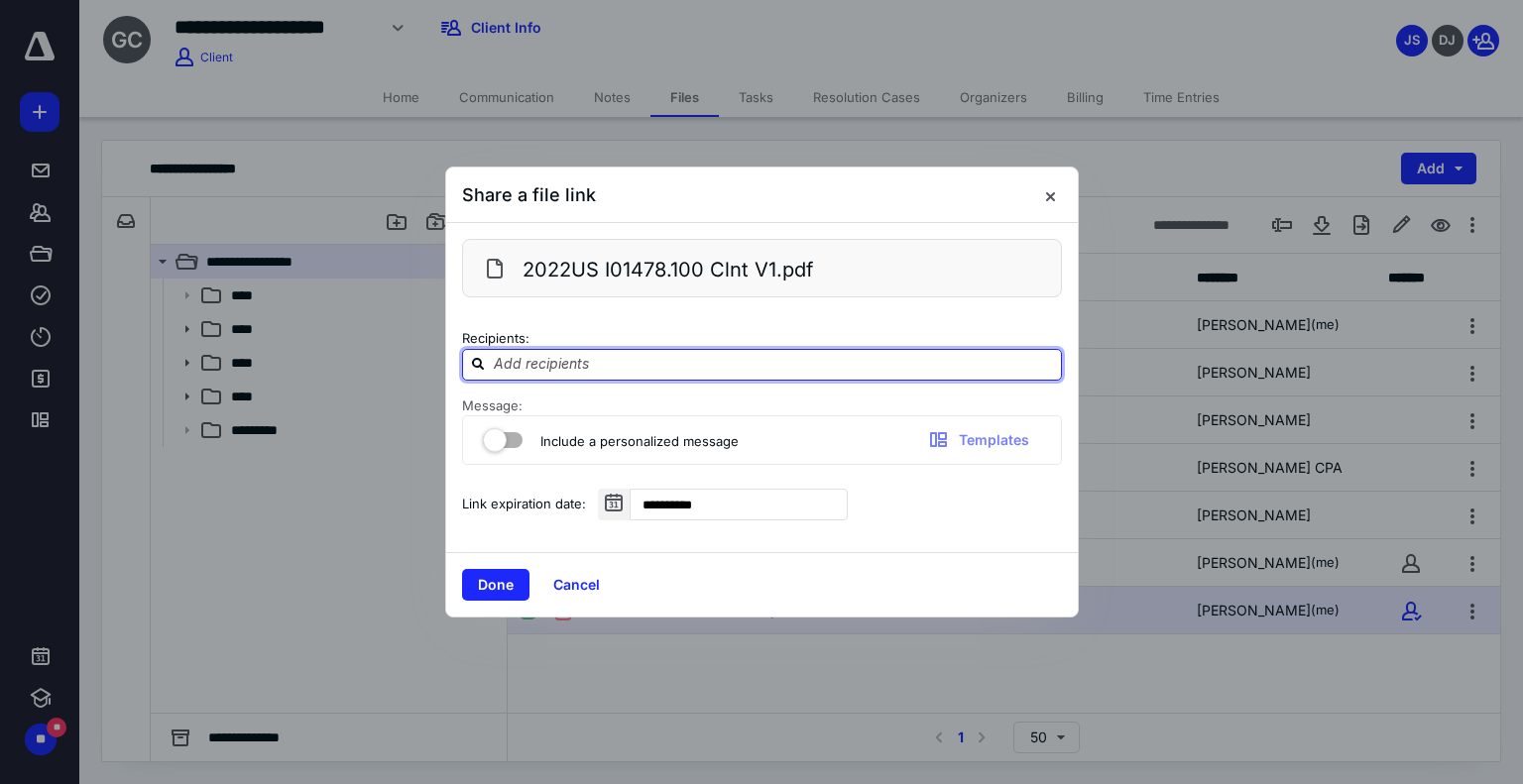 click at bounding box center (773, 364) 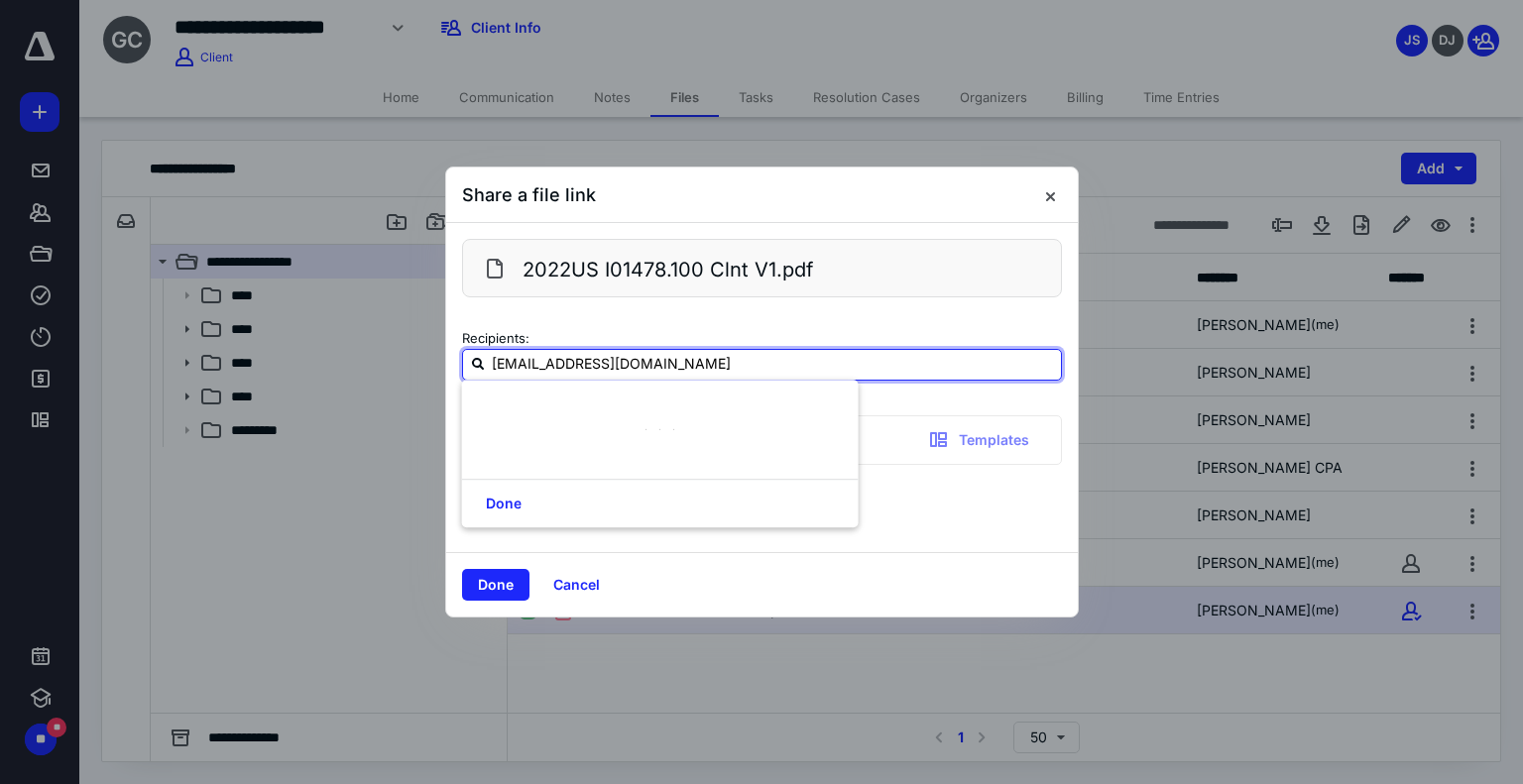 type on "jroque@mtb.com" 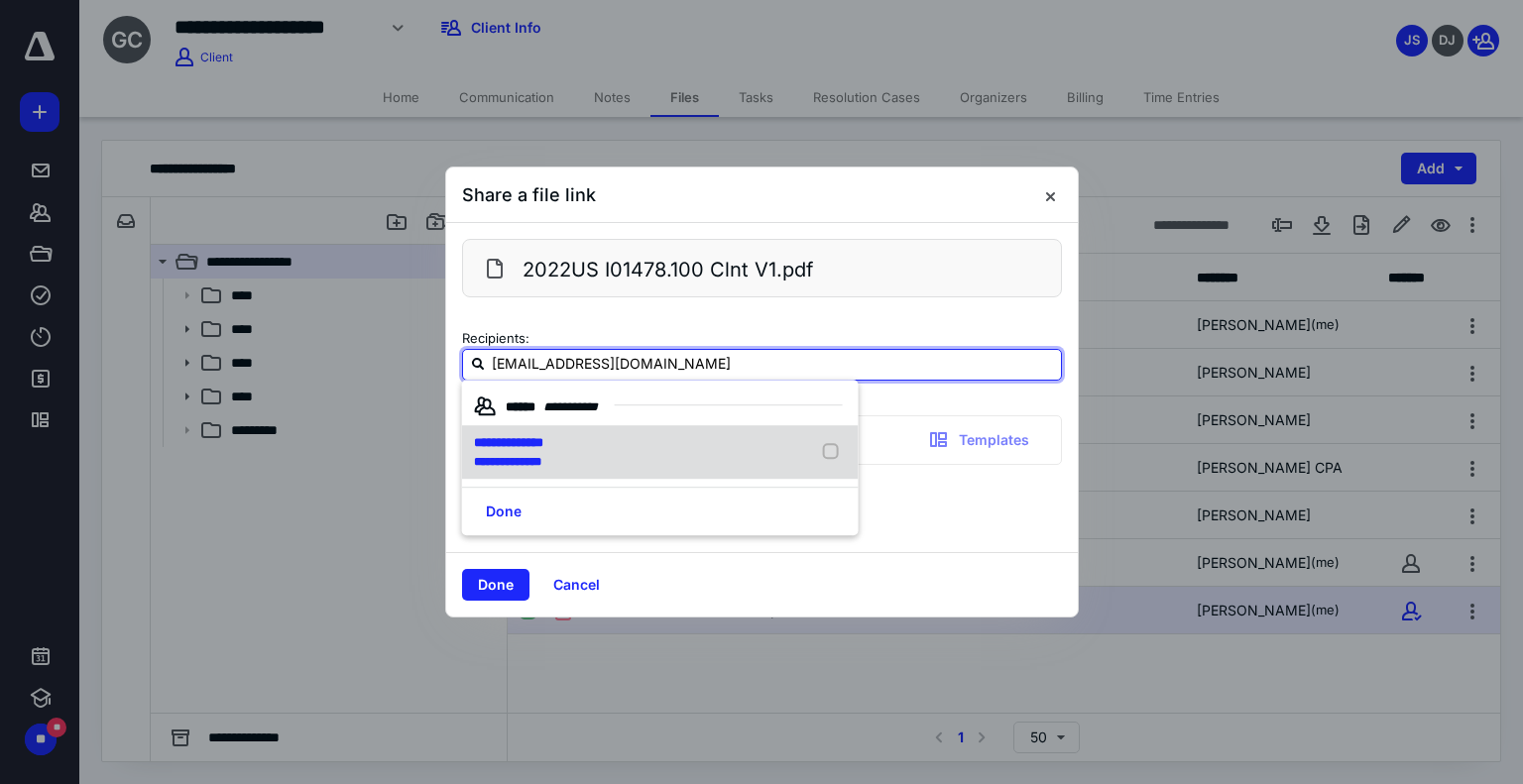click on "**********" at bounding box center (508, 462) 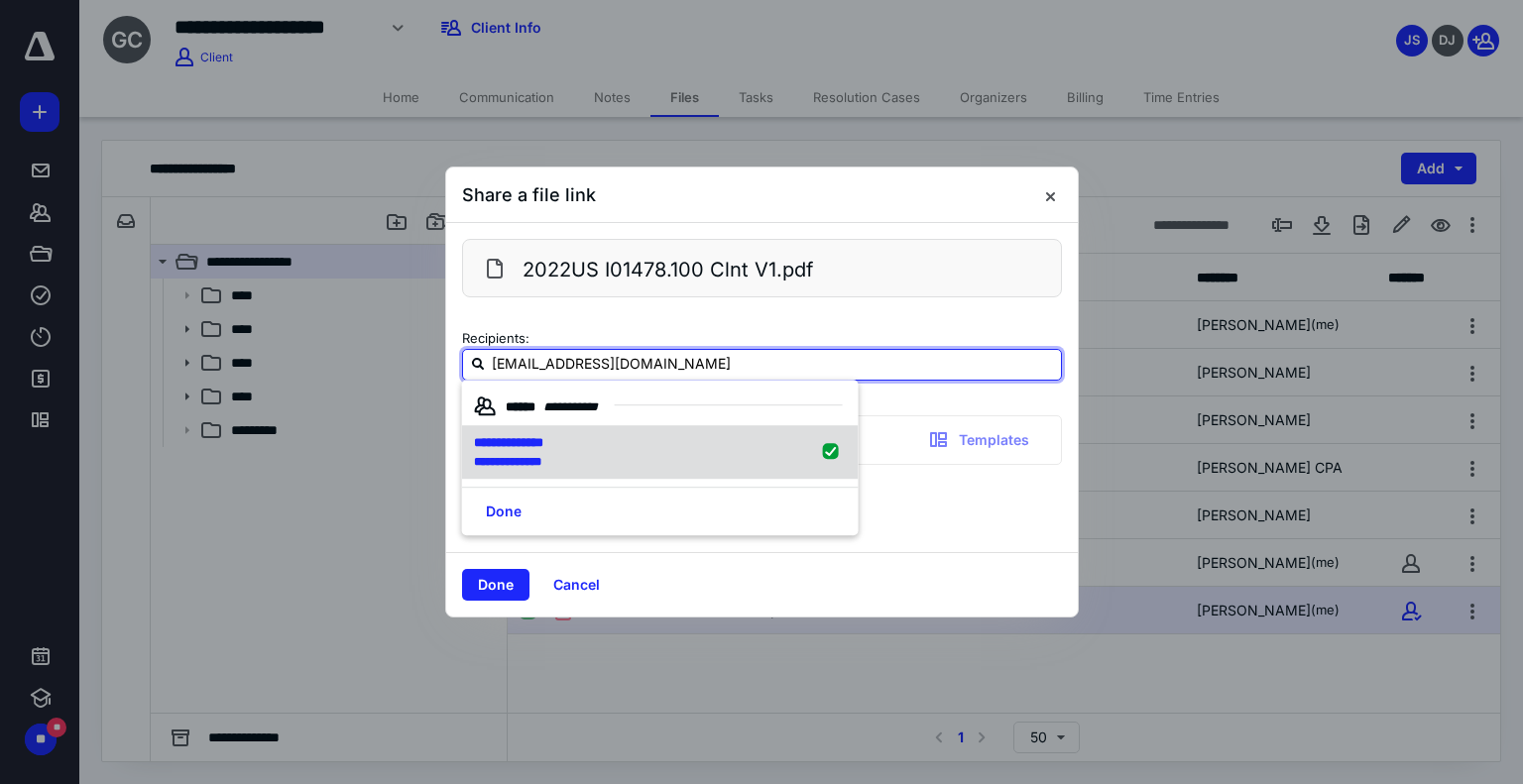 type 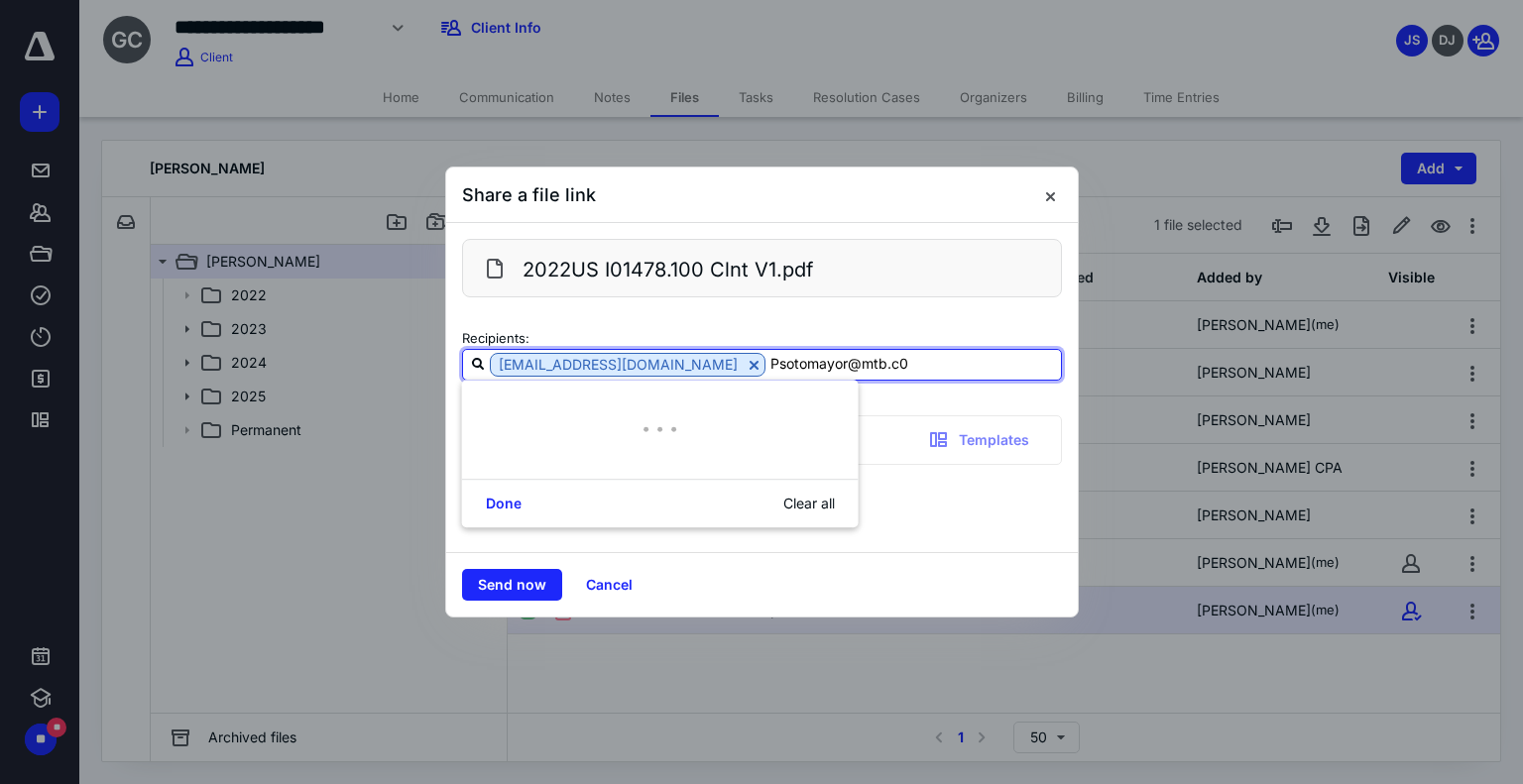 type on "Psotomayor@mtb.c0m" 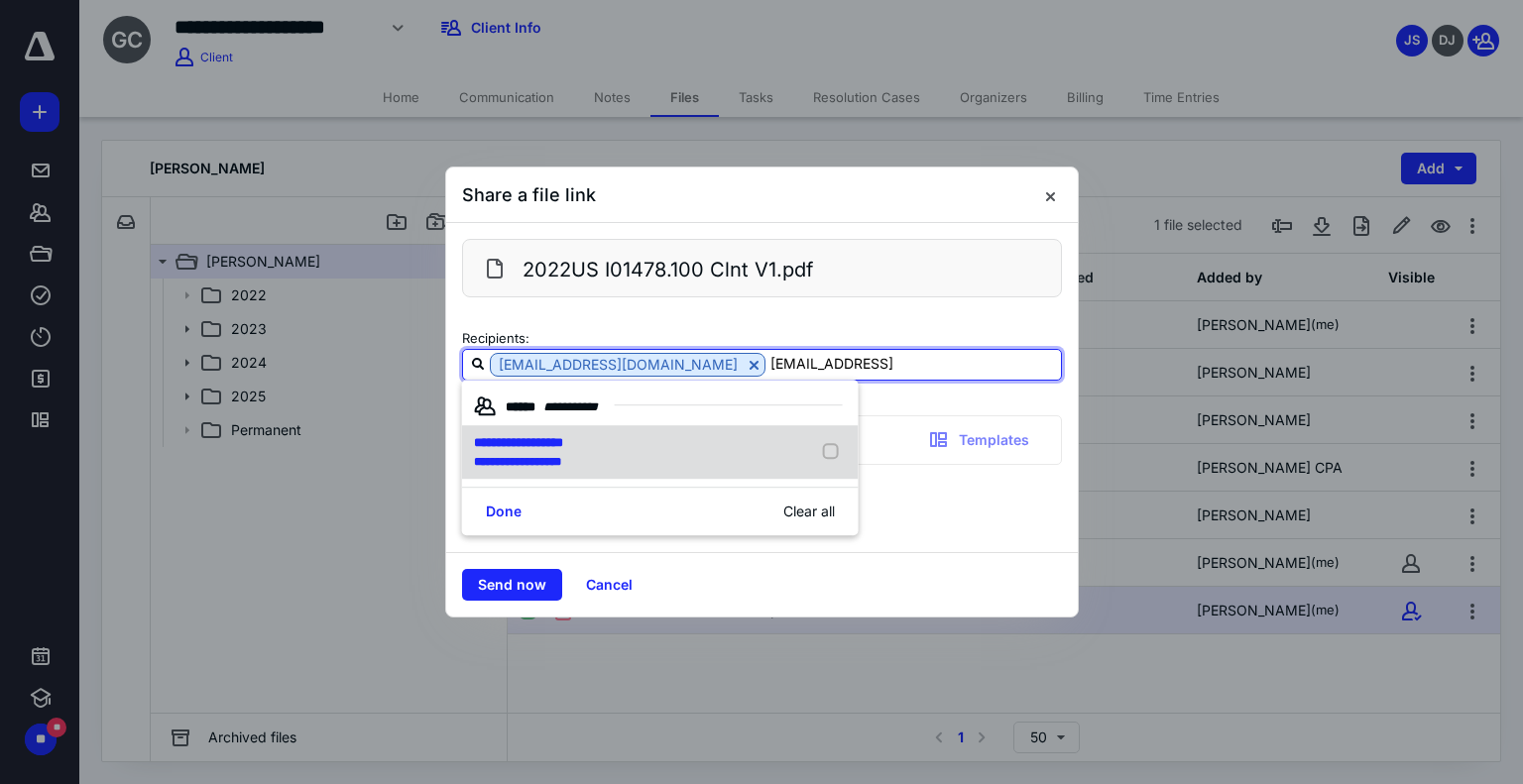 click on "**********" at bounding box center (519, 442) 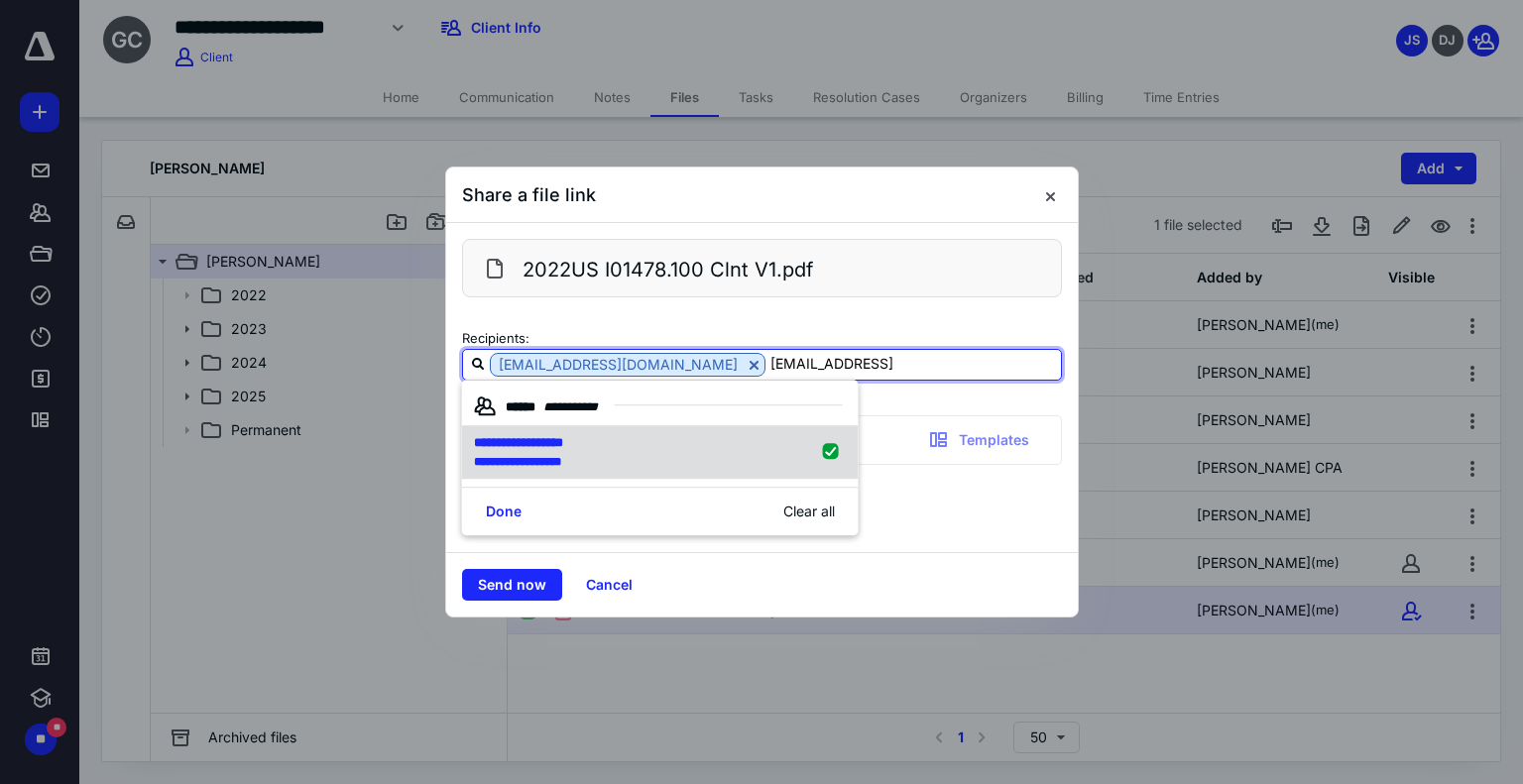 type 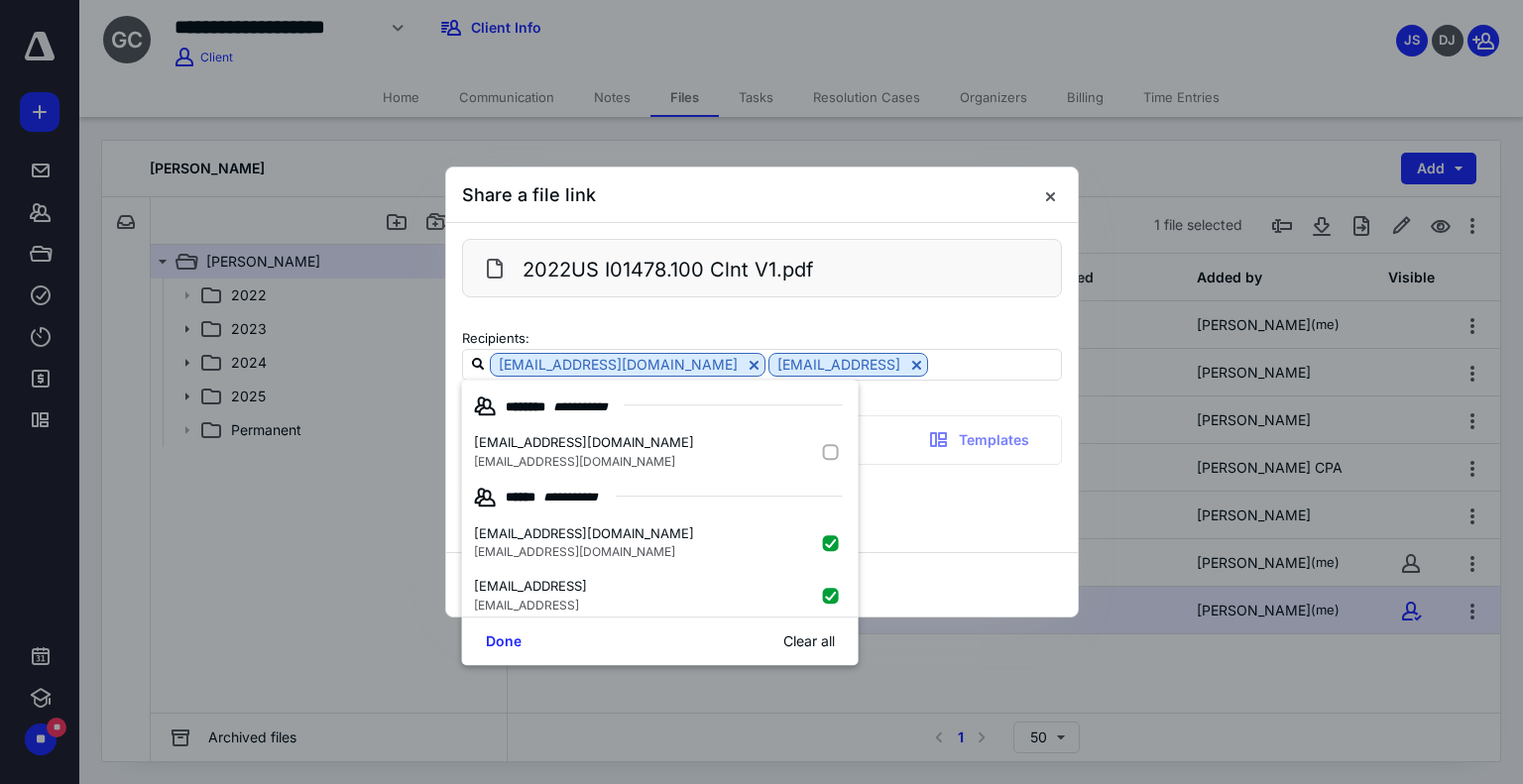 click on "**********" at bounding box center [762, 504] 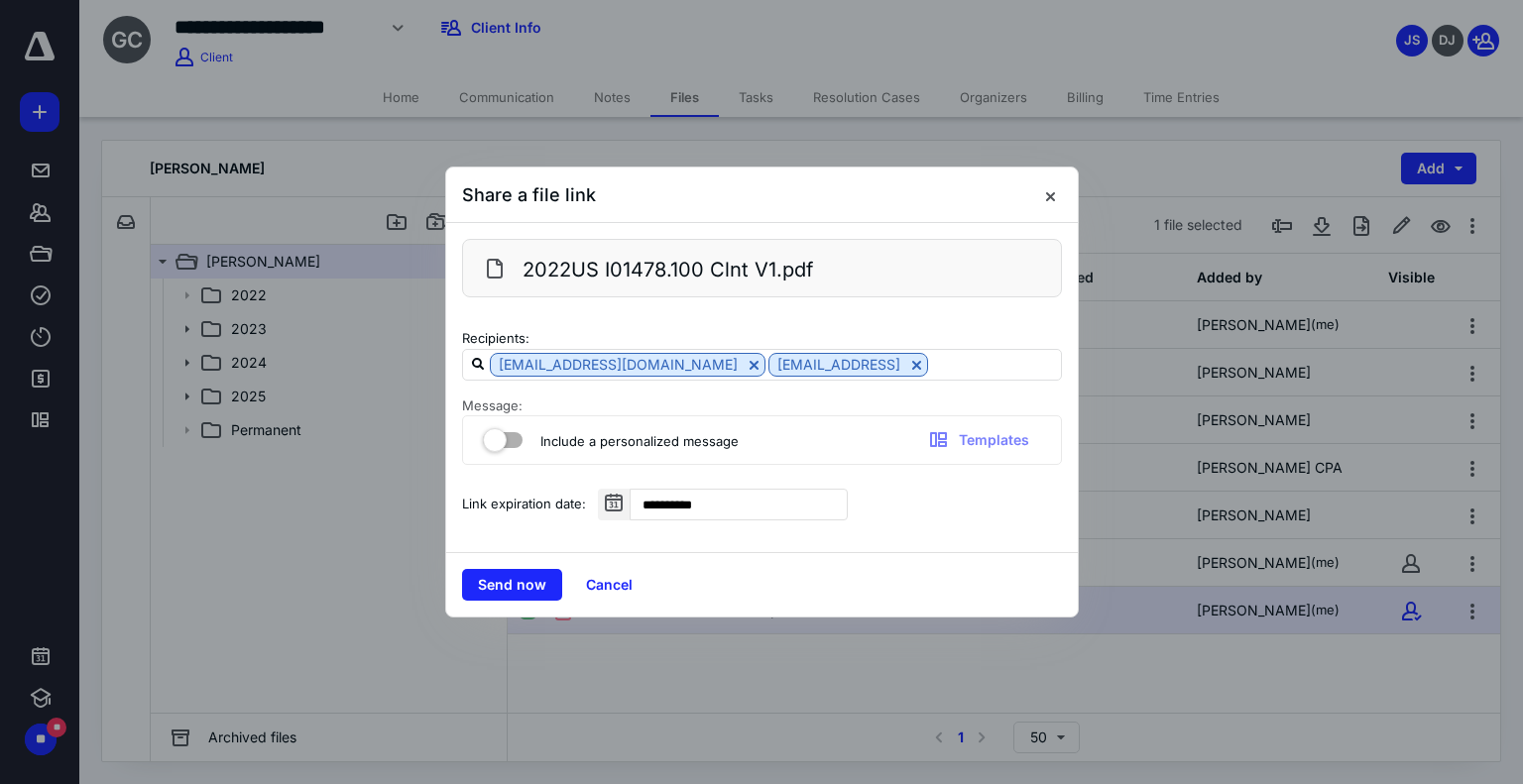 click on "Include a personalized message" at bounding box center [640, 441] 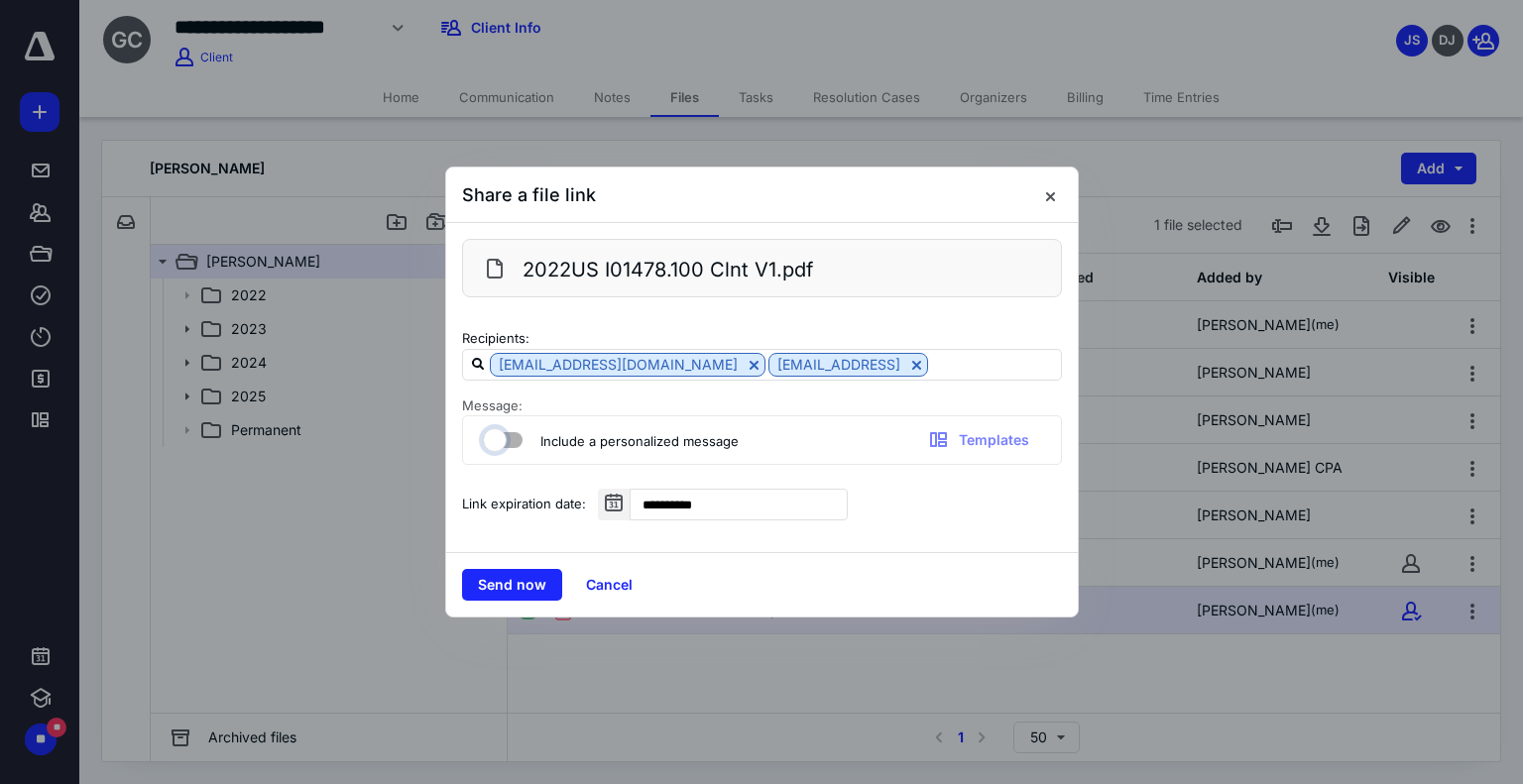 click at bounding box center [493, 437] 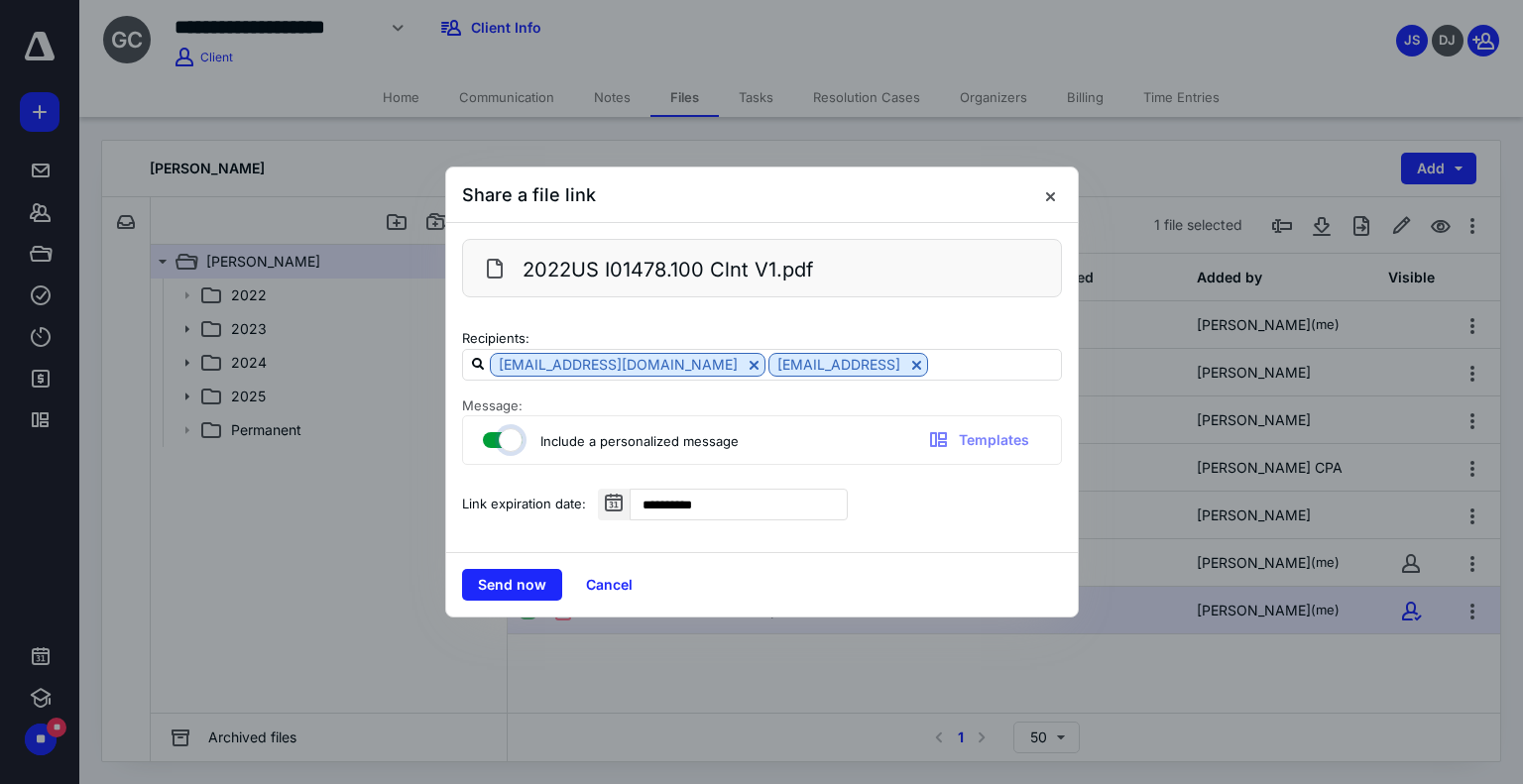 checkbox on "true" 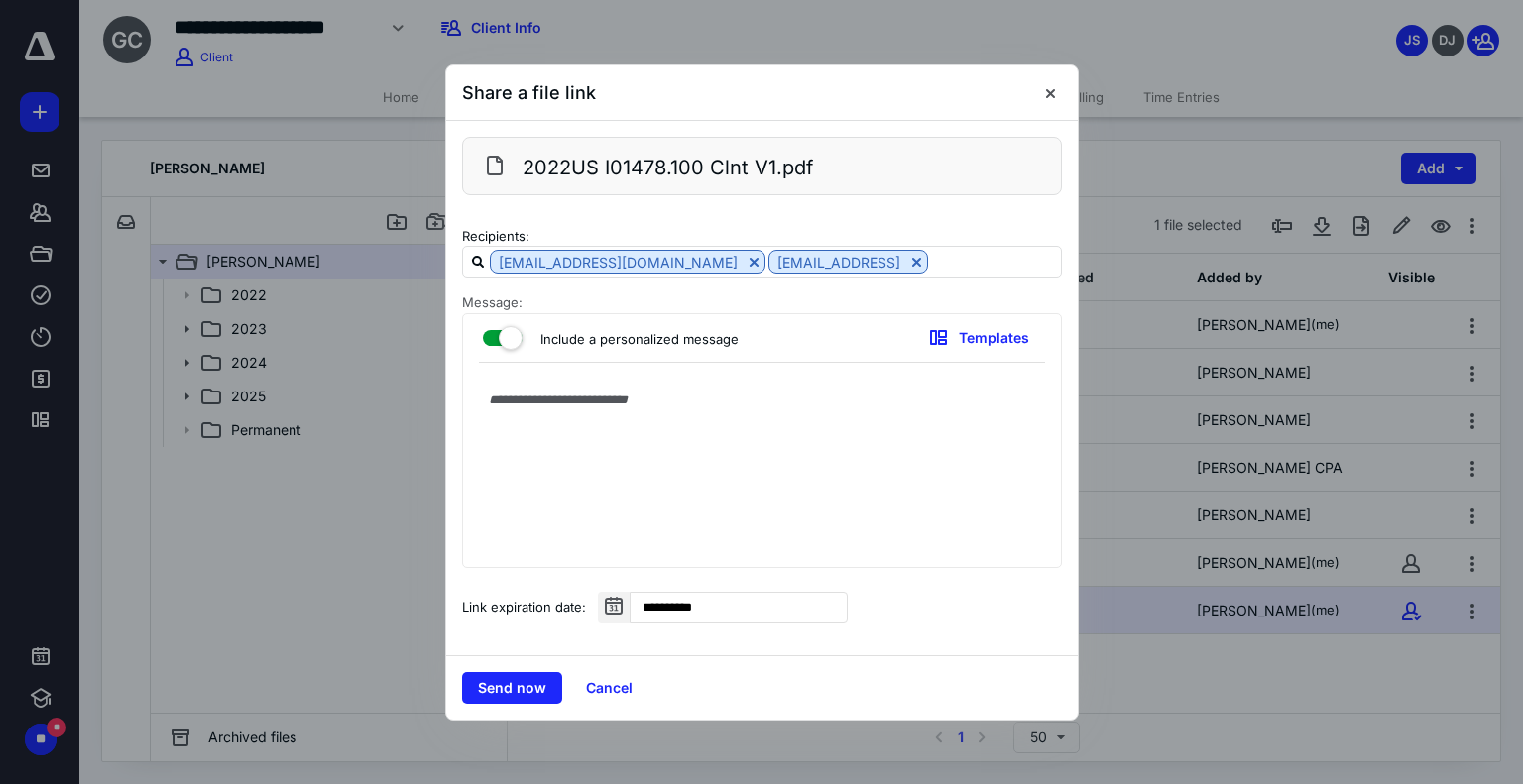 click at bounding box center (762, 470) 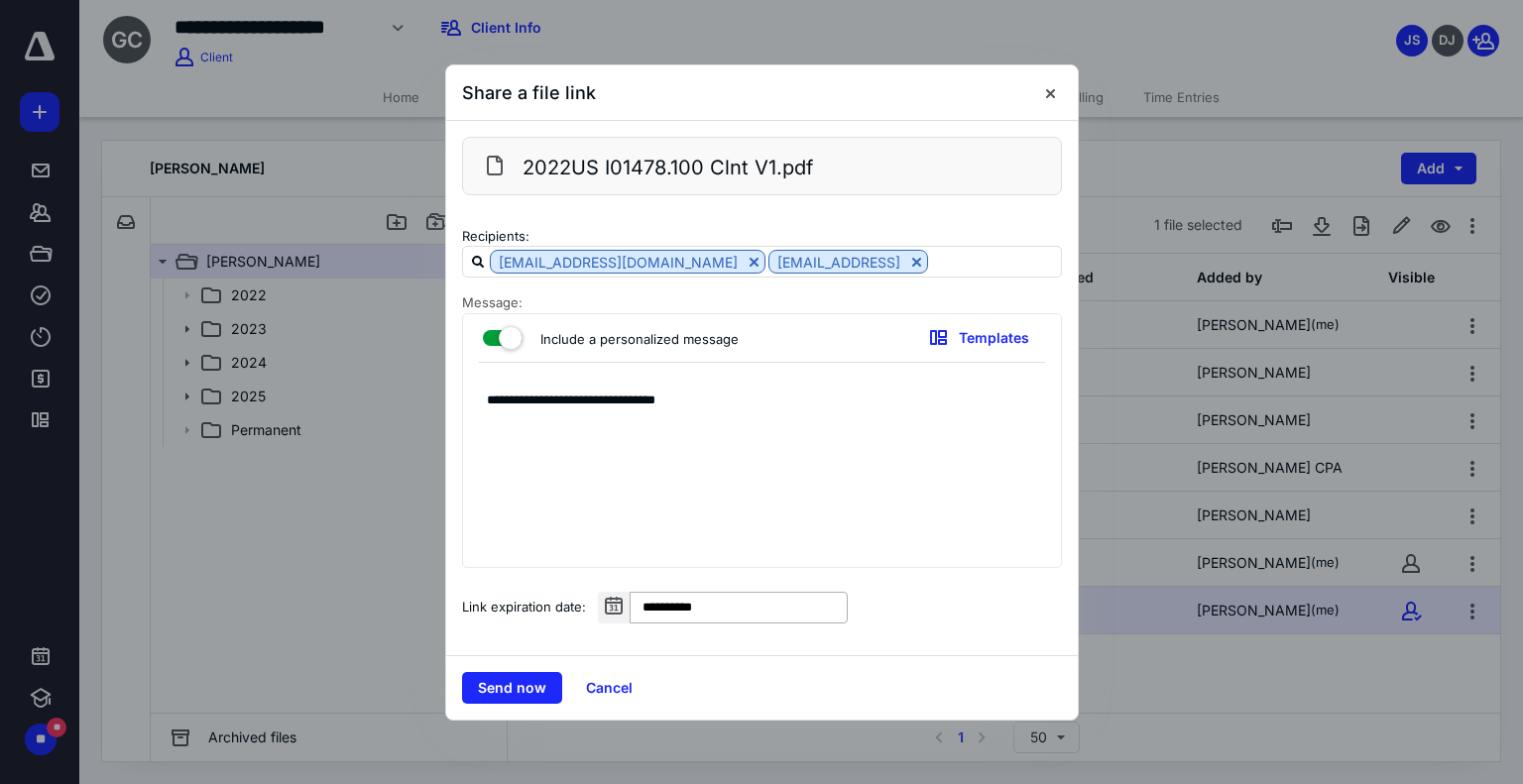 type on "**********" 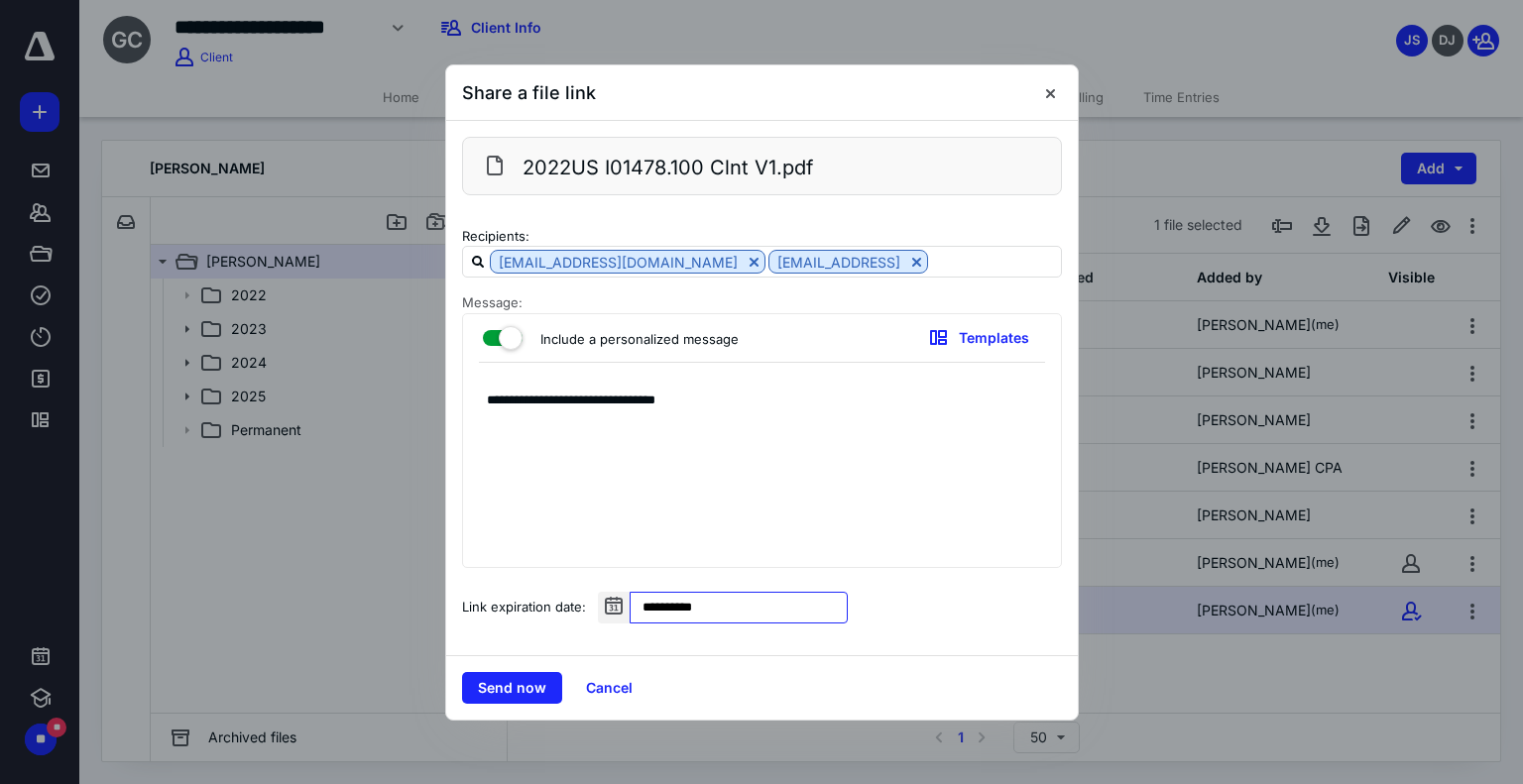click on "**********" at bounding box center [739, 608] 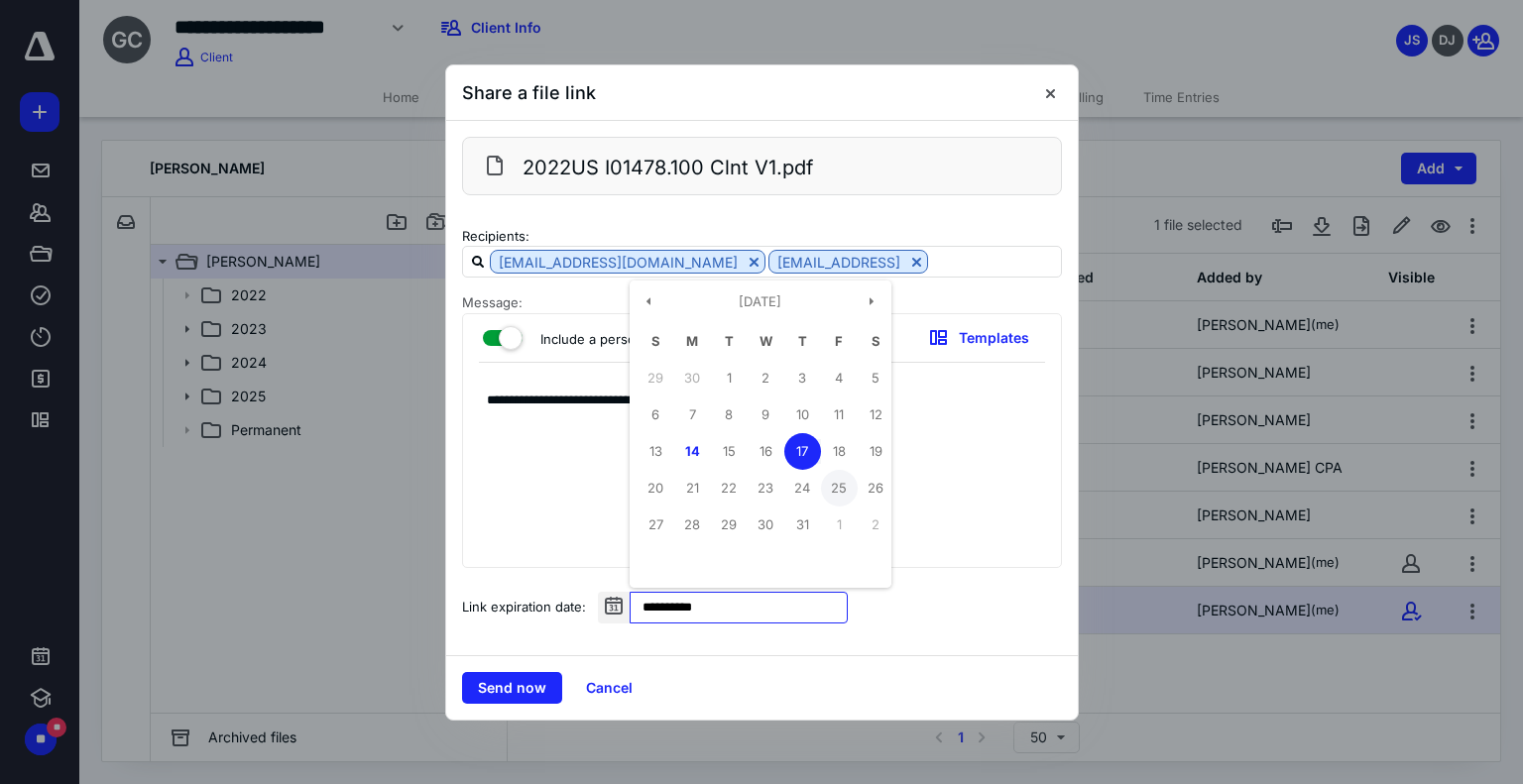 click on "25" at bounding box center [839, 488] 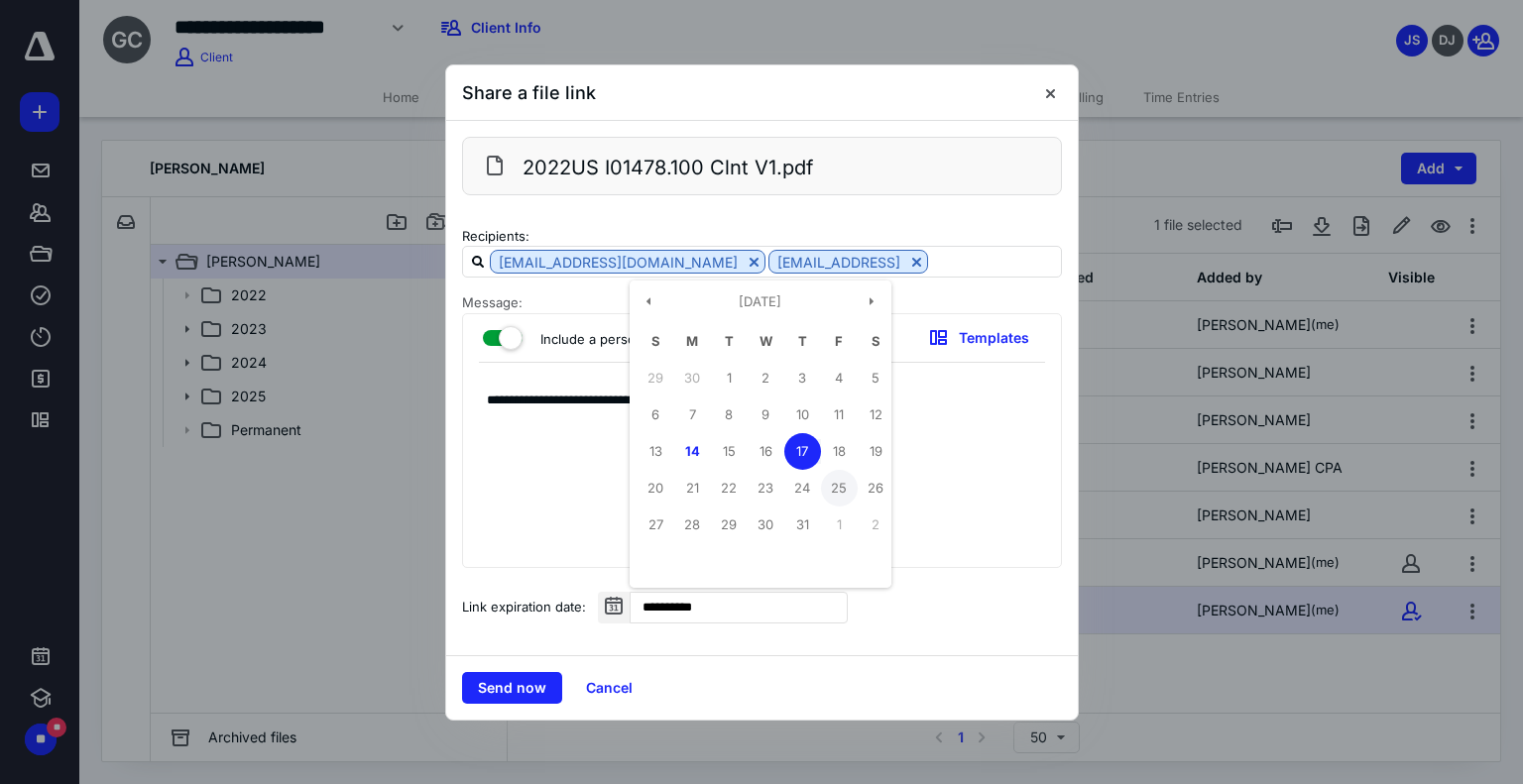 type on "**********" 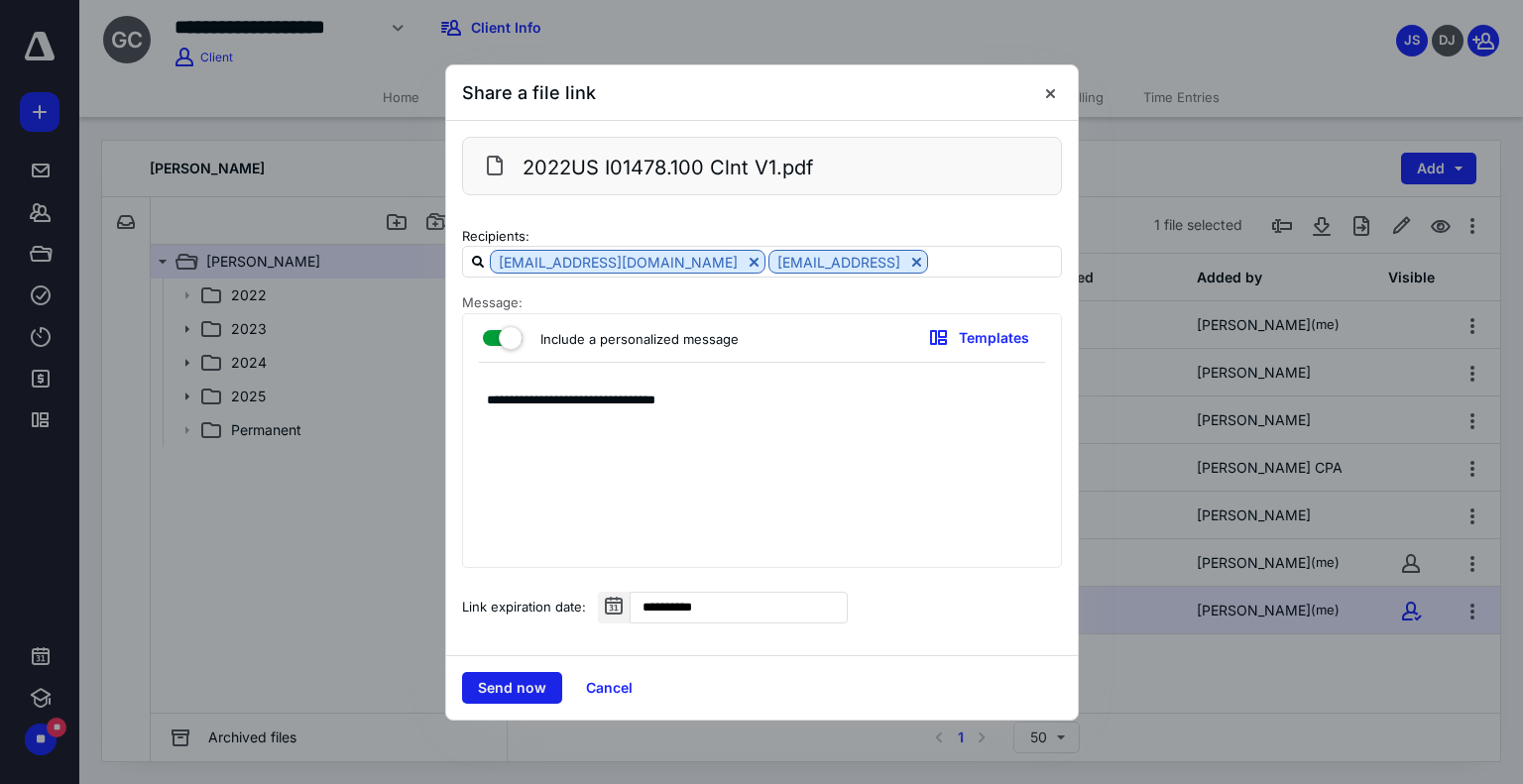 click on "Send now" at bounding box center [512, 688] 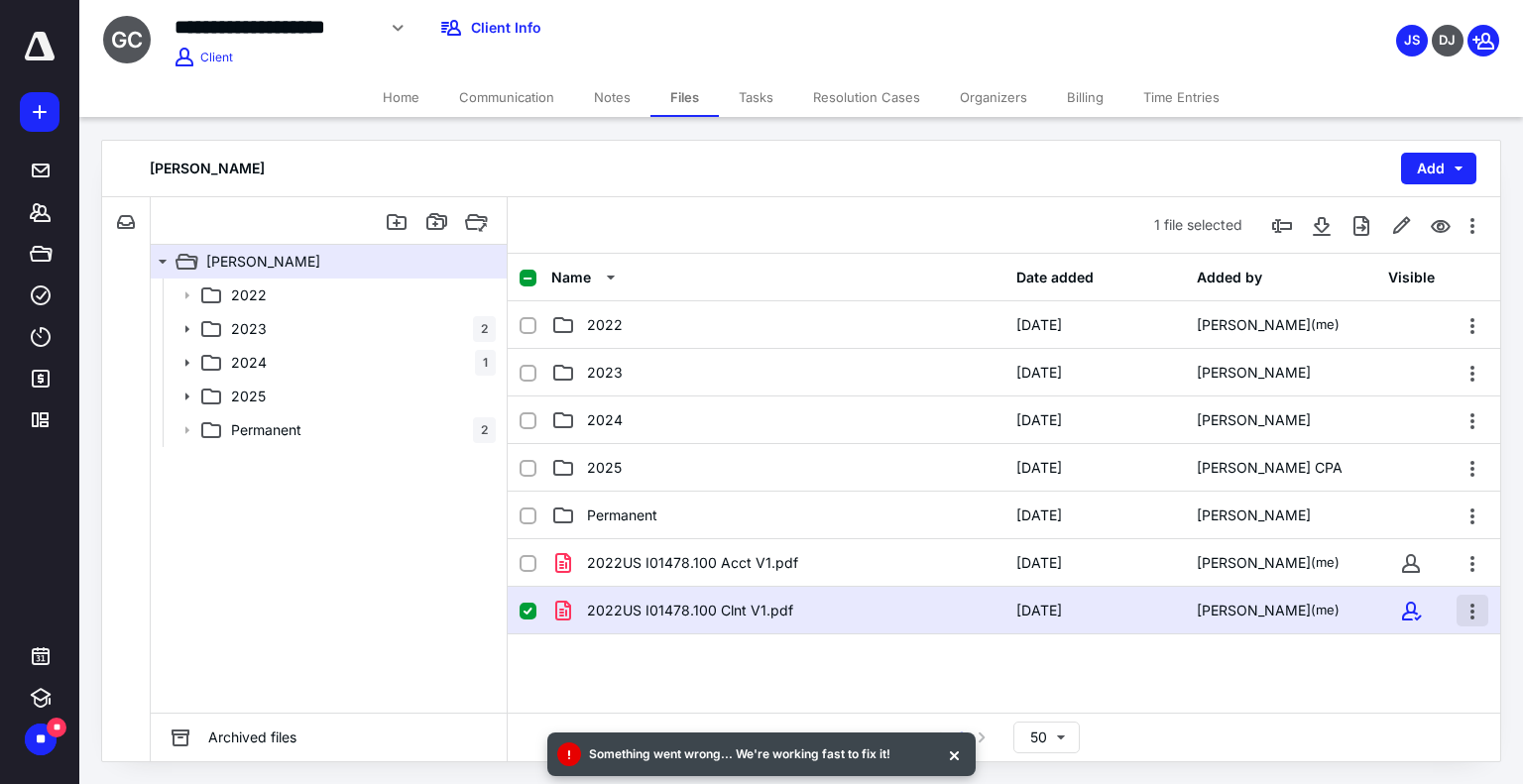 click at bounding box center (1472, 611) 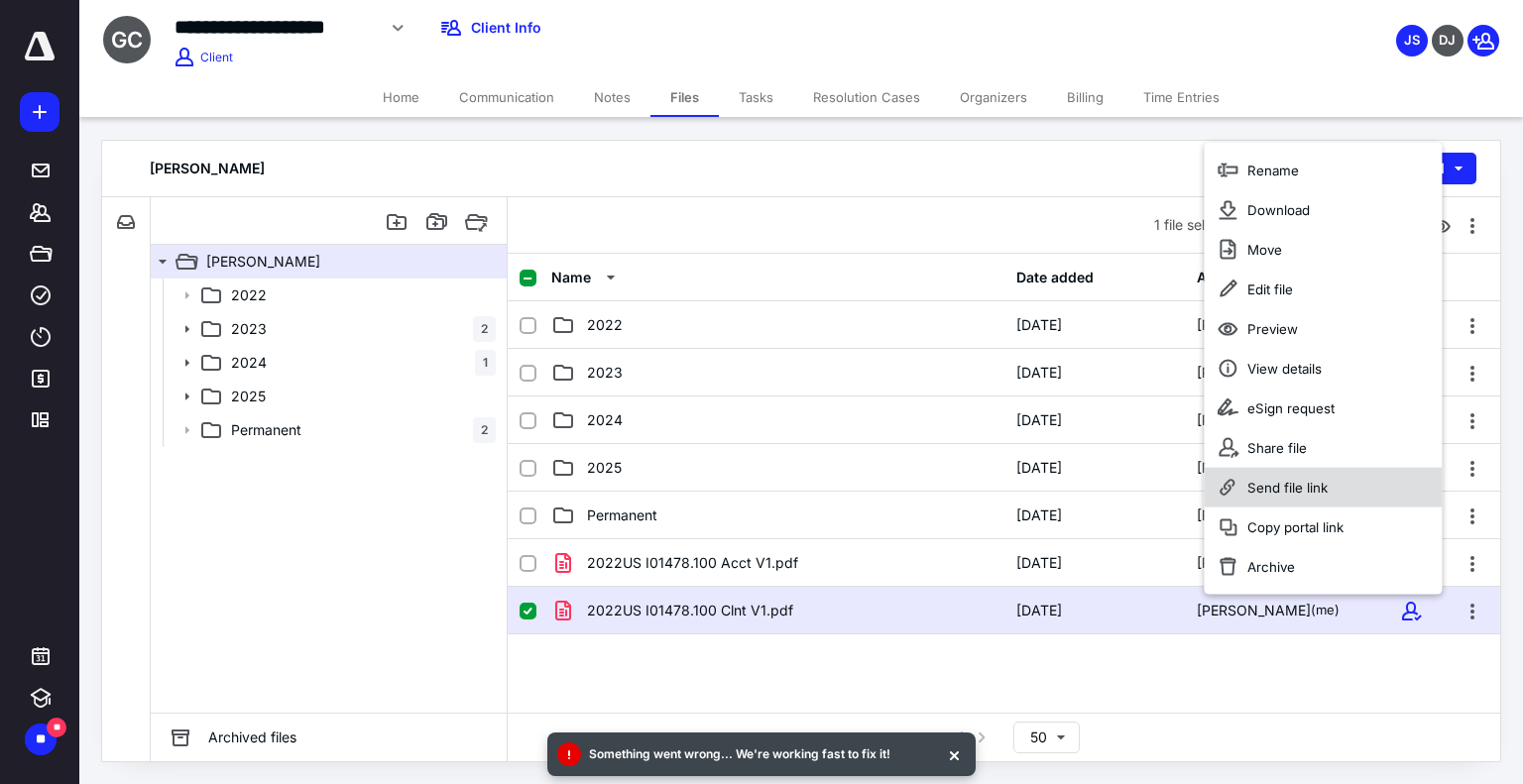 click on "Send file link" at bounding box center [1323, 488] 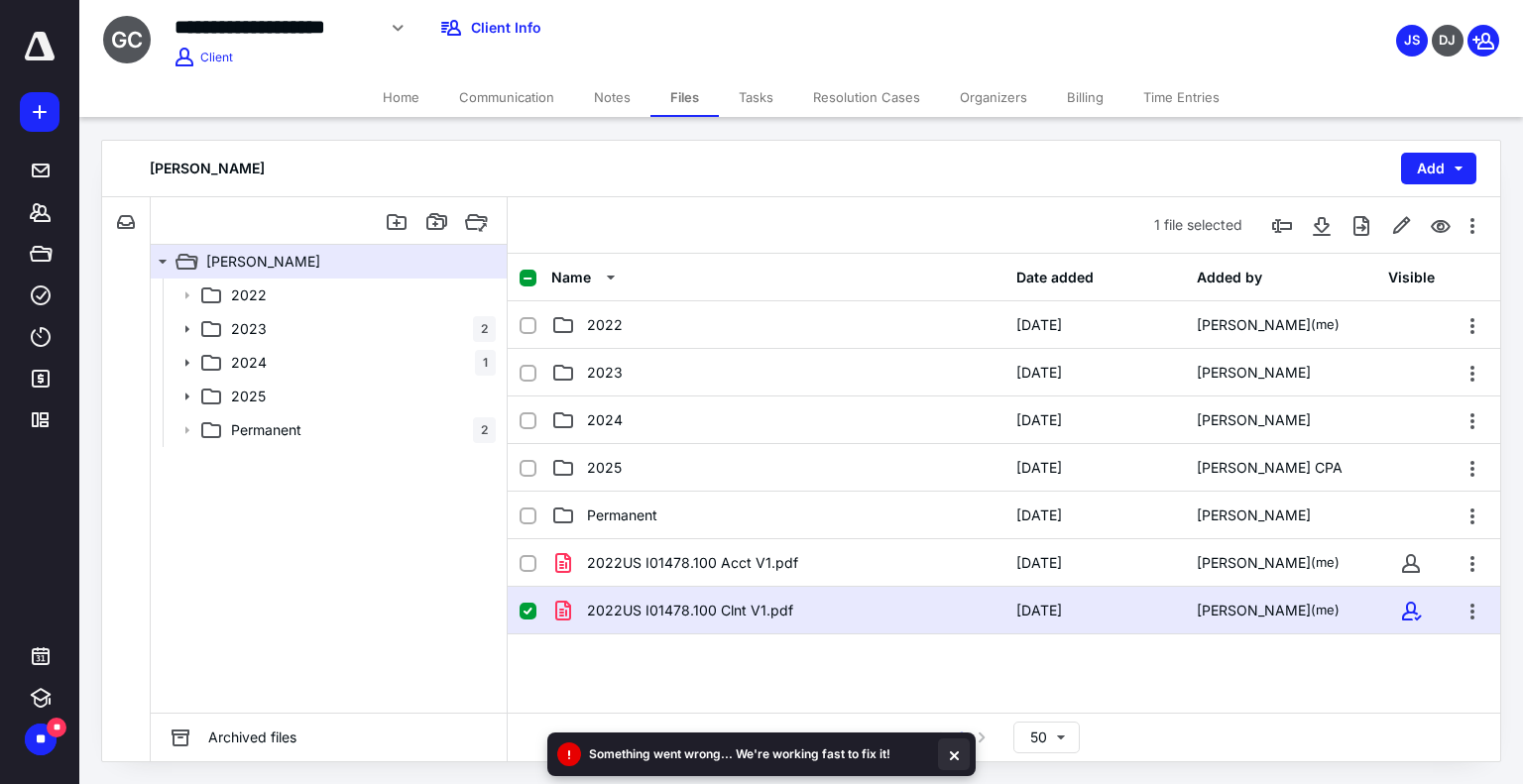 click at bounding box center [954, 754] 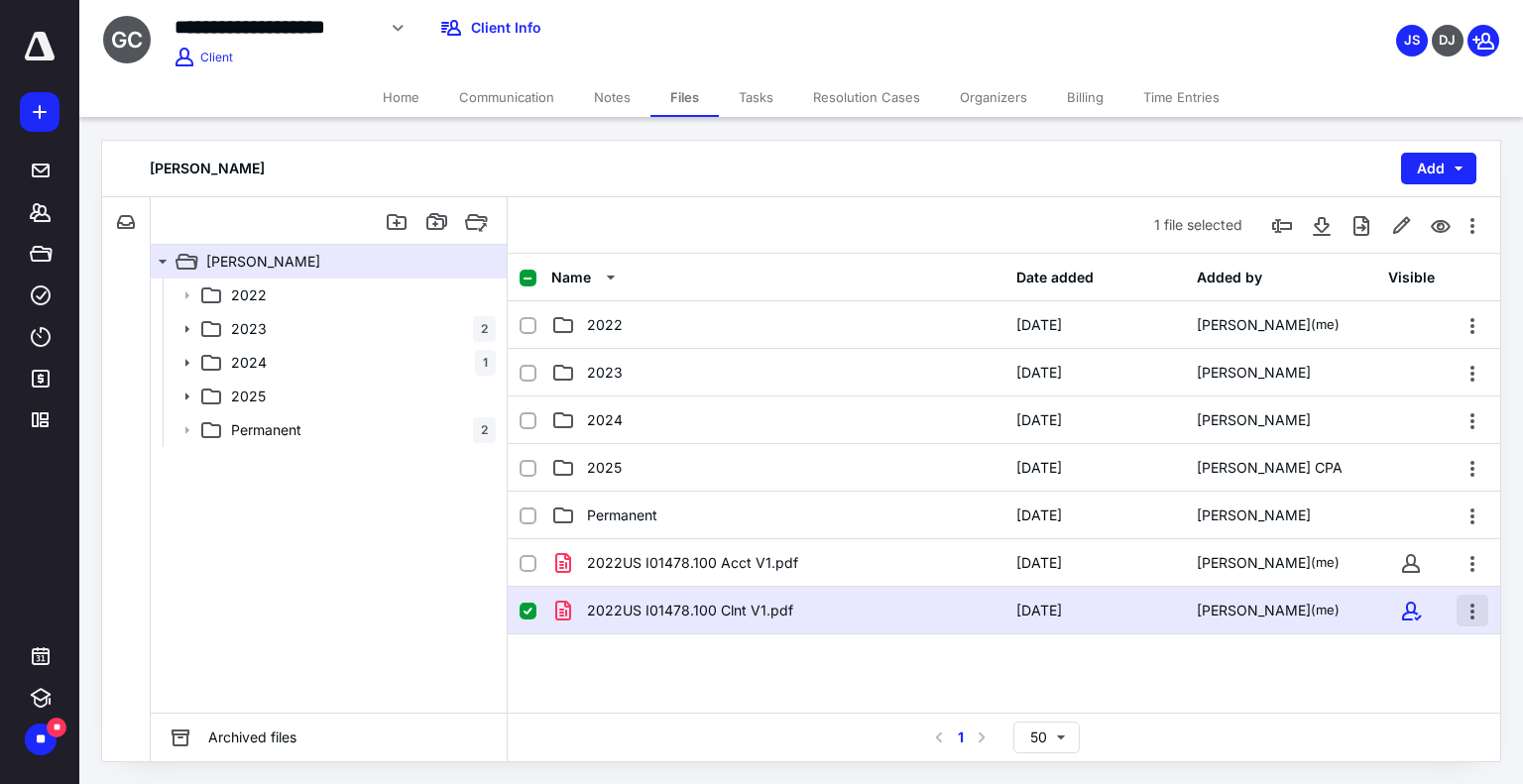 click at bounding box center [1472, 611] 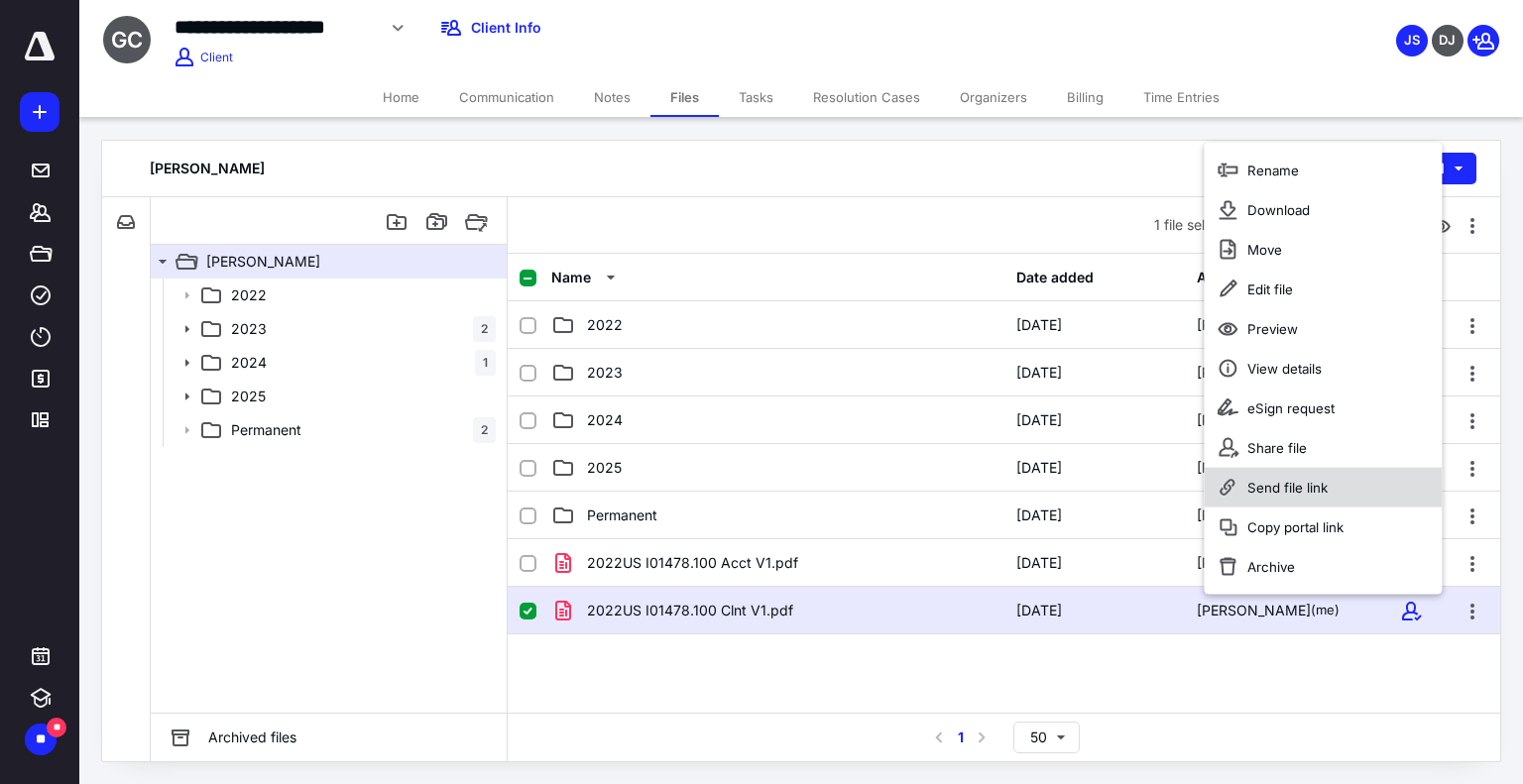 click on "Send file link" at bounding box center (1287, 488) 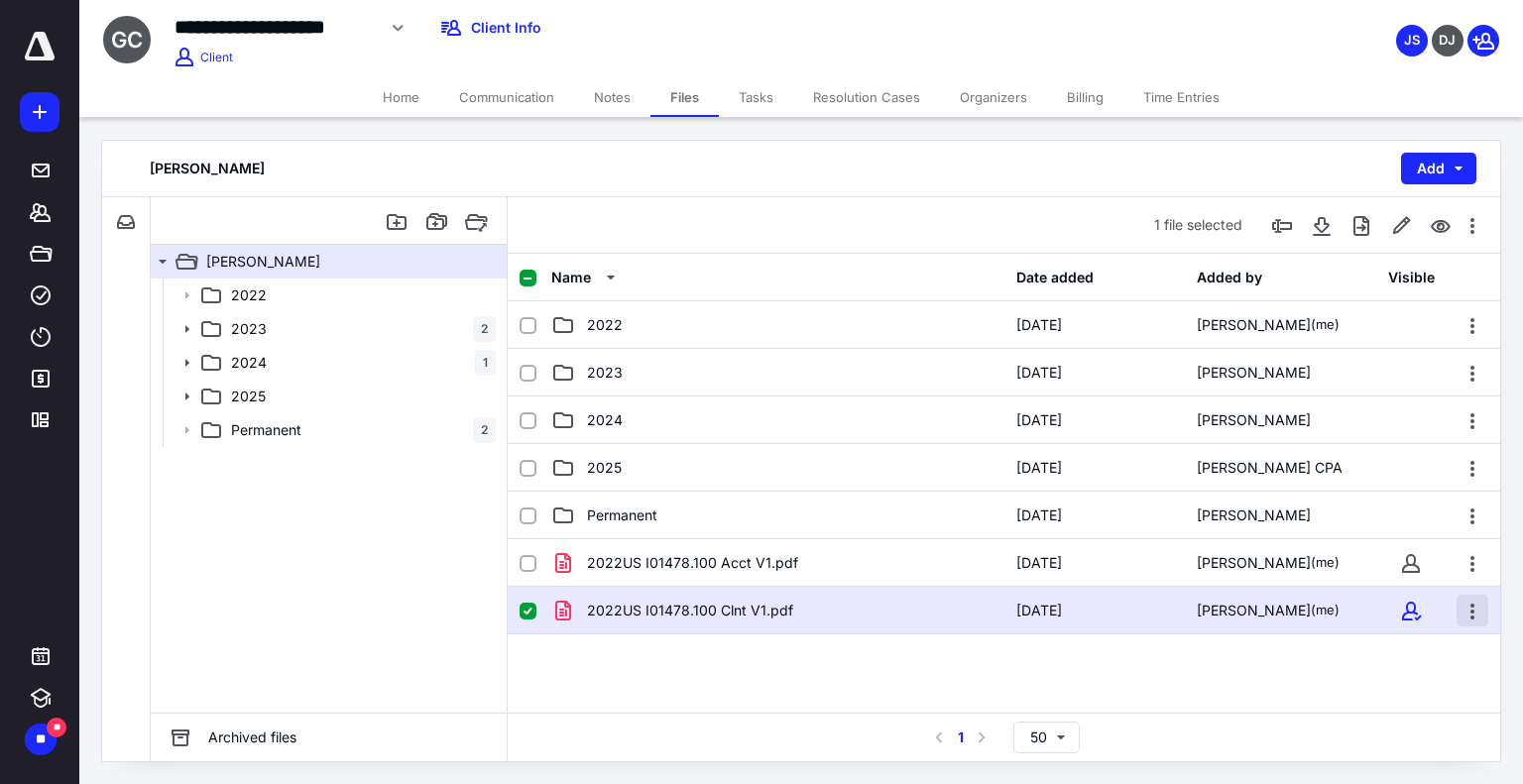 click at bounding box center [1472, 611] 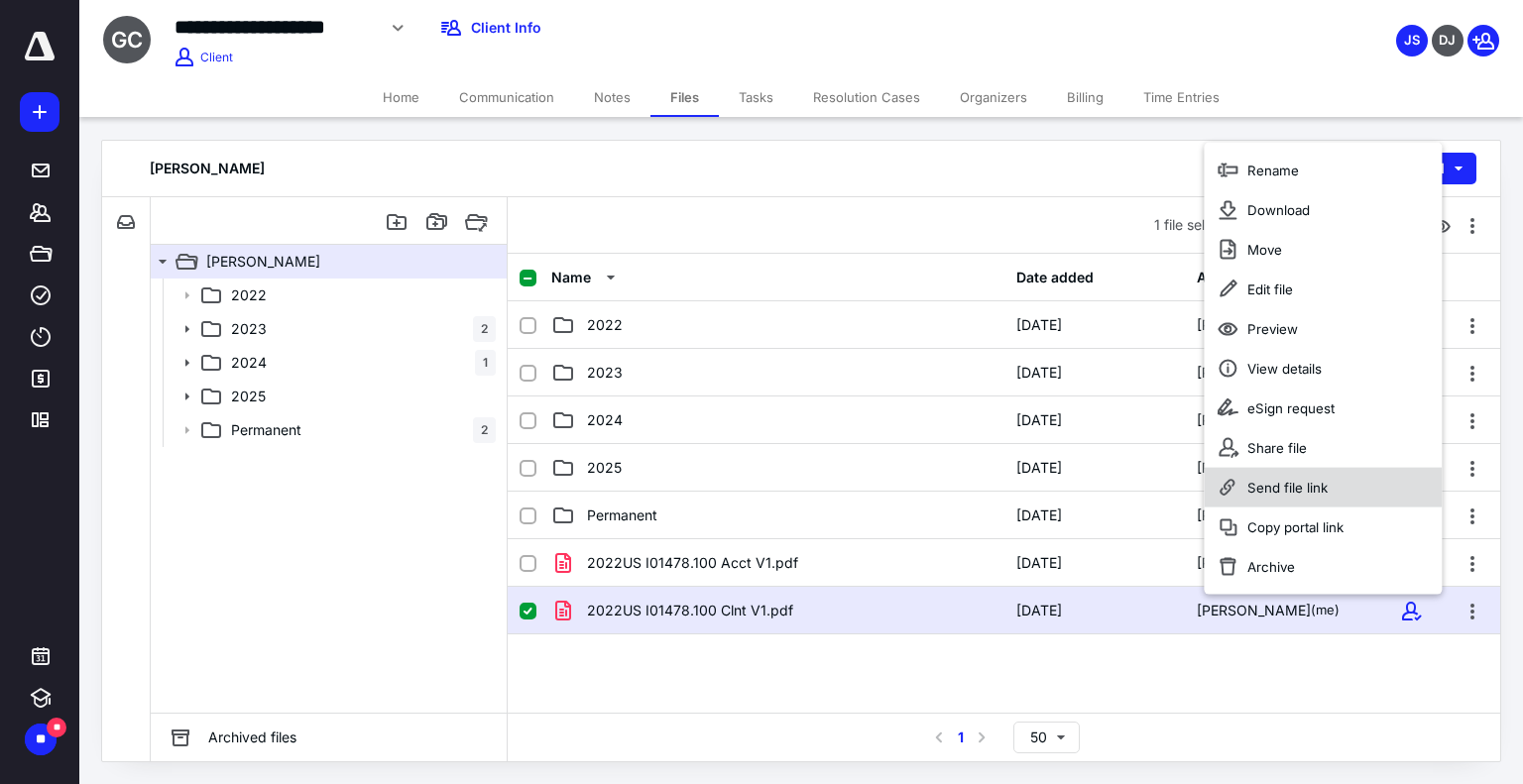click on "Send file link" at bounding box center [1287, 488] 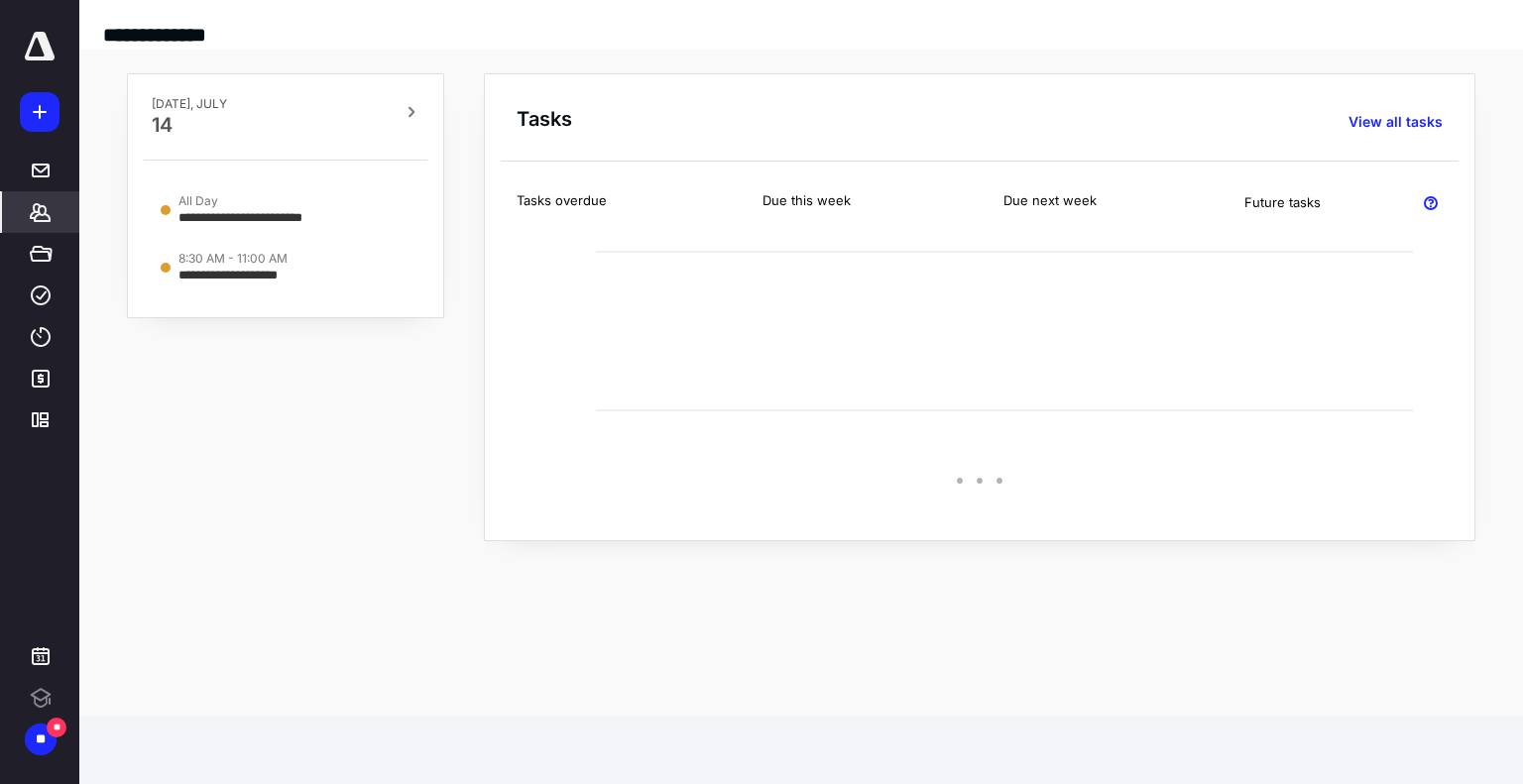 scroll, scrollTop: 0, scrollLeft: 0, axis: both 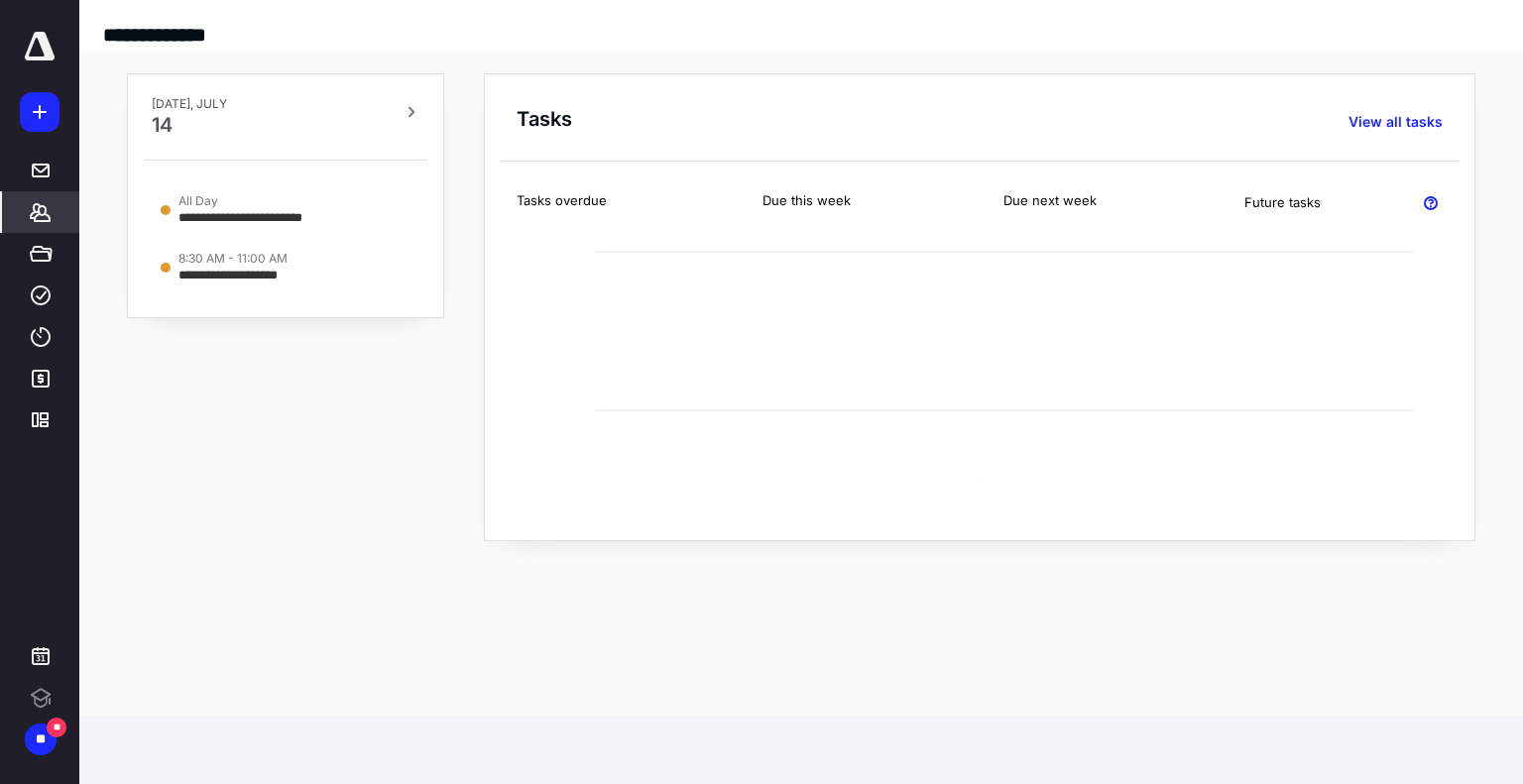 click 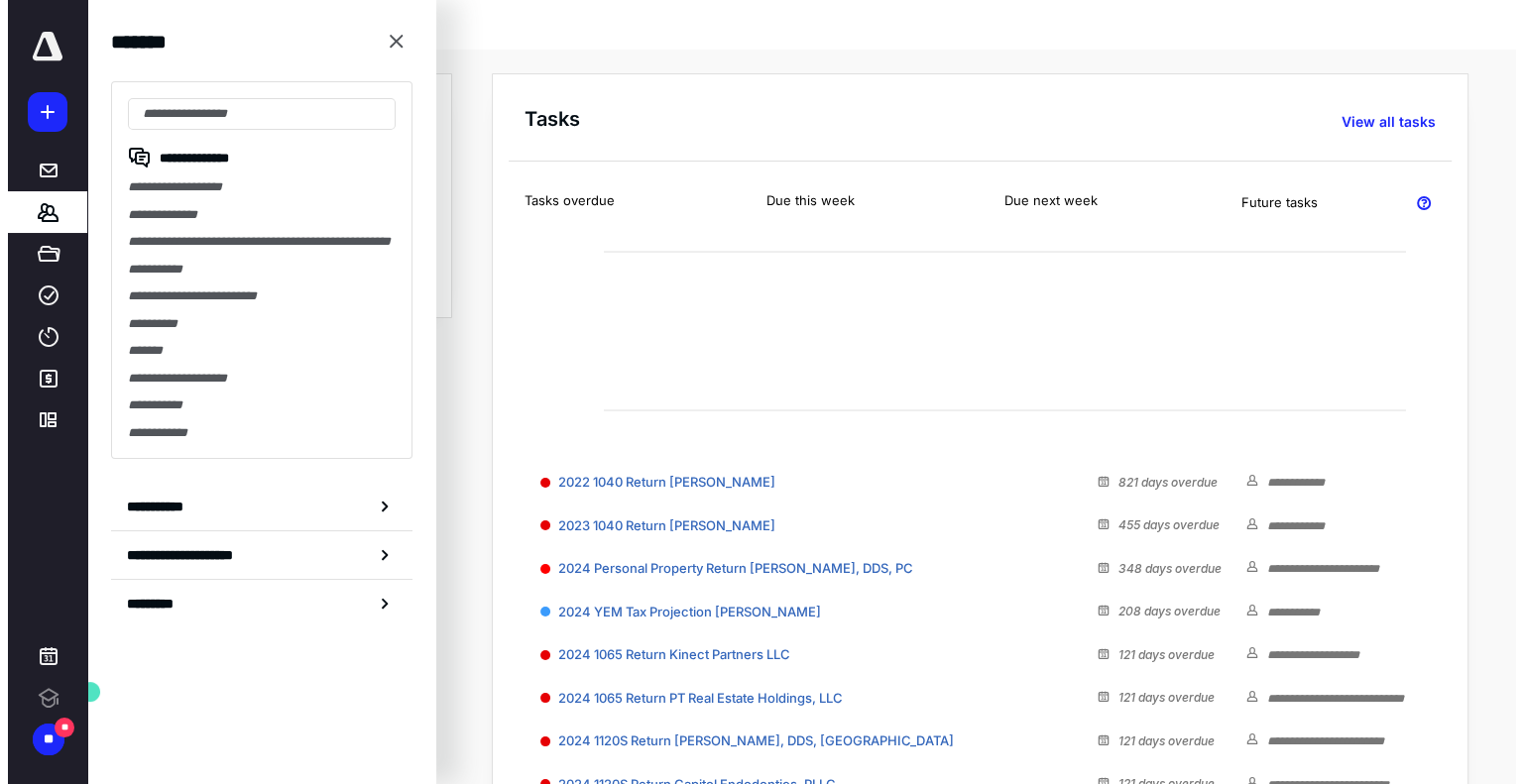 scroll, scrollTop: 0, scrollLeft: 0, axis: both 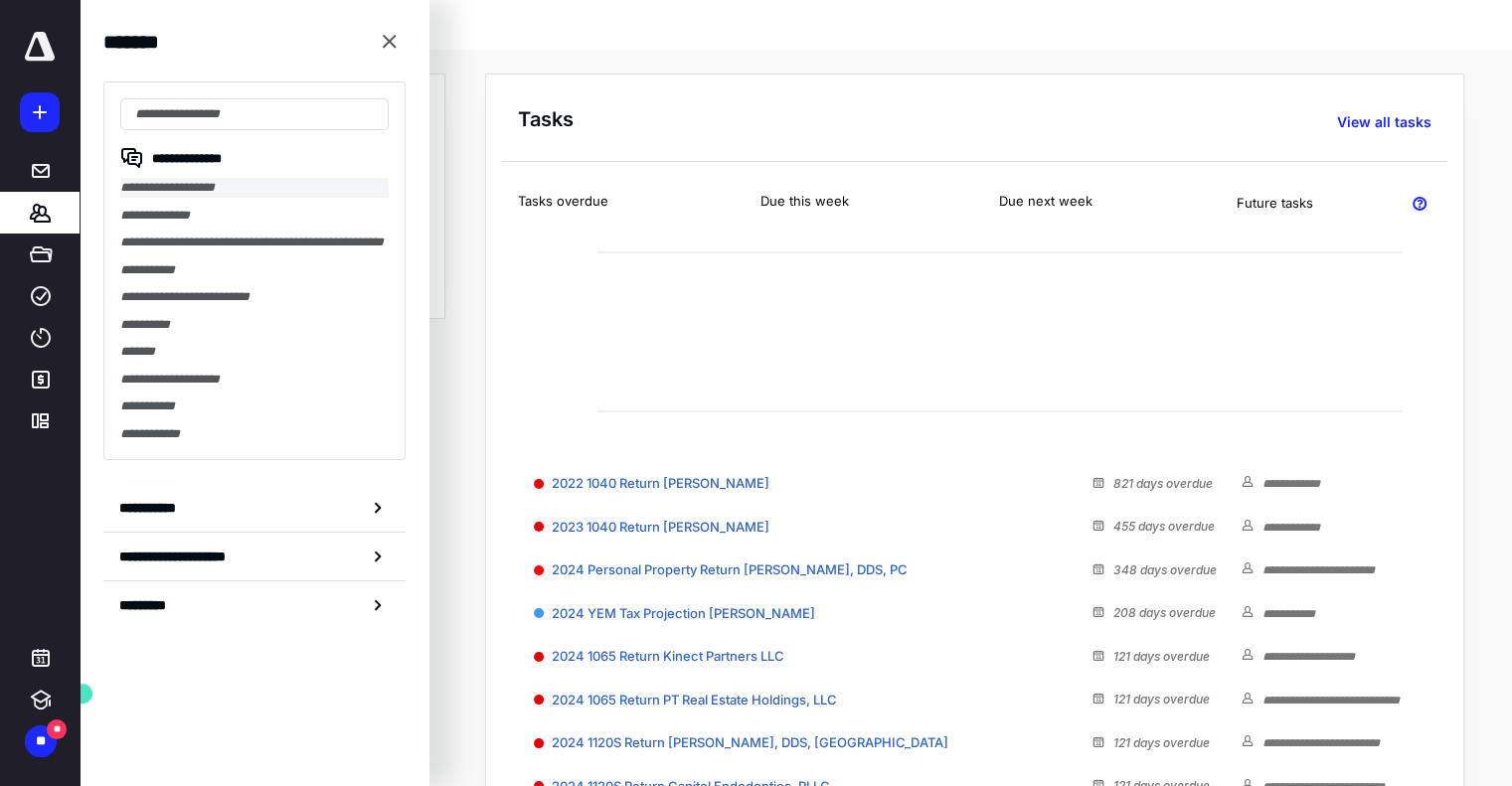 click on "**********" at bounding box center (254, 188) 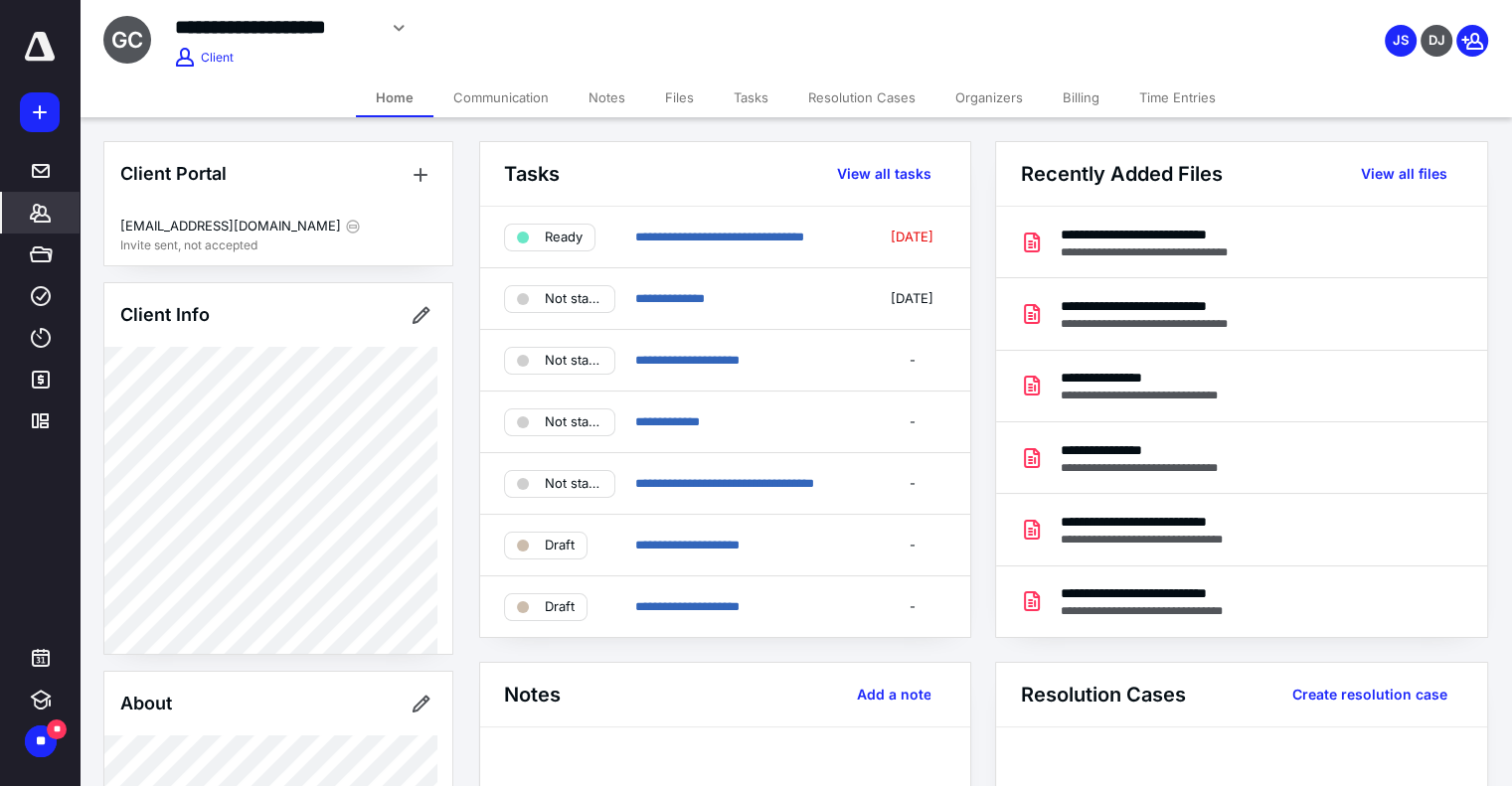 click on "Files" at bounding box center [679, 97] 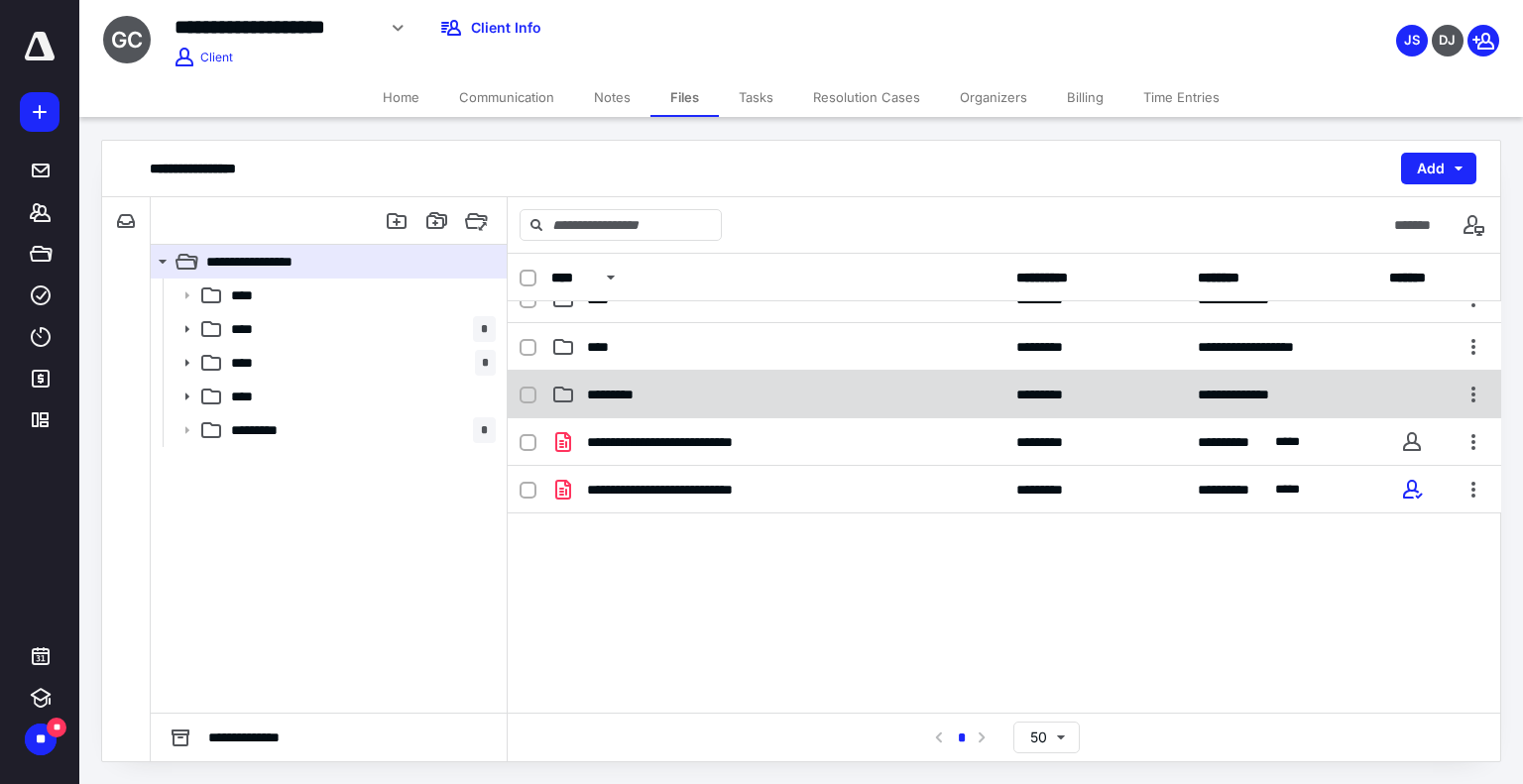 scroll, scrollTop: 122, scrollLeft: 0, axis: vertical 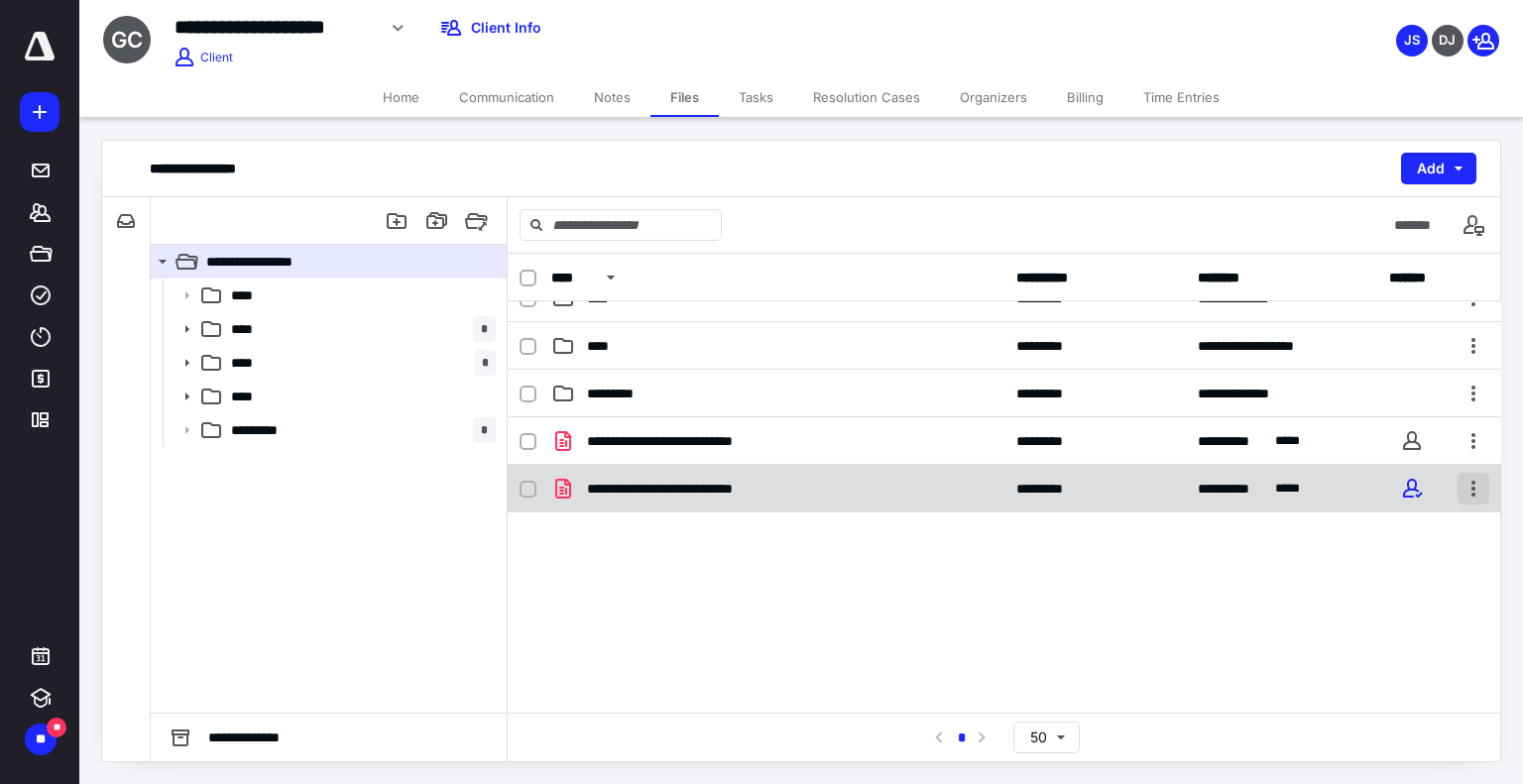 click at bounding box center [1473, 489] 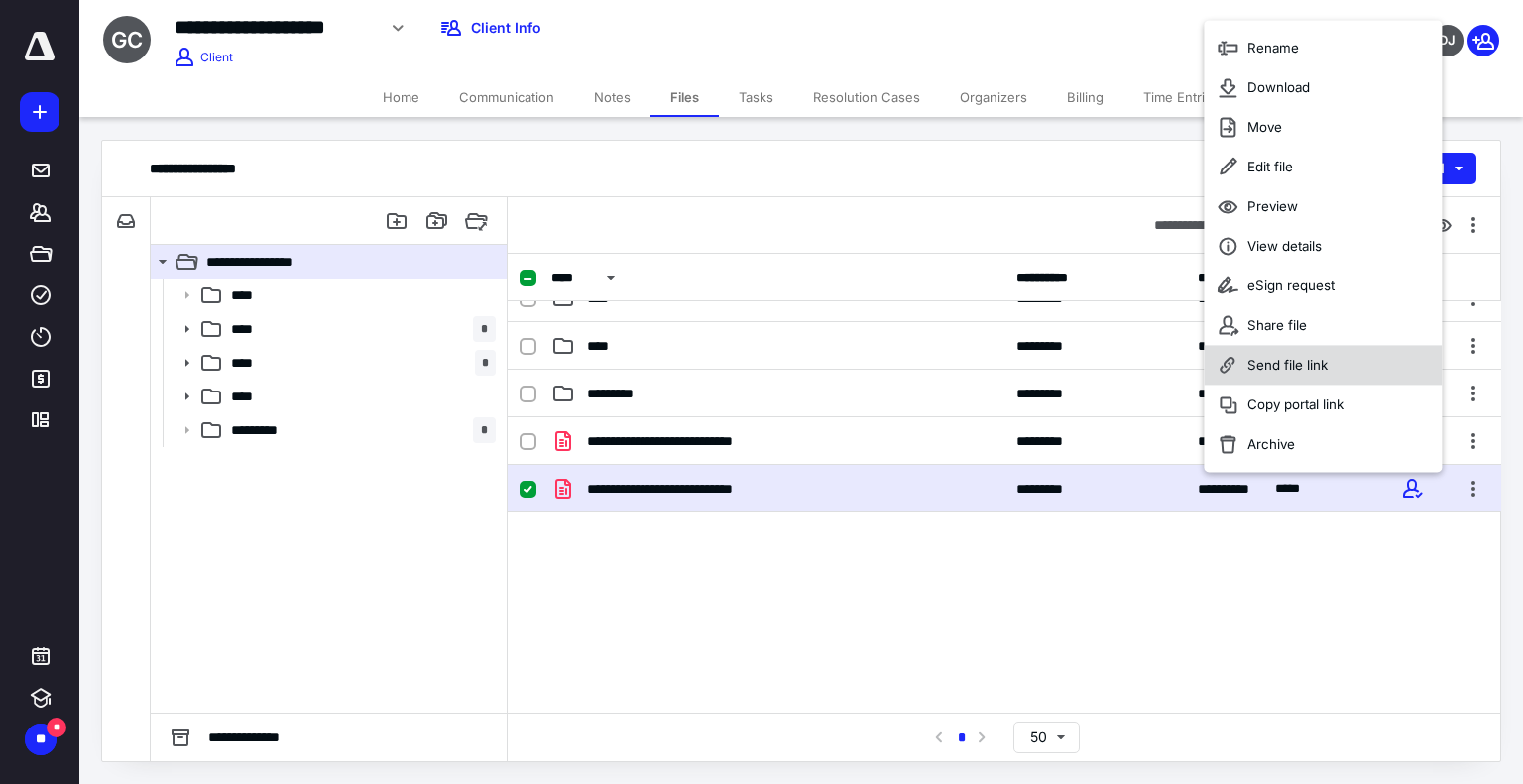 click on "Send file link" at bounding box center [1287, 366] 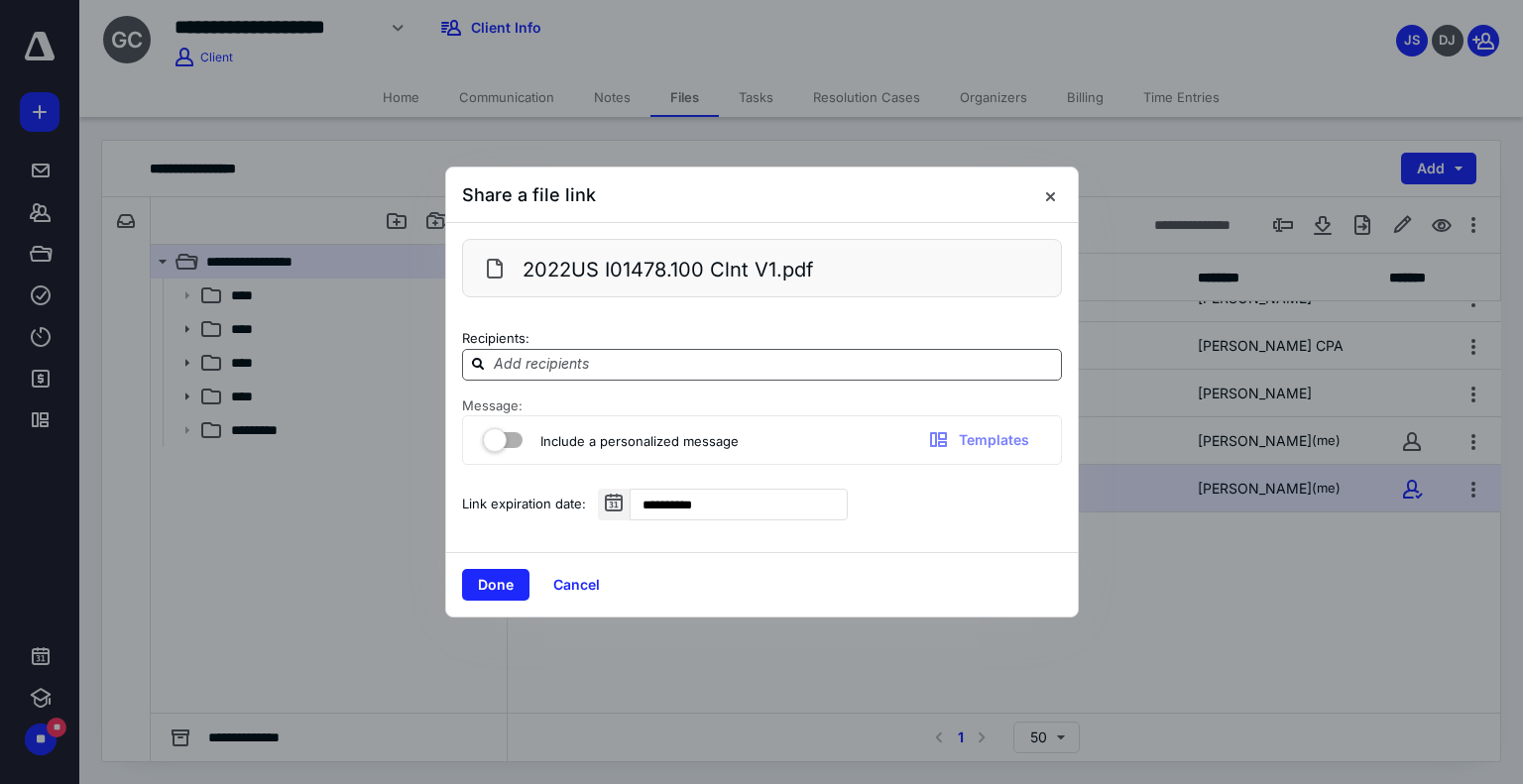 click at bounding box center [773, 364] 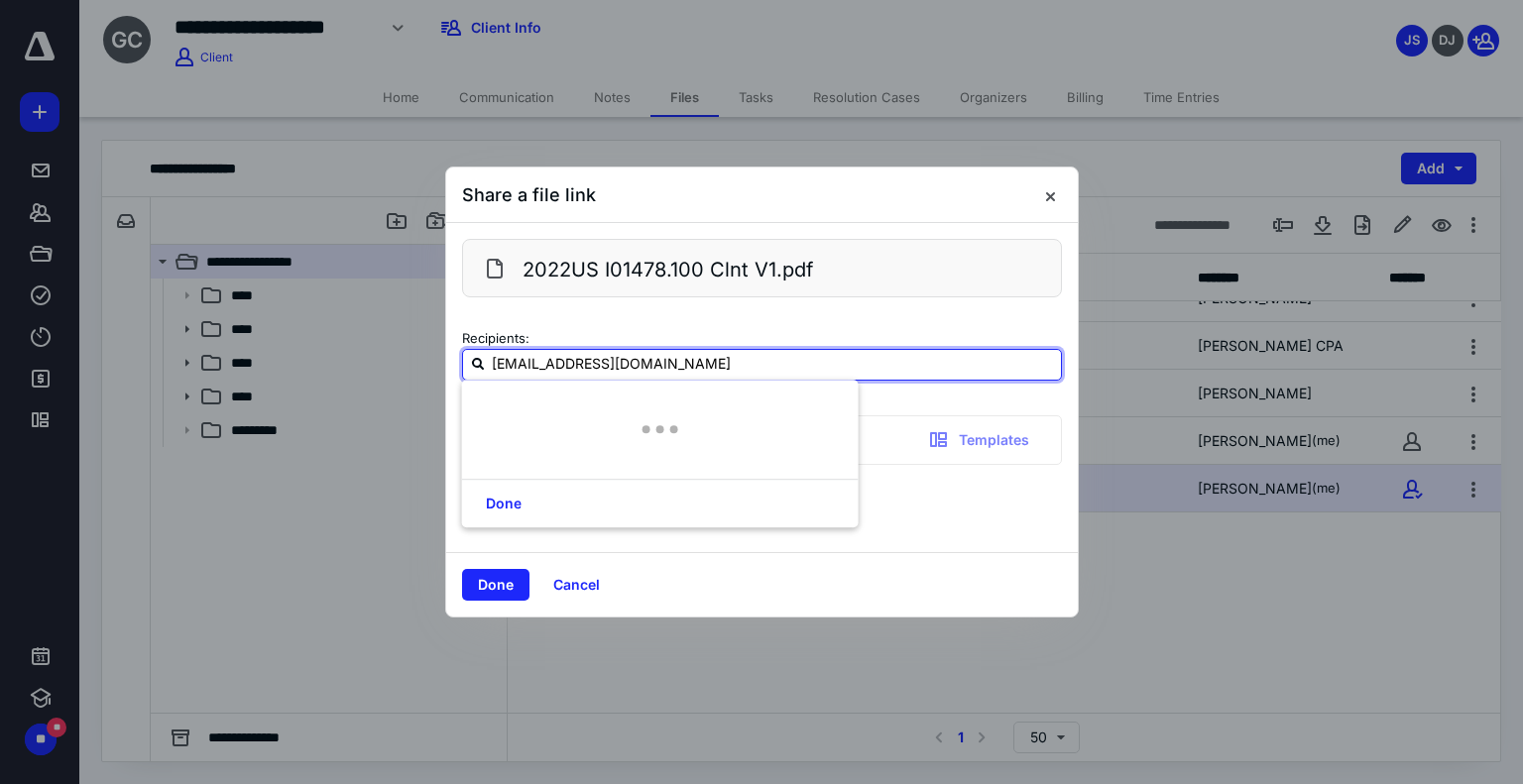 type on "jroque@mtb.com" 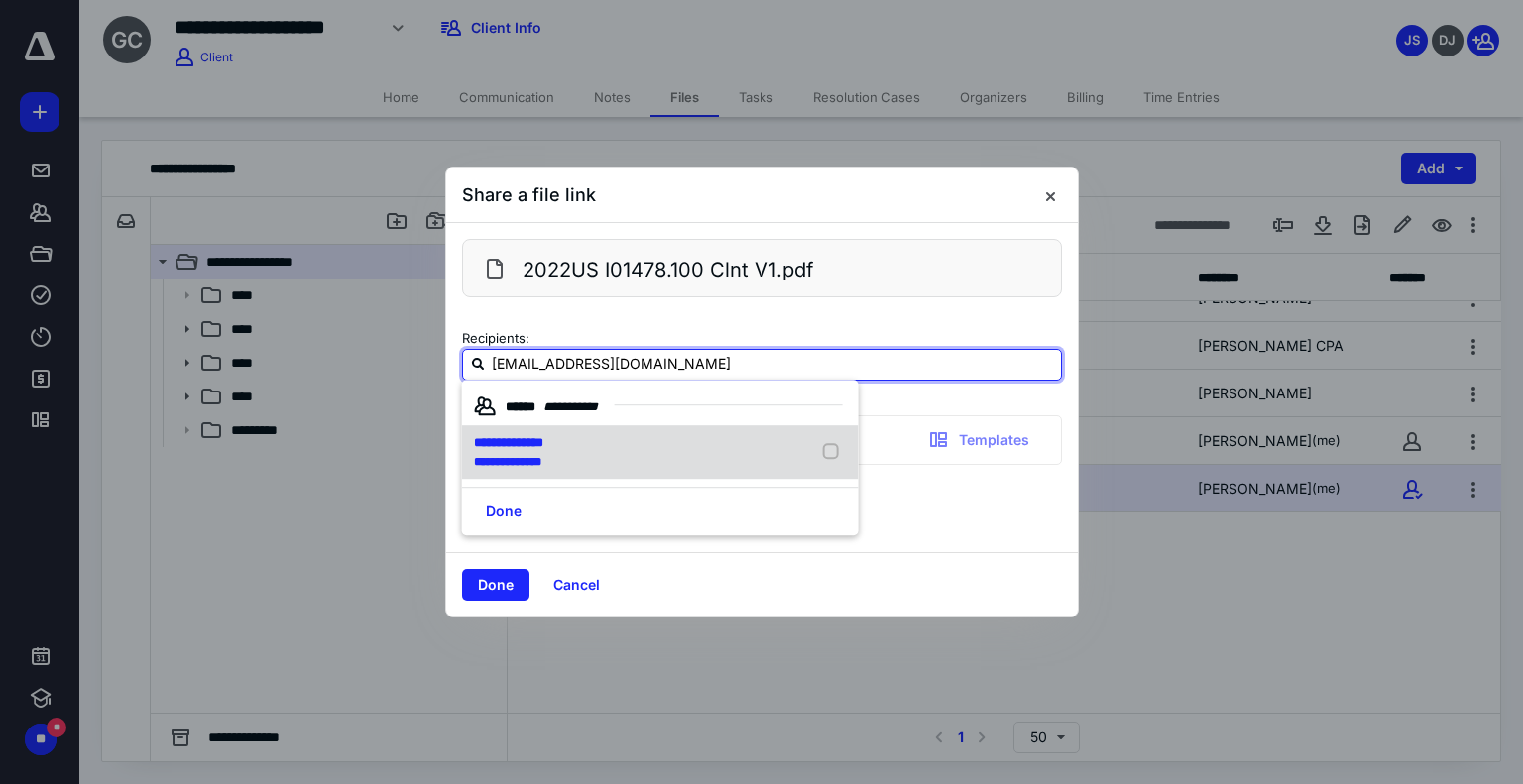 click on "**********" at bounding box center (509, 442) 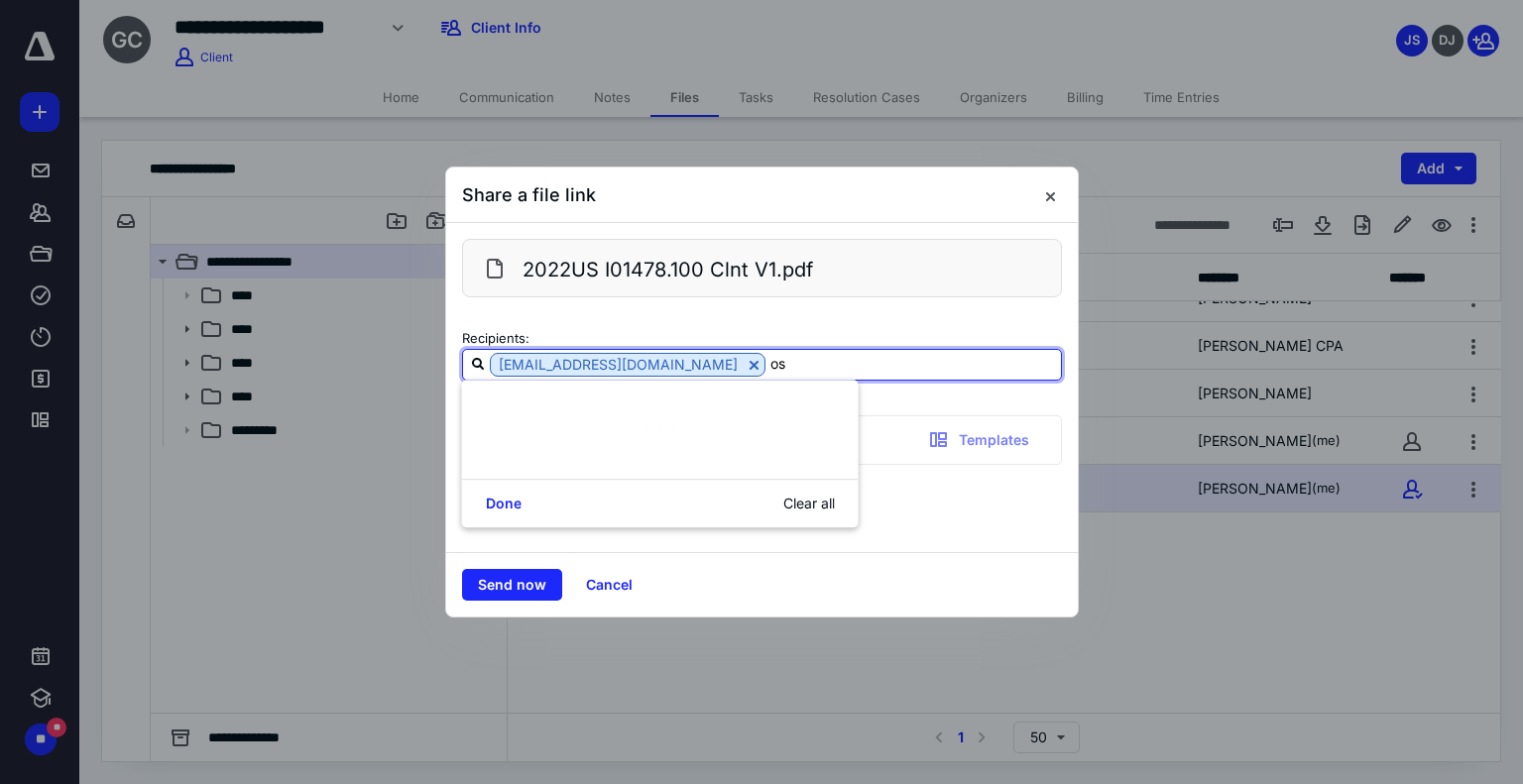 type on "o" 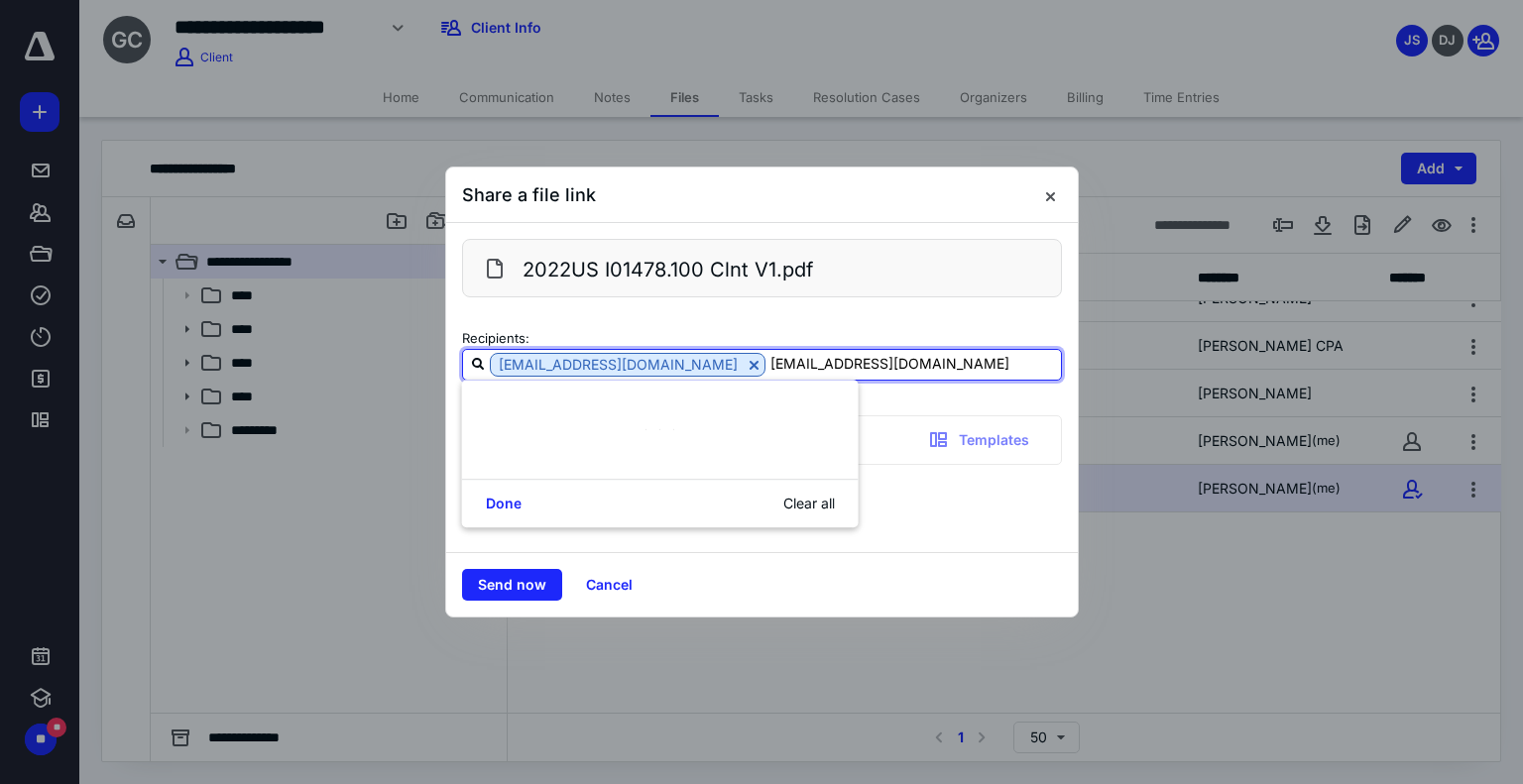 type on "psotomayor@mtb.com" 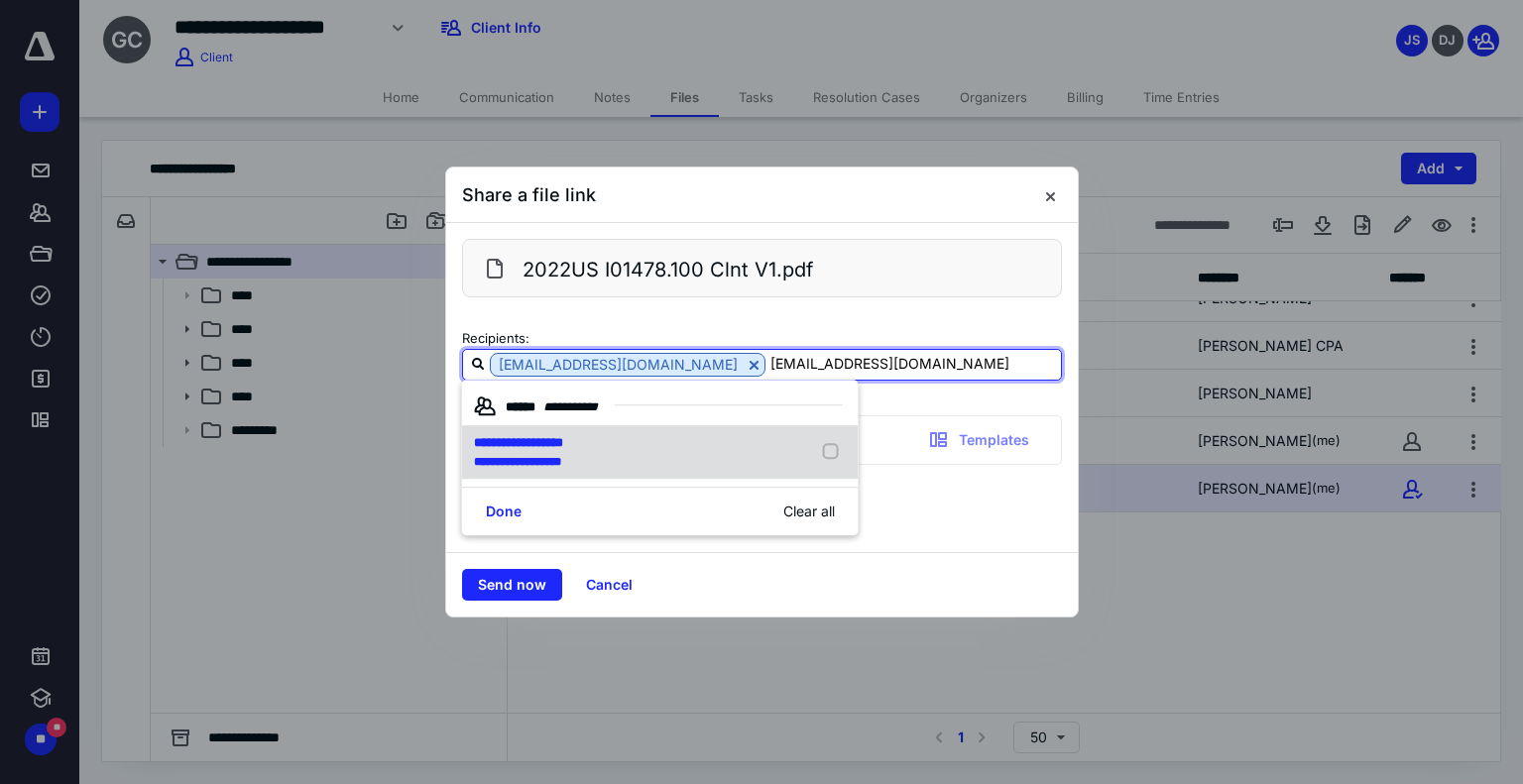 click on "**********" at bounding box center (518, 462) 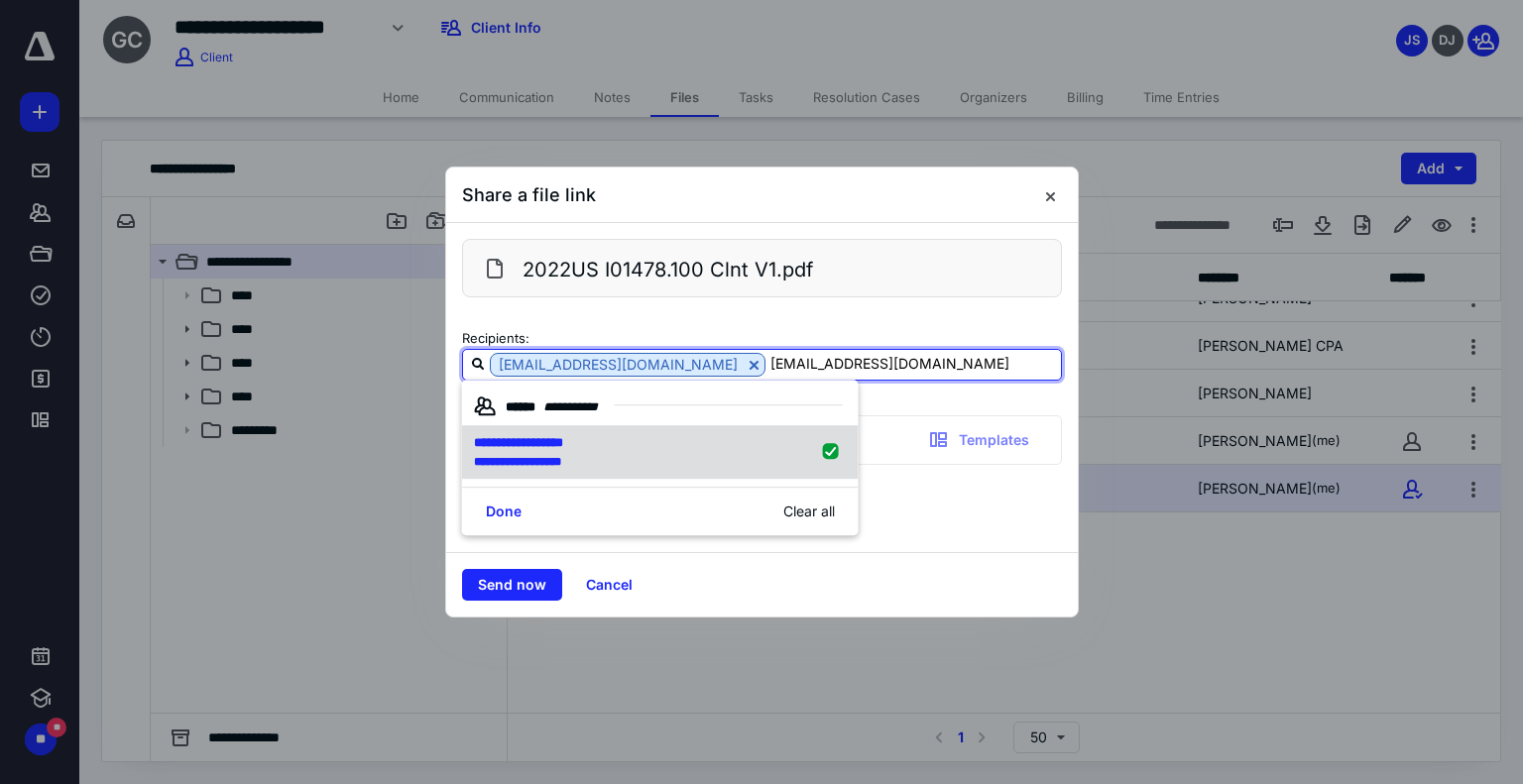 type 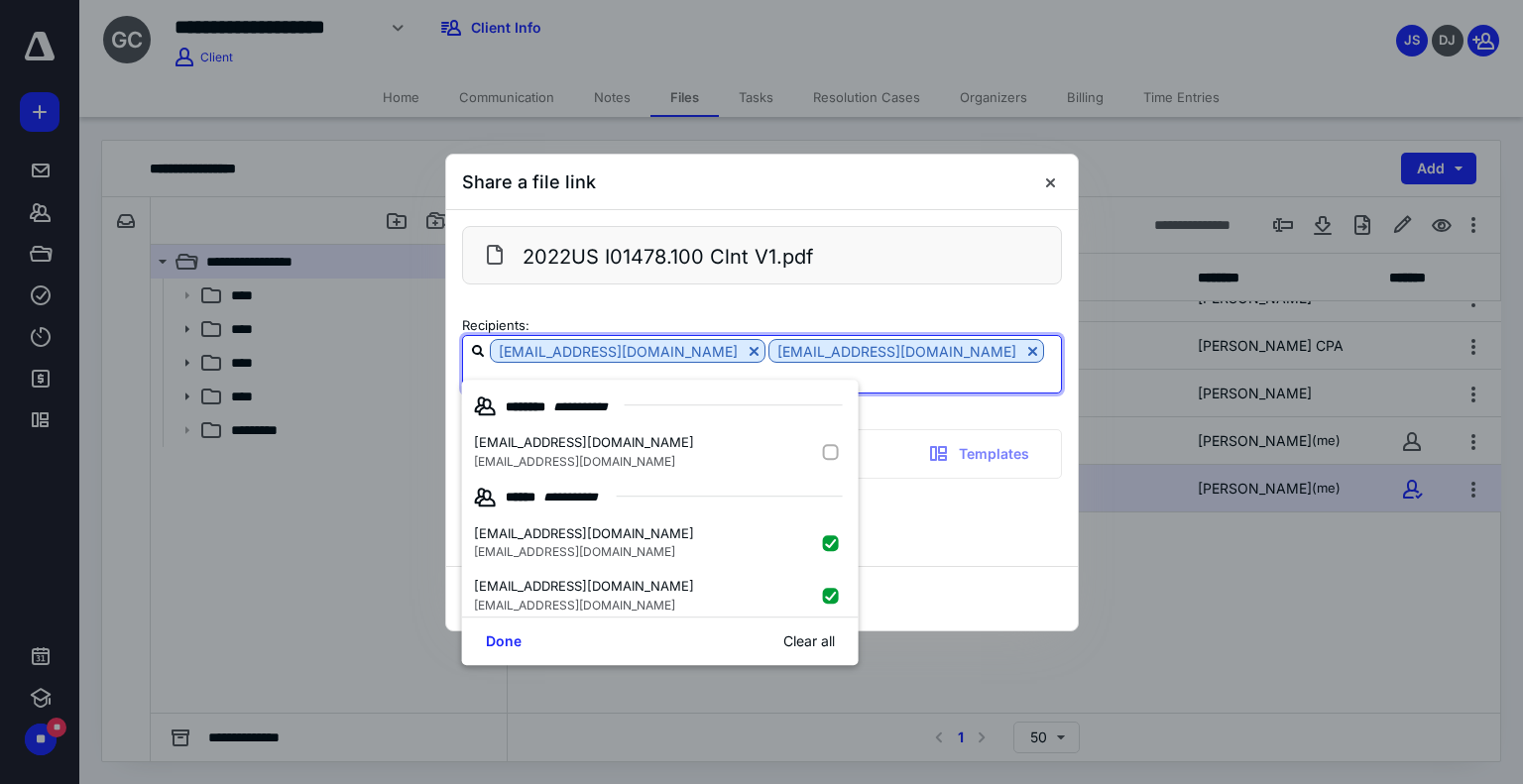 click on "**********" at bounding box center (762, 518) 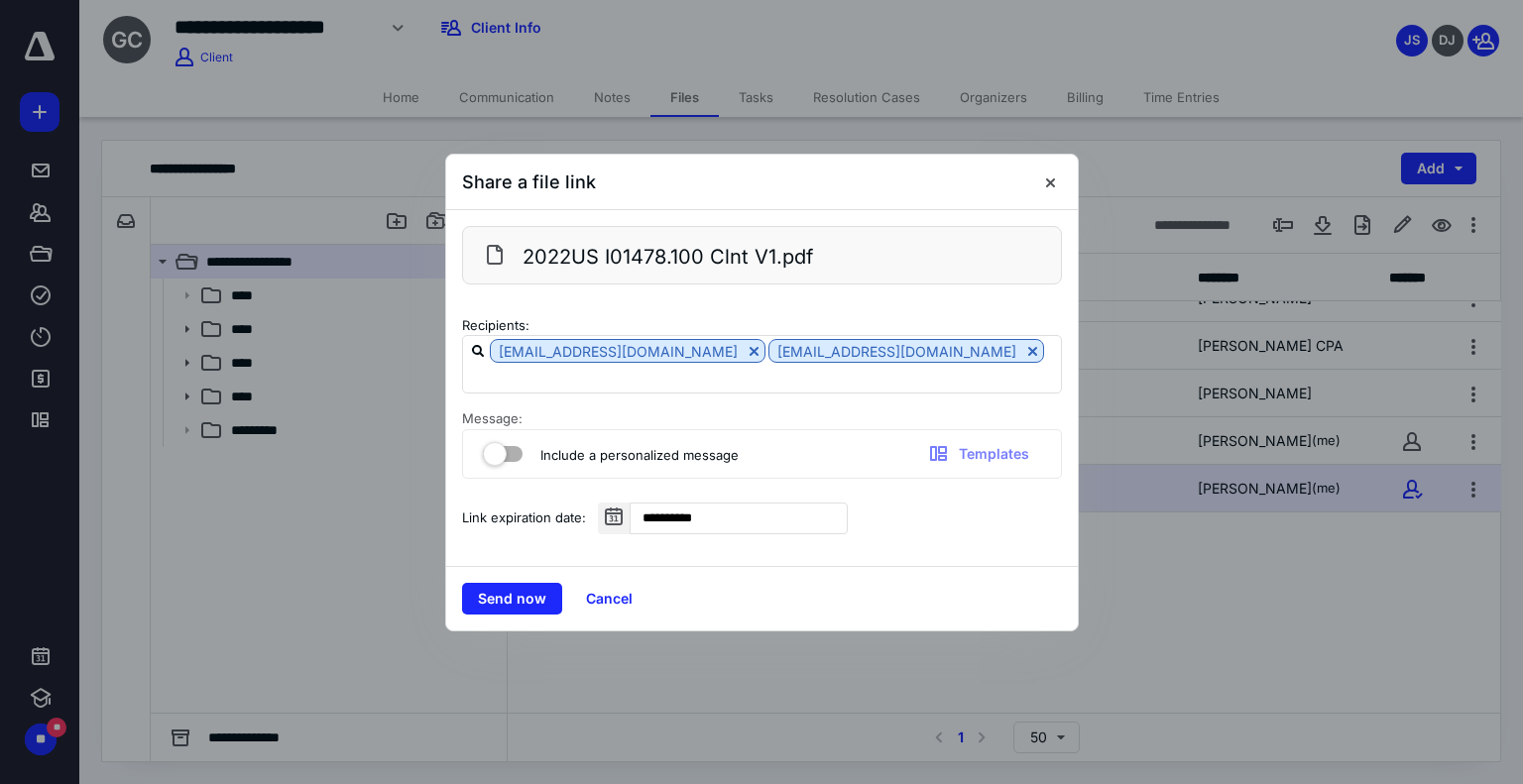 click at bounding box center (503, 450) 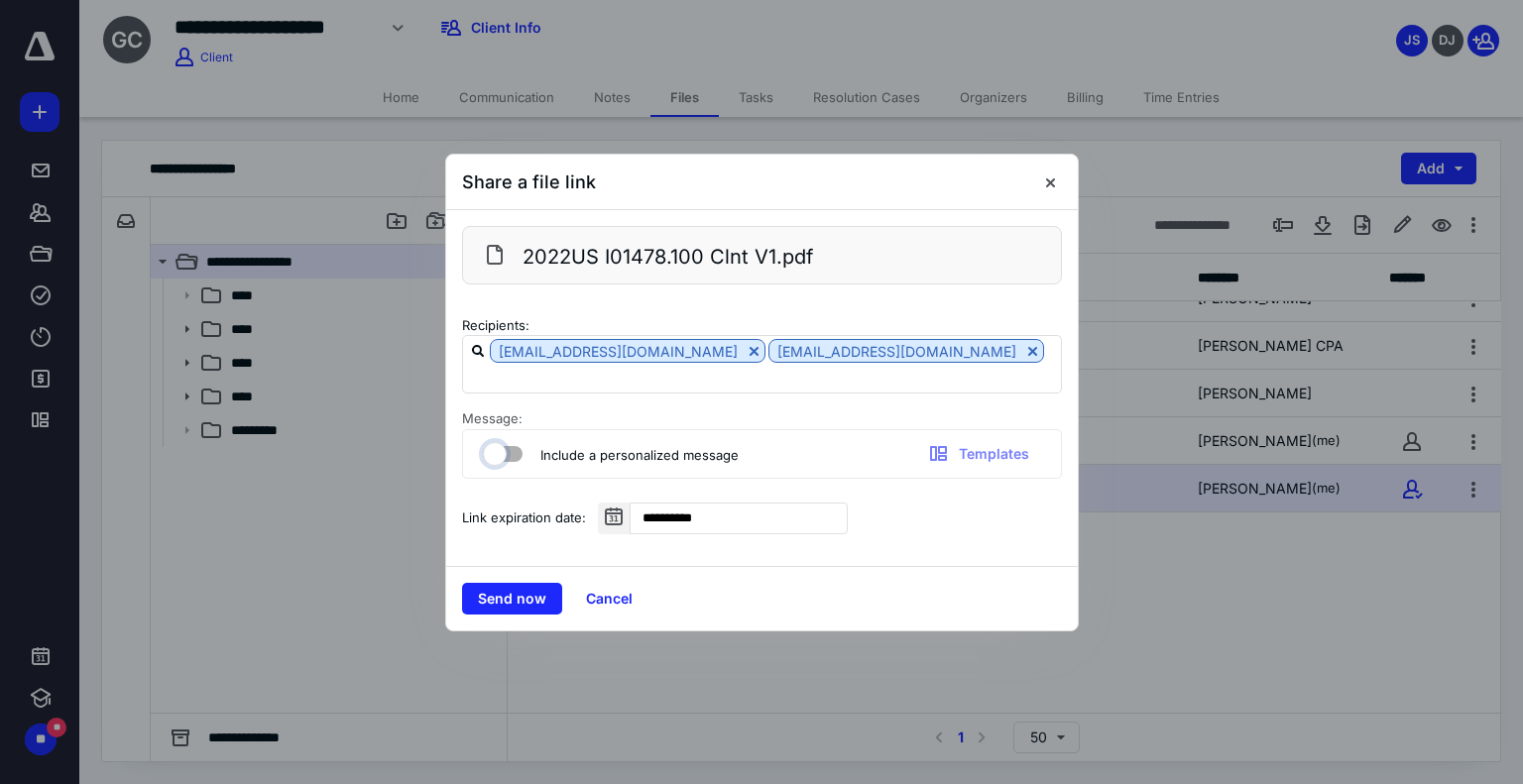 click at bounding box center (493, 451) 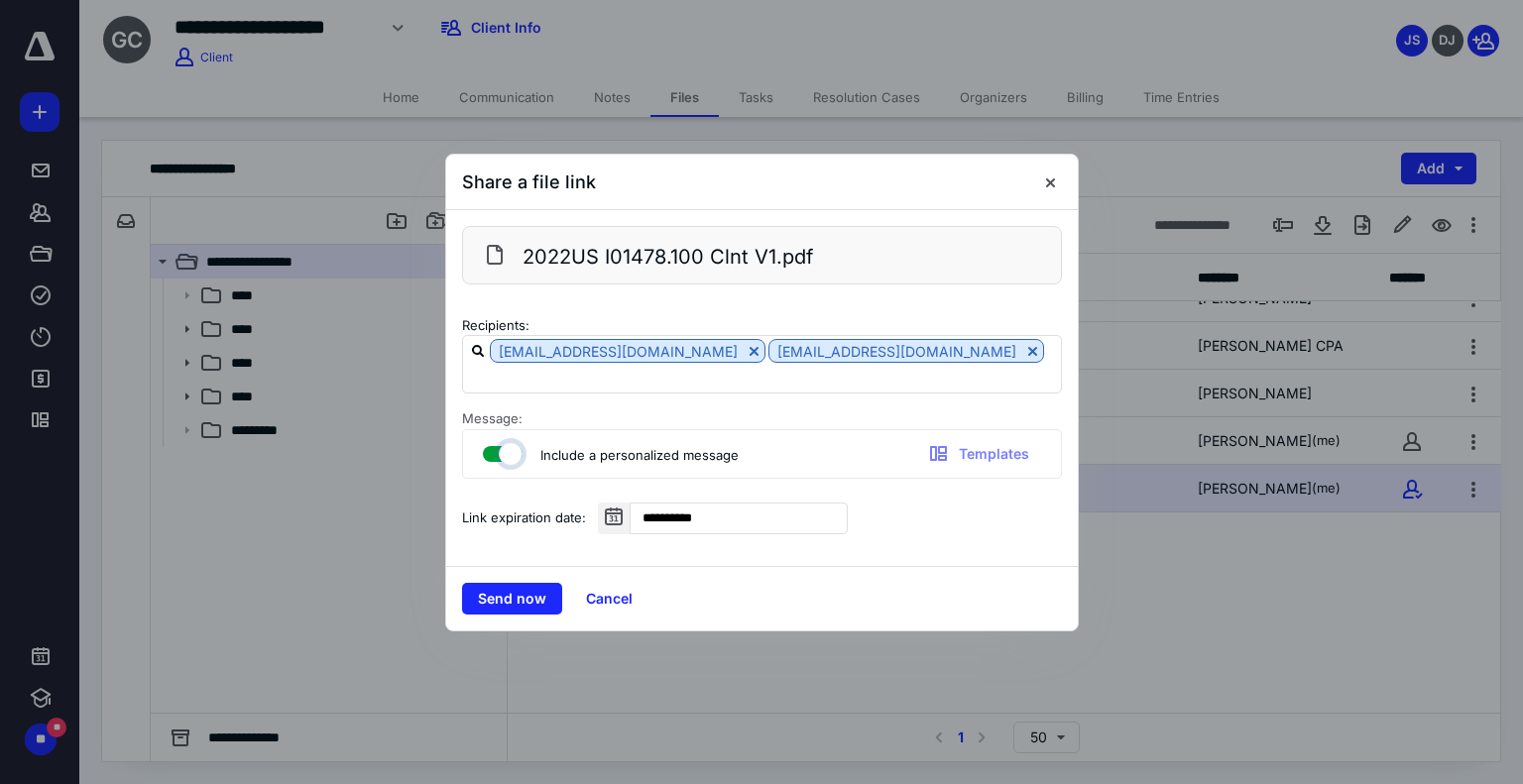 checkbox on "true" 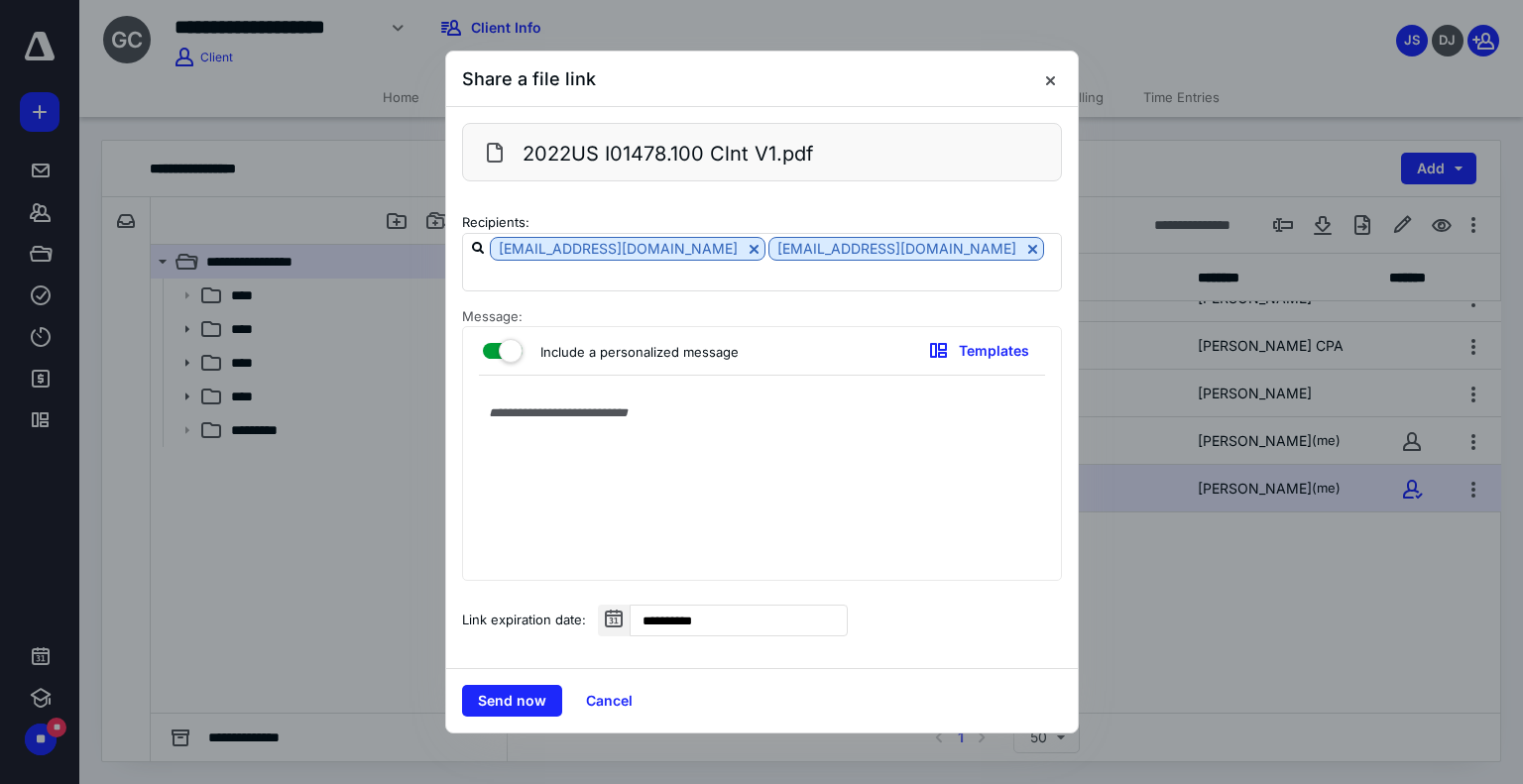 click on "Include a personalized message Templates" at bounding box center [762, 453] 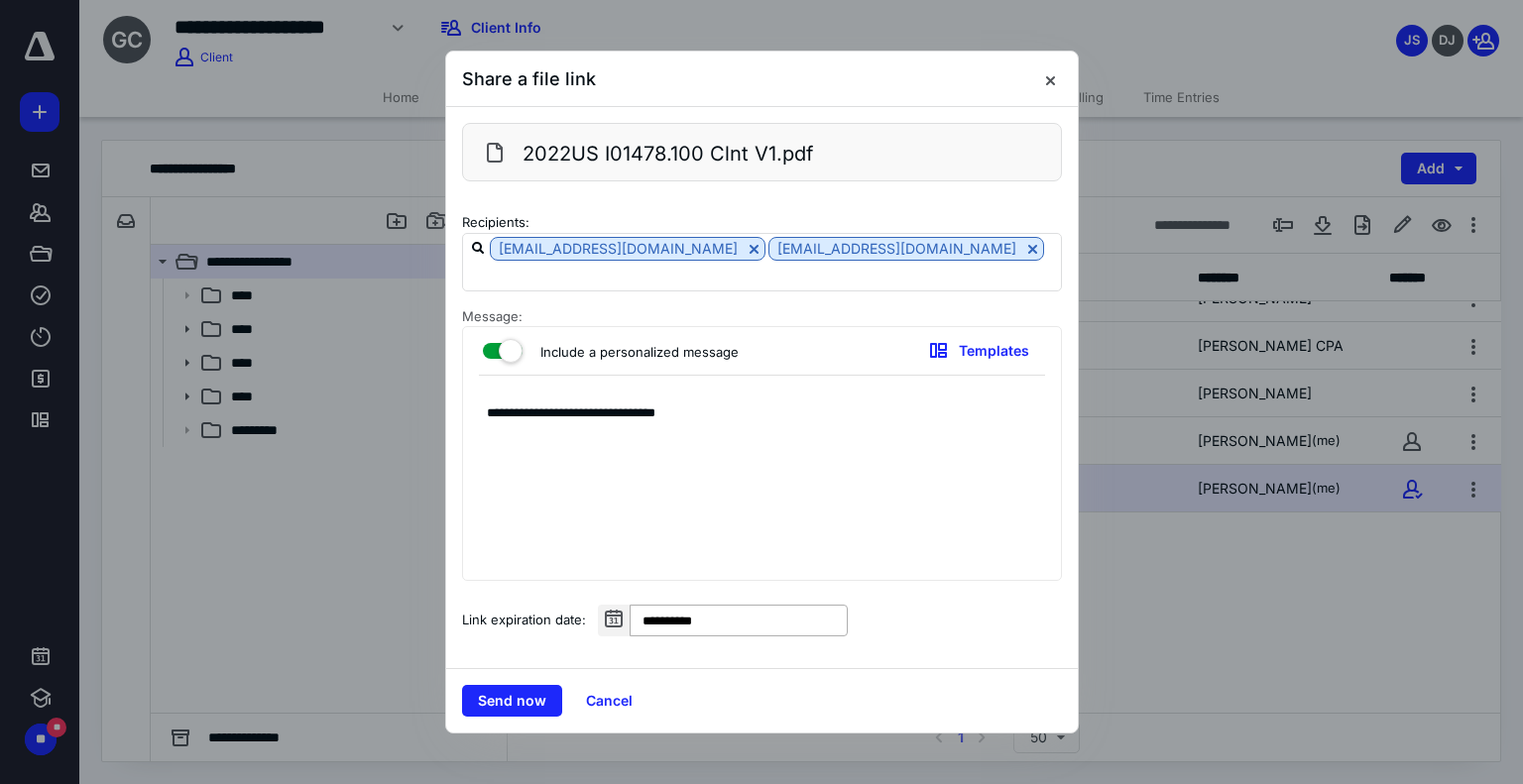 type on "**********" 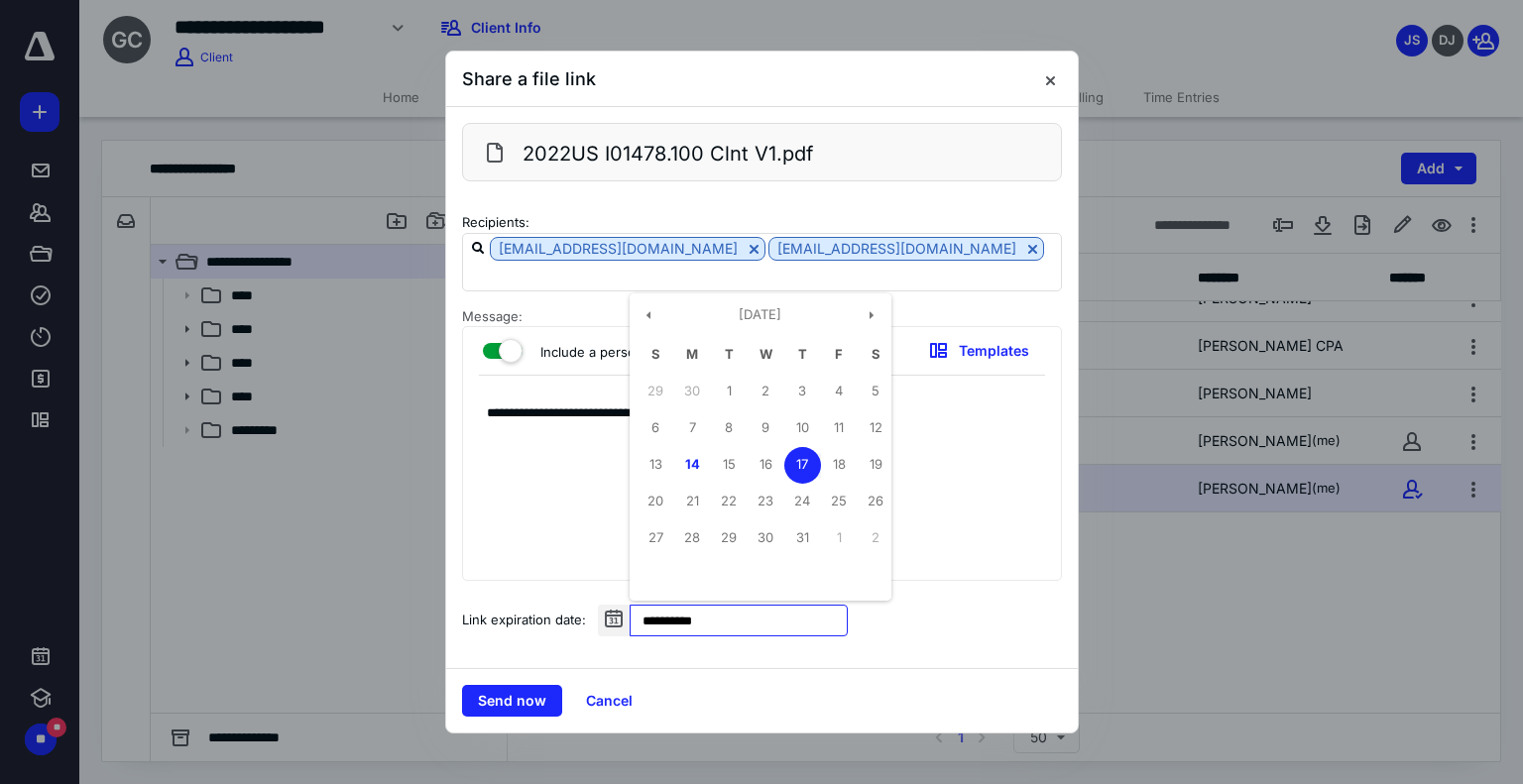 click on "**********" at bounding box center [739, 620] 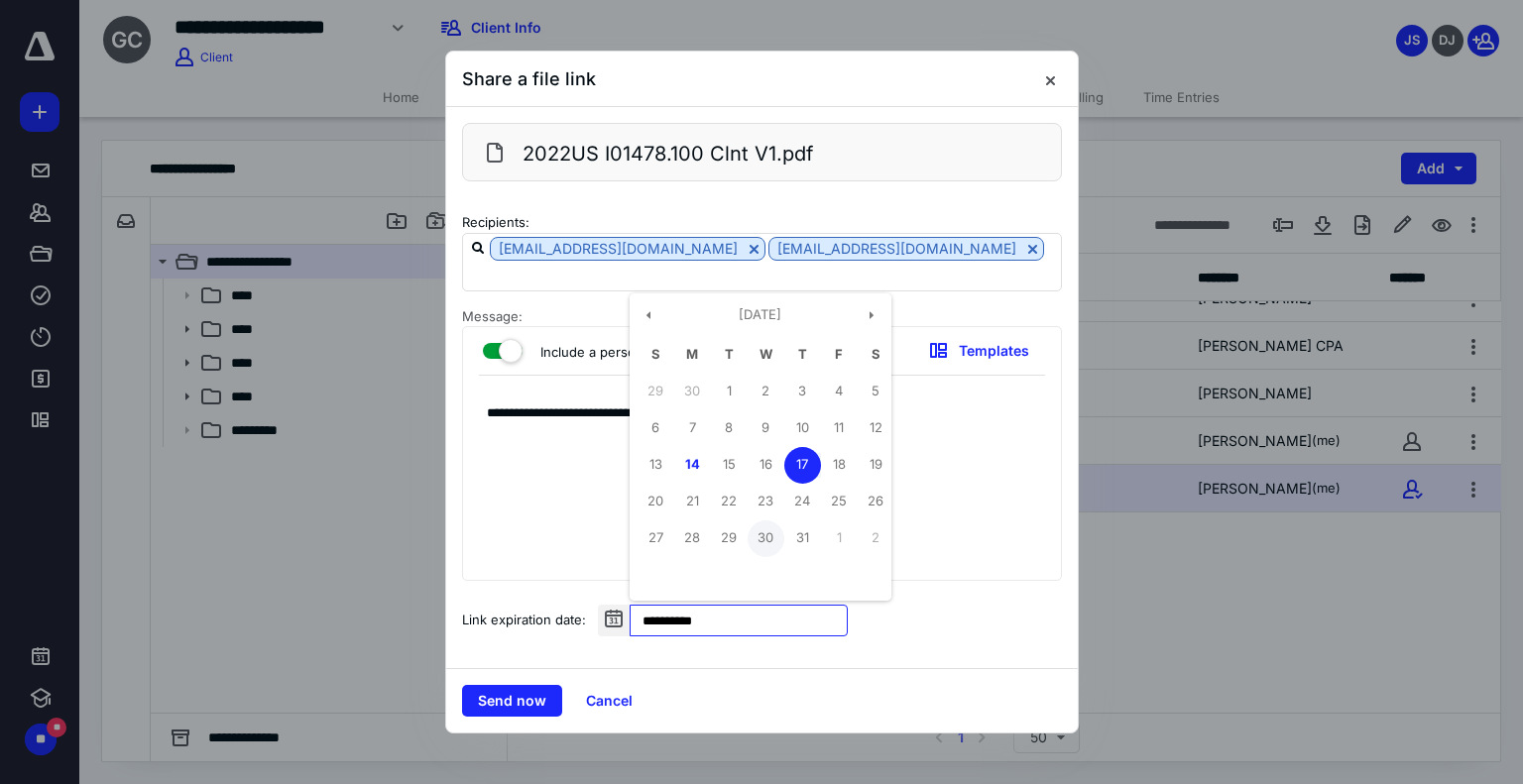 click on "30" at bounding box center (765, 538) 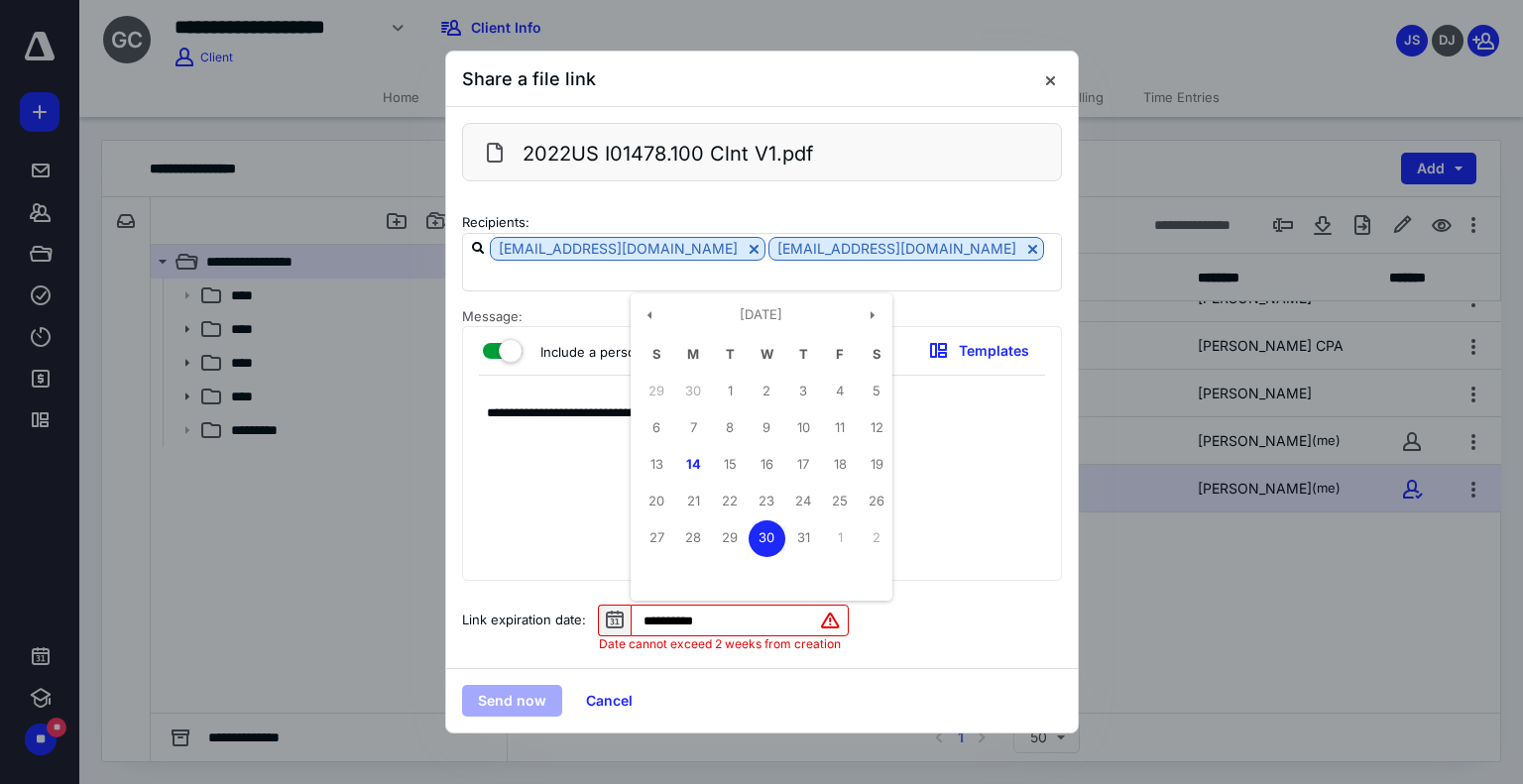 click on "**********" at bounding box center (740, 620) 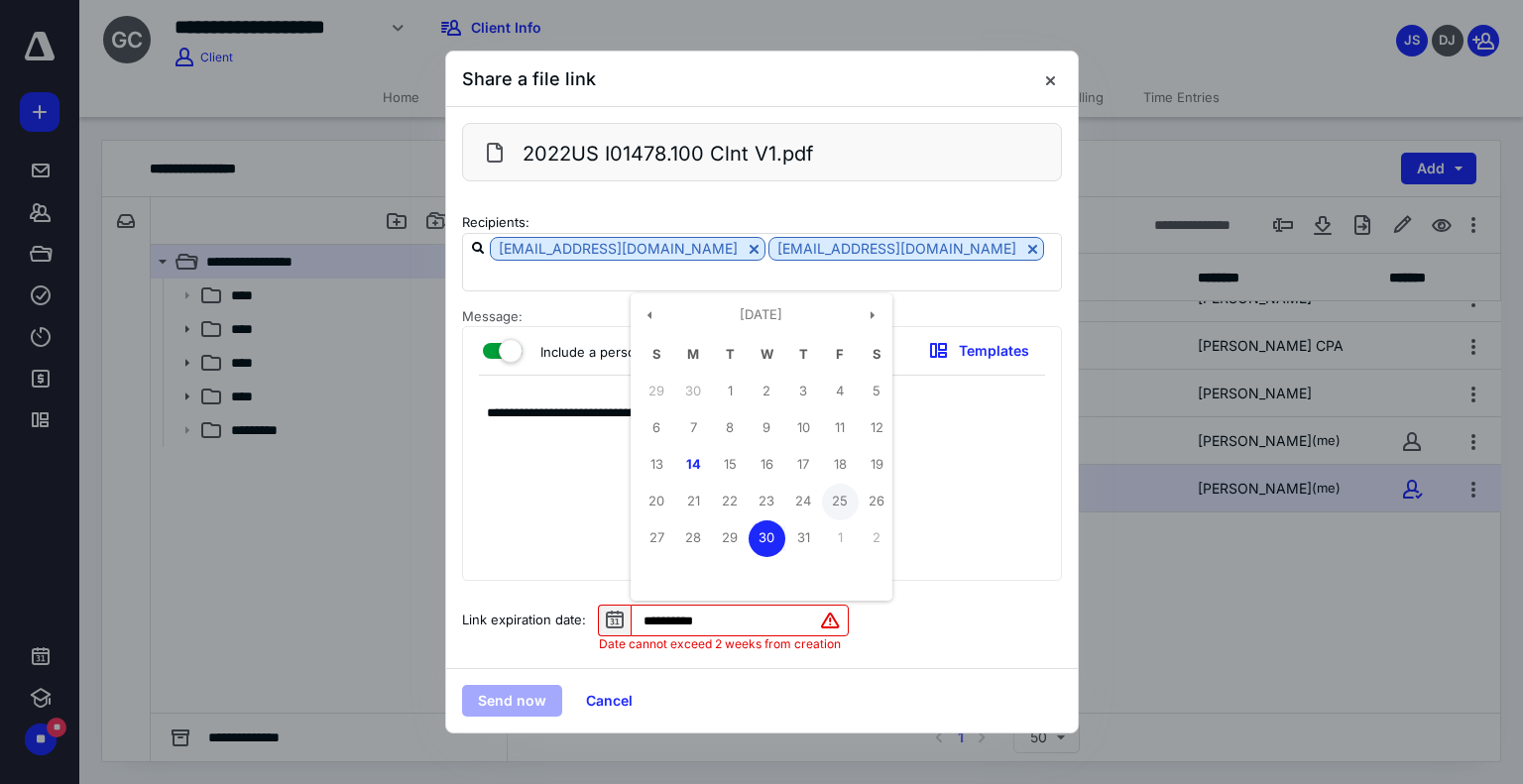 click on "25" at bounding box center [840, 502] 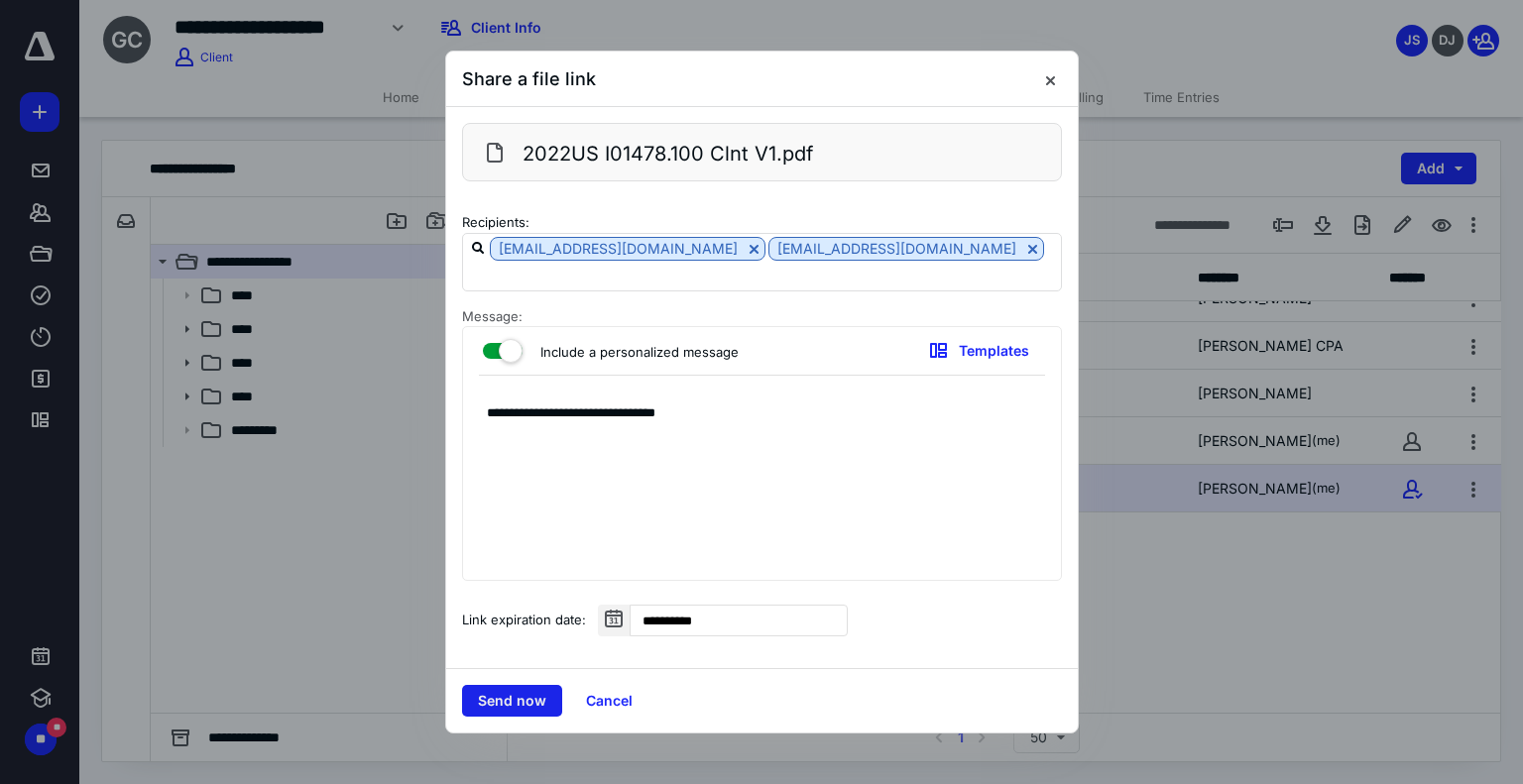 click on "Send now" at bounding box center [512, 701] 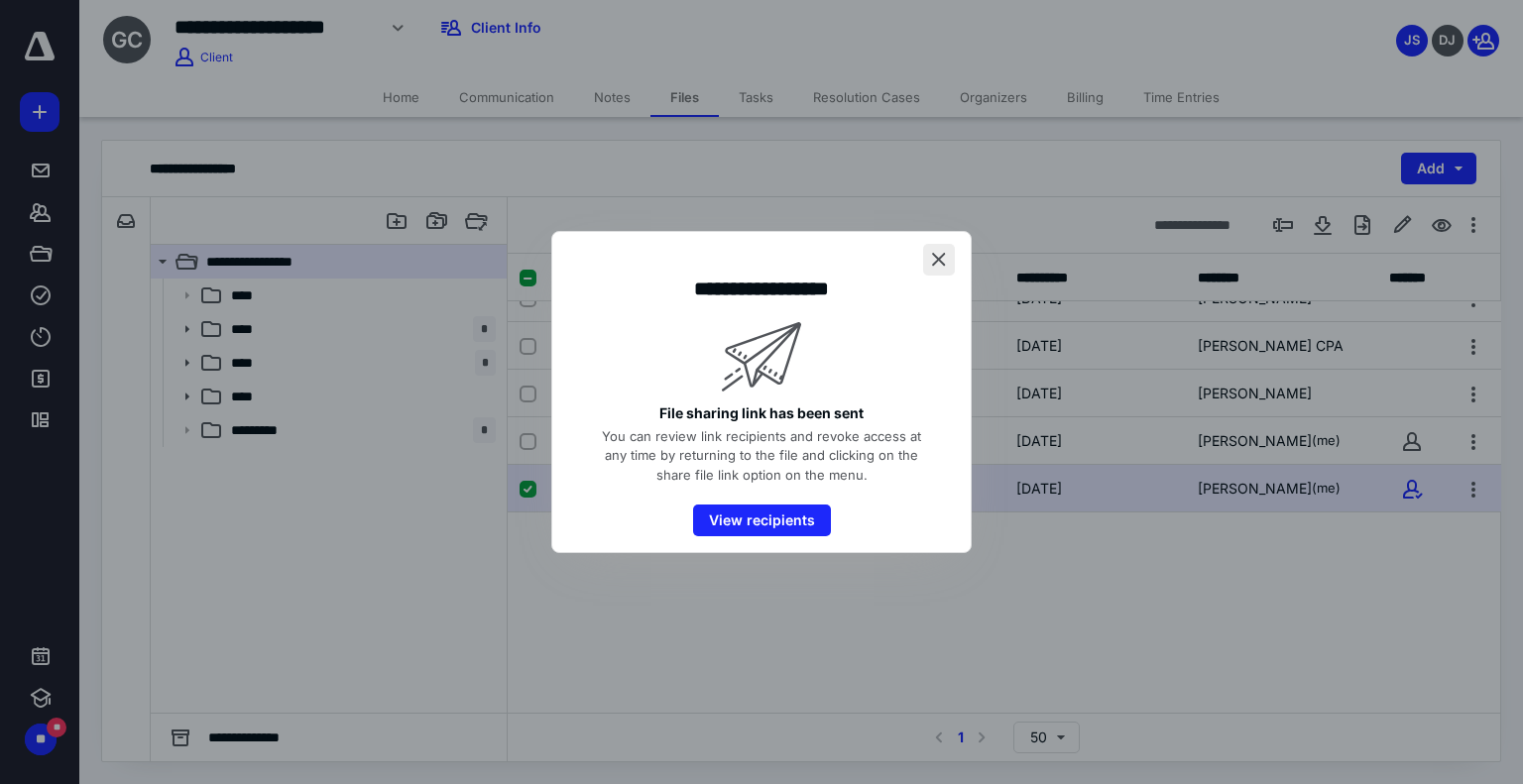click at bounding box center (939, 260) 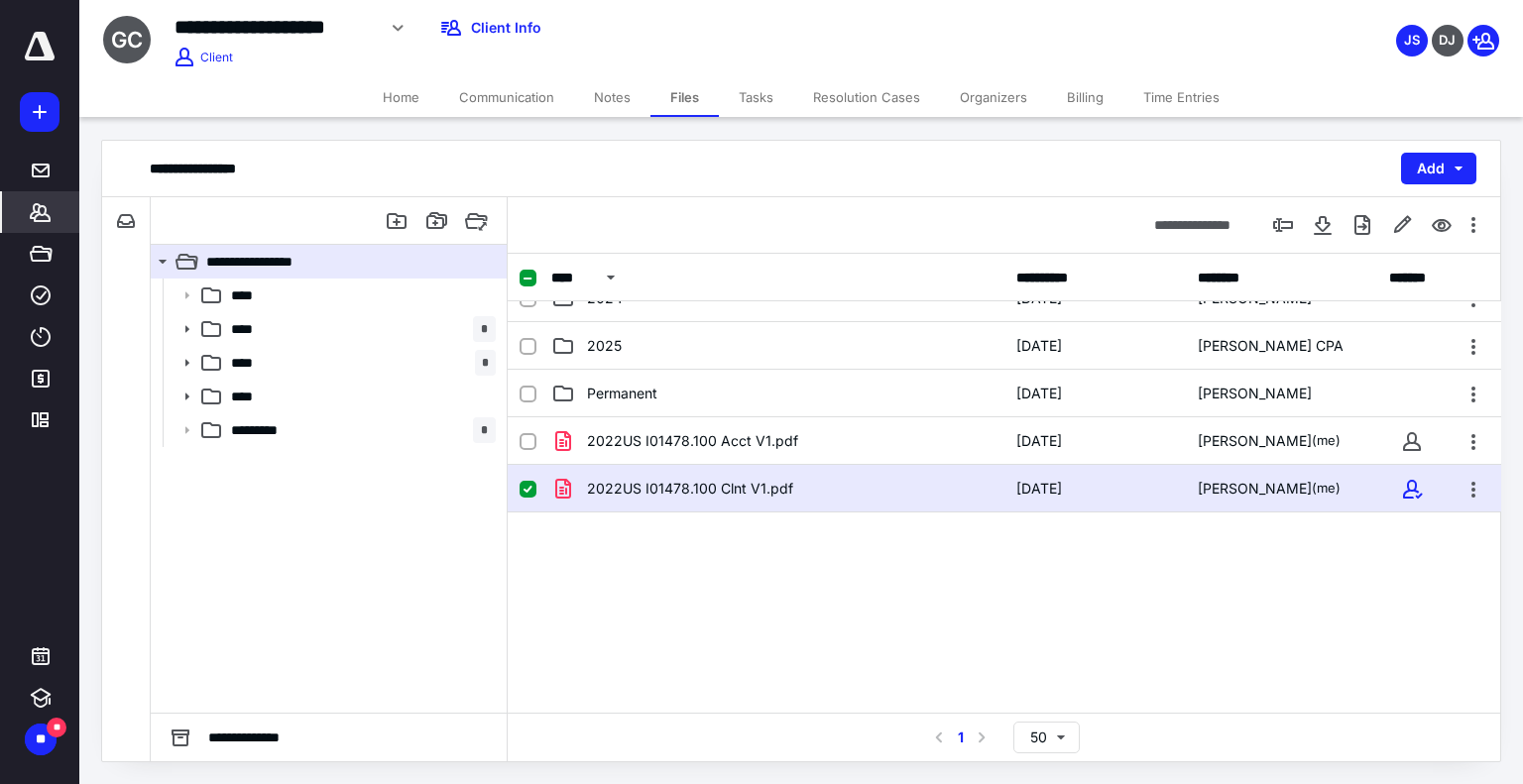 click 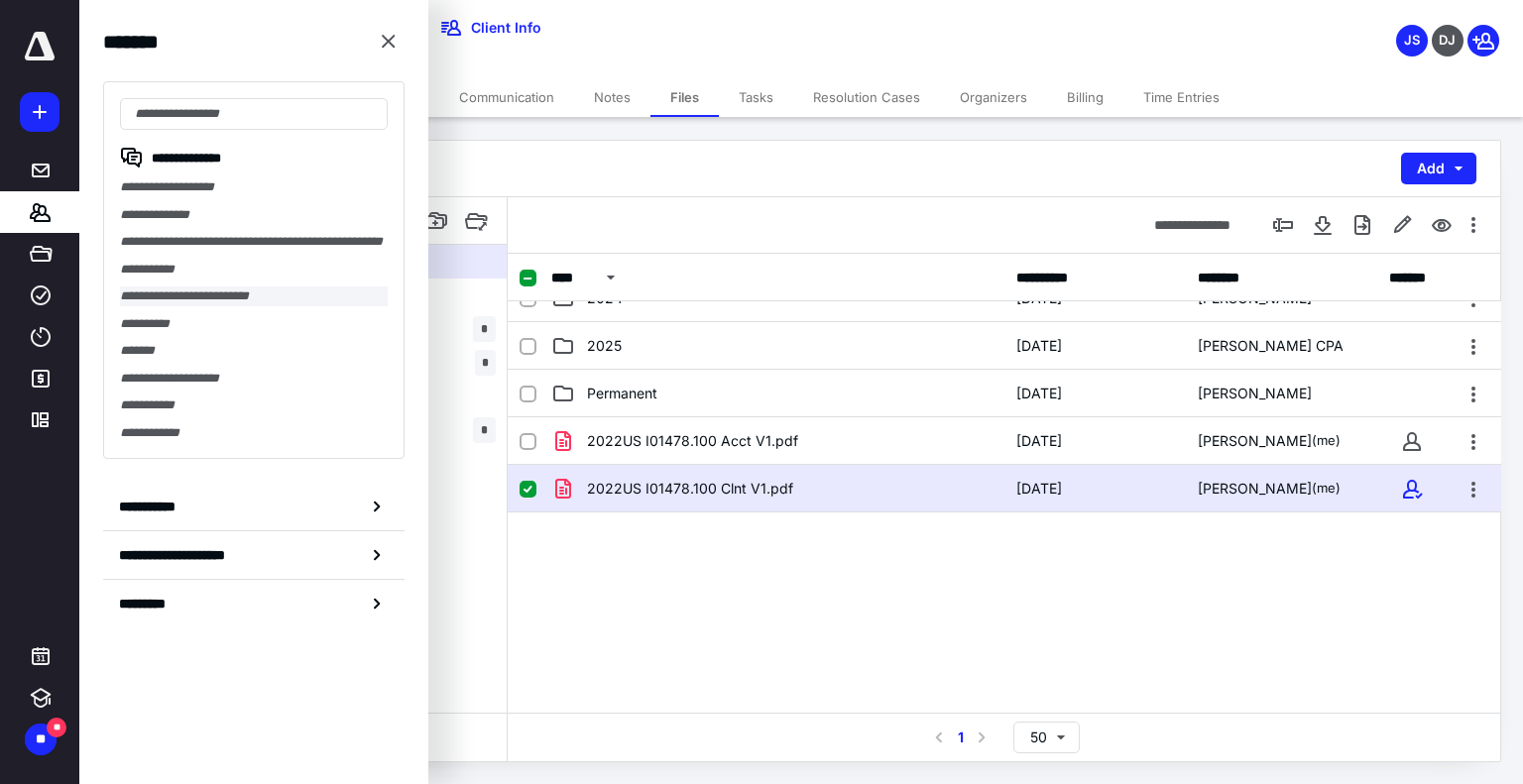 click on "**********" at bounding box center (254, 296) 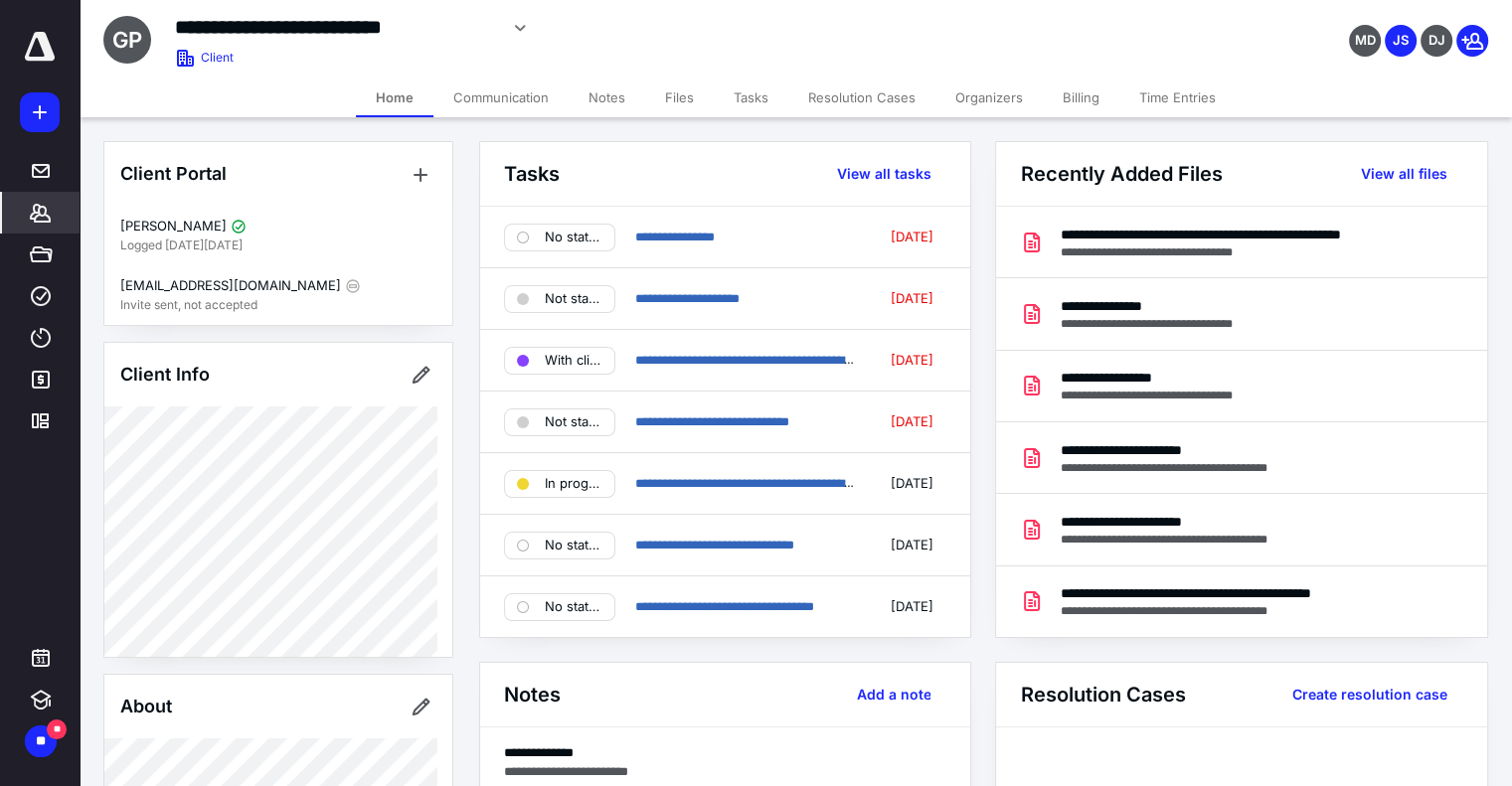 click on "Files" at bounding box center [679, 97] 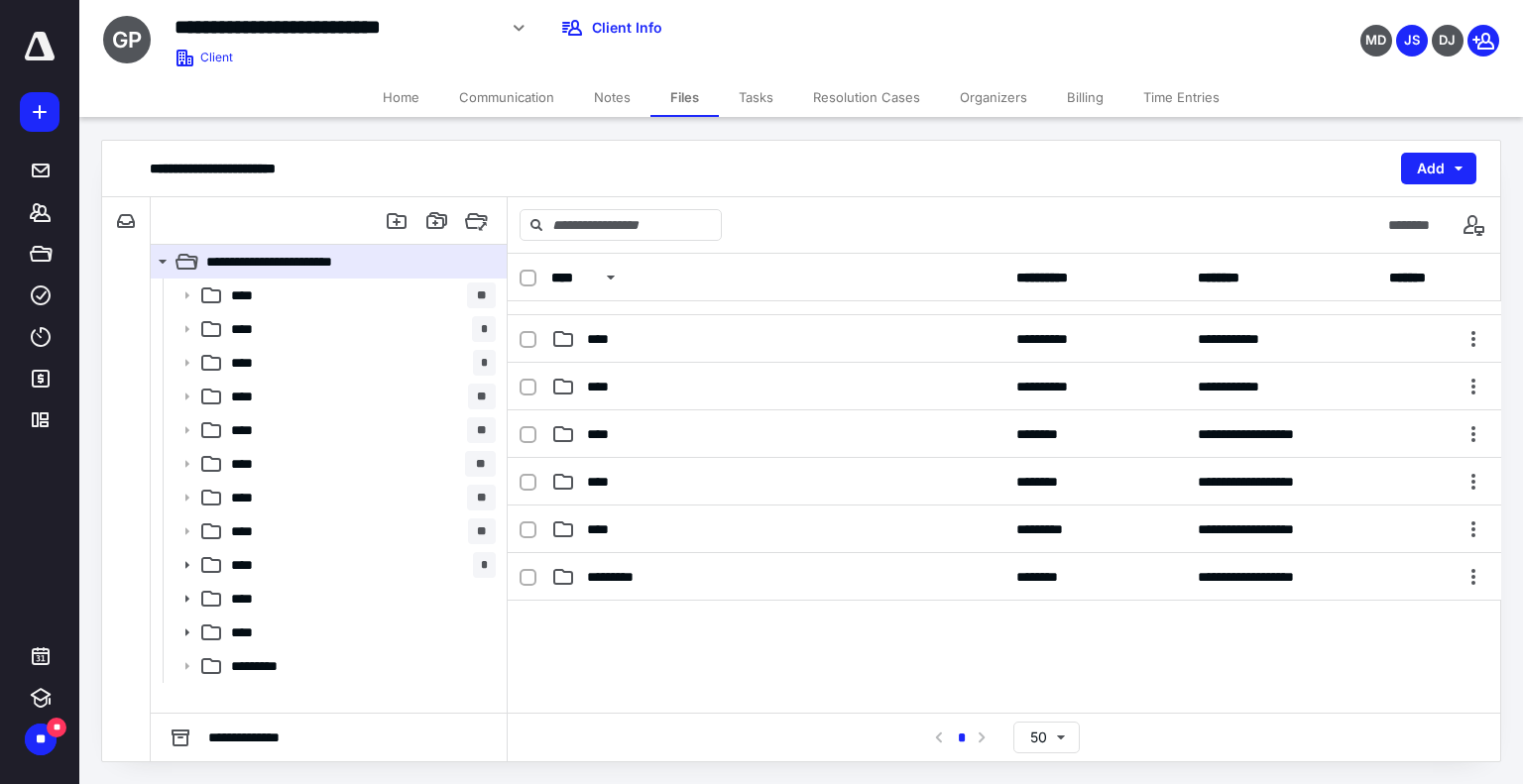 scroll, scrollTop: 396, scrollLeft: 0, axis: vertical 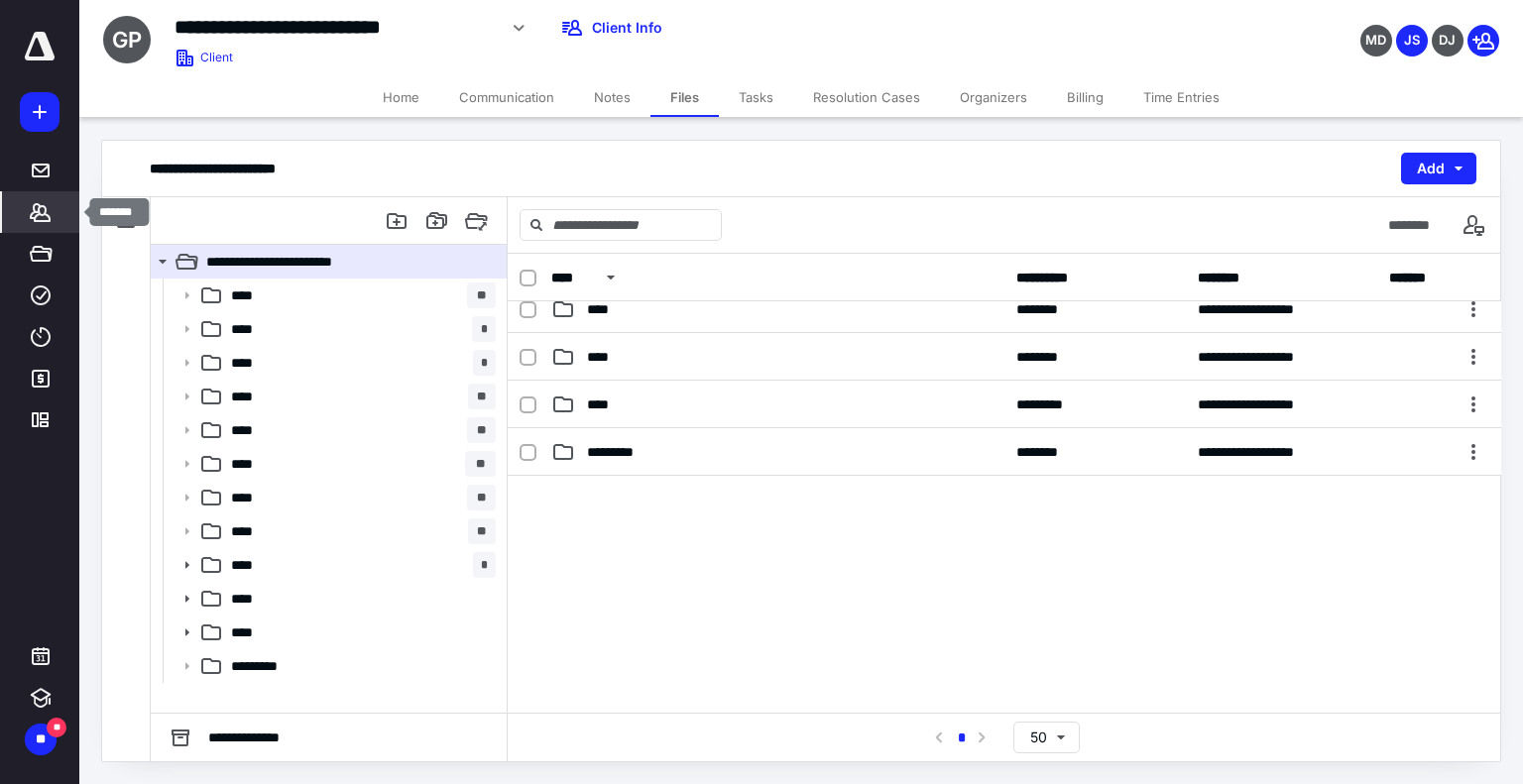 click 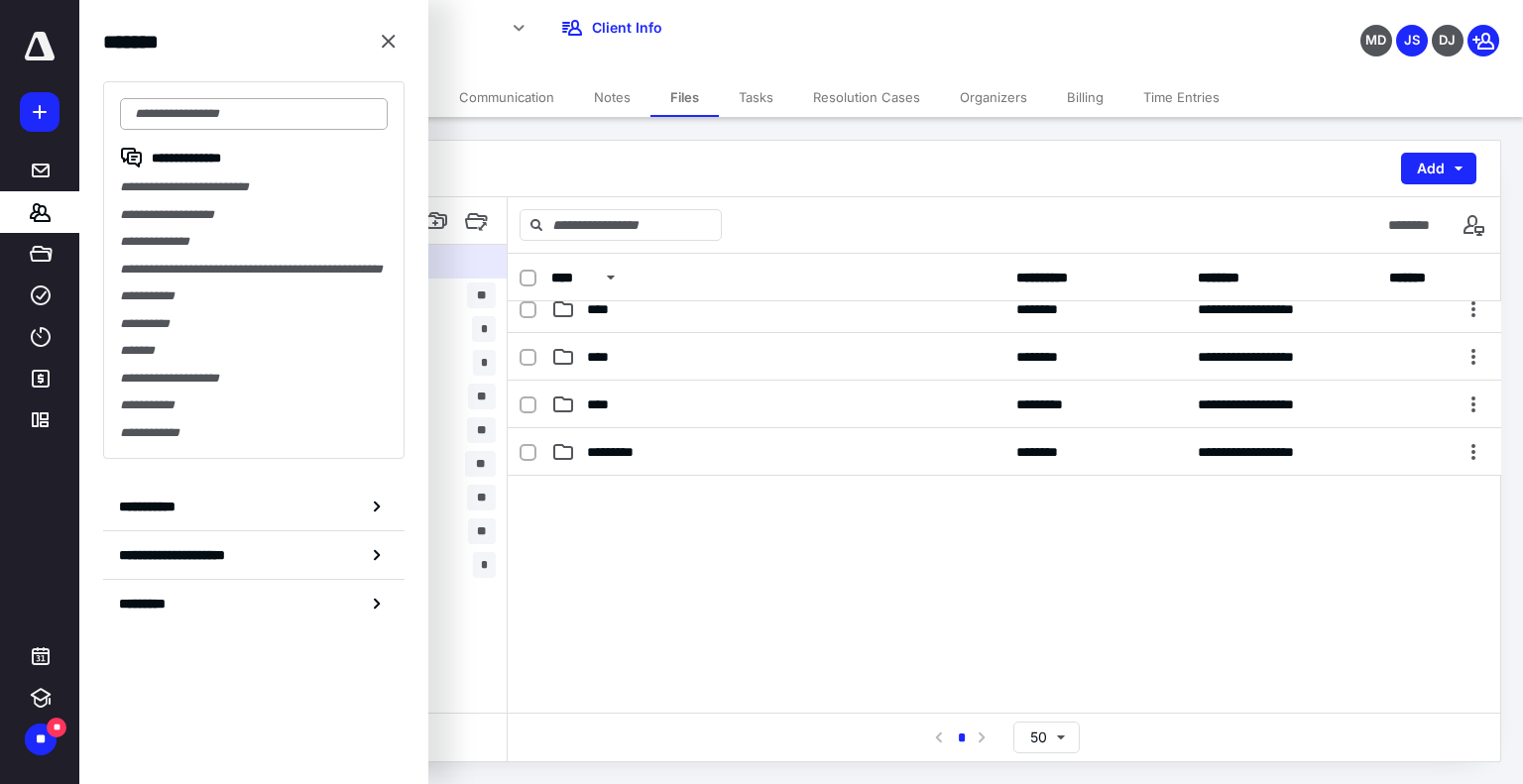 click at bounding box center (254, 114) 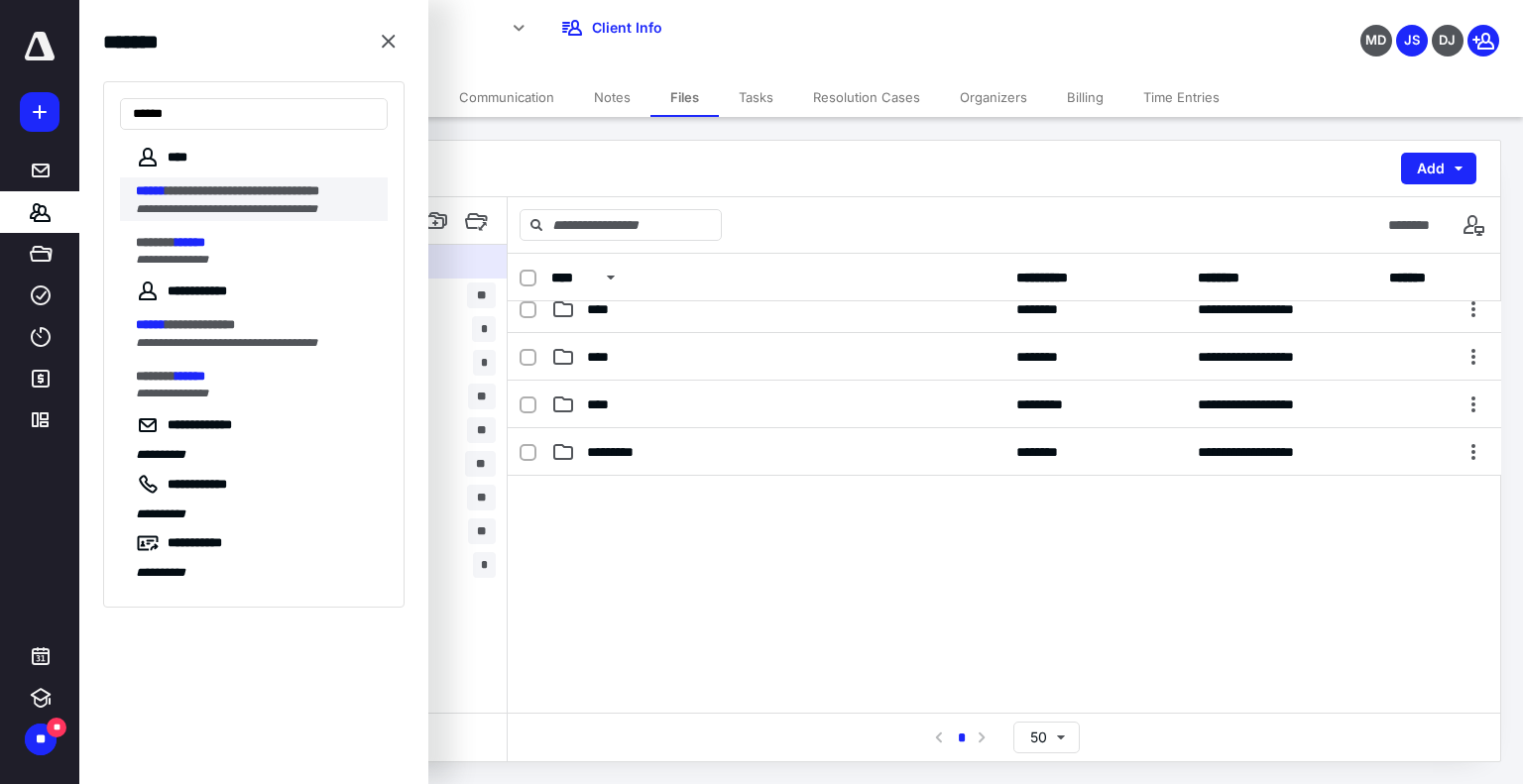 type on "******" 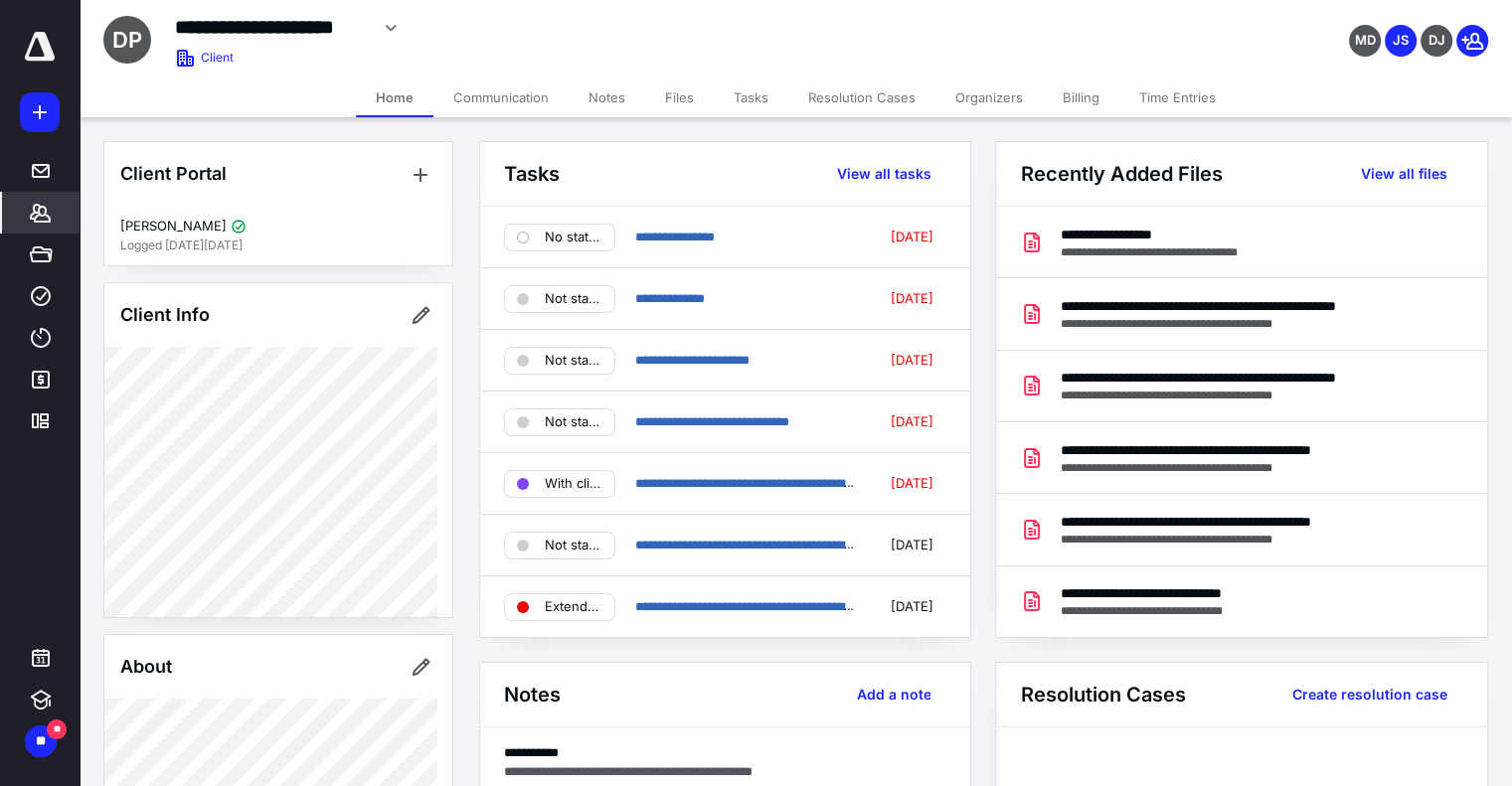 click on "Files" at bounding box center [679, 97] 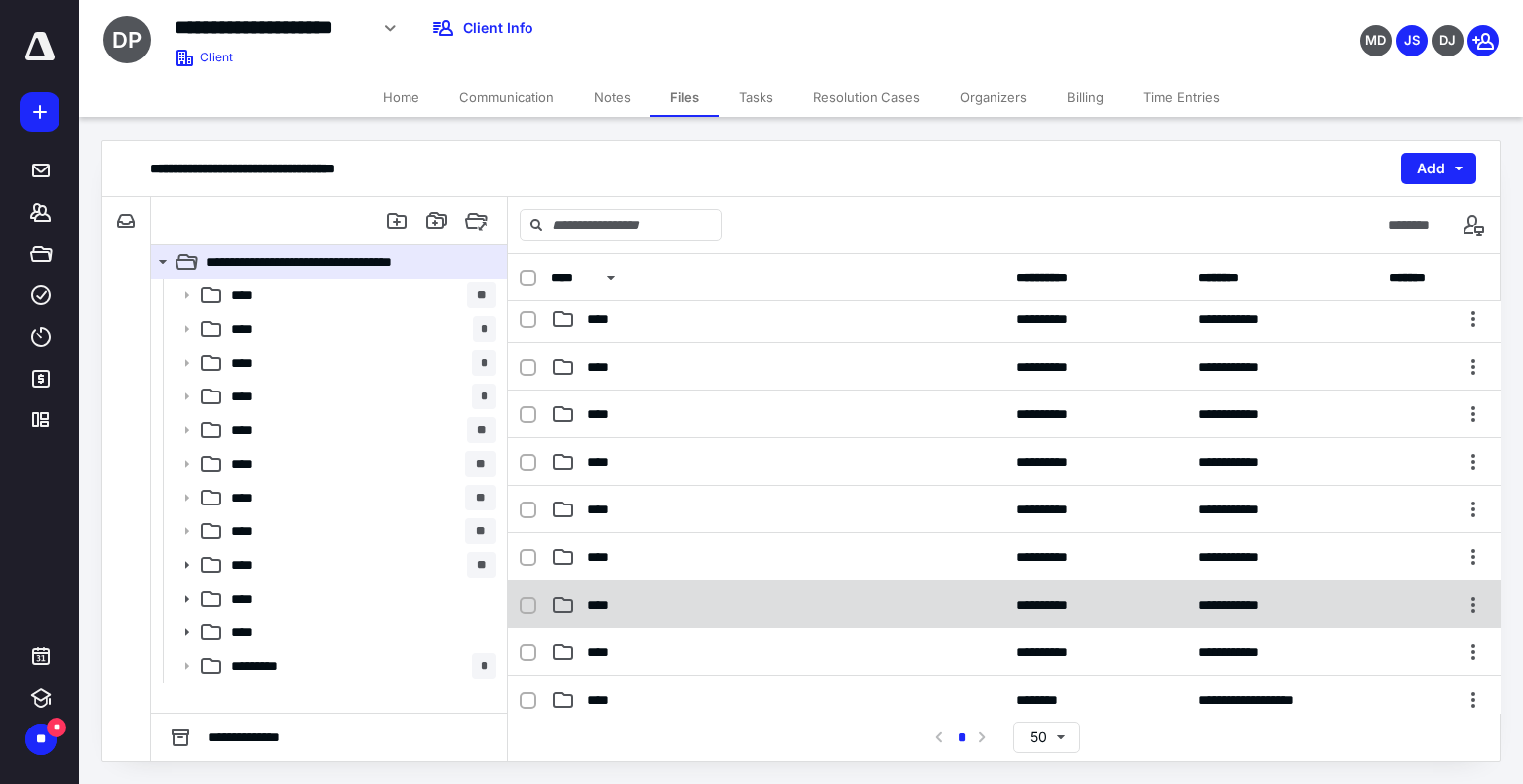 scroll, scrollTop: 198, scrollLeft: 0, axis: vertical 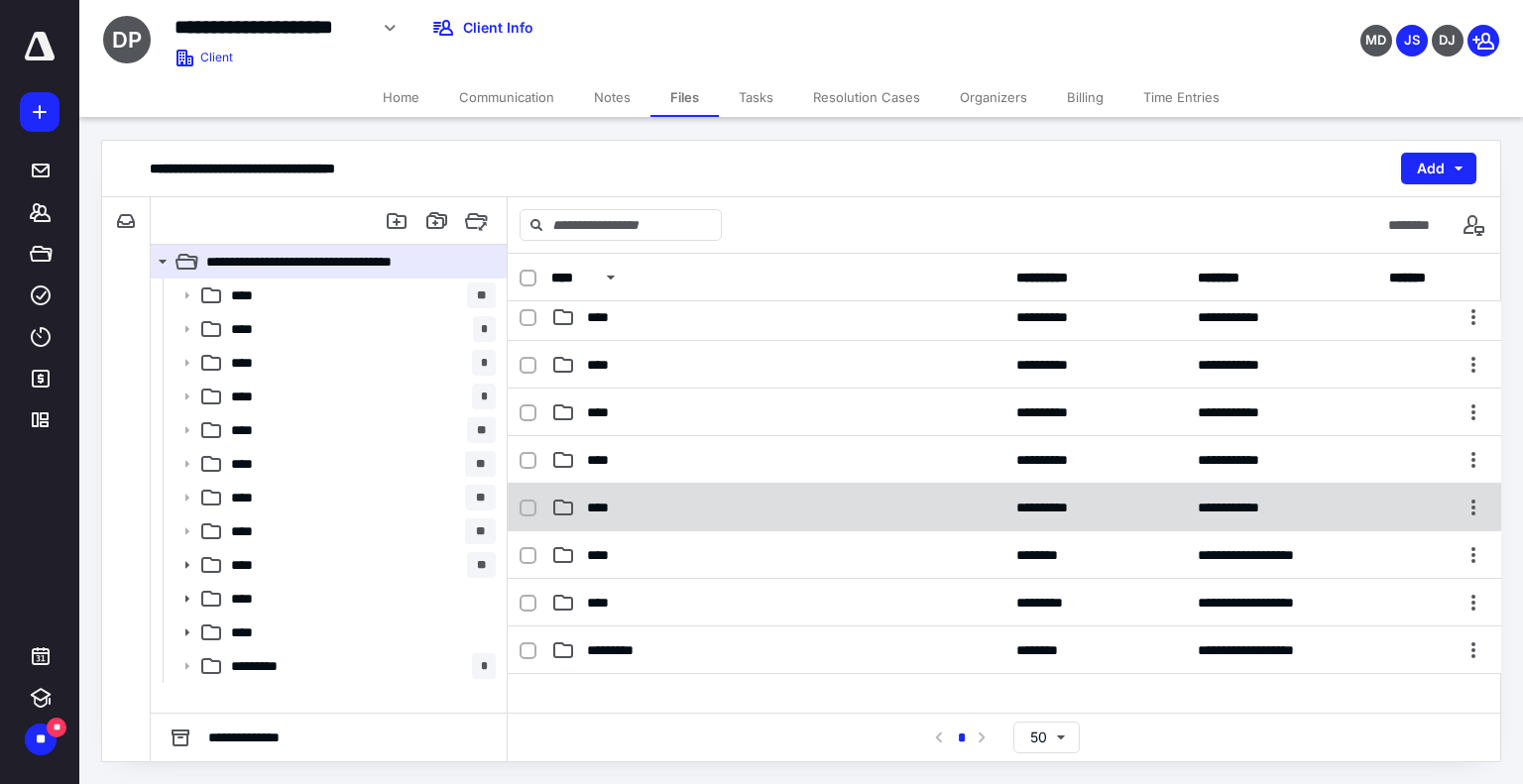 click on "****" at bounding box center [604, 507] 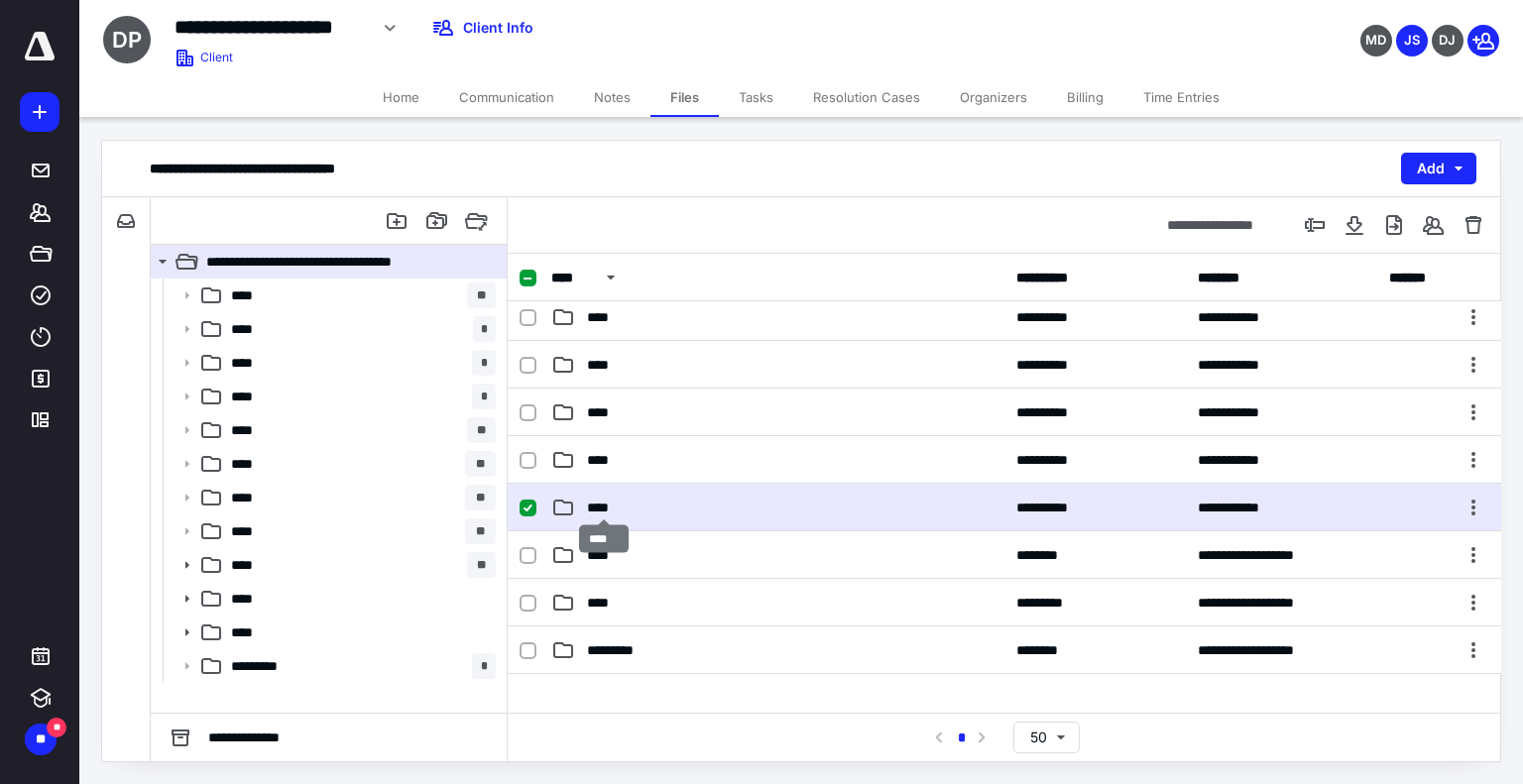 click on "****" at bounding box center [604, 507] 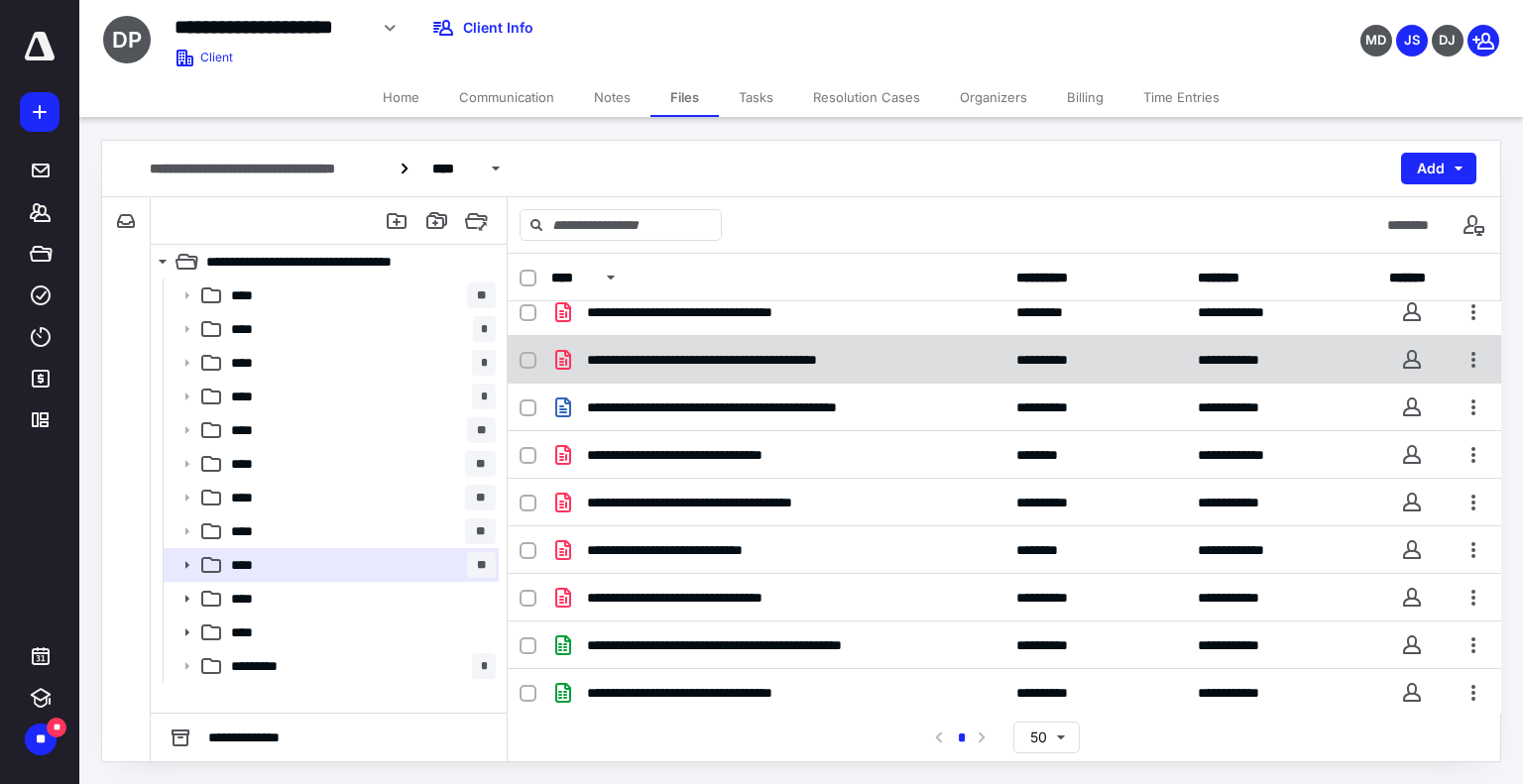 scroll, scrollTop: 0, scrollLeft: 0, axis: both 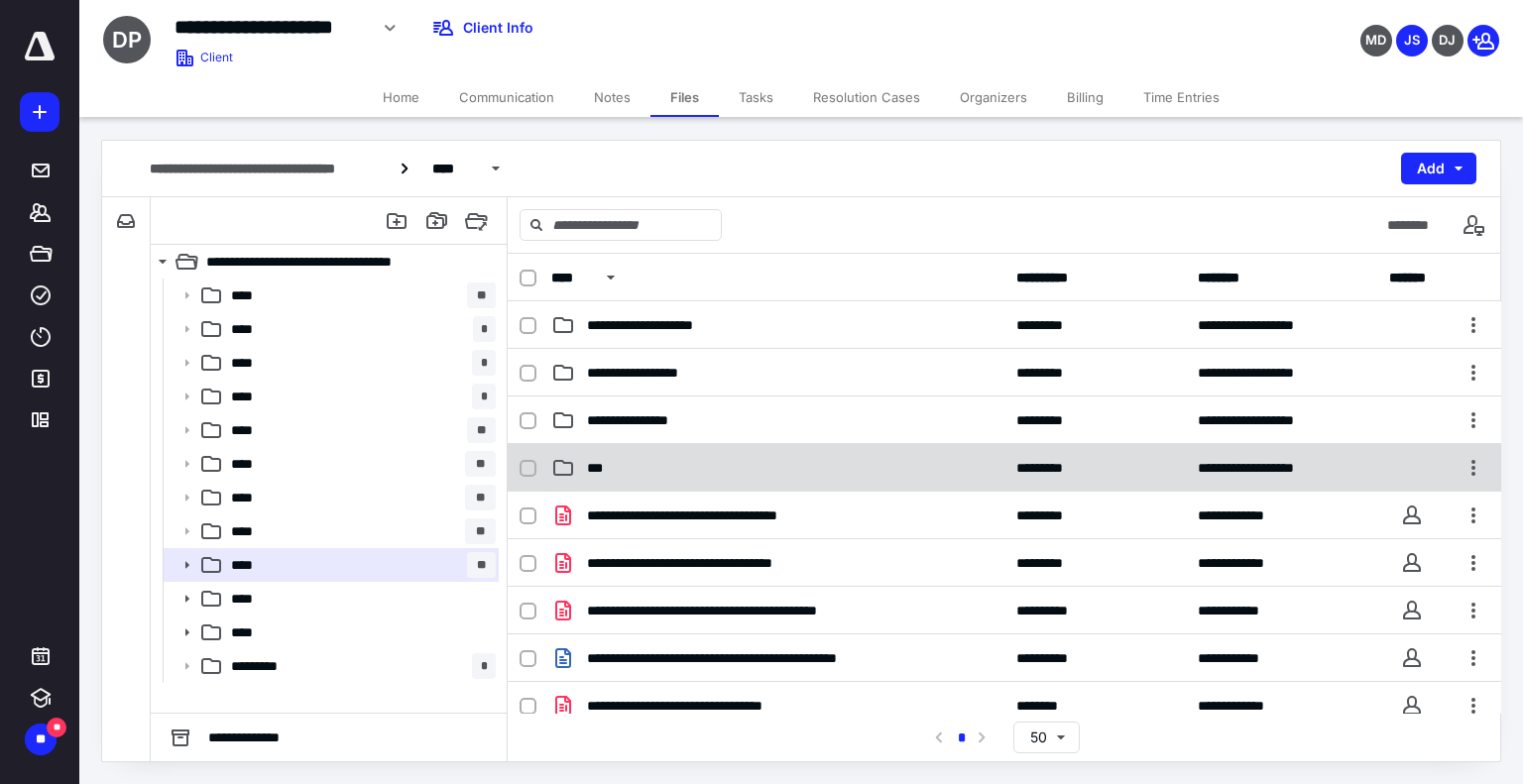 click on "***" at bounding box center (599, 468) 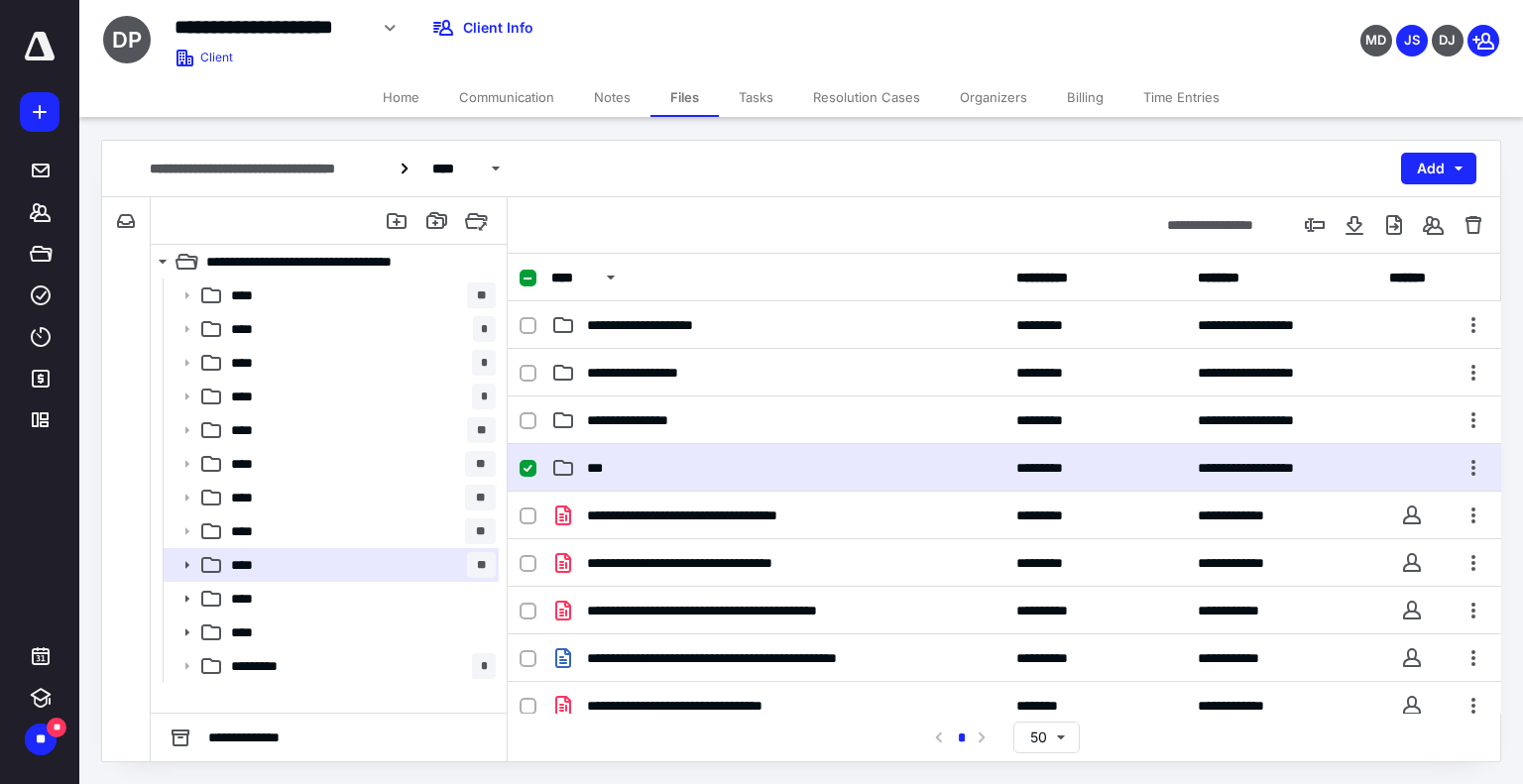 click on "***" at bounding box center [599, 468] 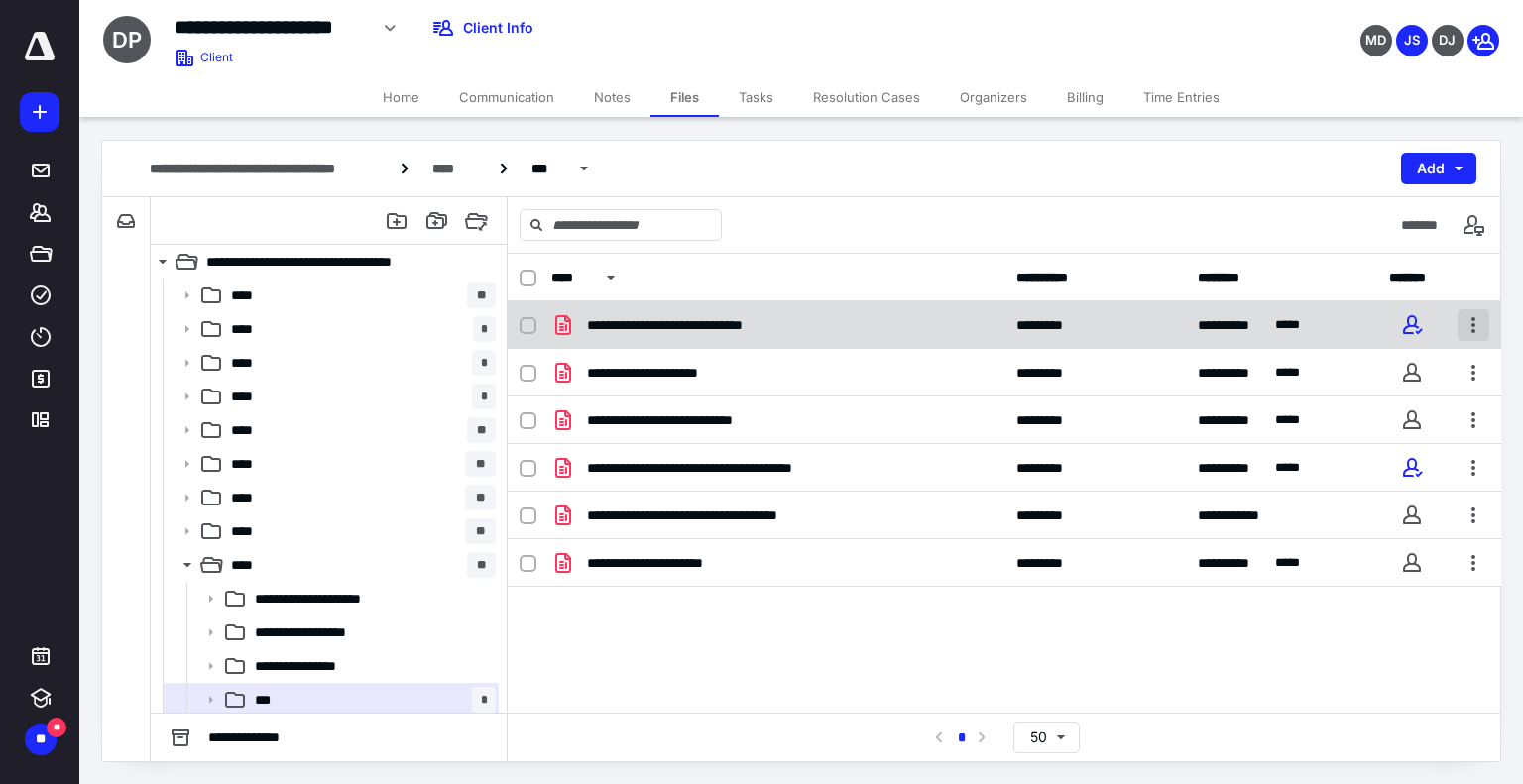 click at bounding box center [1473, 325] 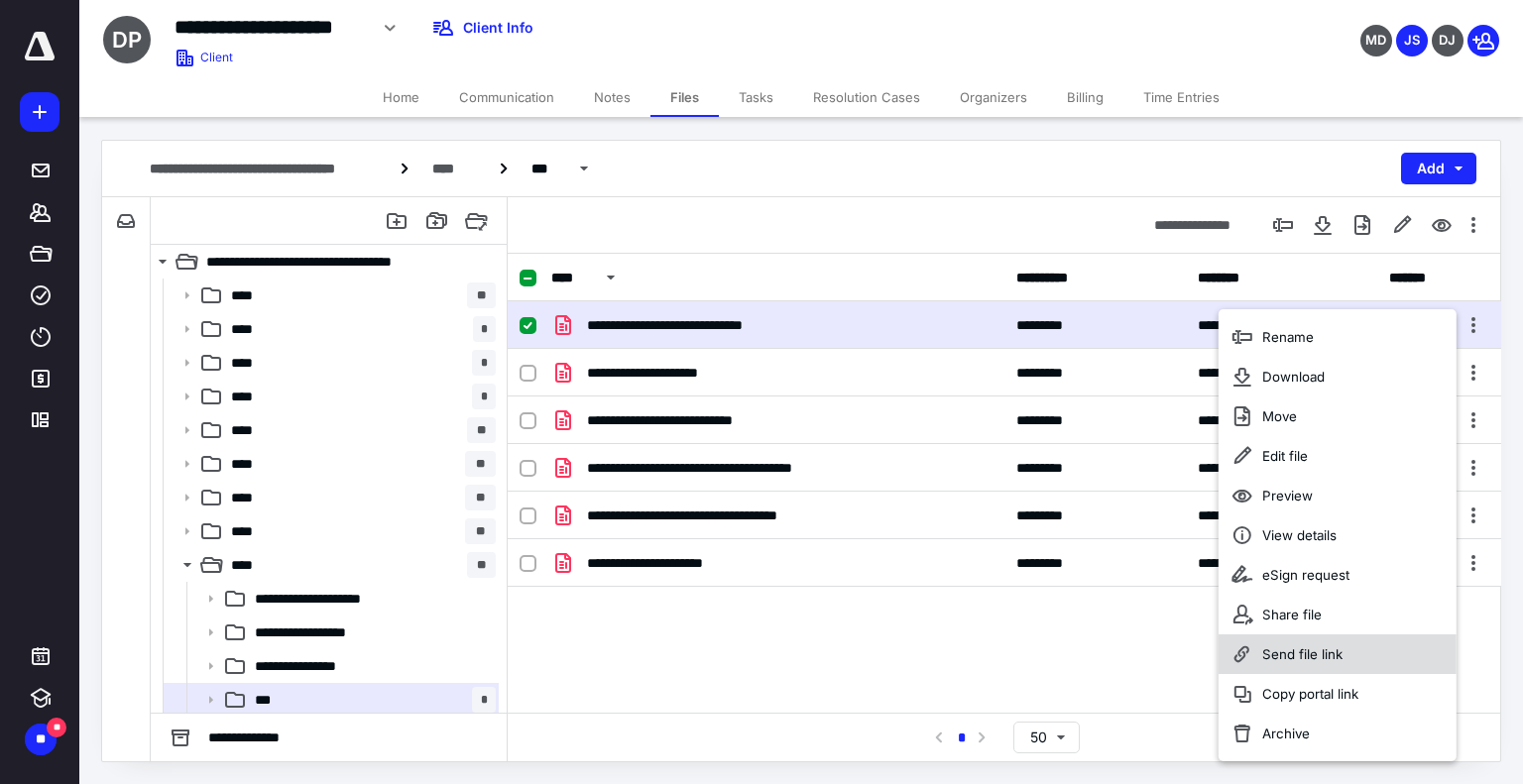 click on "Send file link" at bounding box center [1302, 654] 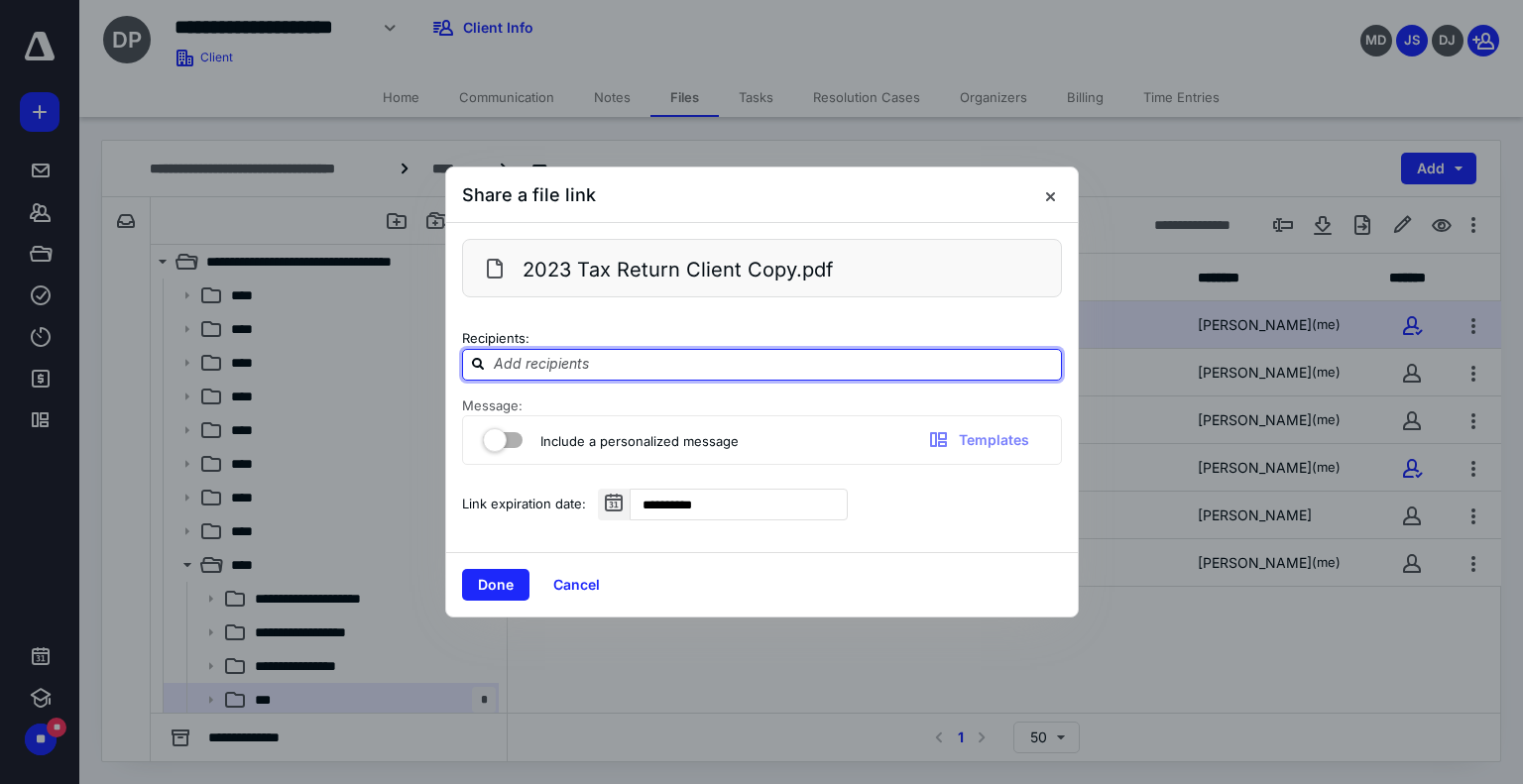 click at bounding box center [773, 364] 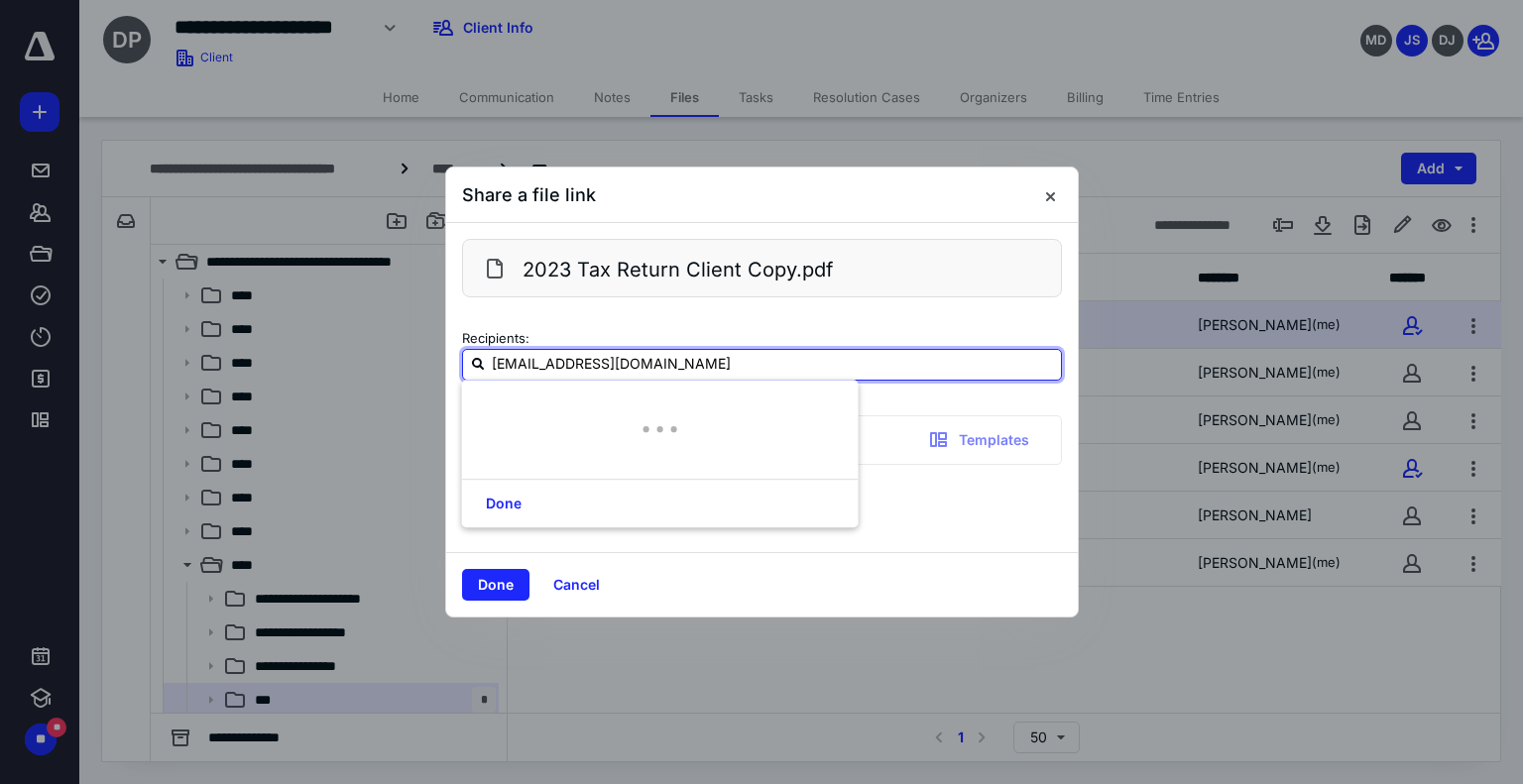 type on "jroque@mtb.com" 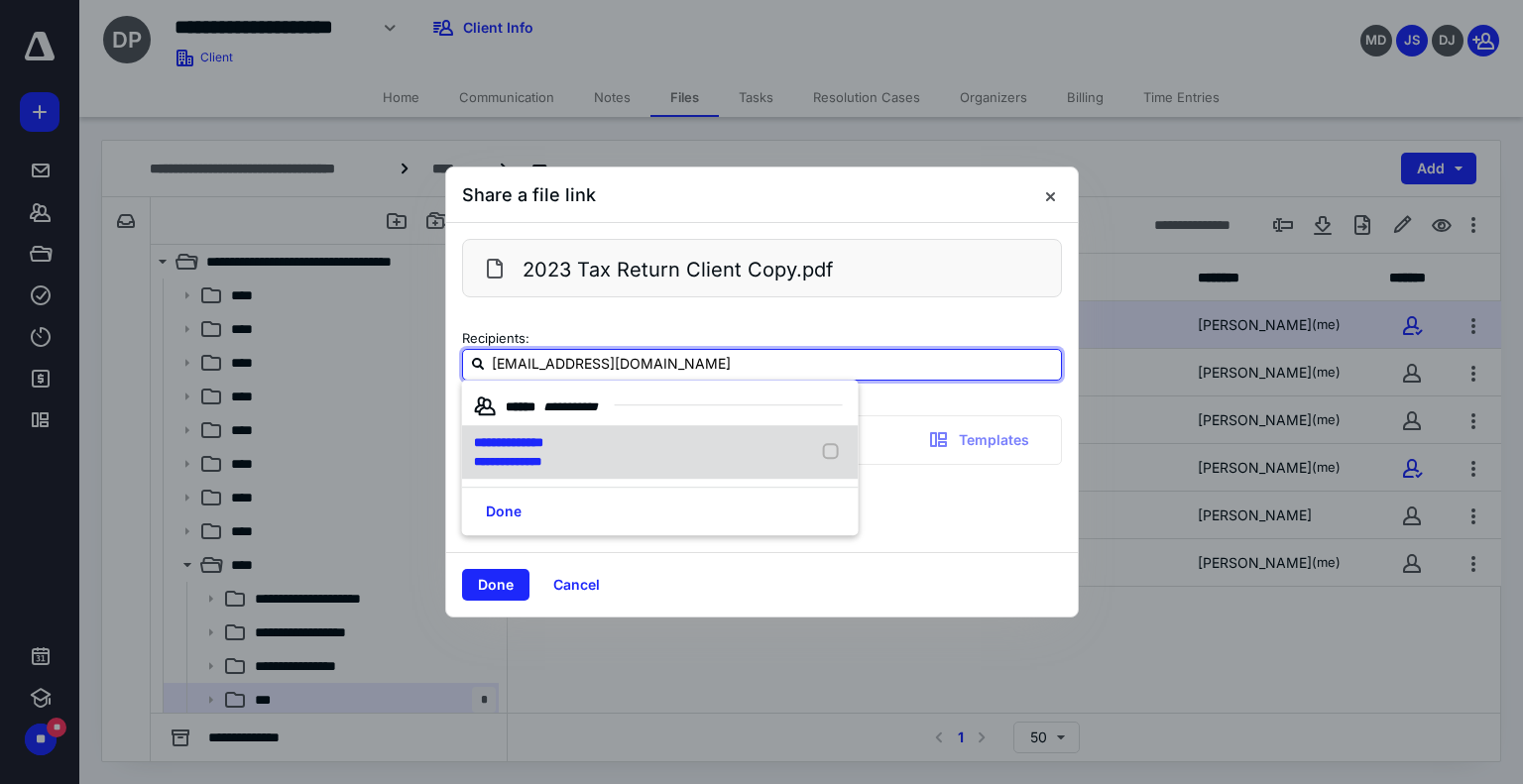 click on "**********" at bounding box center [509, 442] 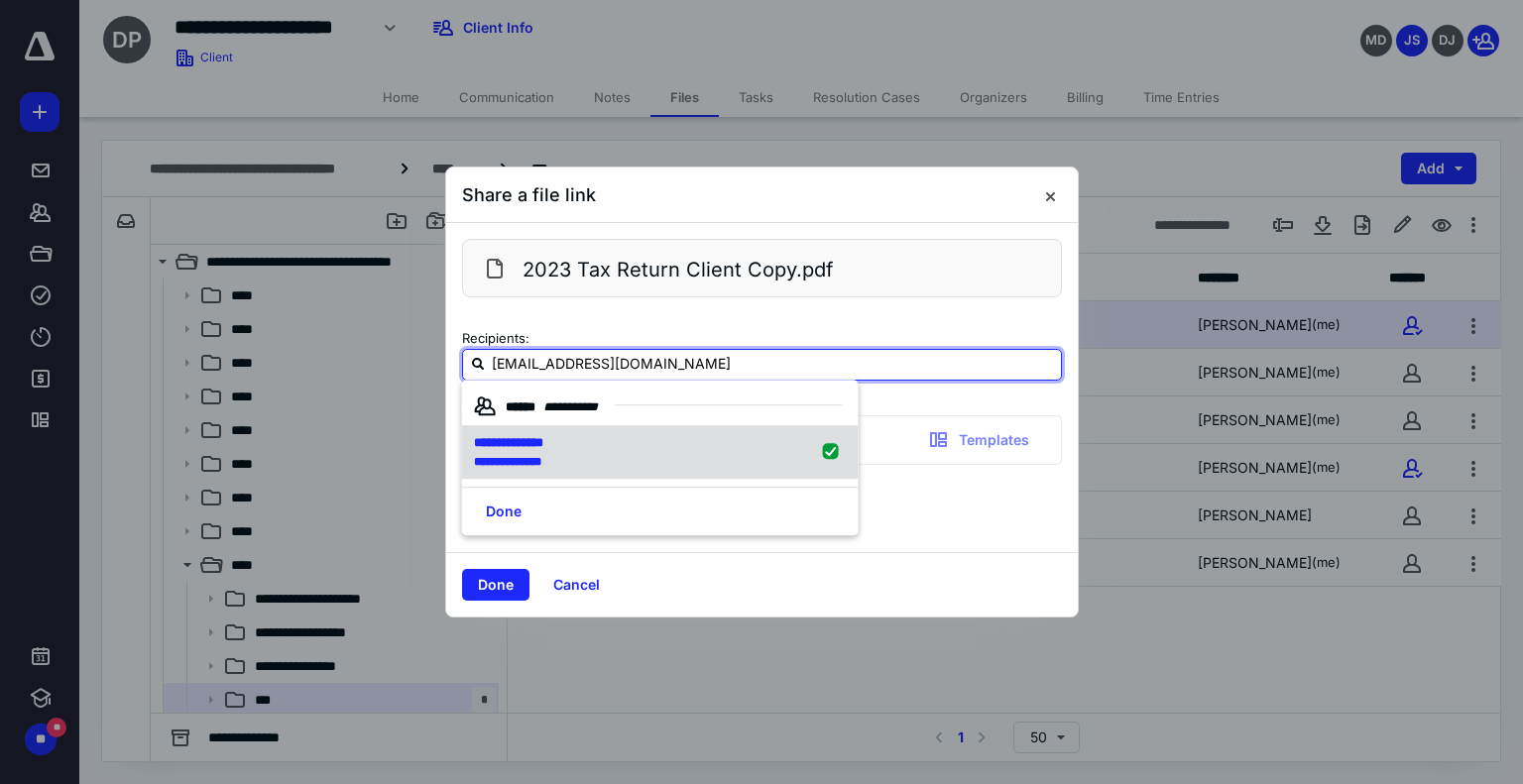 type 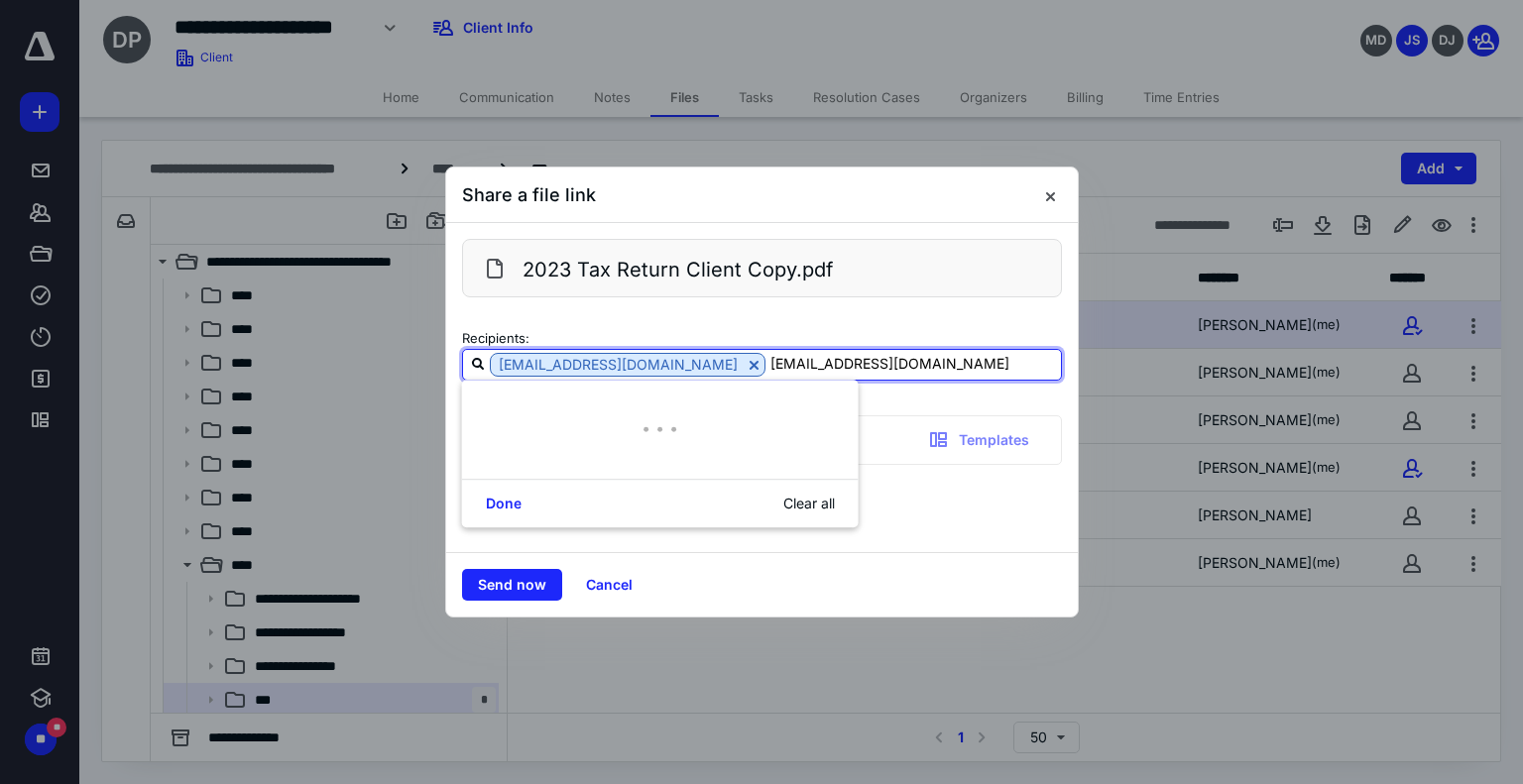 type on "psotomayor@mtb.com" 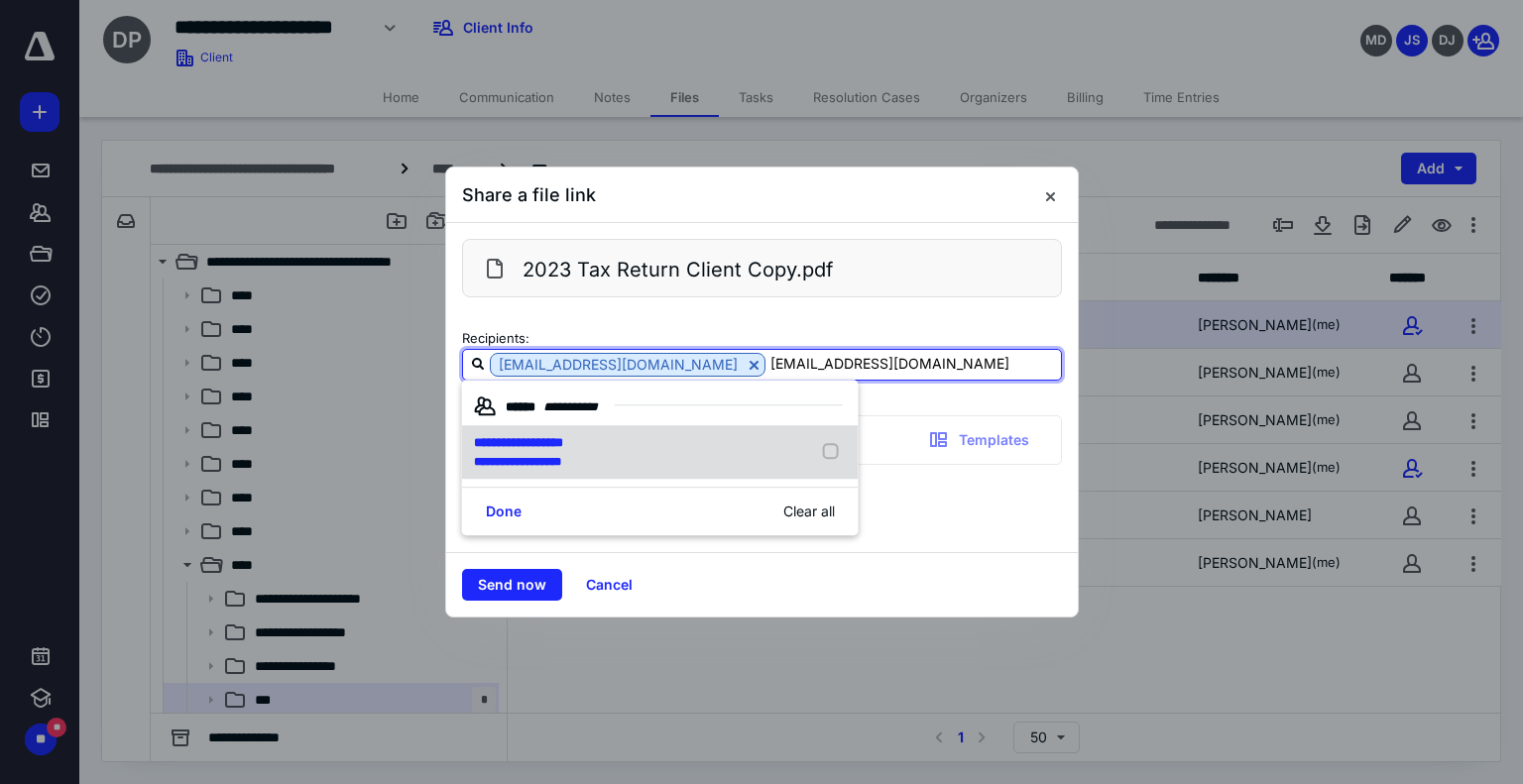 click on "**********" at bounding box center [519, 442] 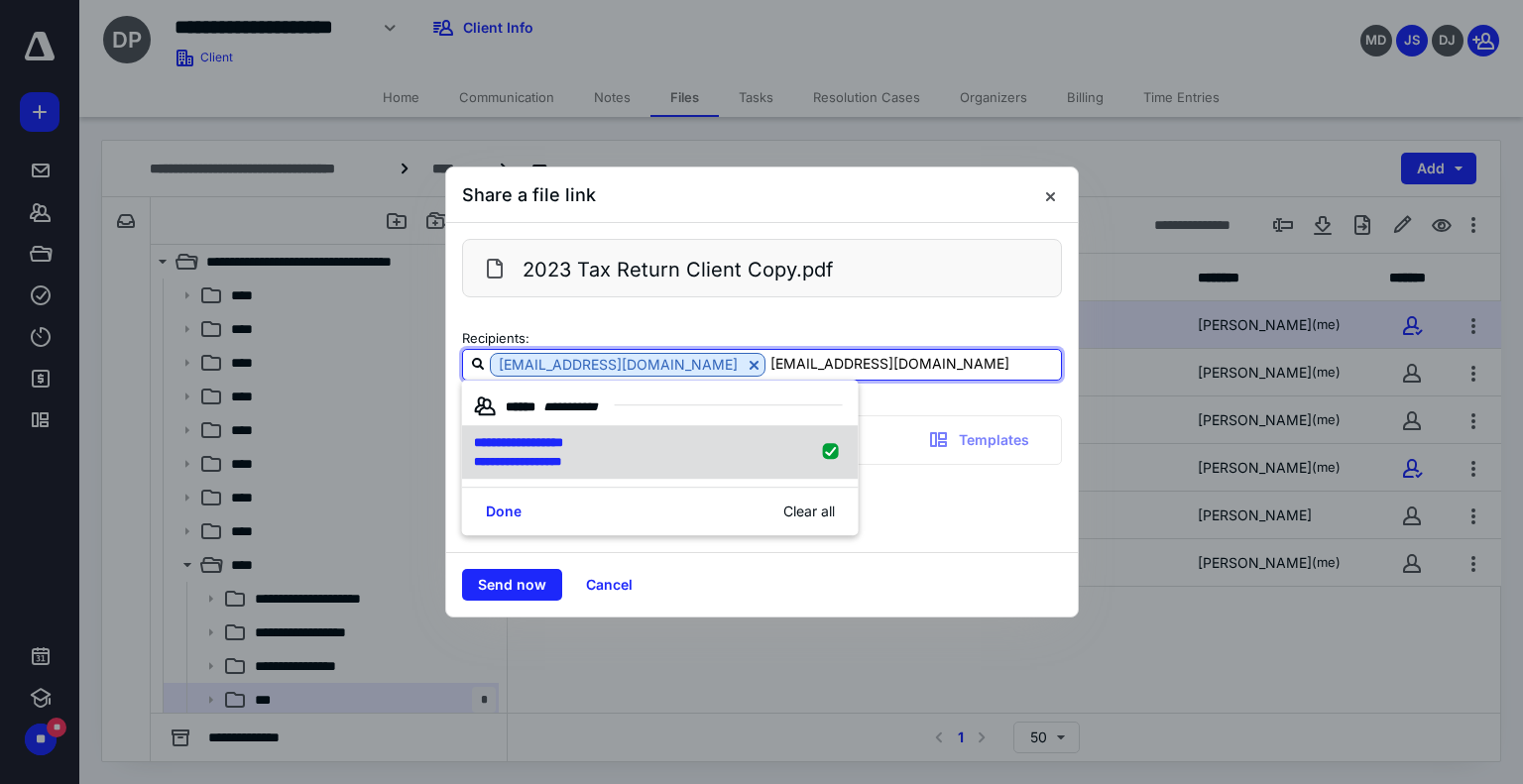 type 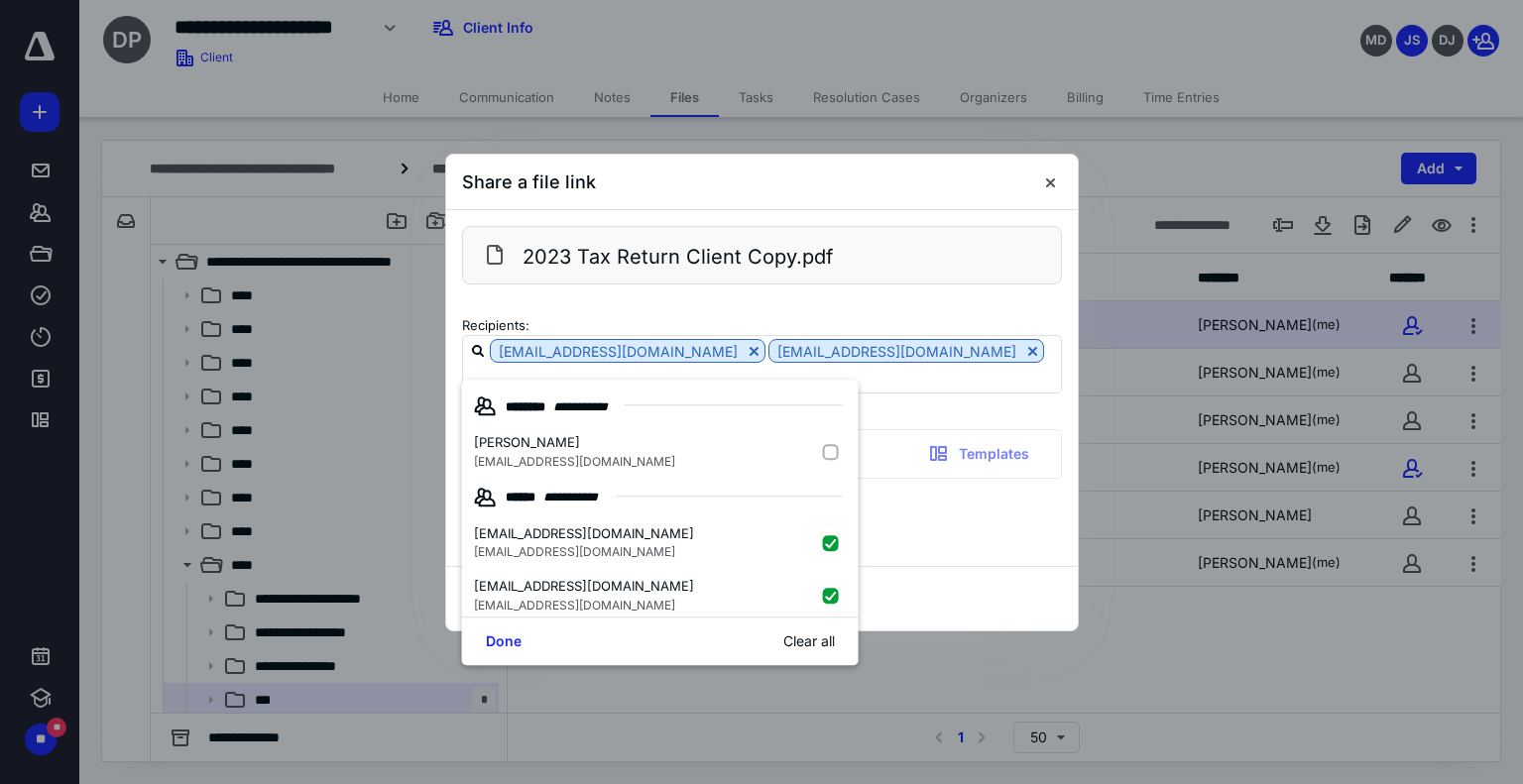 click on "**********" at bounding box center [762, 388] 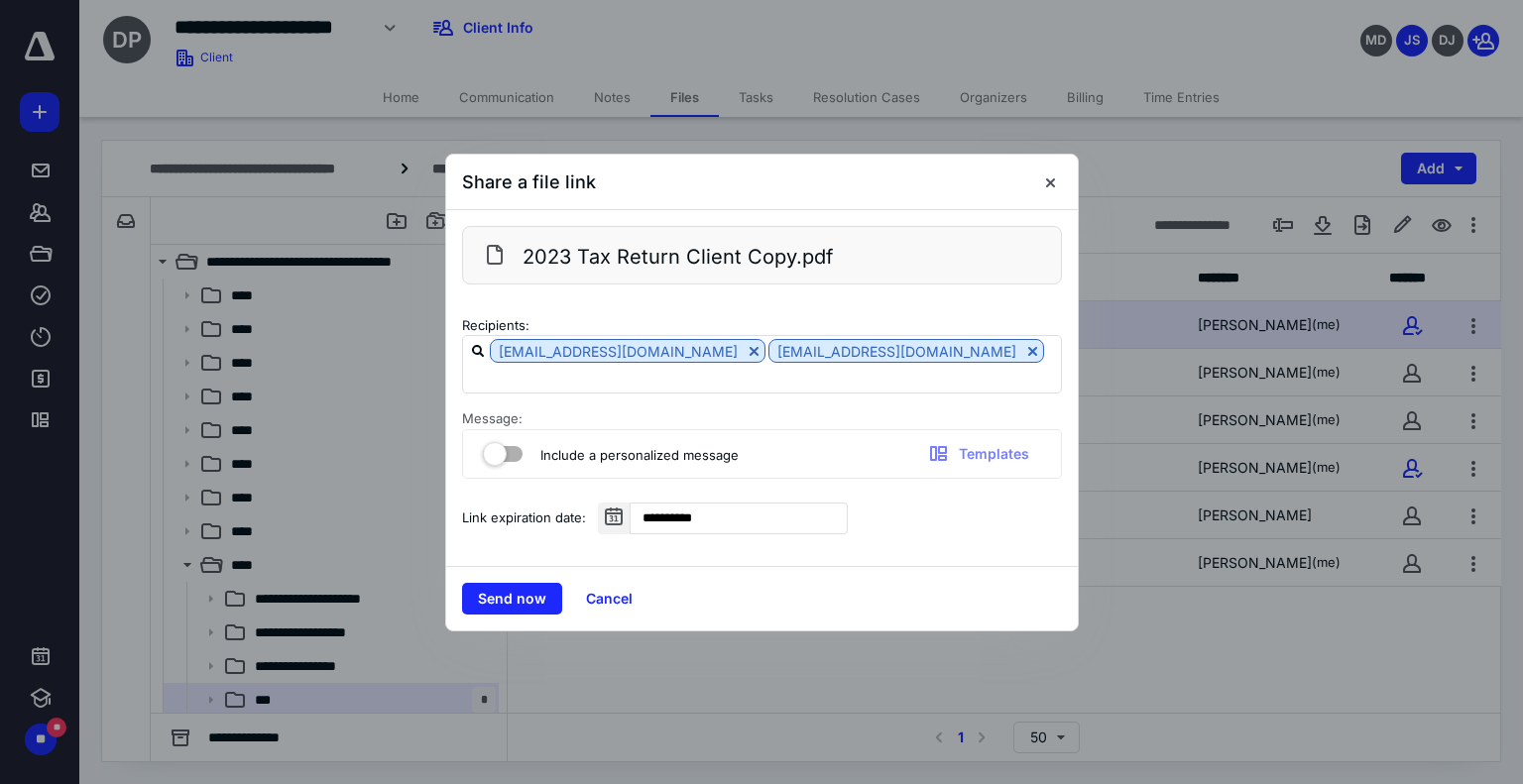 click at bounding box center [503, 450] 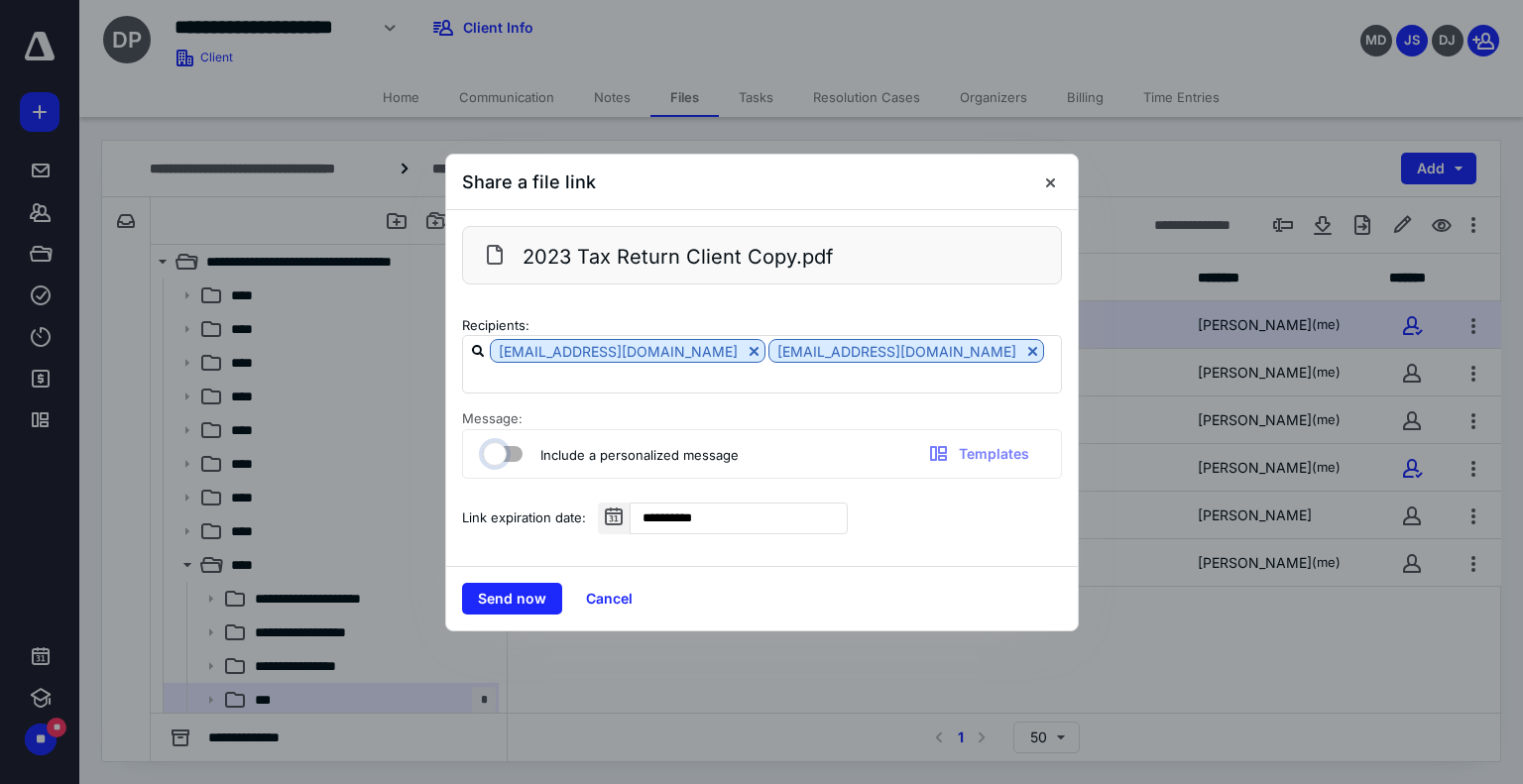 click at bounding box center [493, 451] 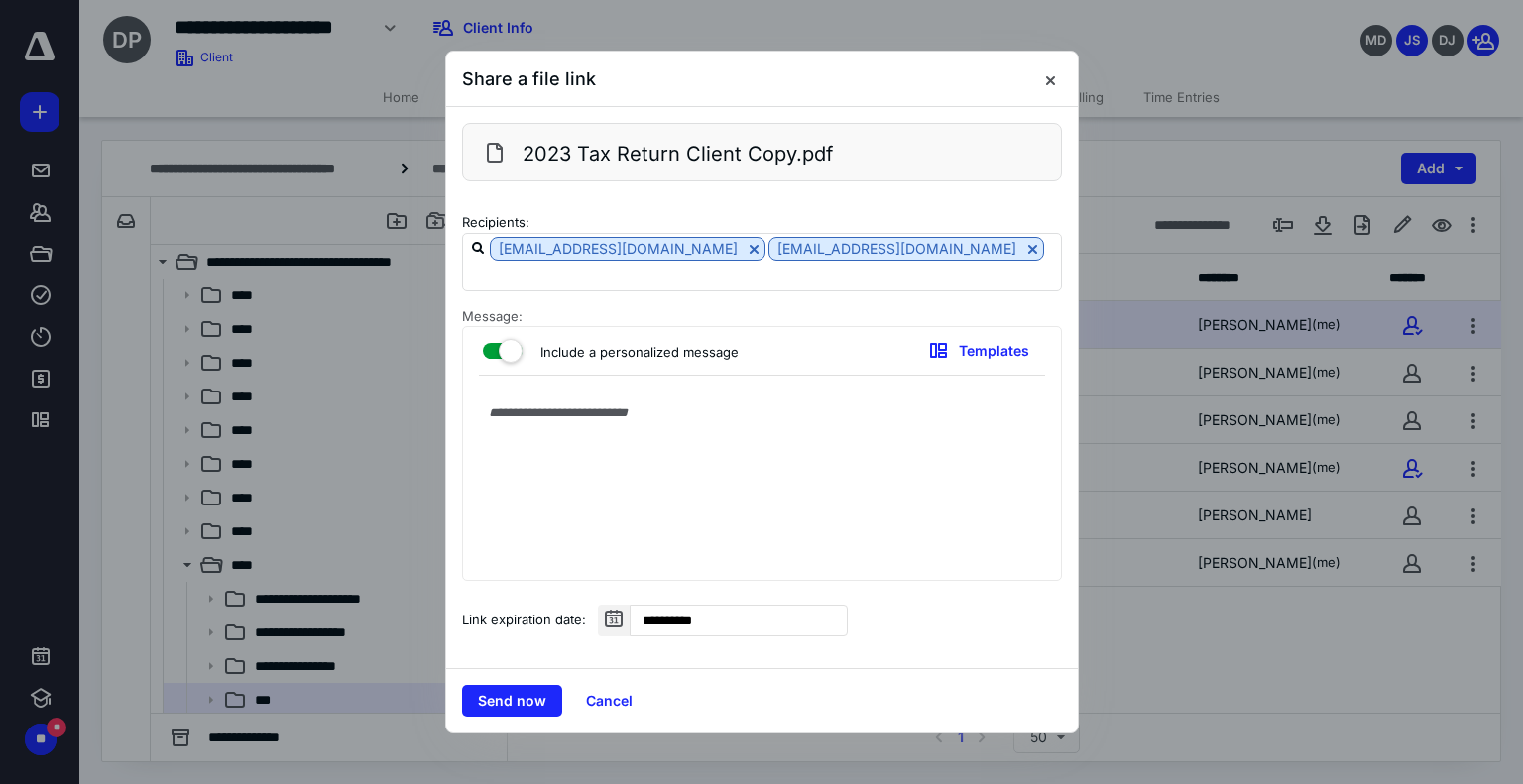 click at bounding box center [503, 347] 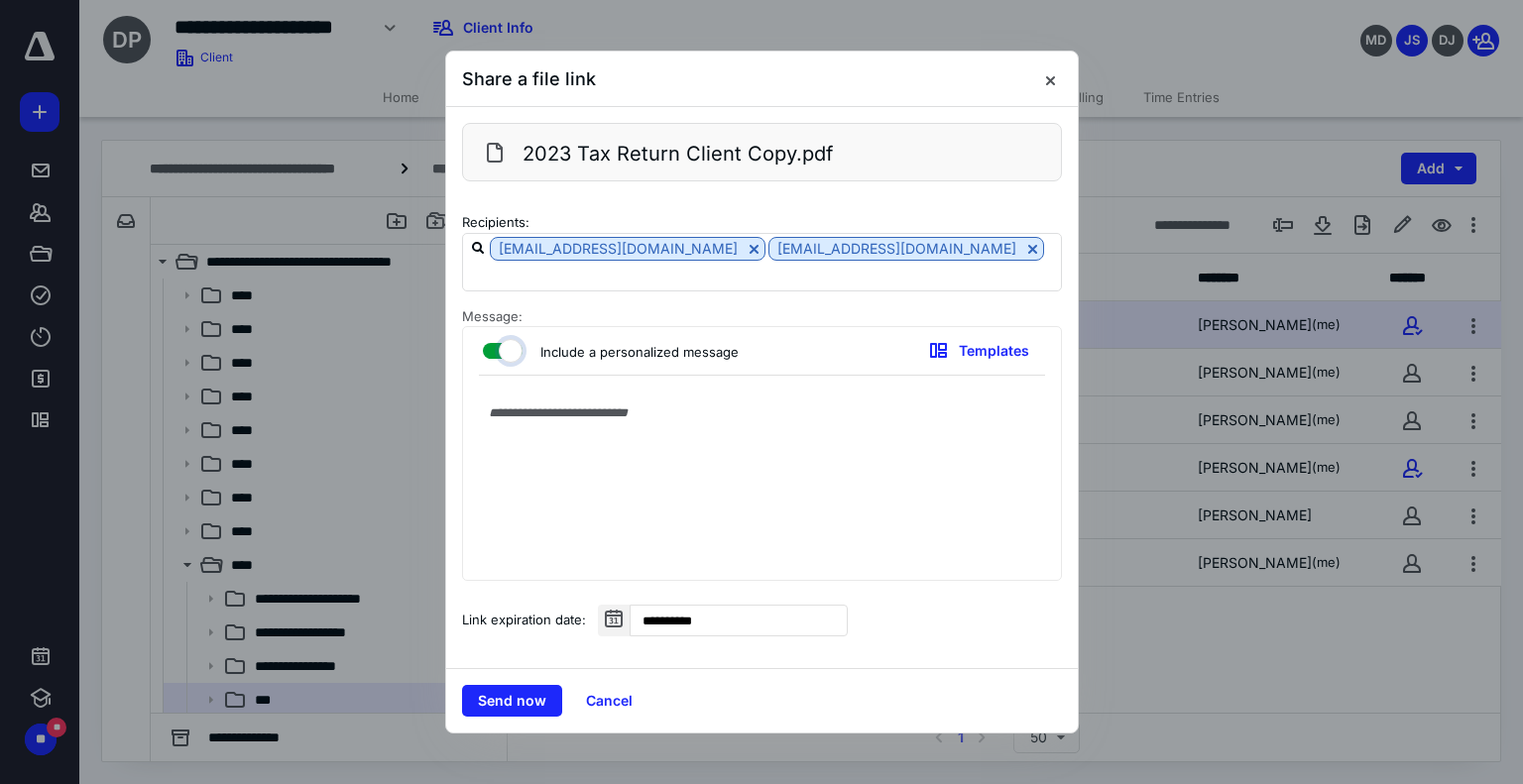 click at bounding box center [493, 348] 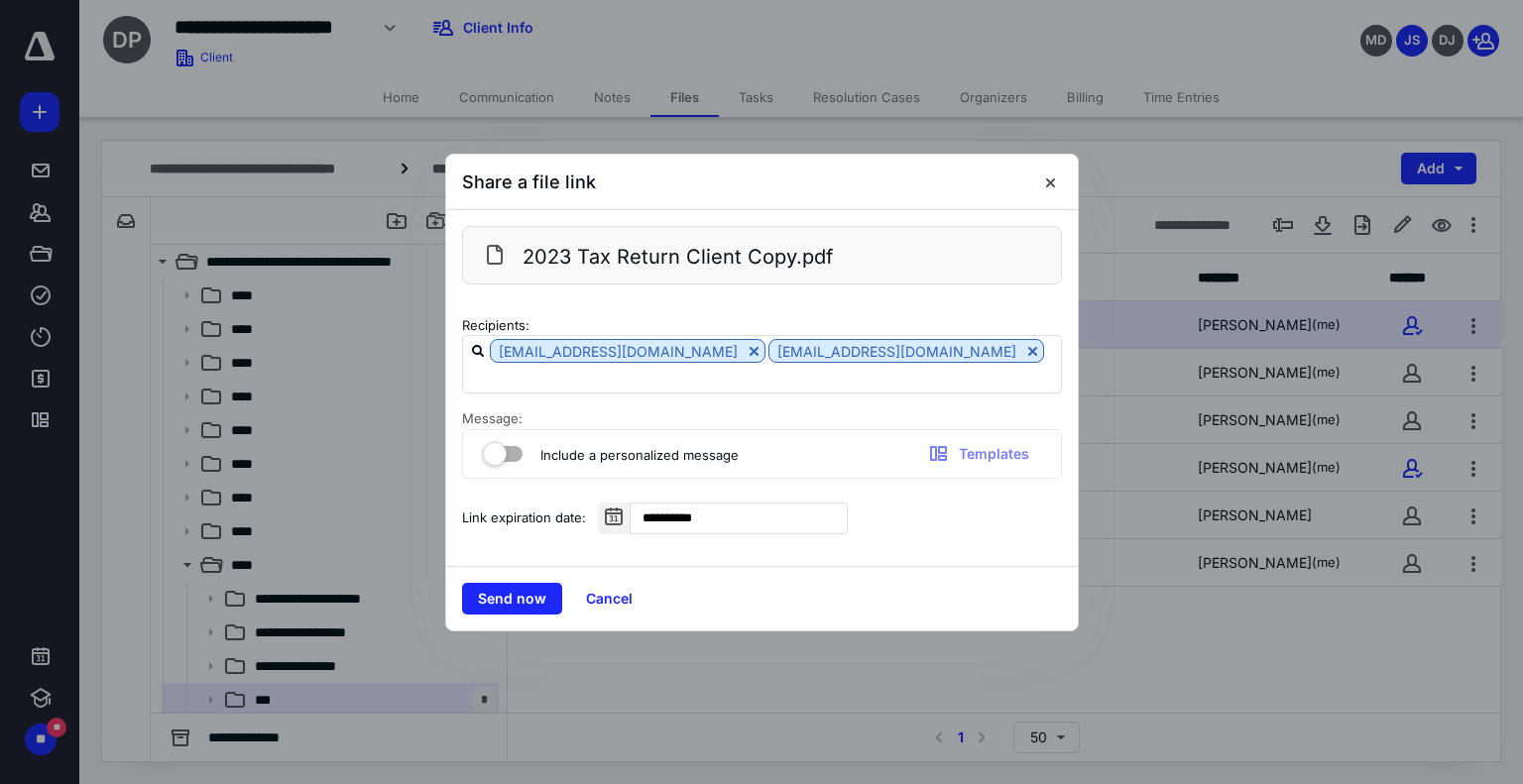 click at bounding box center (503, 450) 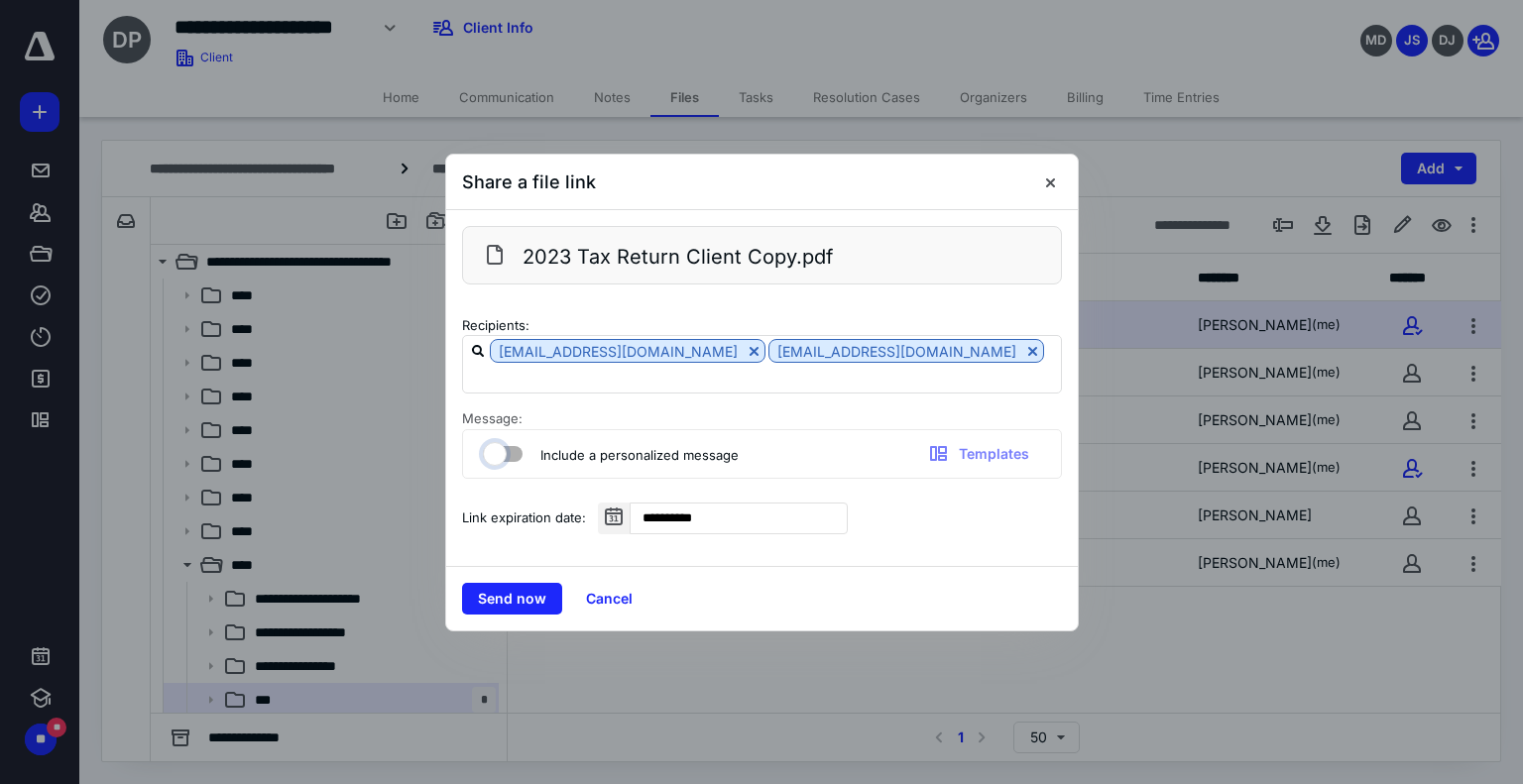 click at bounding box center [493, 451] 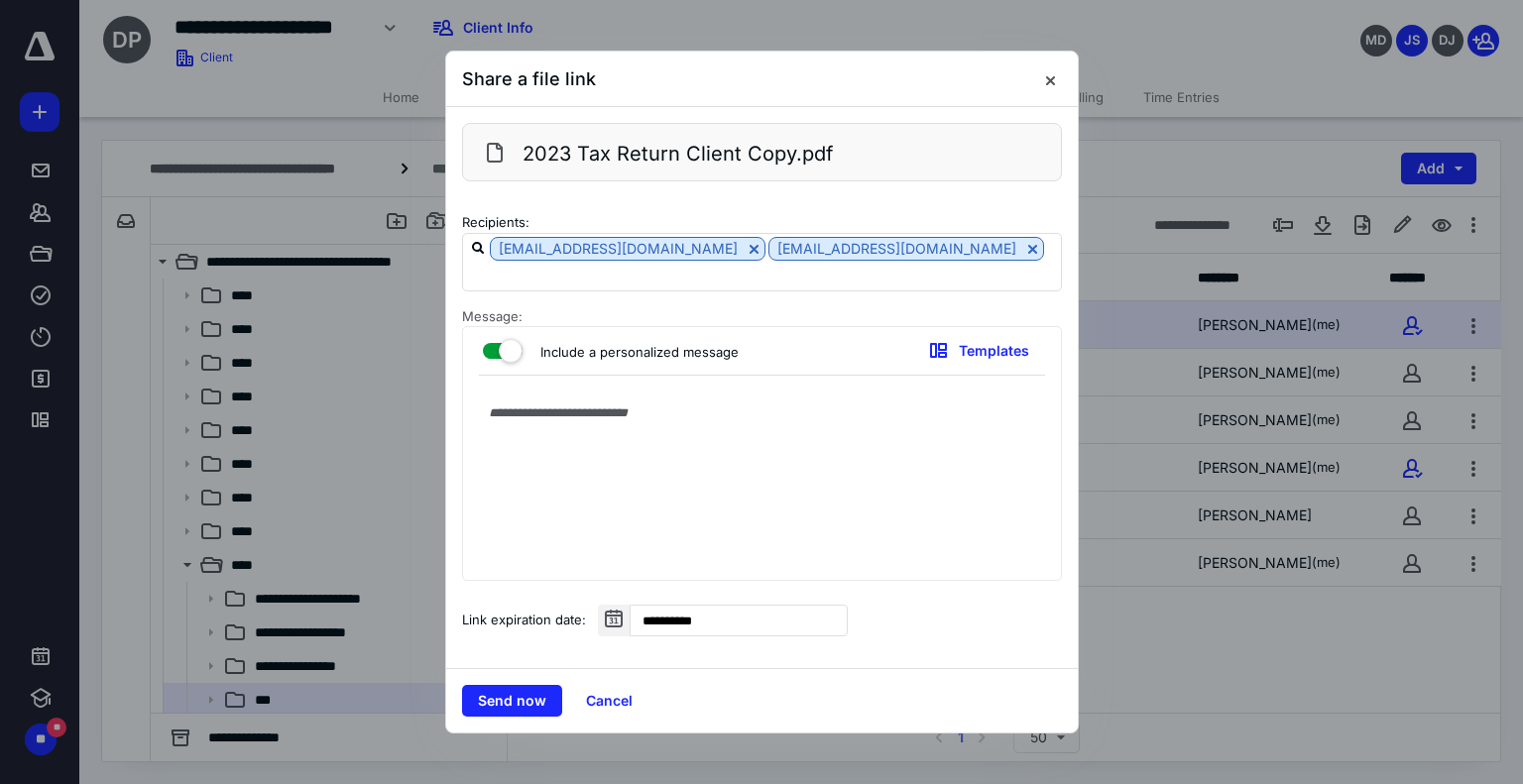 click at bounding box center (762, 483) 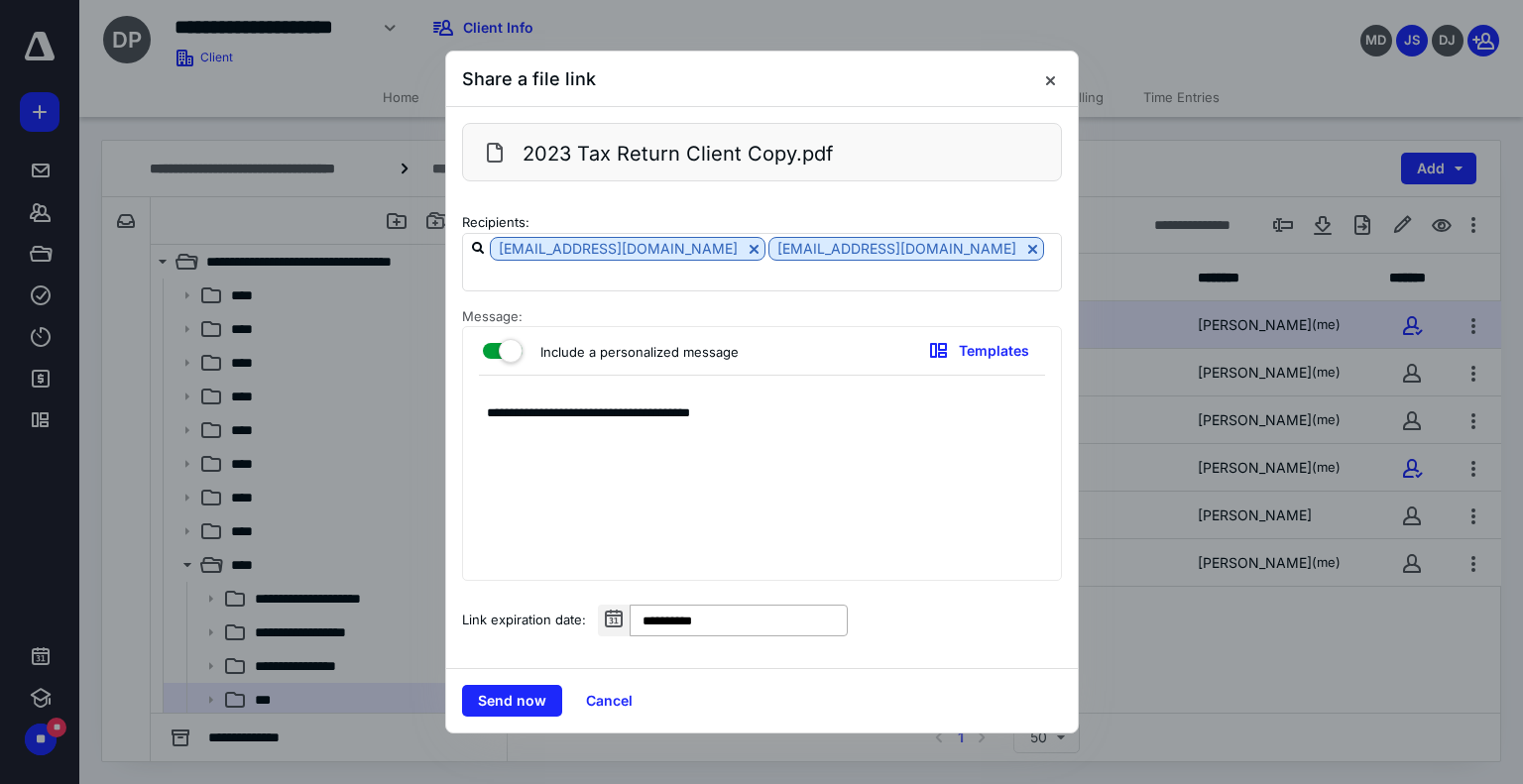 type on "**********" 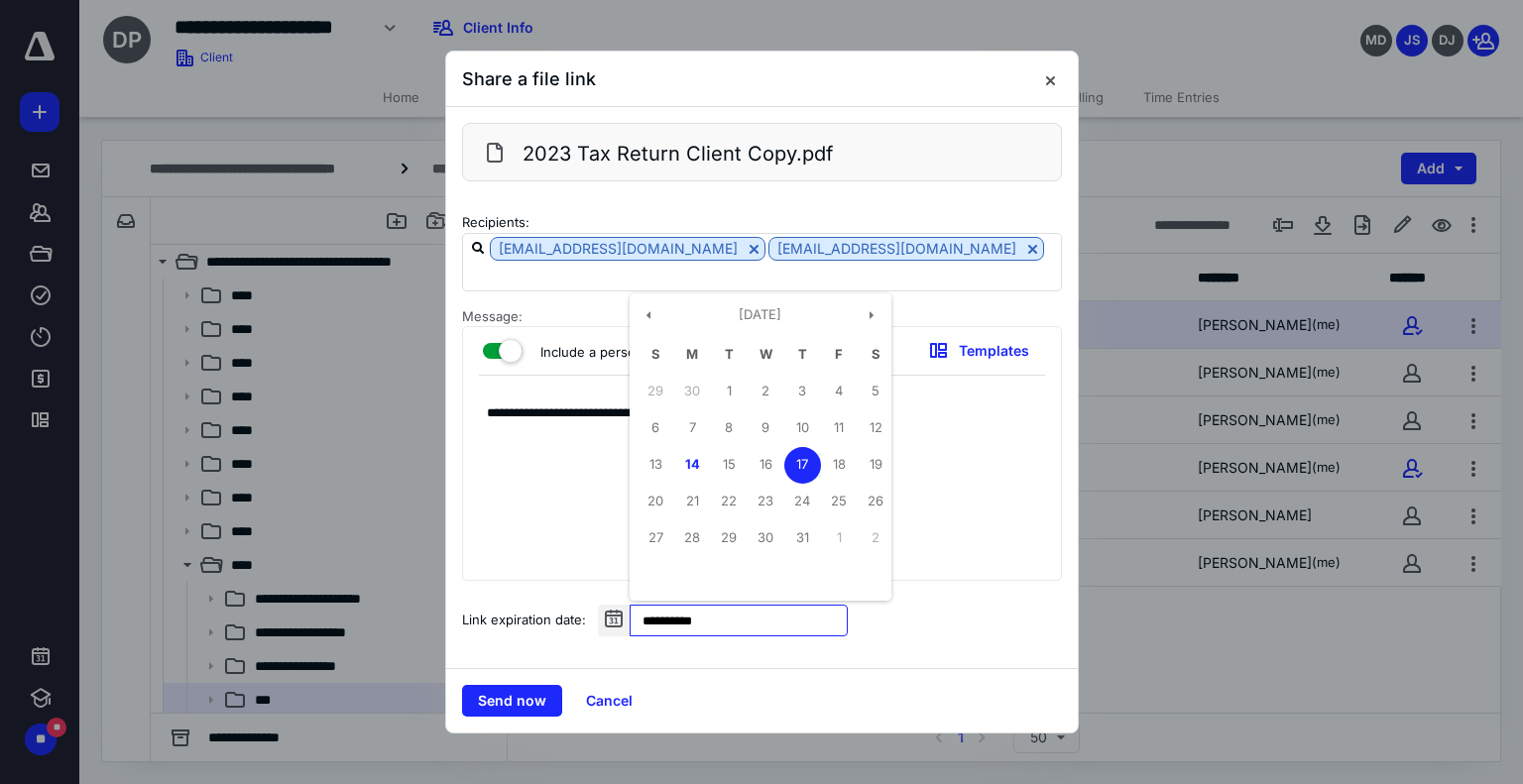 click on "**********" at bounding box center [739, 620] 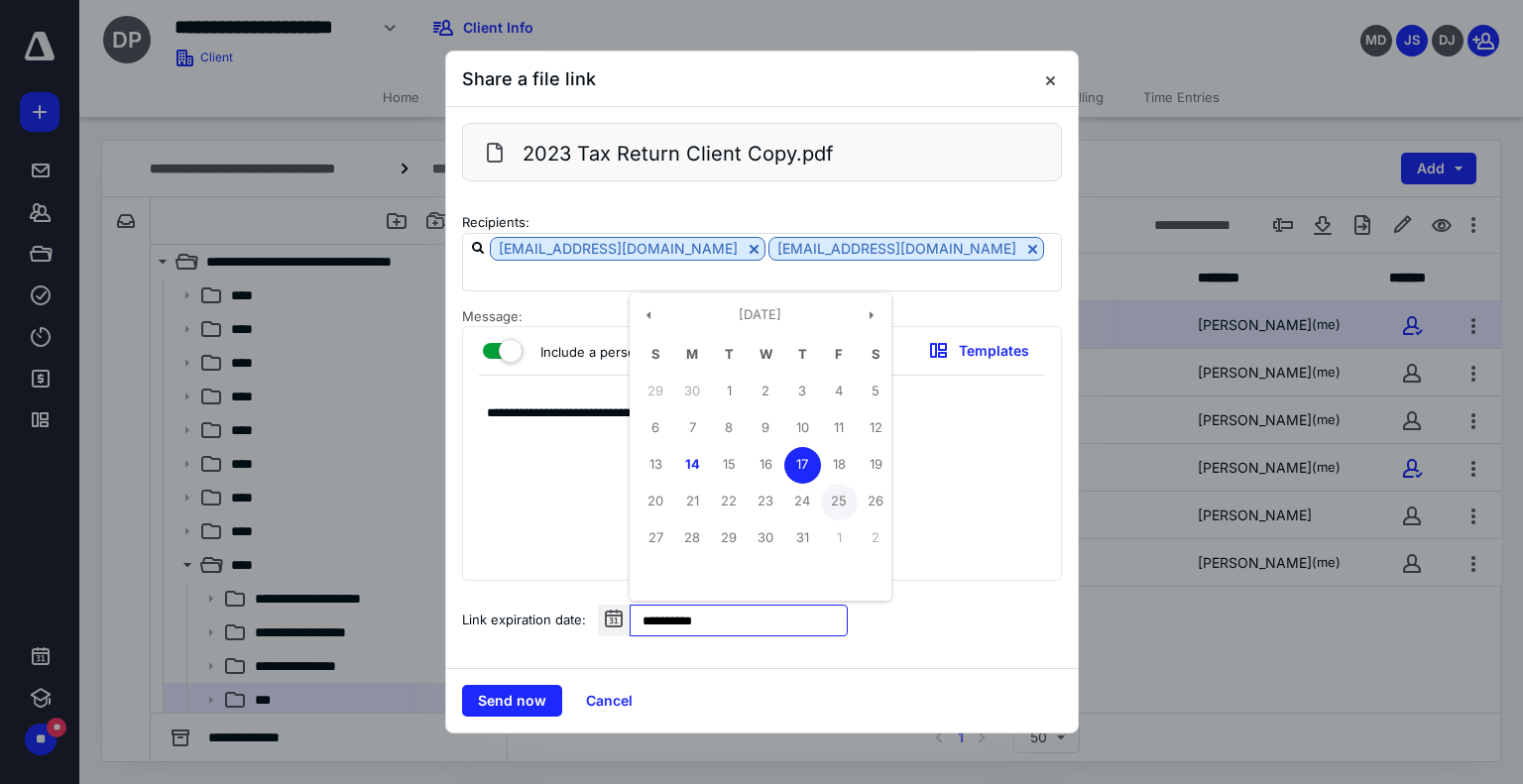 click on "25" at bounding box center [839, 502] 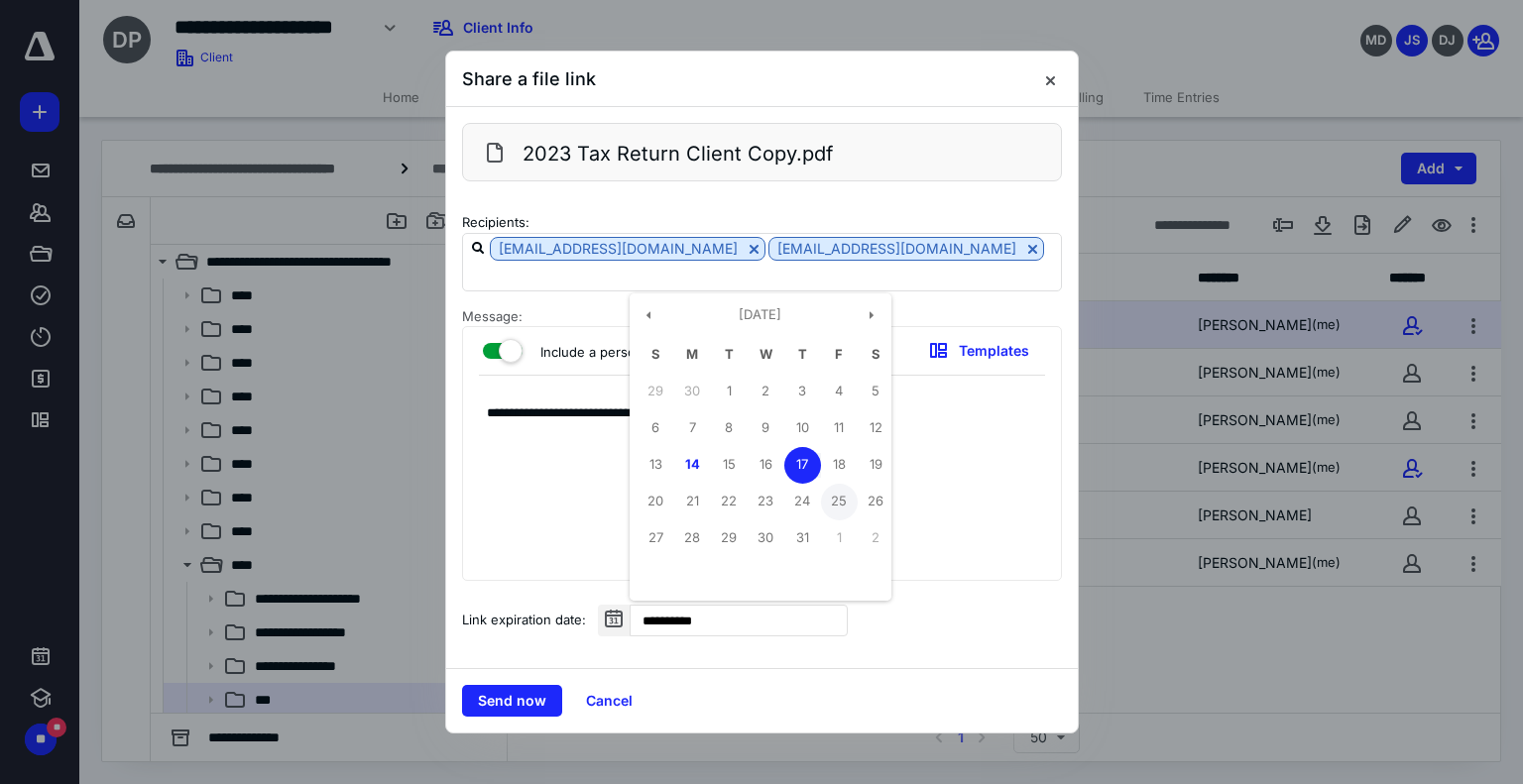 type on "**********" 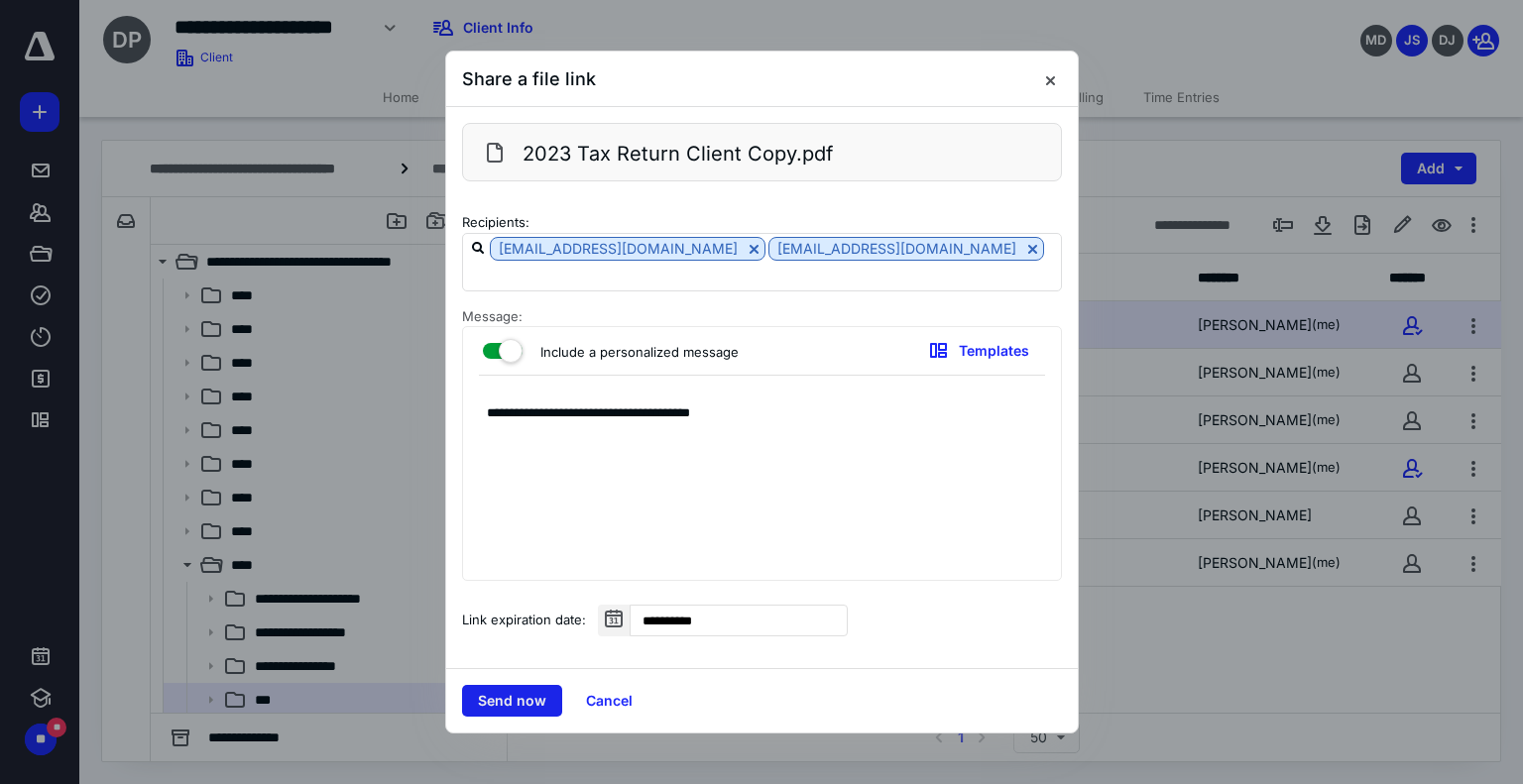 click on "Send now" at bounding box center (512, 701) 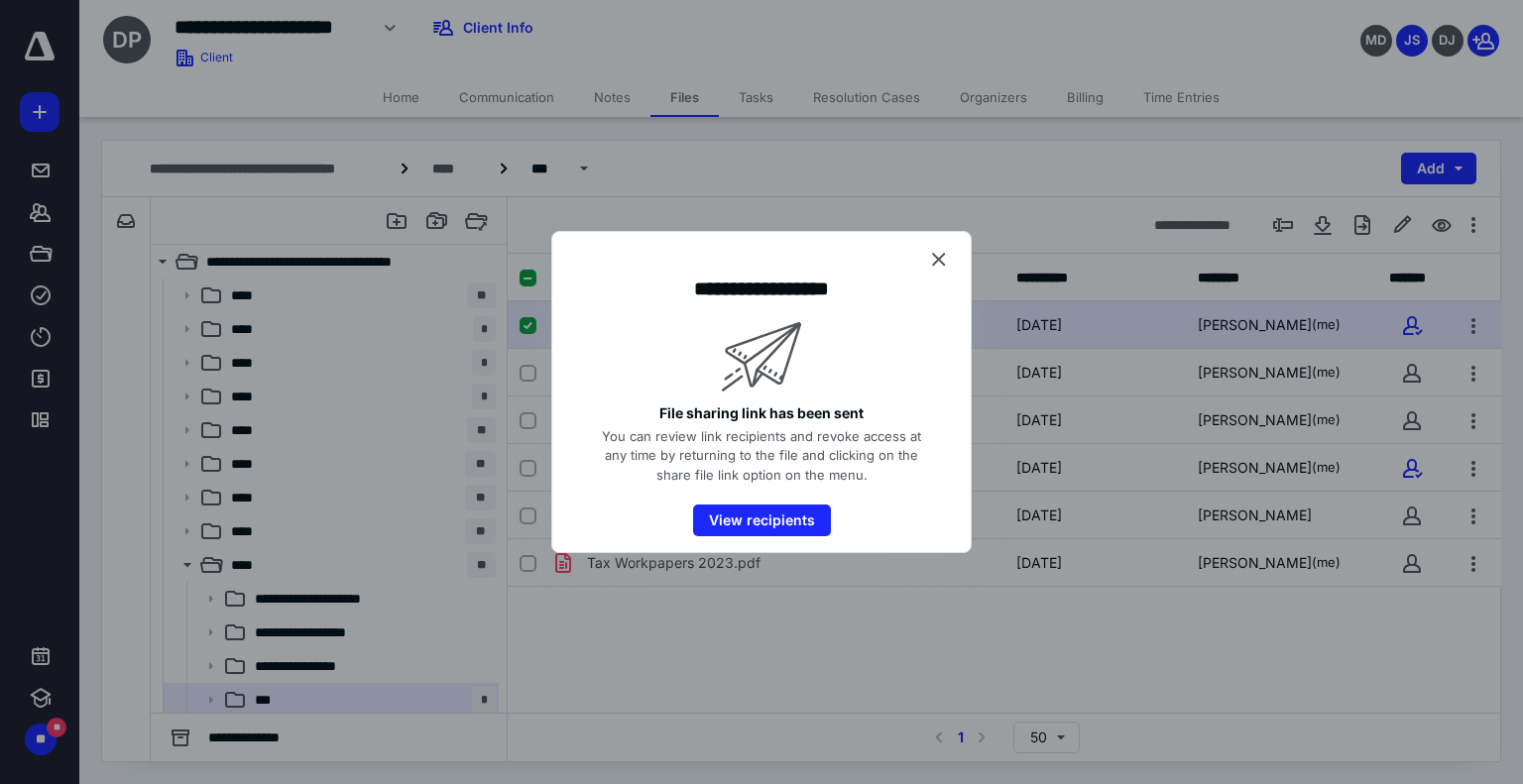 click at bounding box center (939, 260) 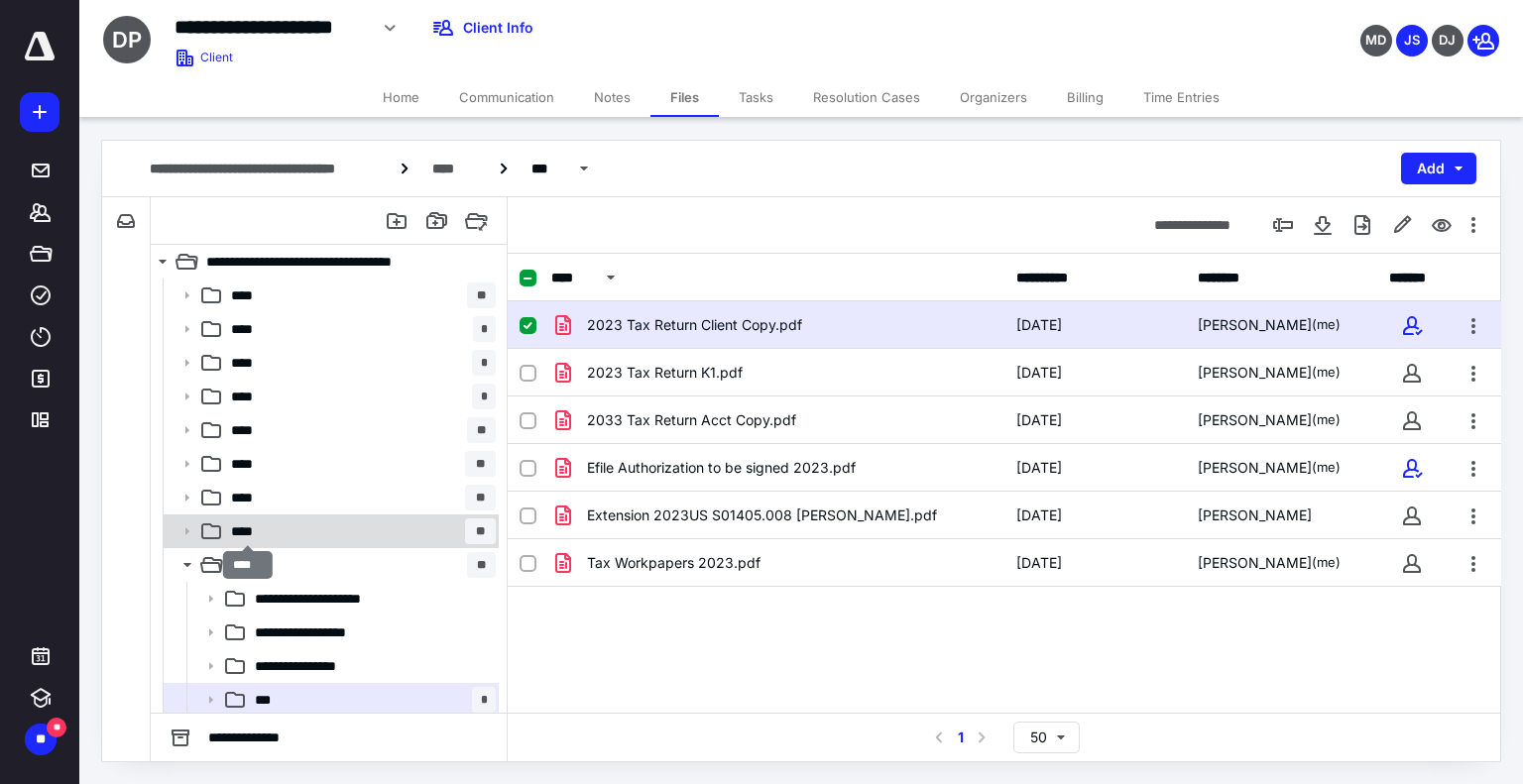 click on "****" at bounding box center (248, 531) 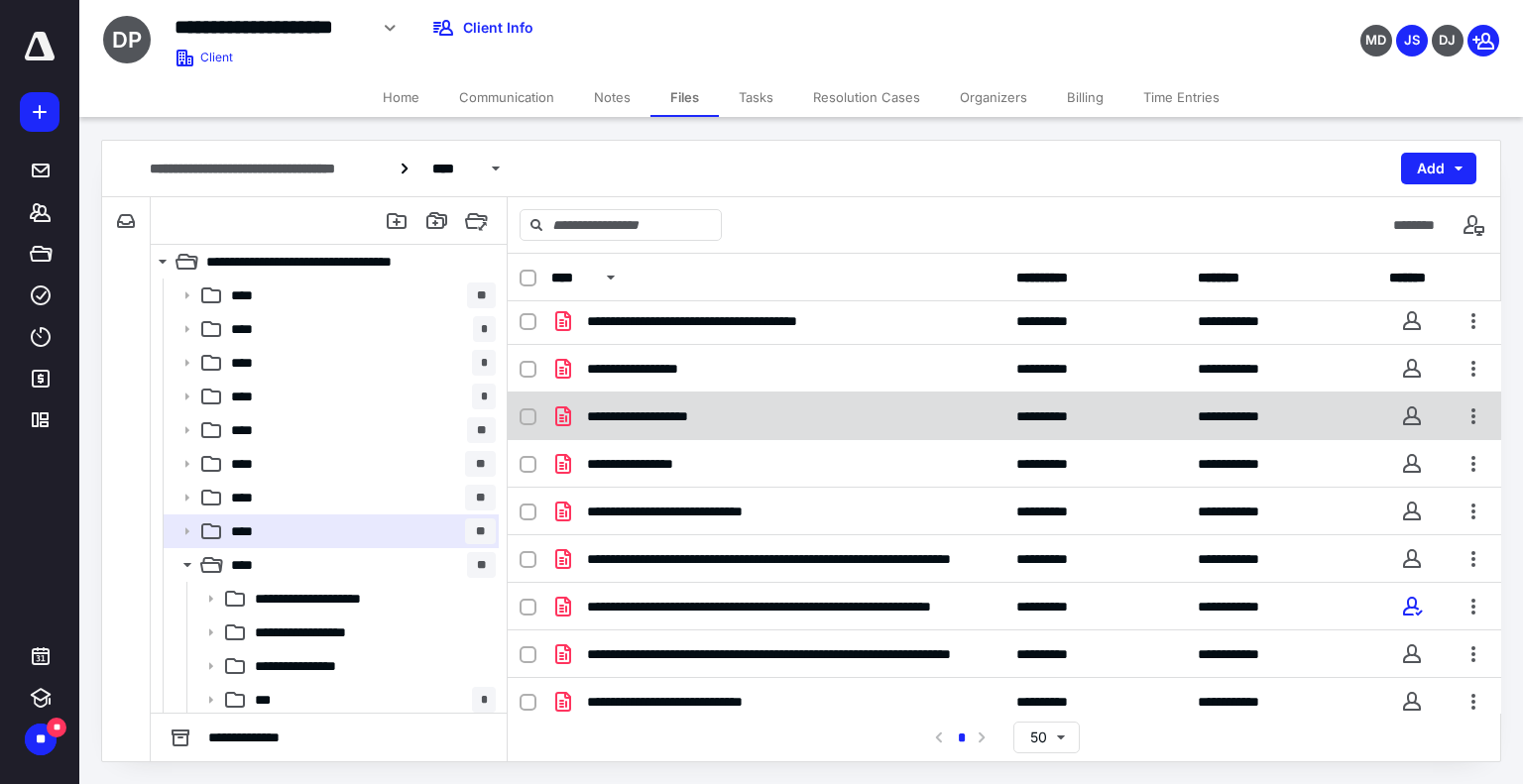 scroll, scrollTop: 198, scrollLeft: 0, axis: vertical 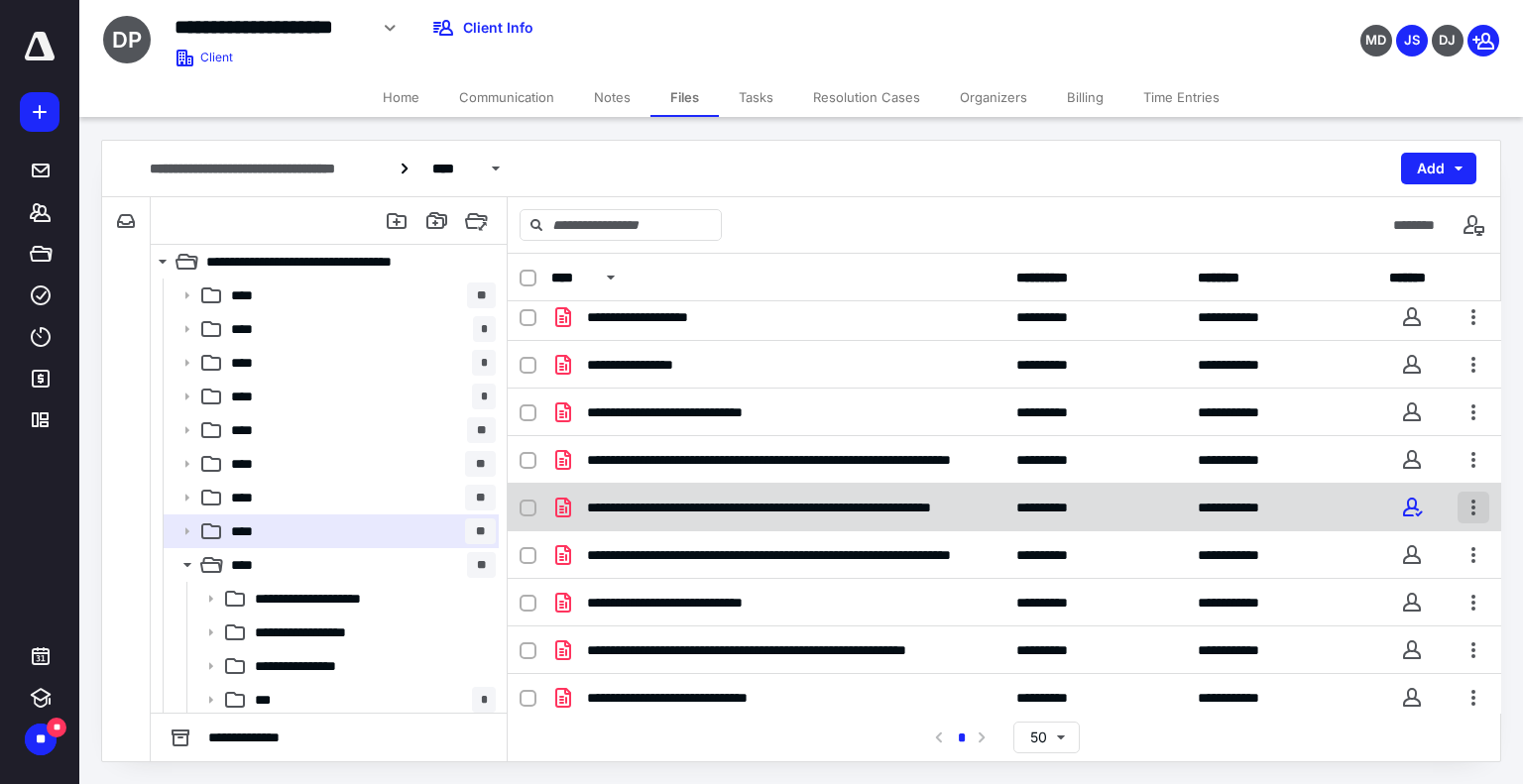 click at bounding box center [1473, 507] 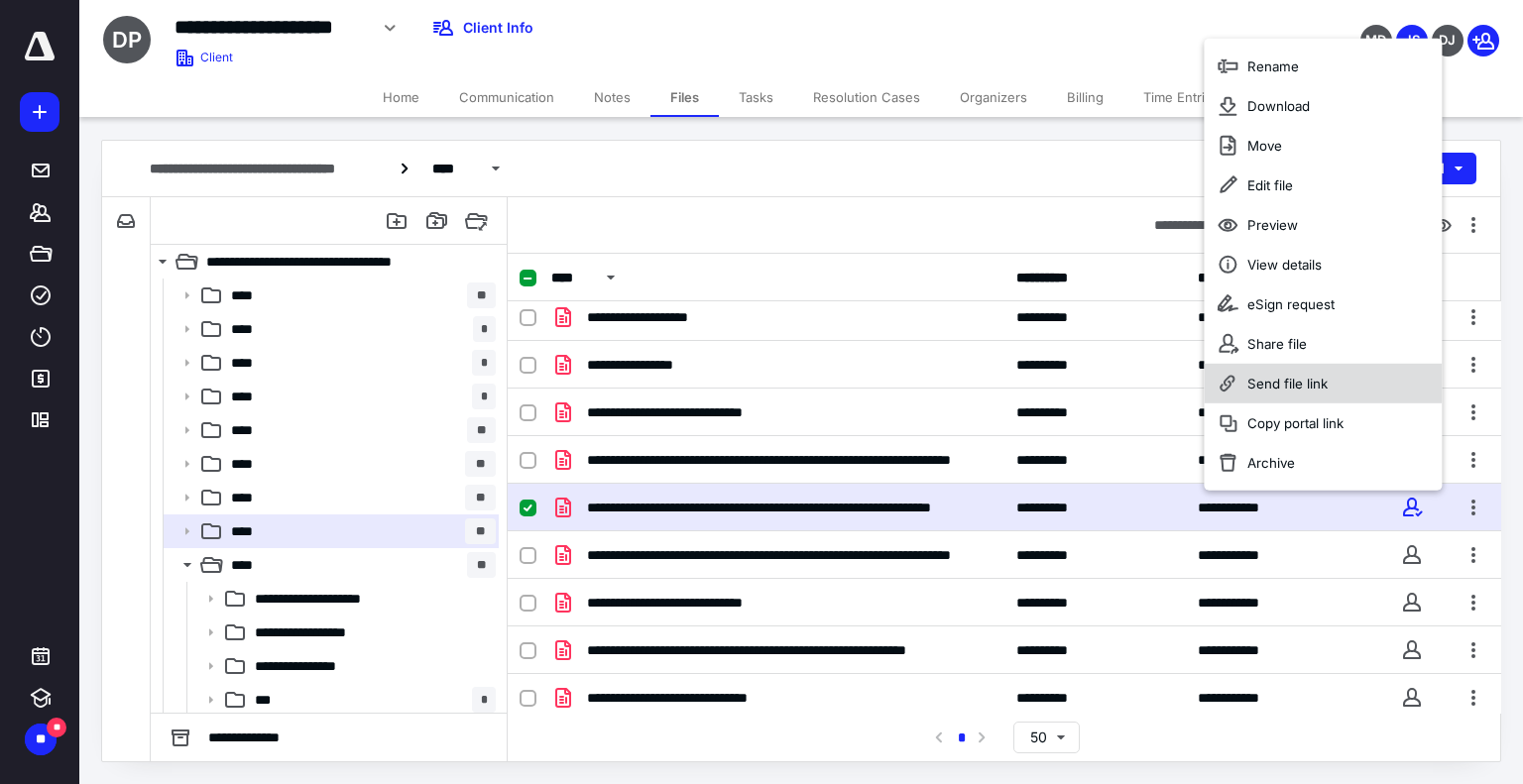 click on "Send file link" at bounding box center (1287, 384) 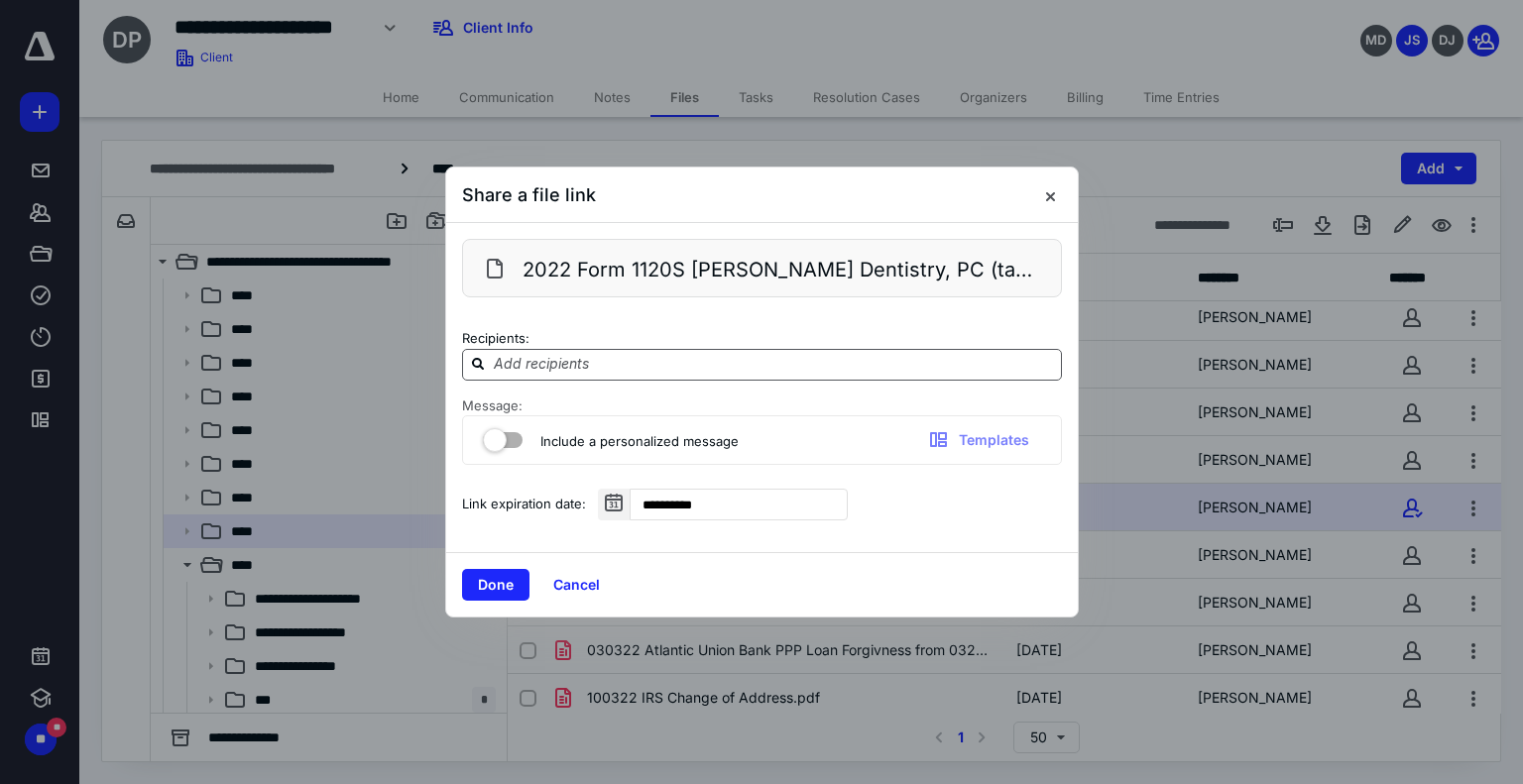 click at bounding box center (773, 364) 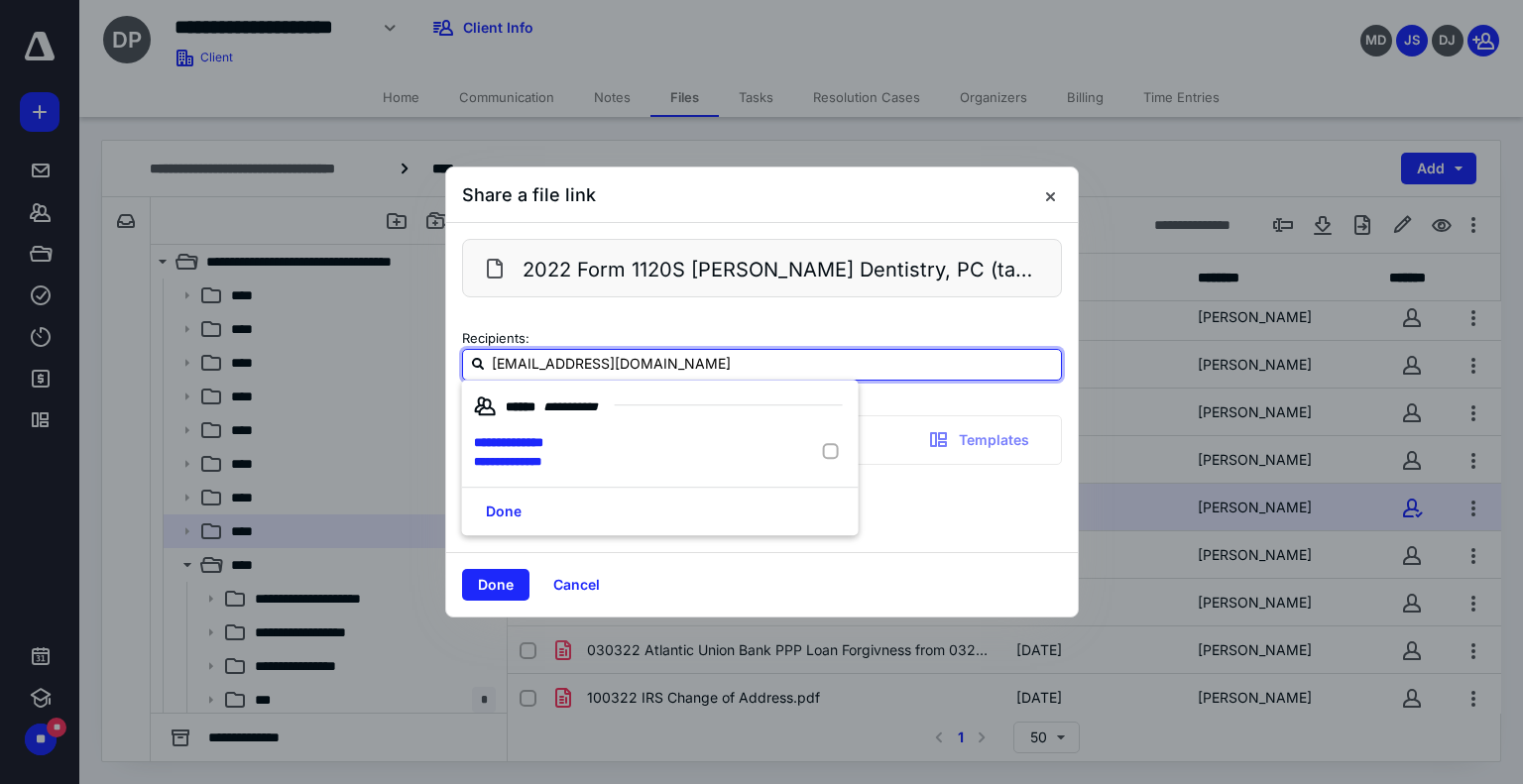 type on "jroque@mtb.com" 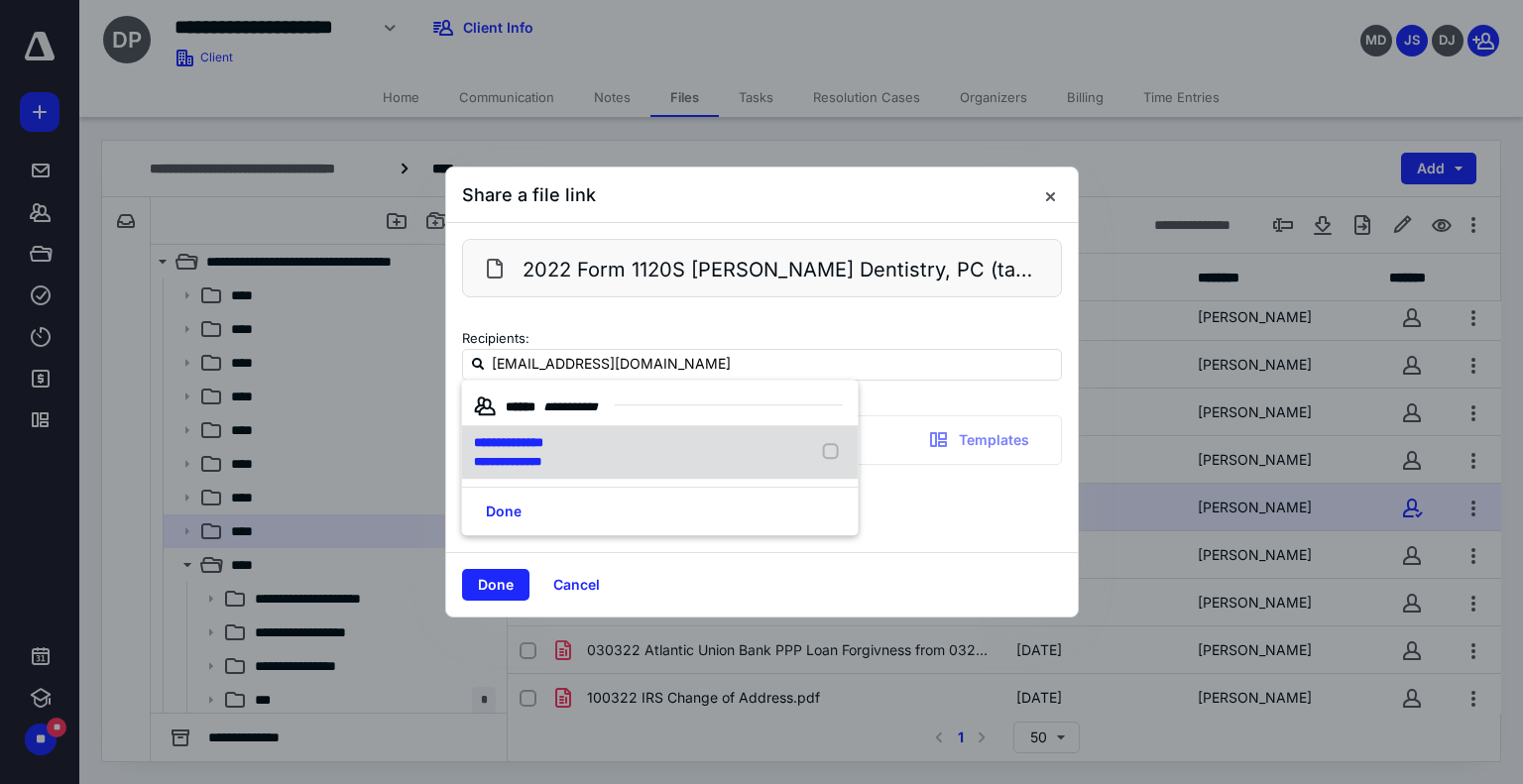 click on "**********" at bounding box center [509, 442] 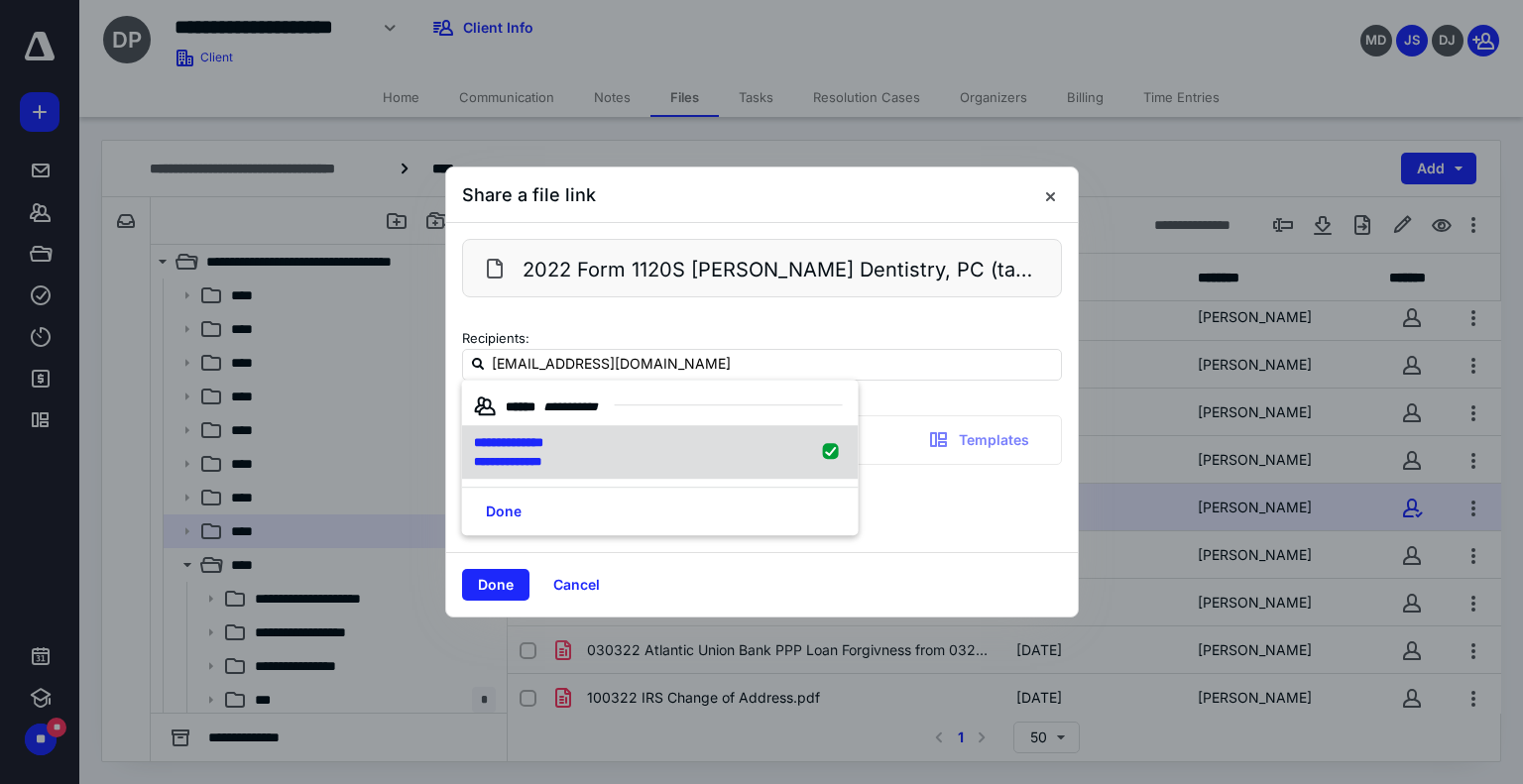 type 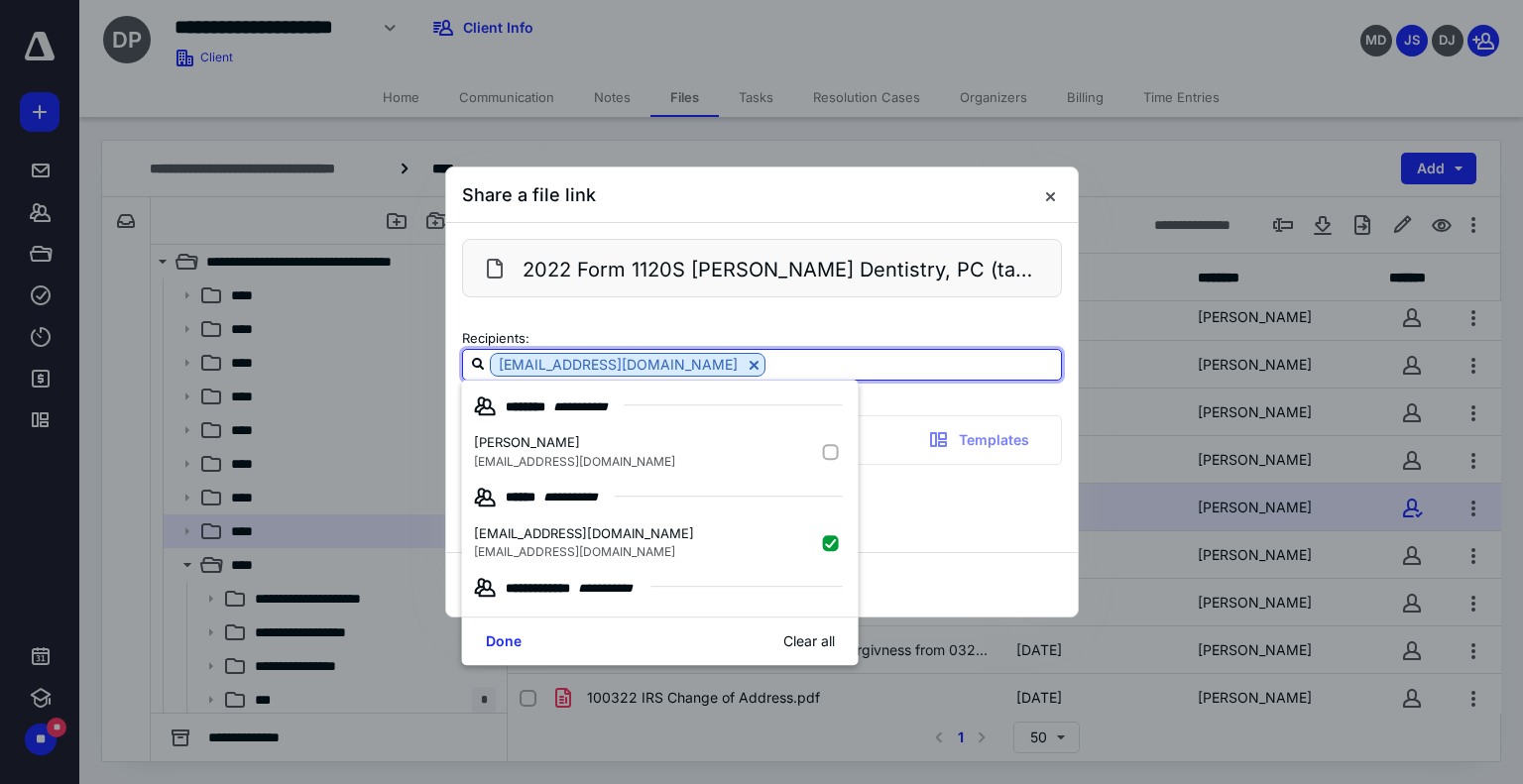 paste on "Psotomayor@mtb.com" 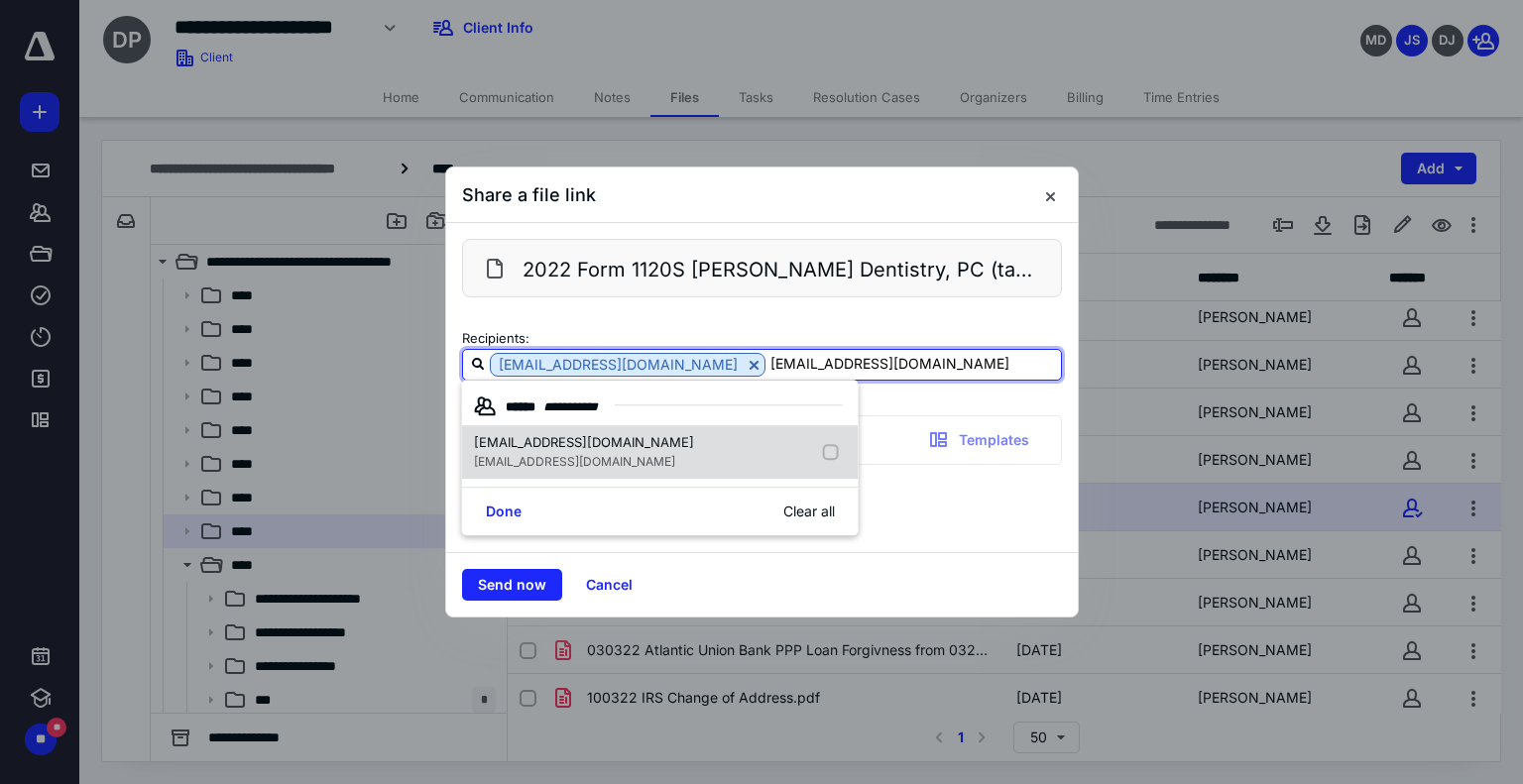 click on "Psotomayor@mtb.com" at bounding box center (574, 461) 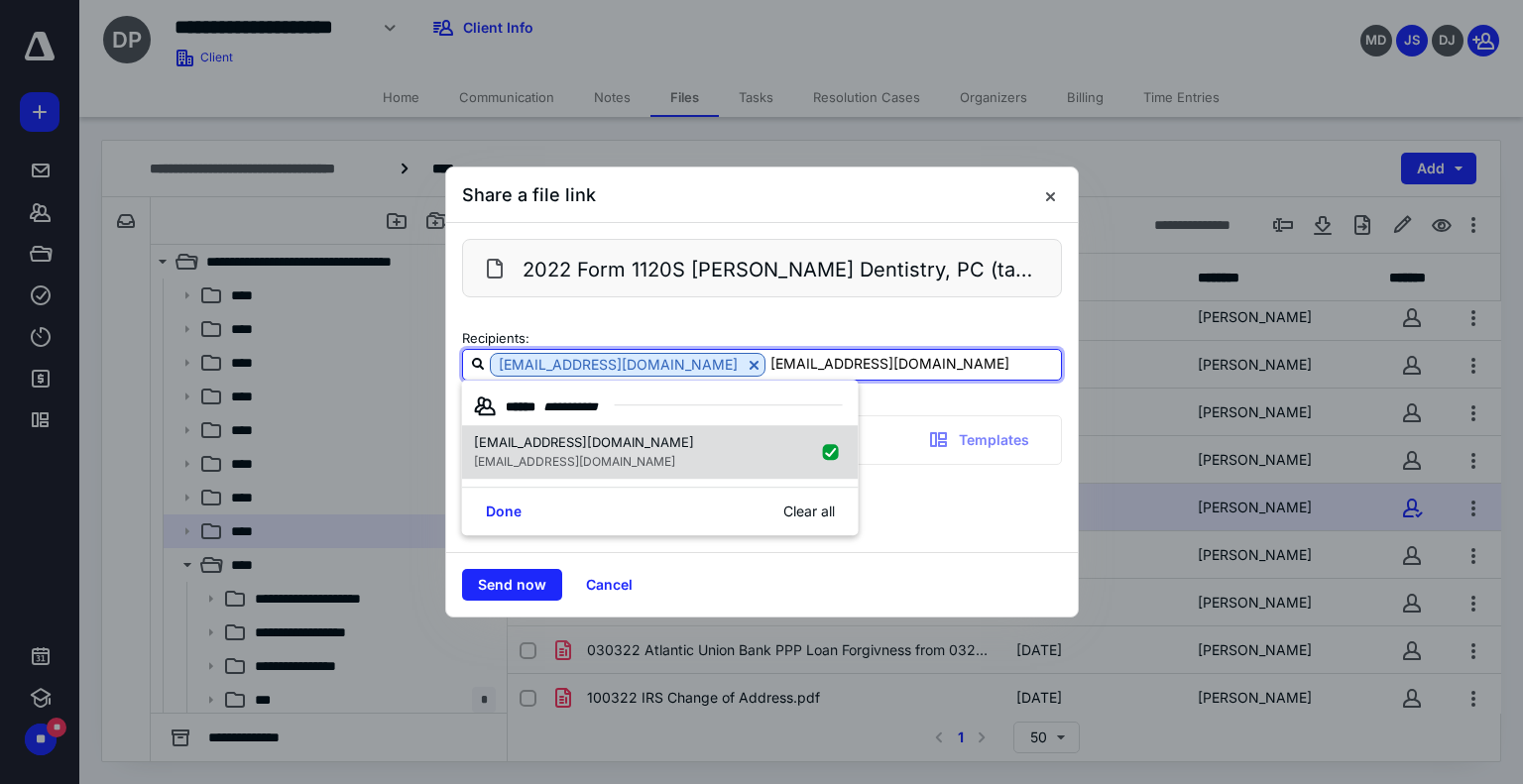 type 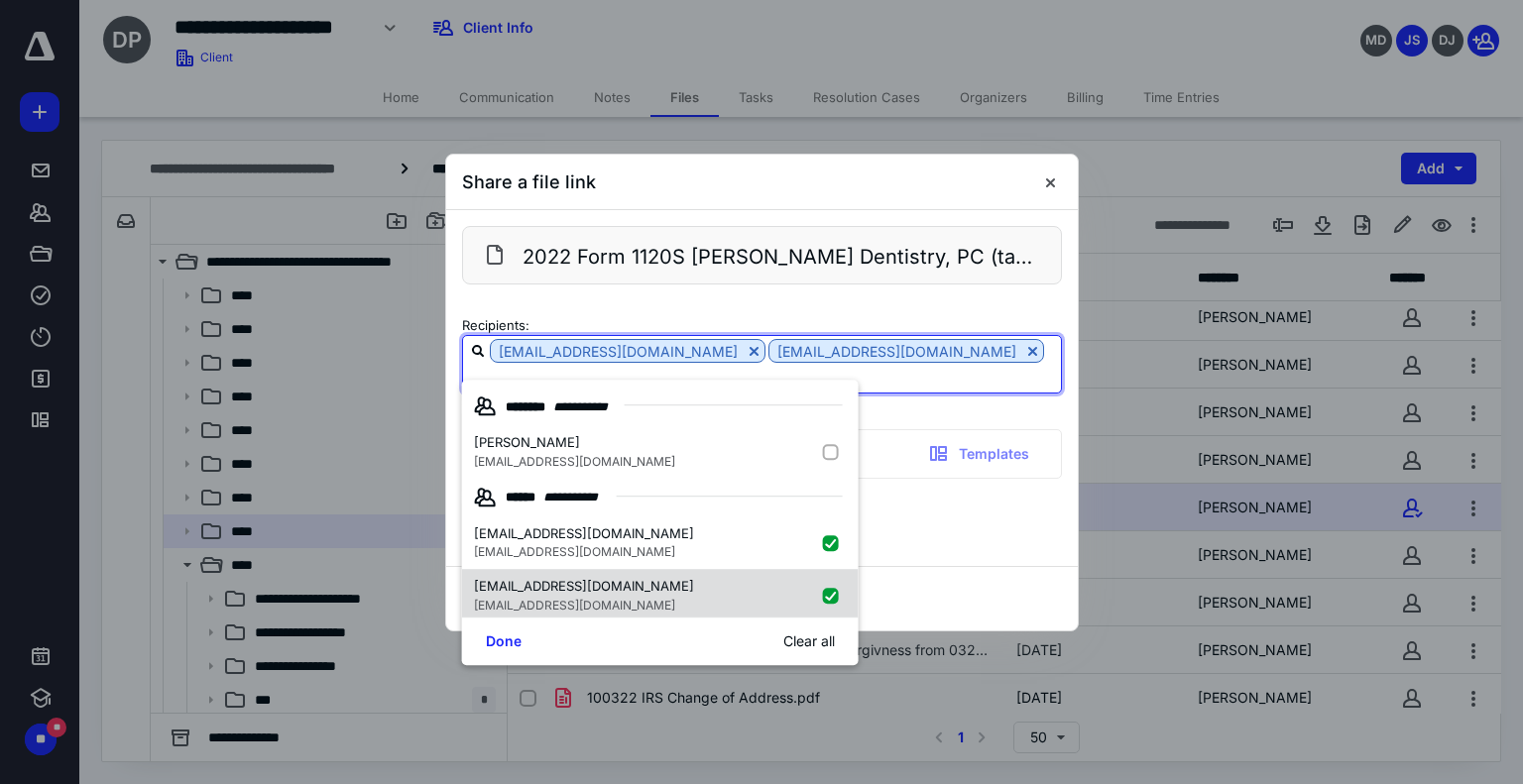 click on "**********" at bounding box center [762, 388] 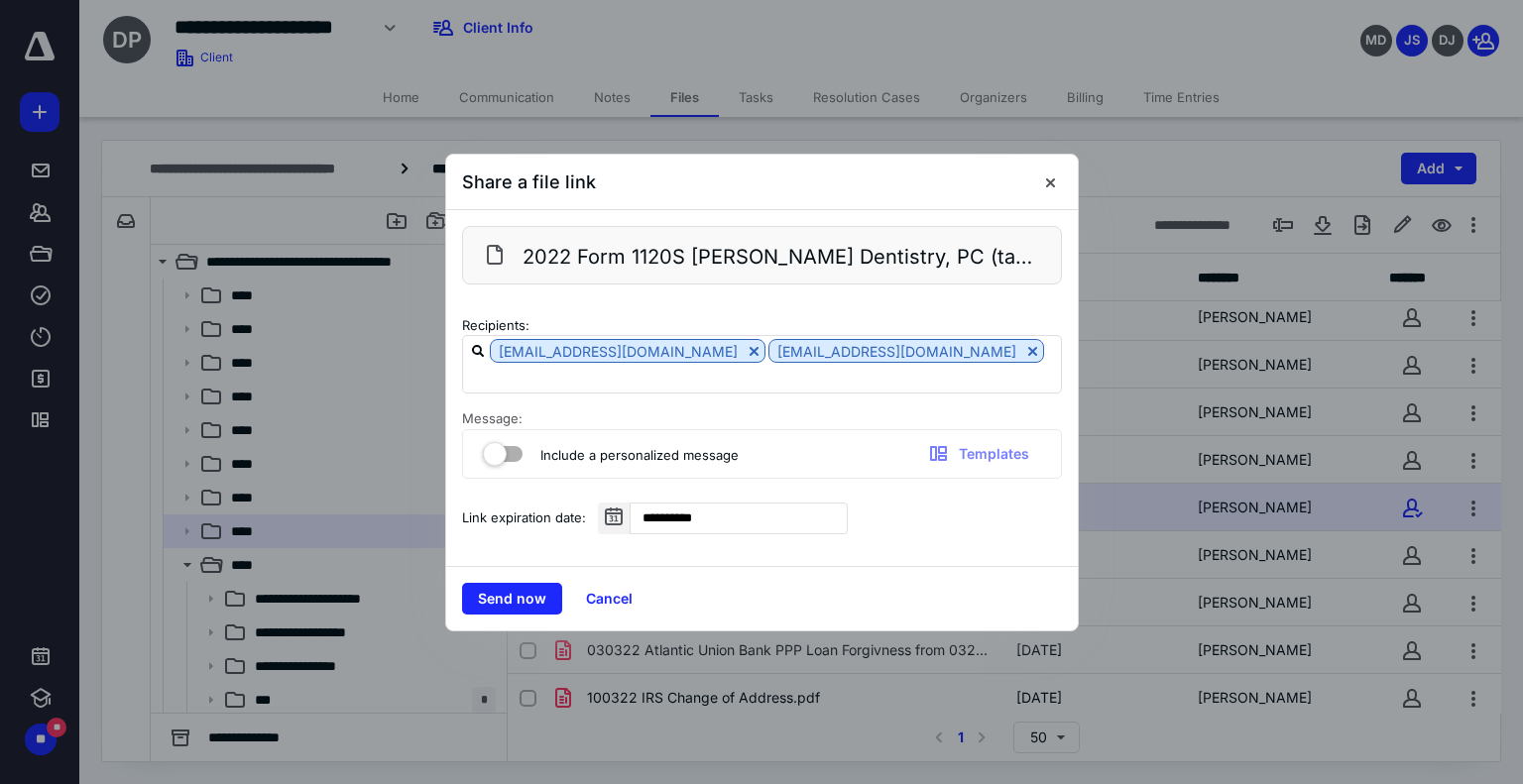 click at bounding box center [503, 450] 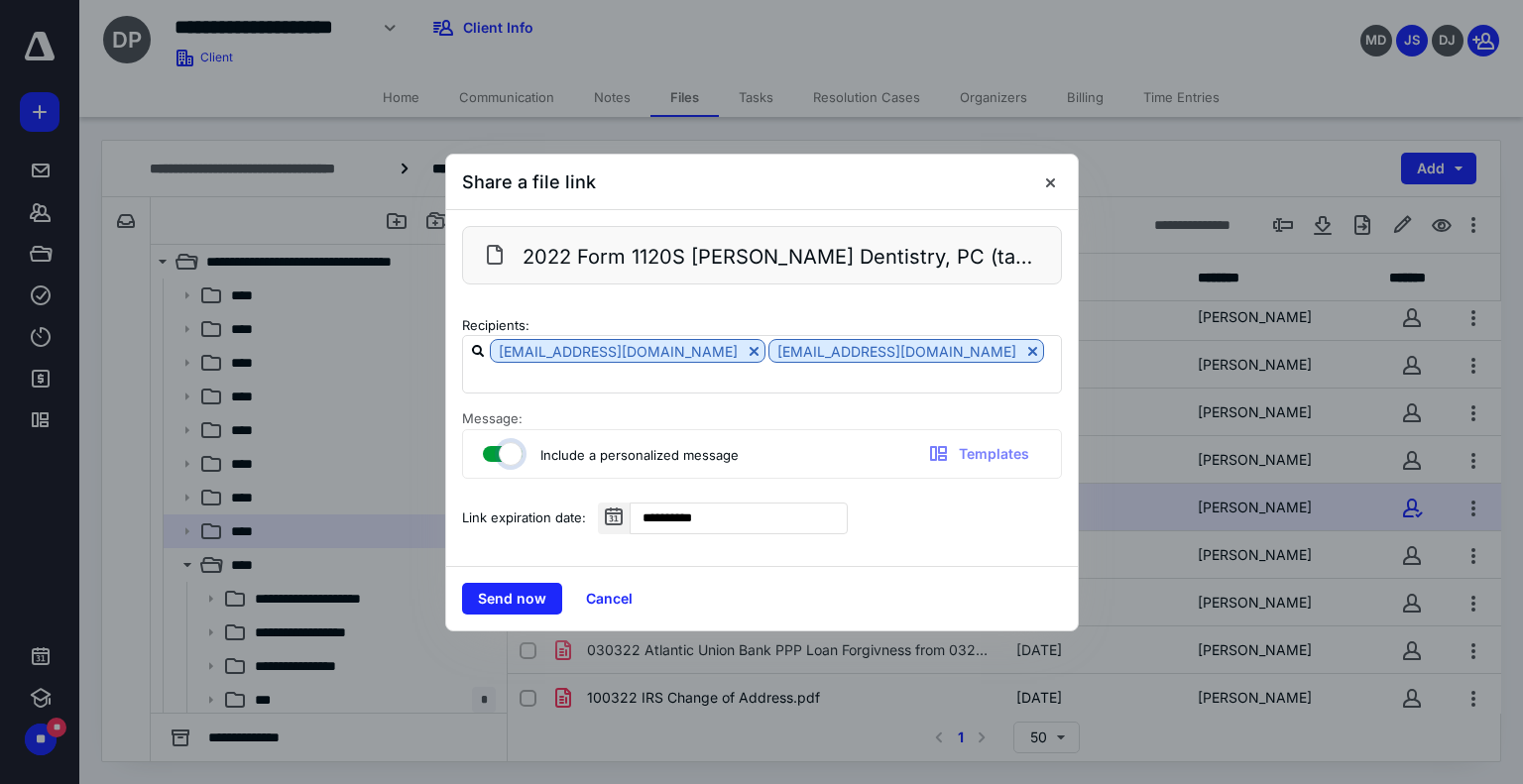 checkbox on "true" 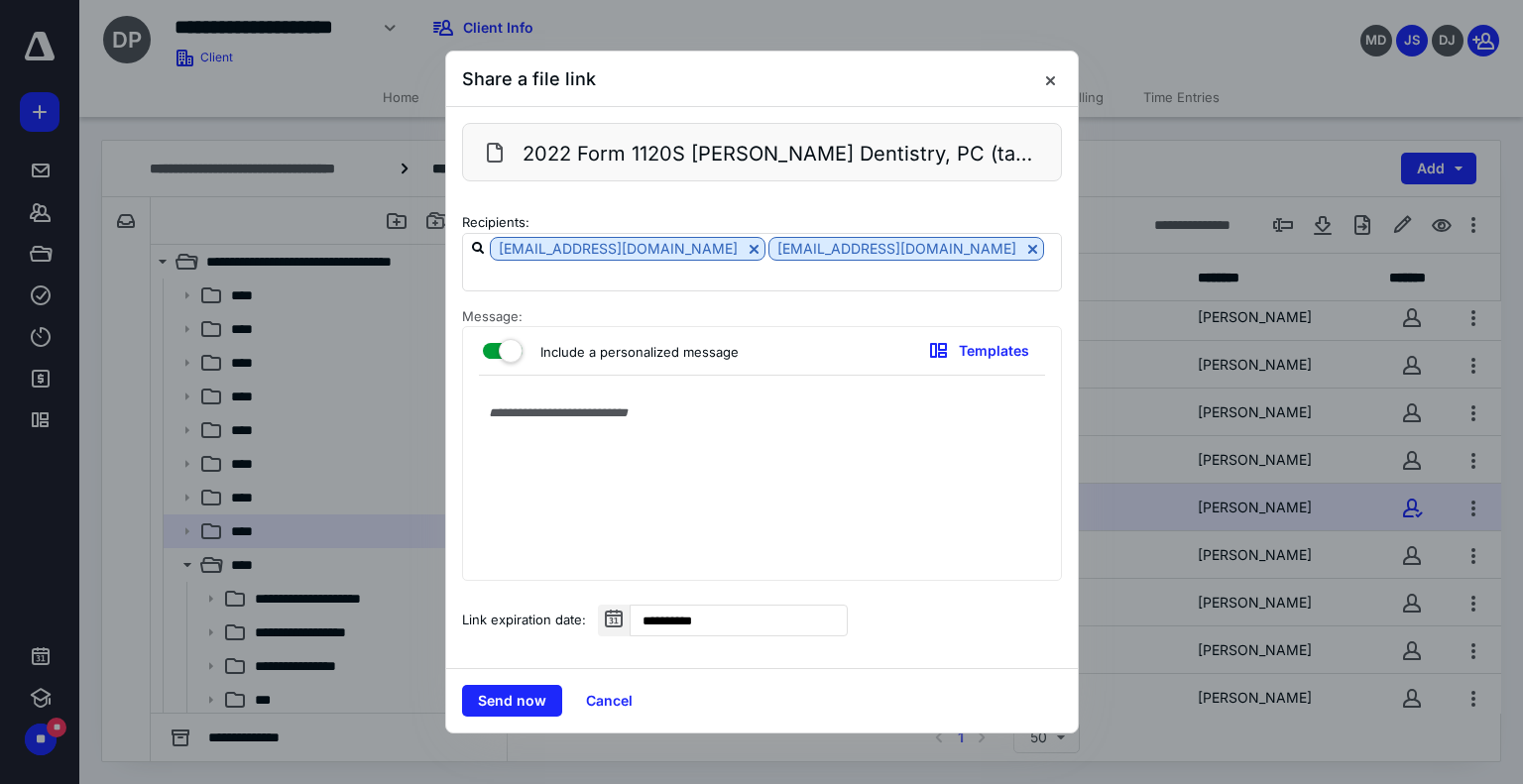 click at bounding box center [762, 483] 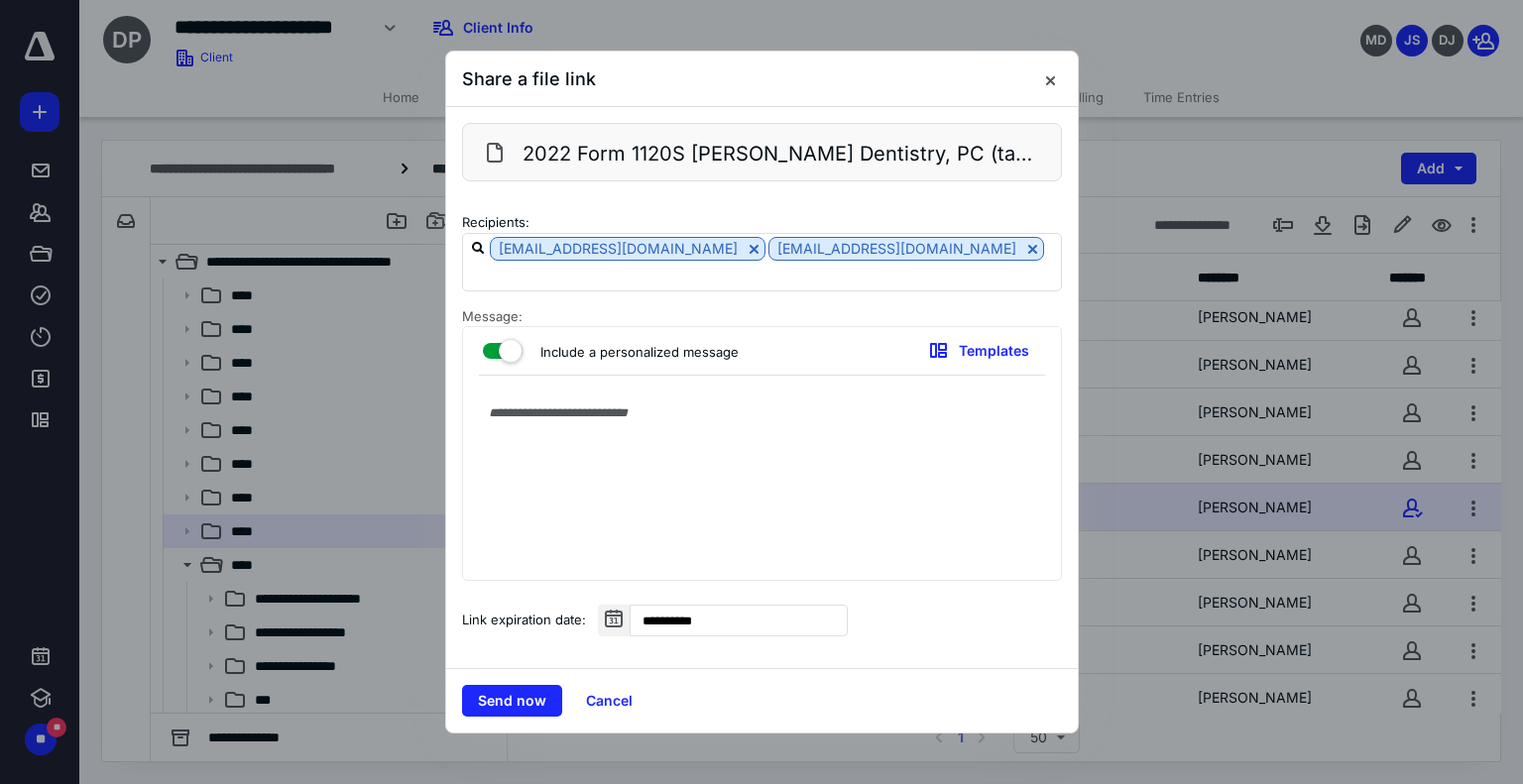 type on "*" 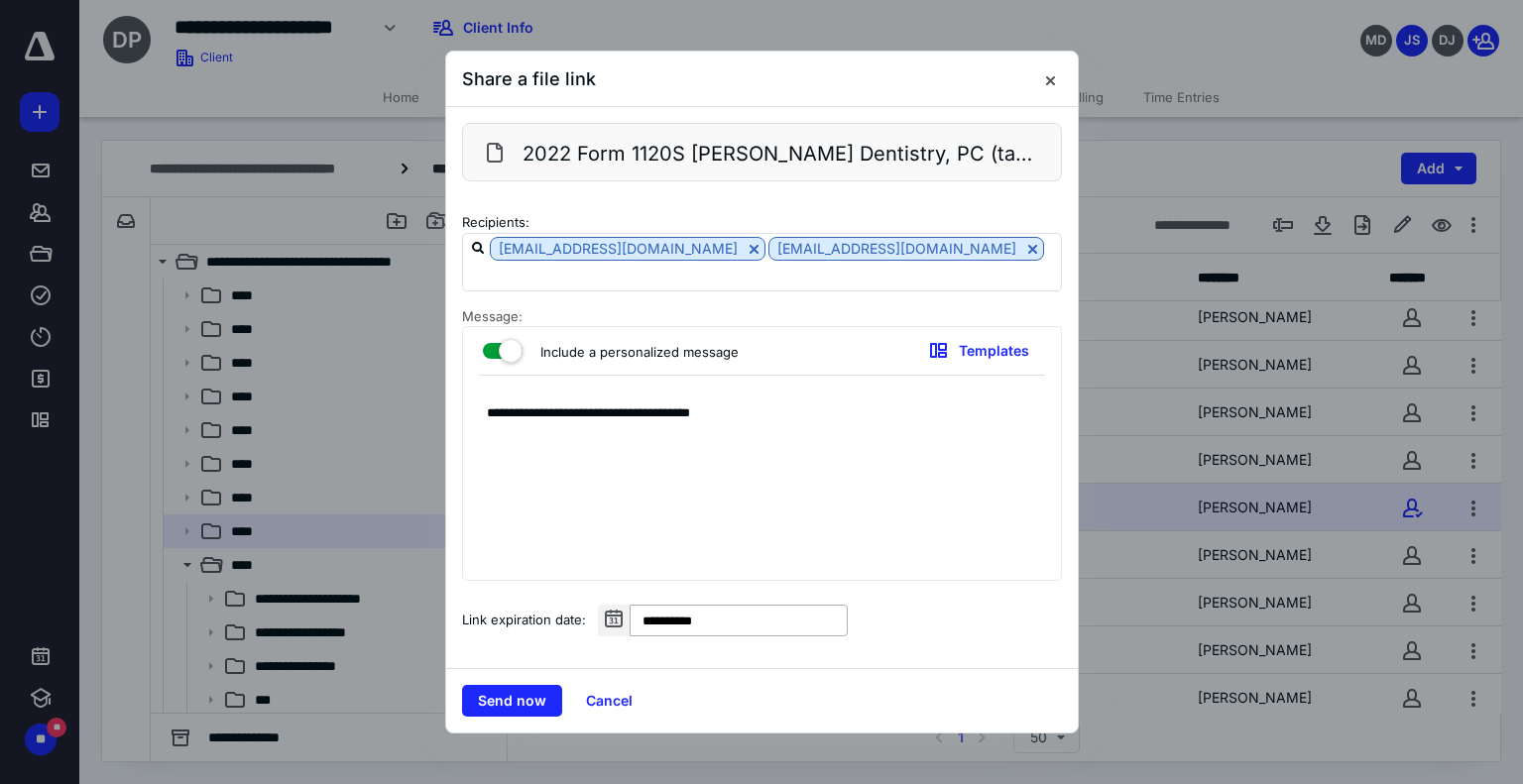 type on "**********" 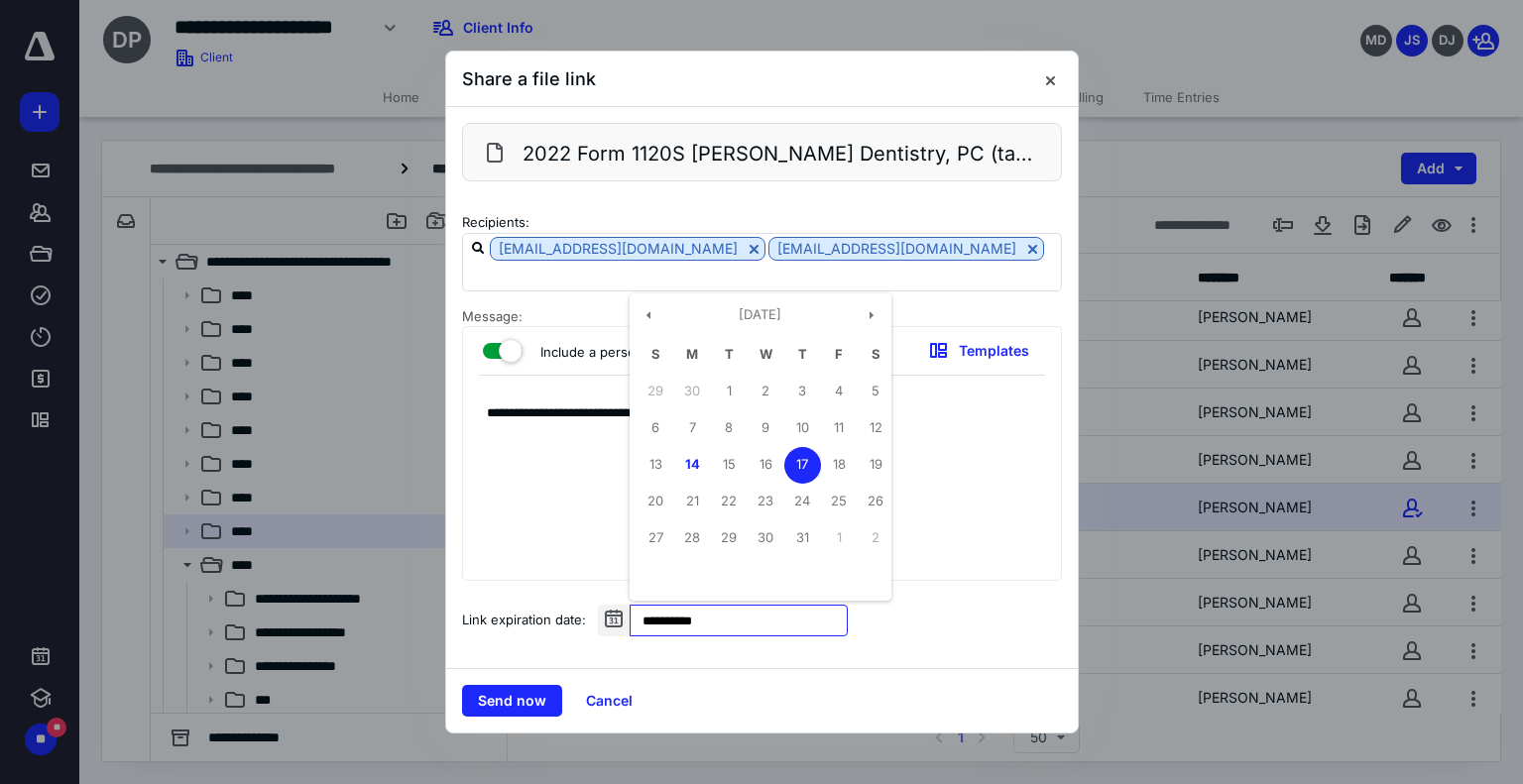 click on "**********" at bounding box center (739, 620) 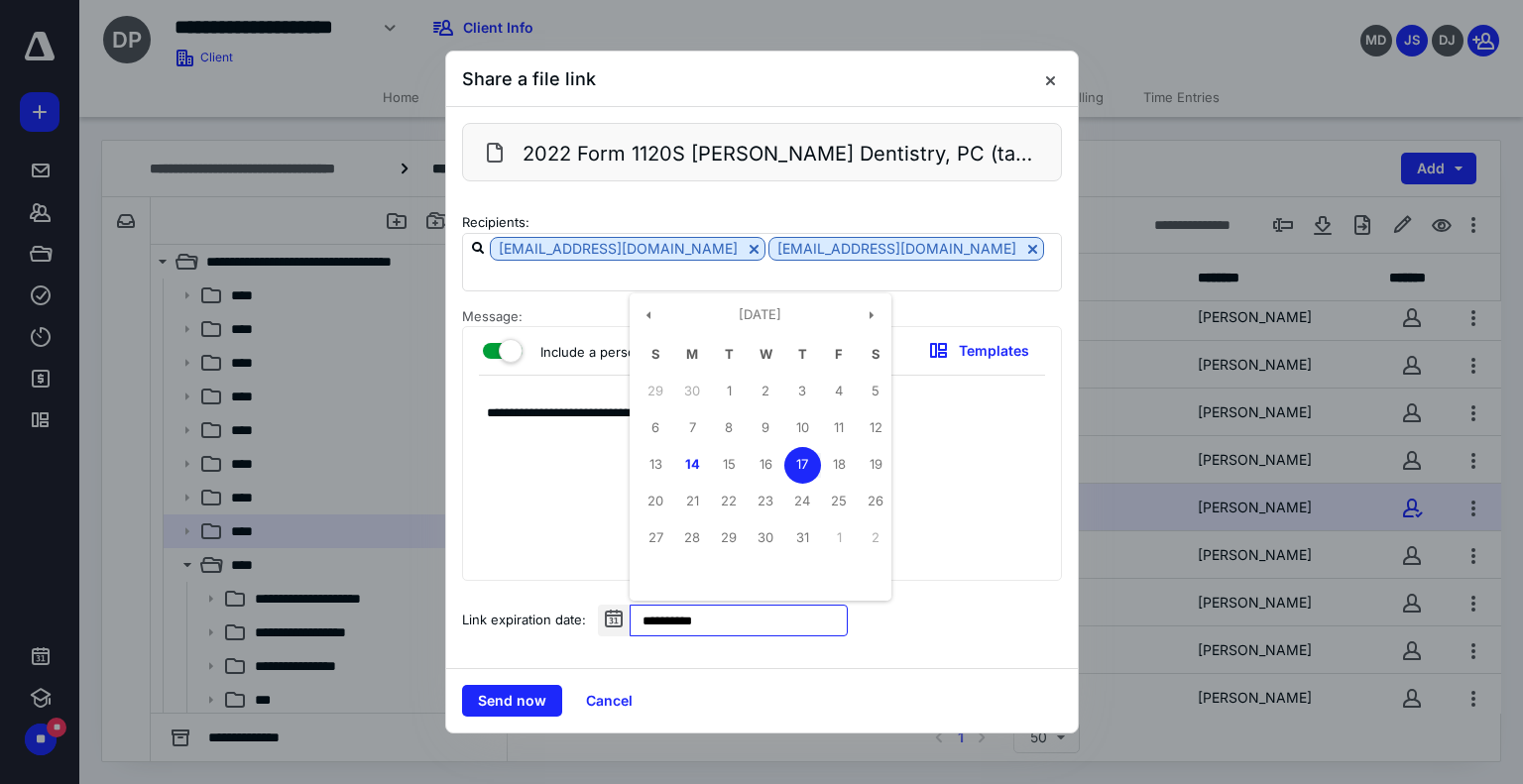 click on "25" at bounding box center (839, 502) 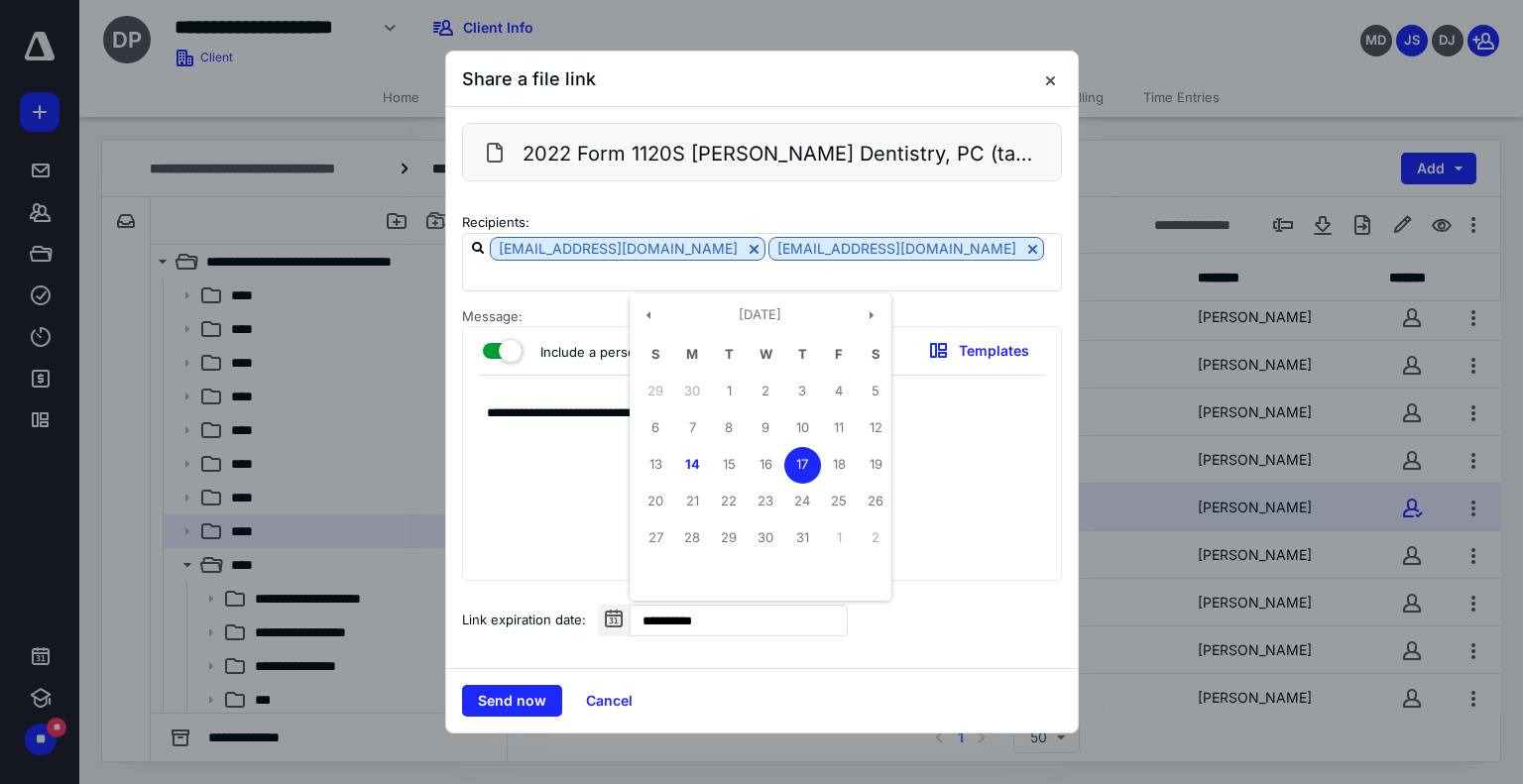 type on "**********" 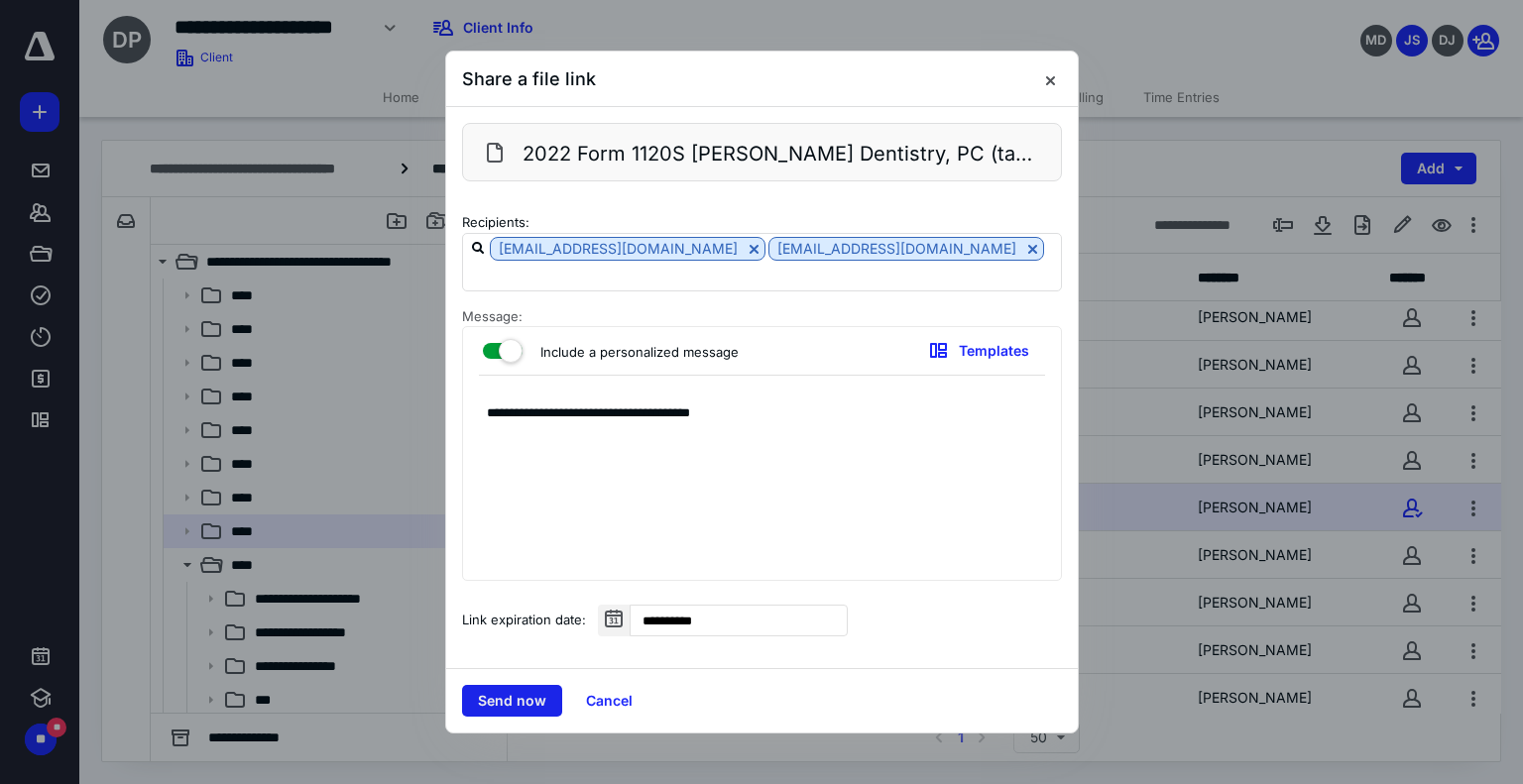 click on "Send now" at bounding box center [512, 701] 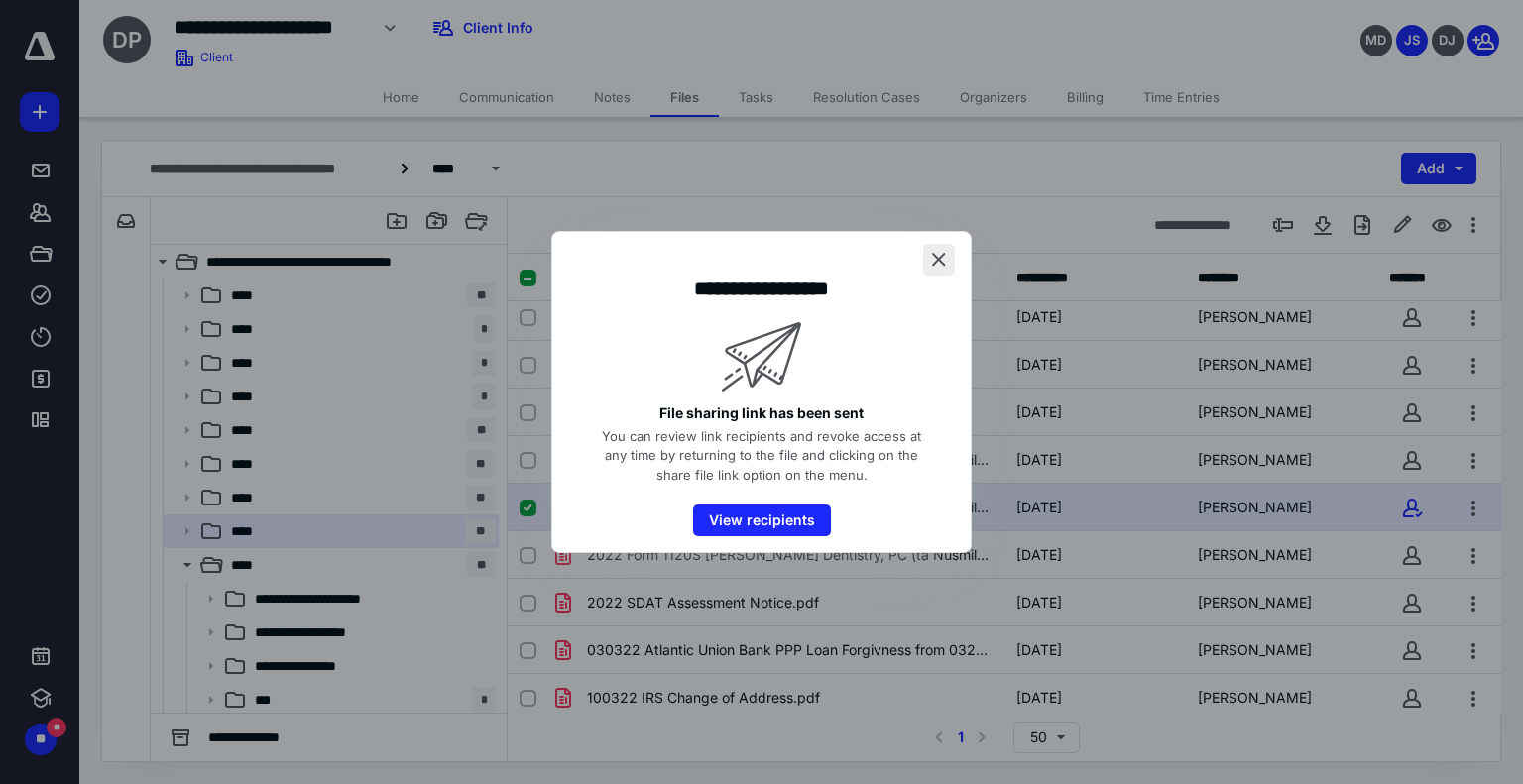 click at bounding box center [939, 260] 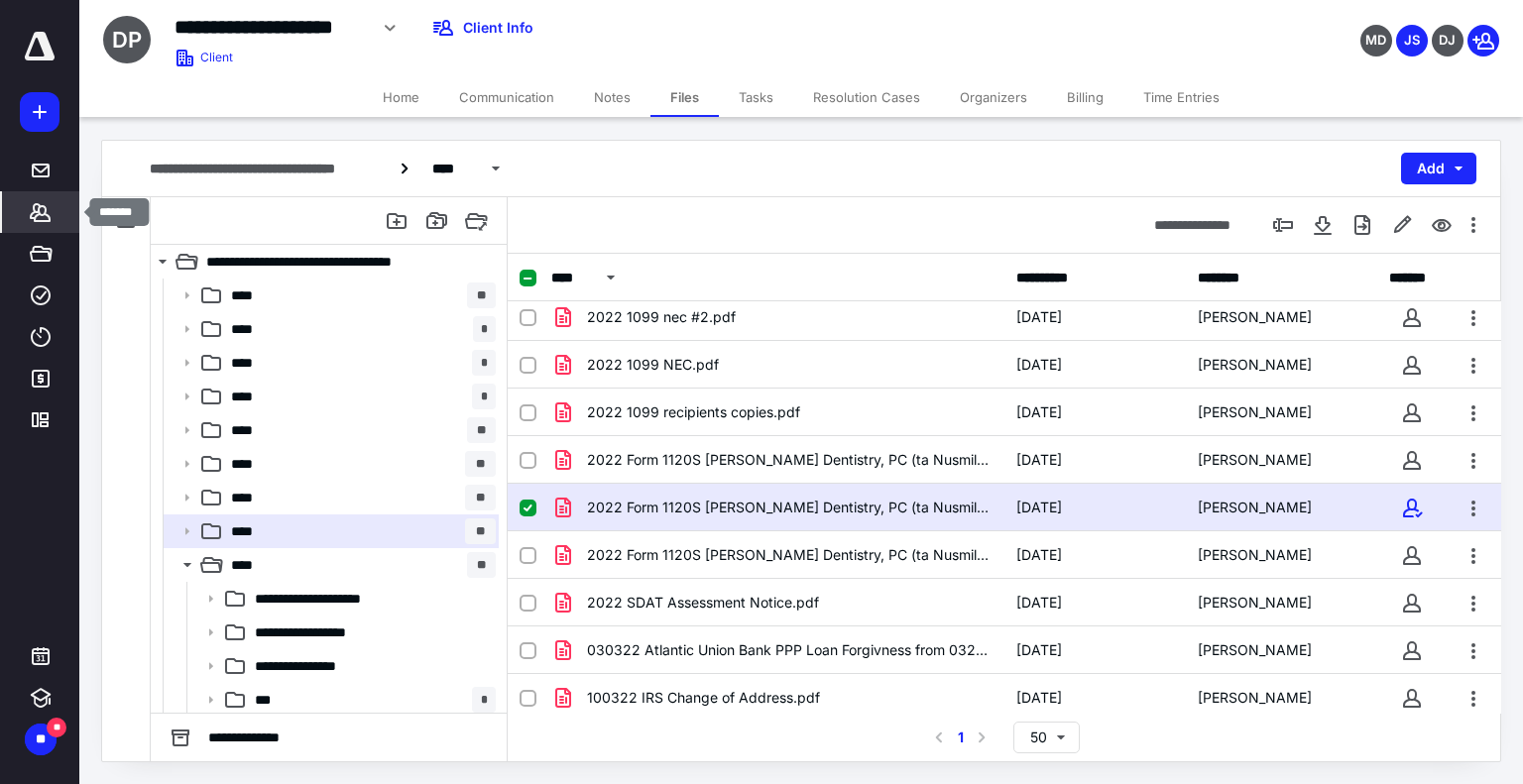 click 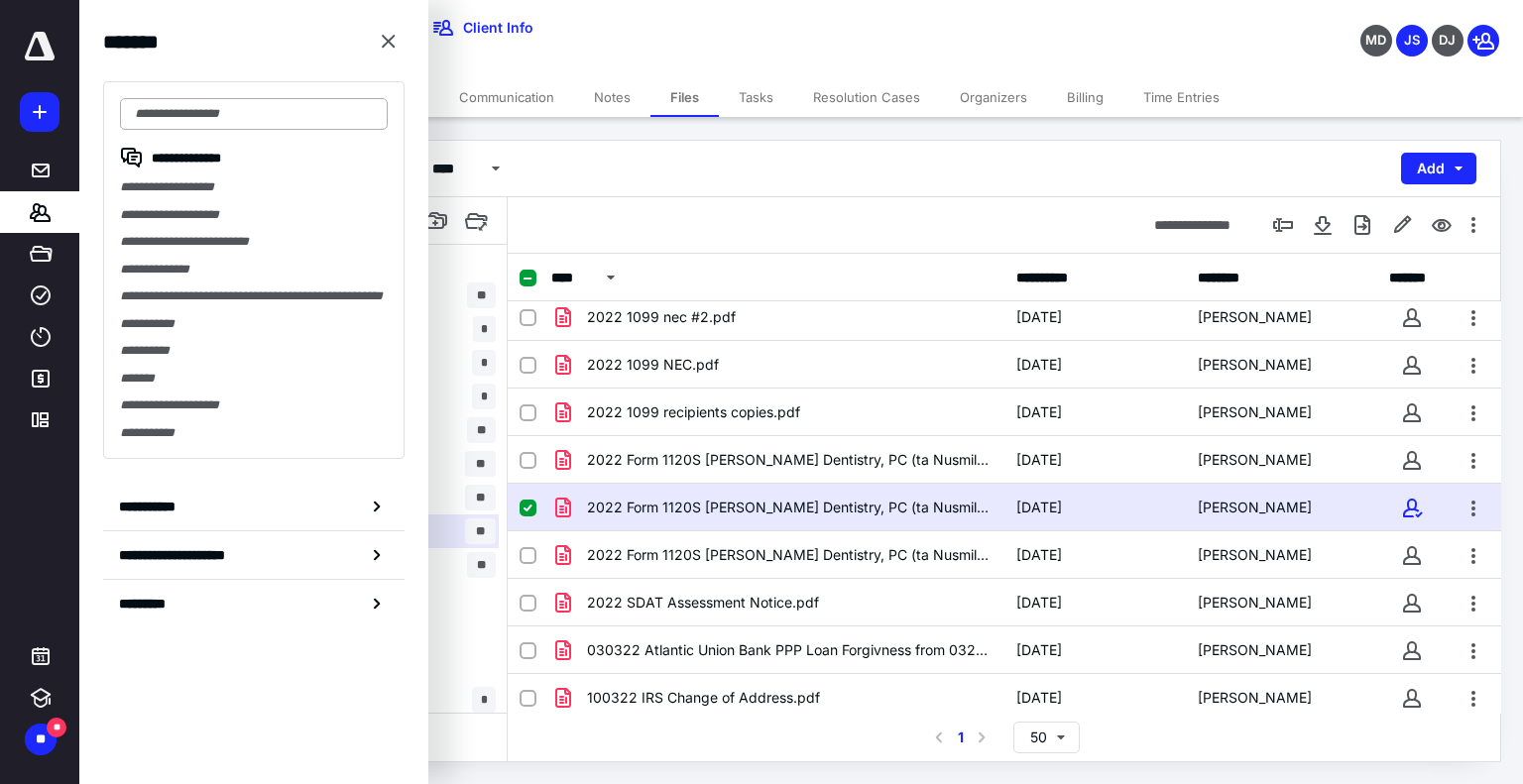 click at bounding box center [254, 114] 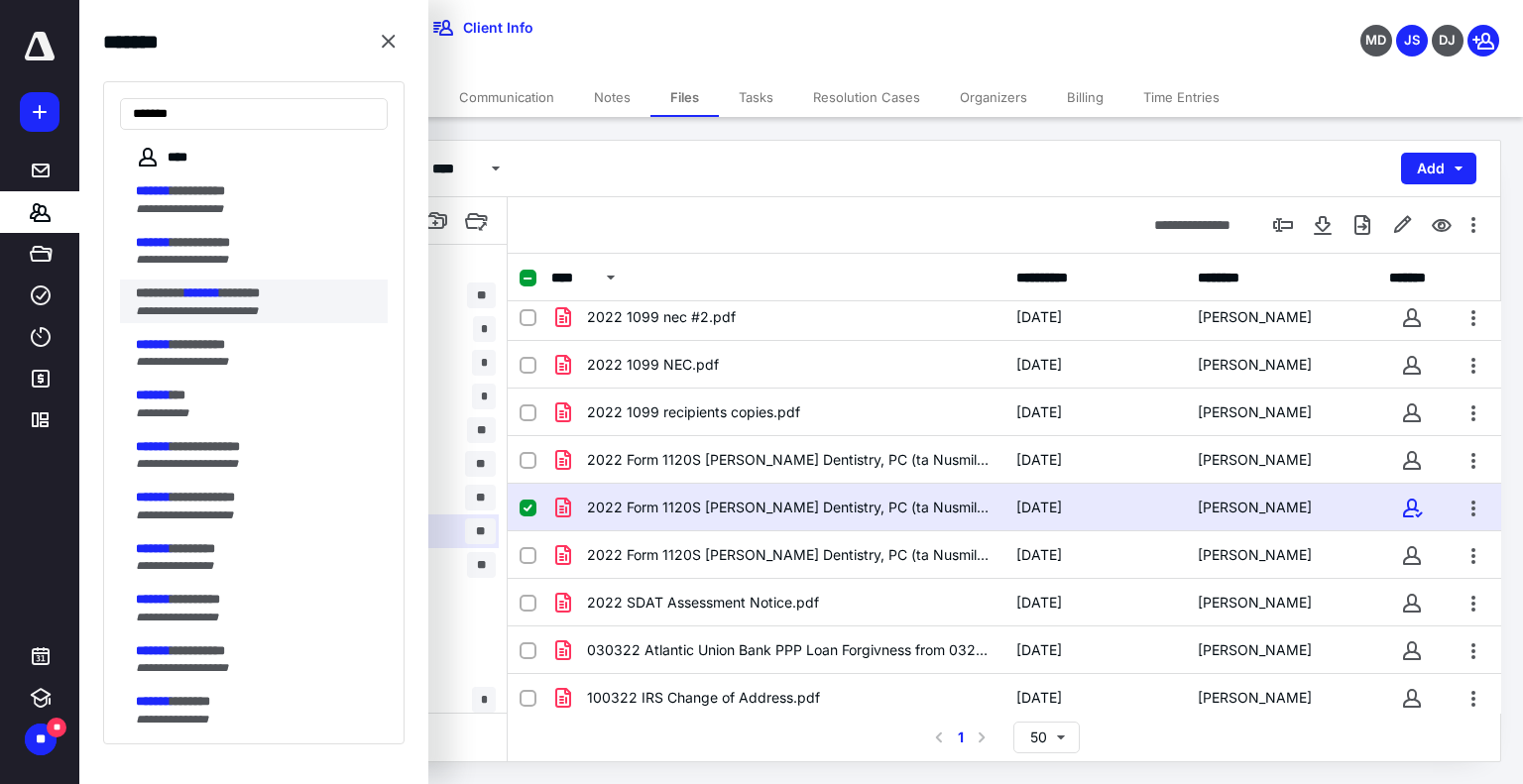 type on "*******" 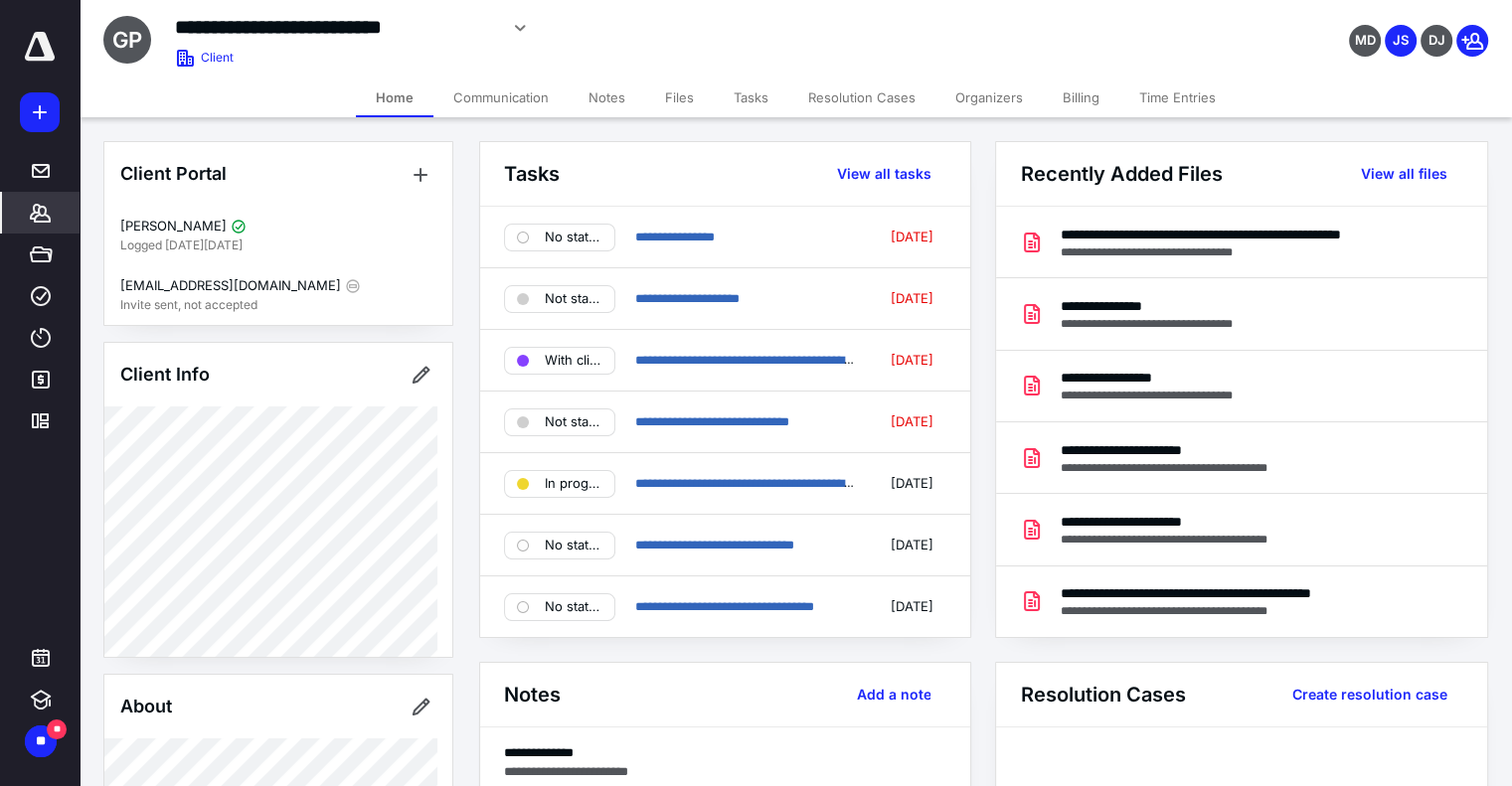 click on "Files" at bounding box center [679, 97] 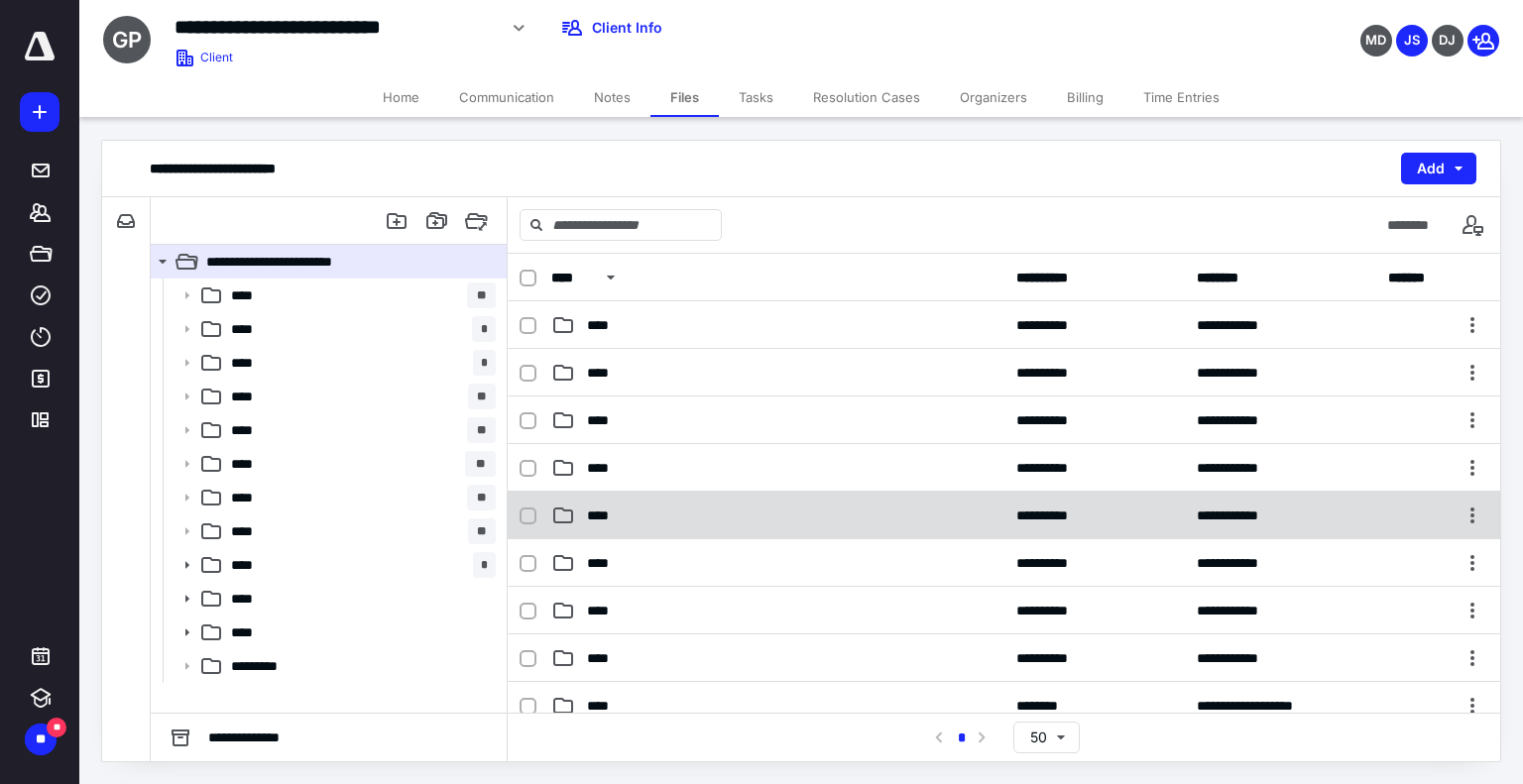 scroll, scrollTop: 297, scrollLeft: 0, axis: vertical 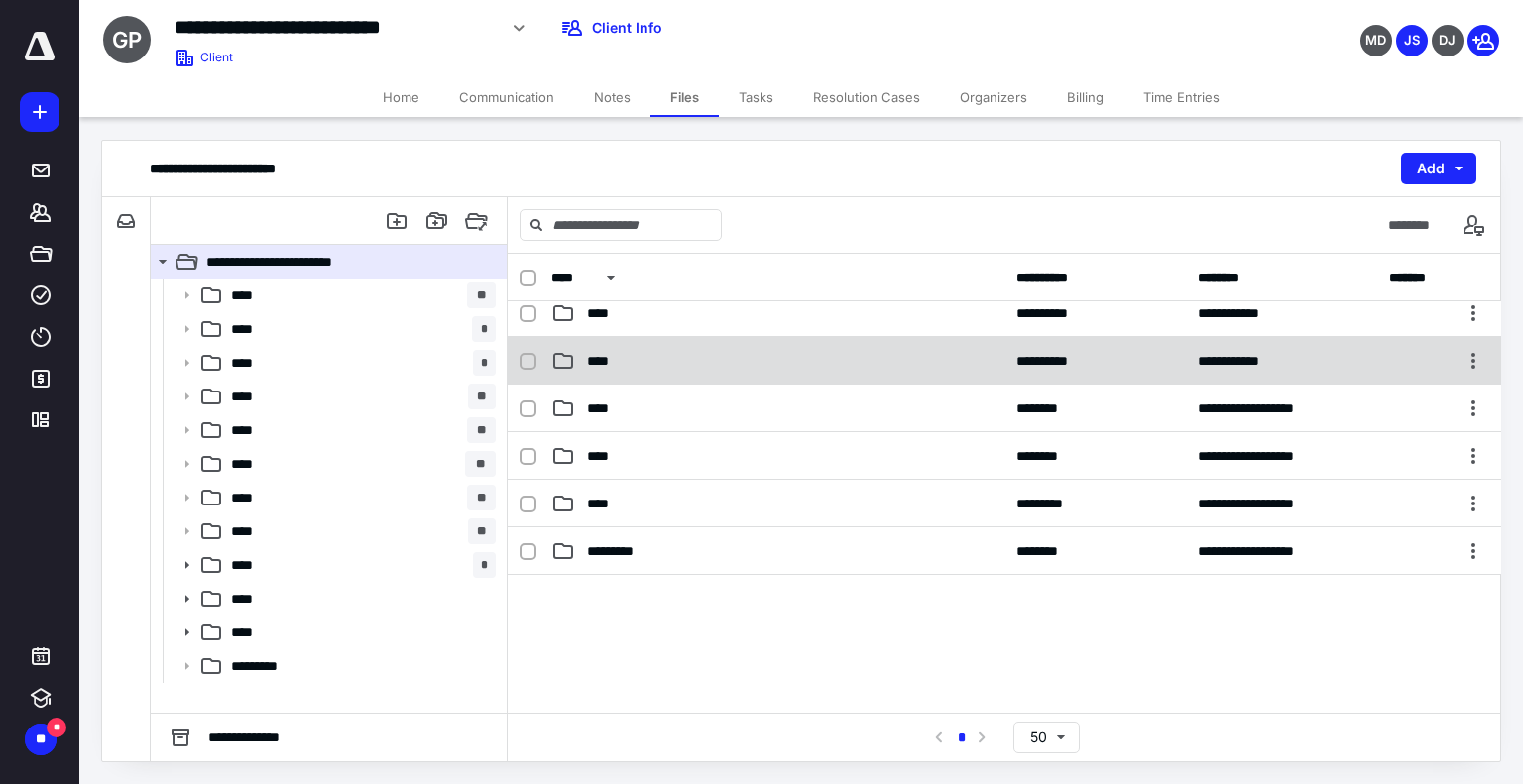click on "****" at bounding box center (604, 361) 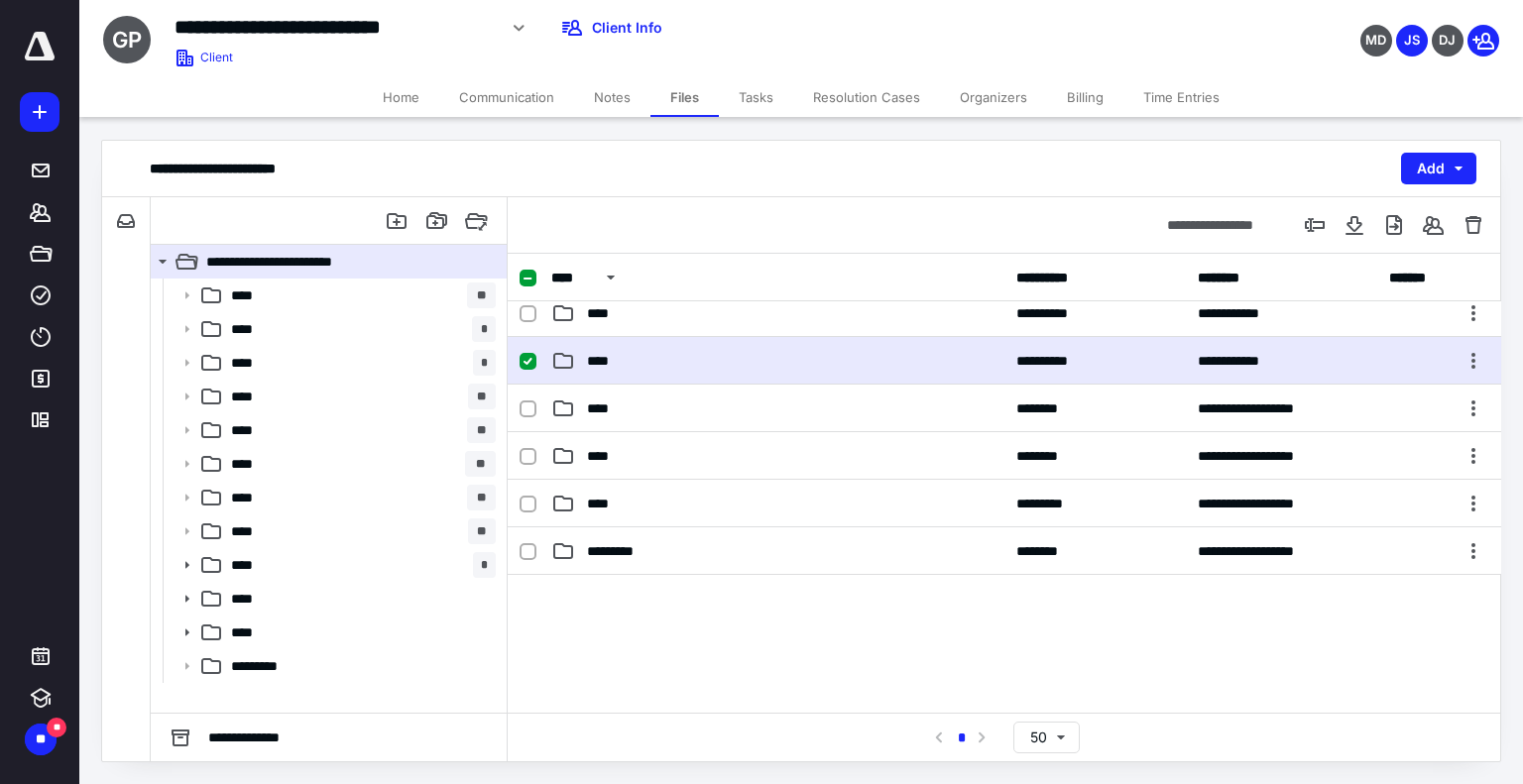 click on "****" at bounding box center (604, 361) 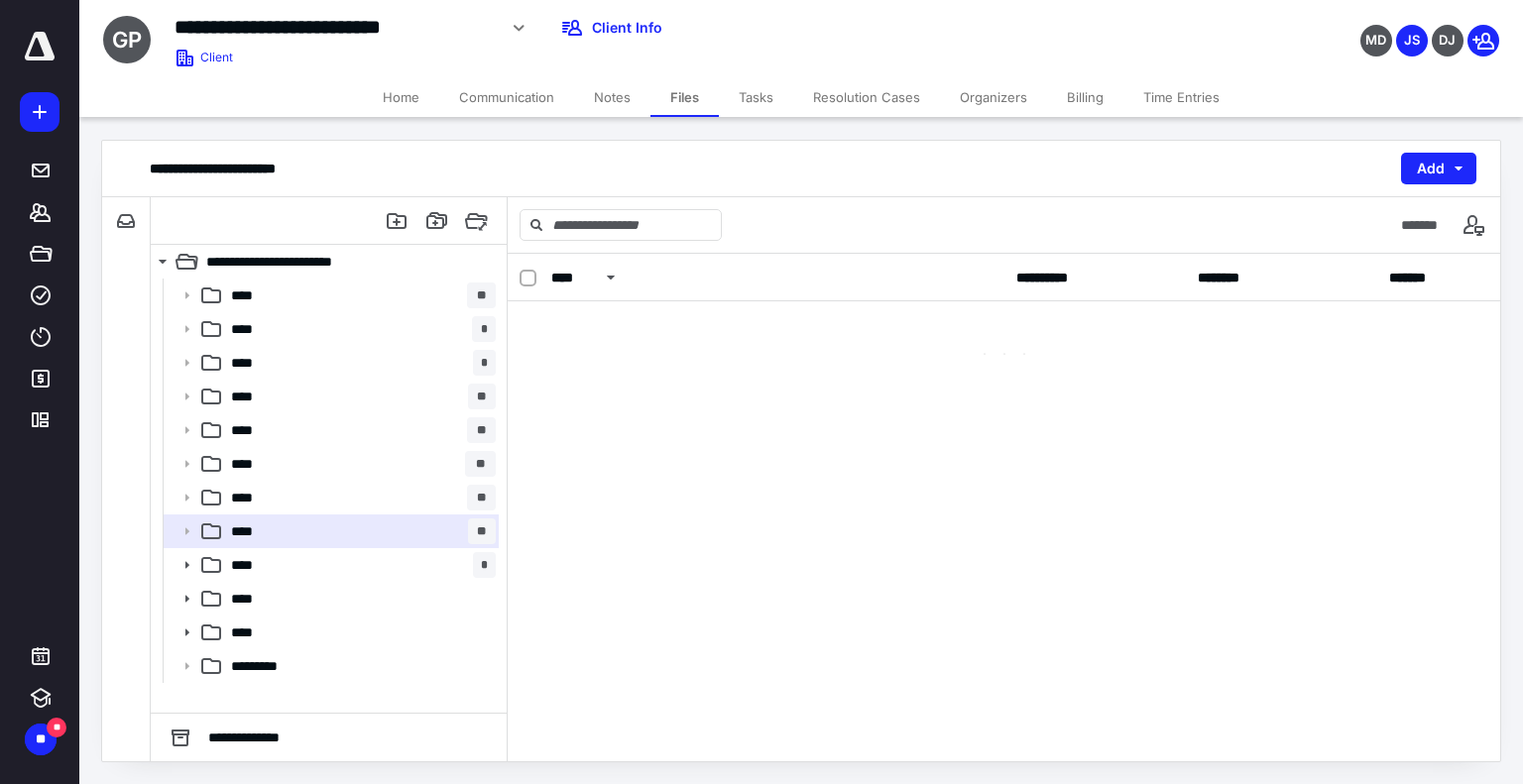 scroll, scrollTop: 0, scrollLeft: 0, axis: both 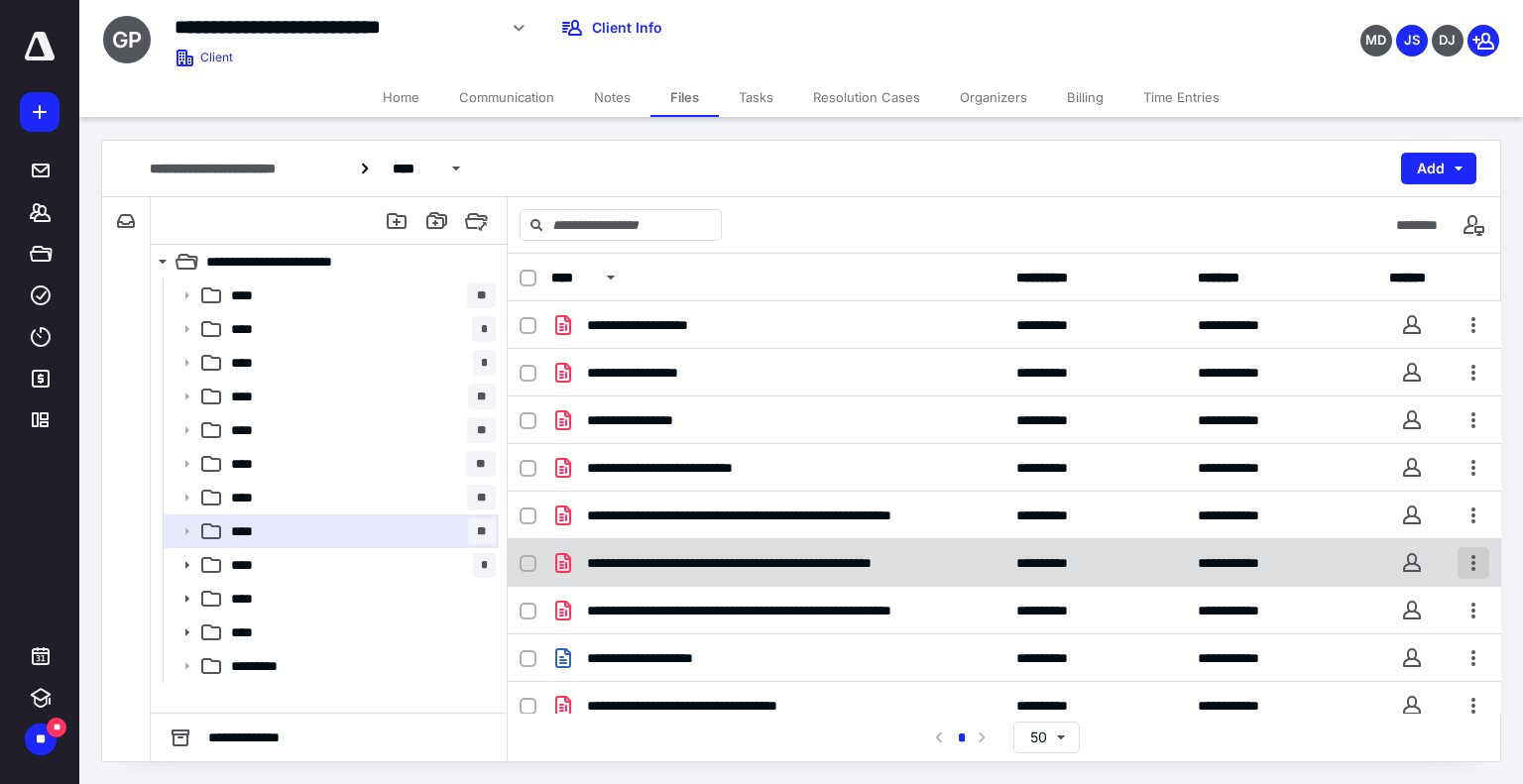 click at bounding box center [1473, 563] 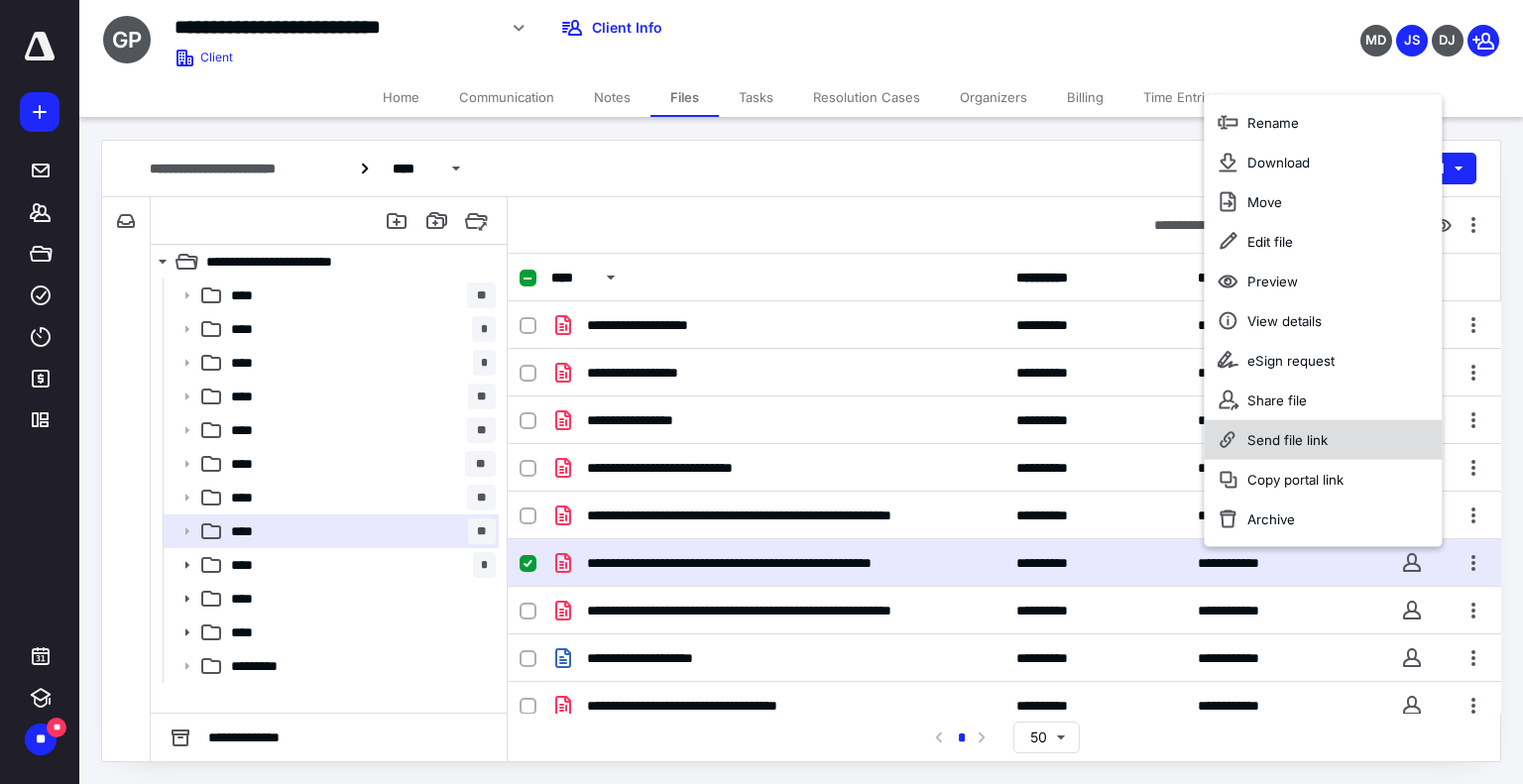 click on "Send file link" at bounding box center [1287, 440] 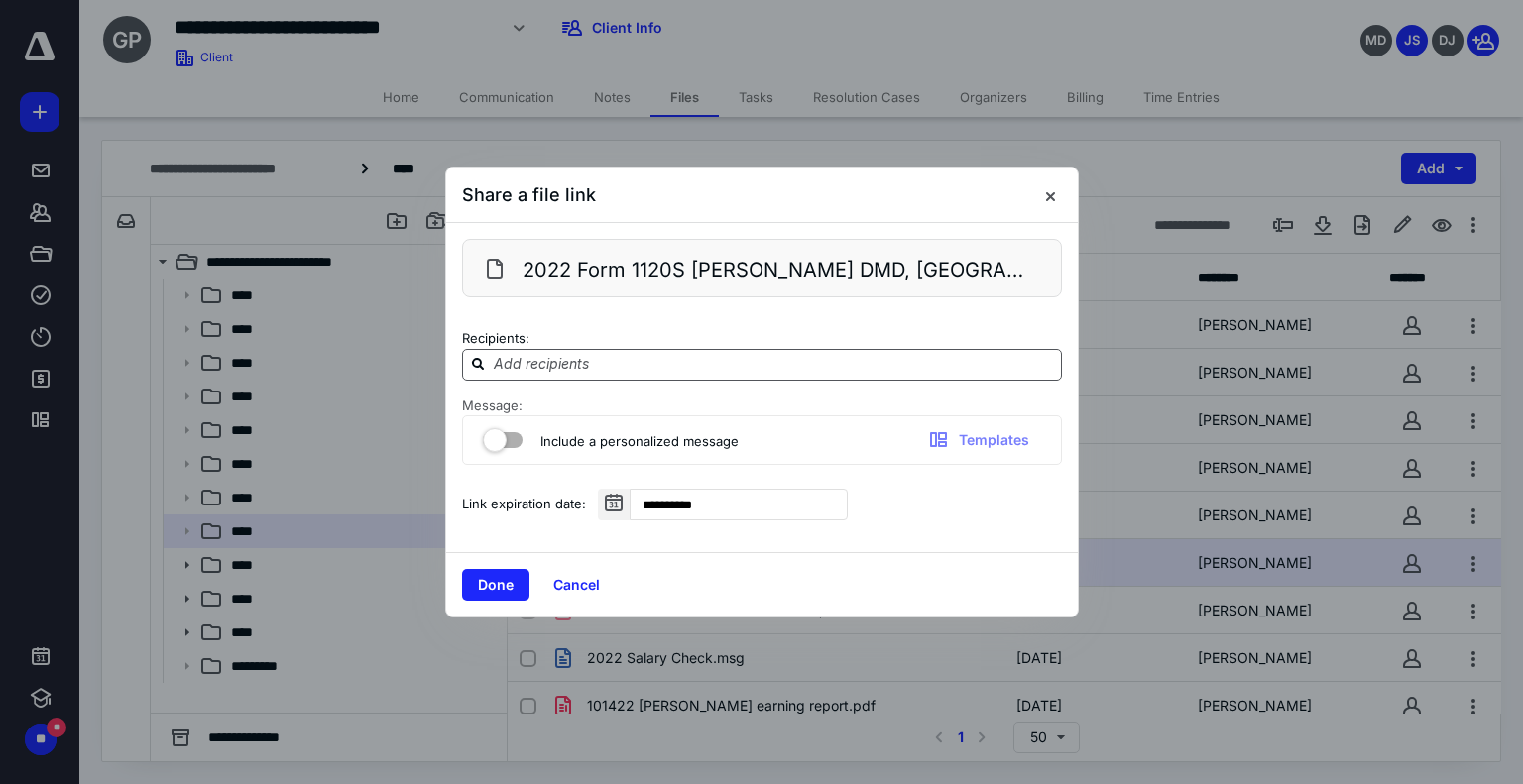 click at bounding box center (773, 364) 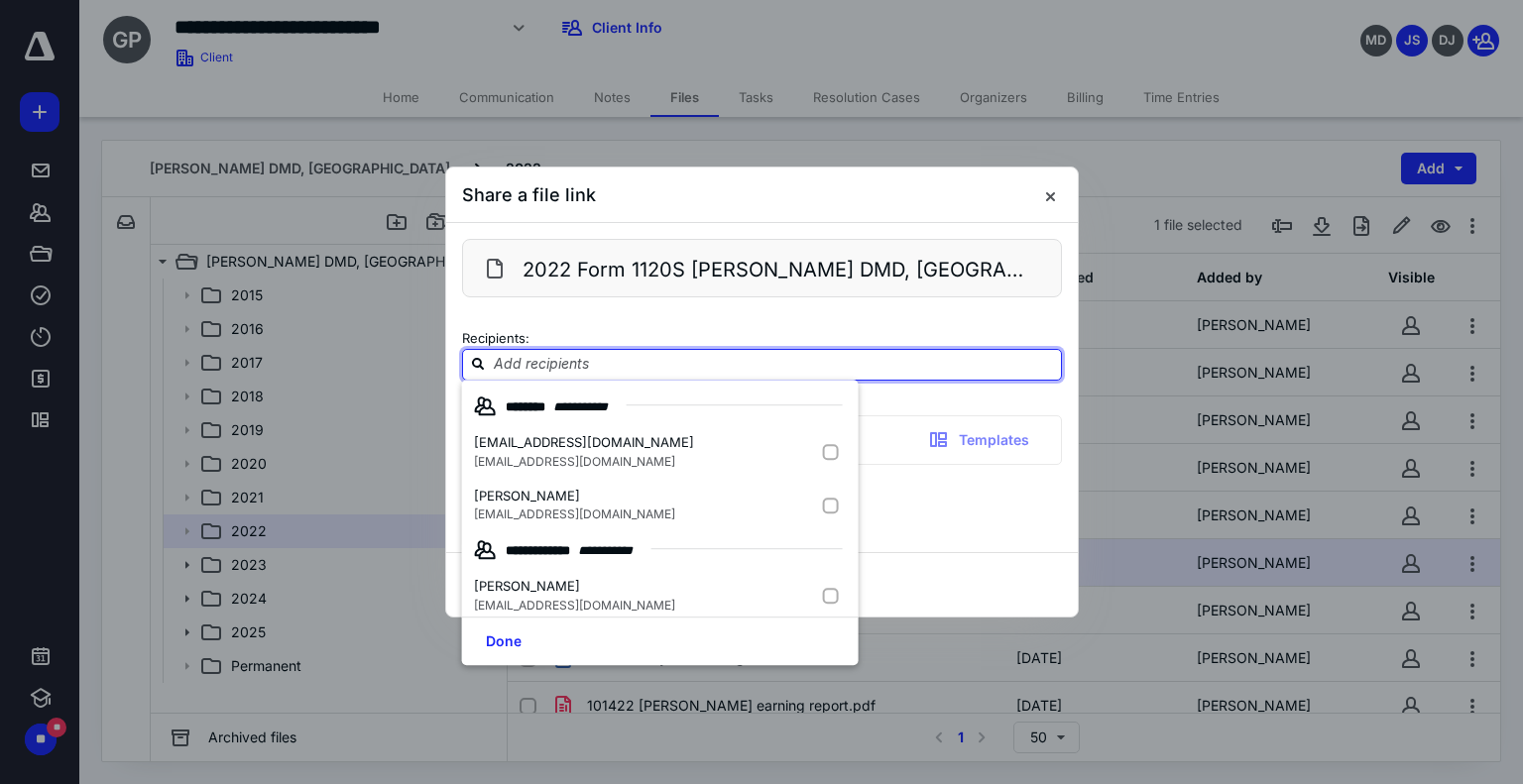 paste on "<jroque@mtb.com" 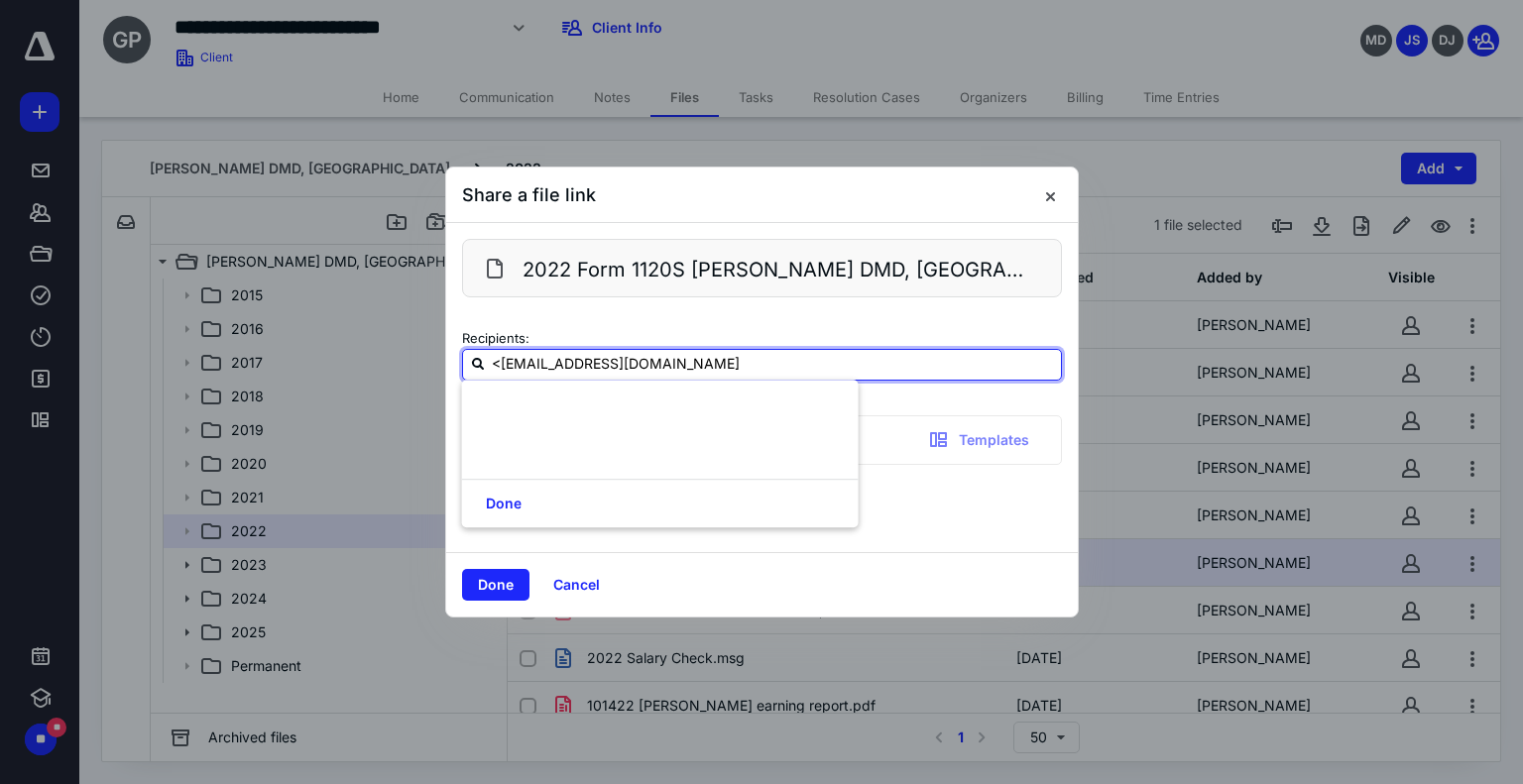 click on "<jroque@mtb.com" at bounding box center (773, 364) 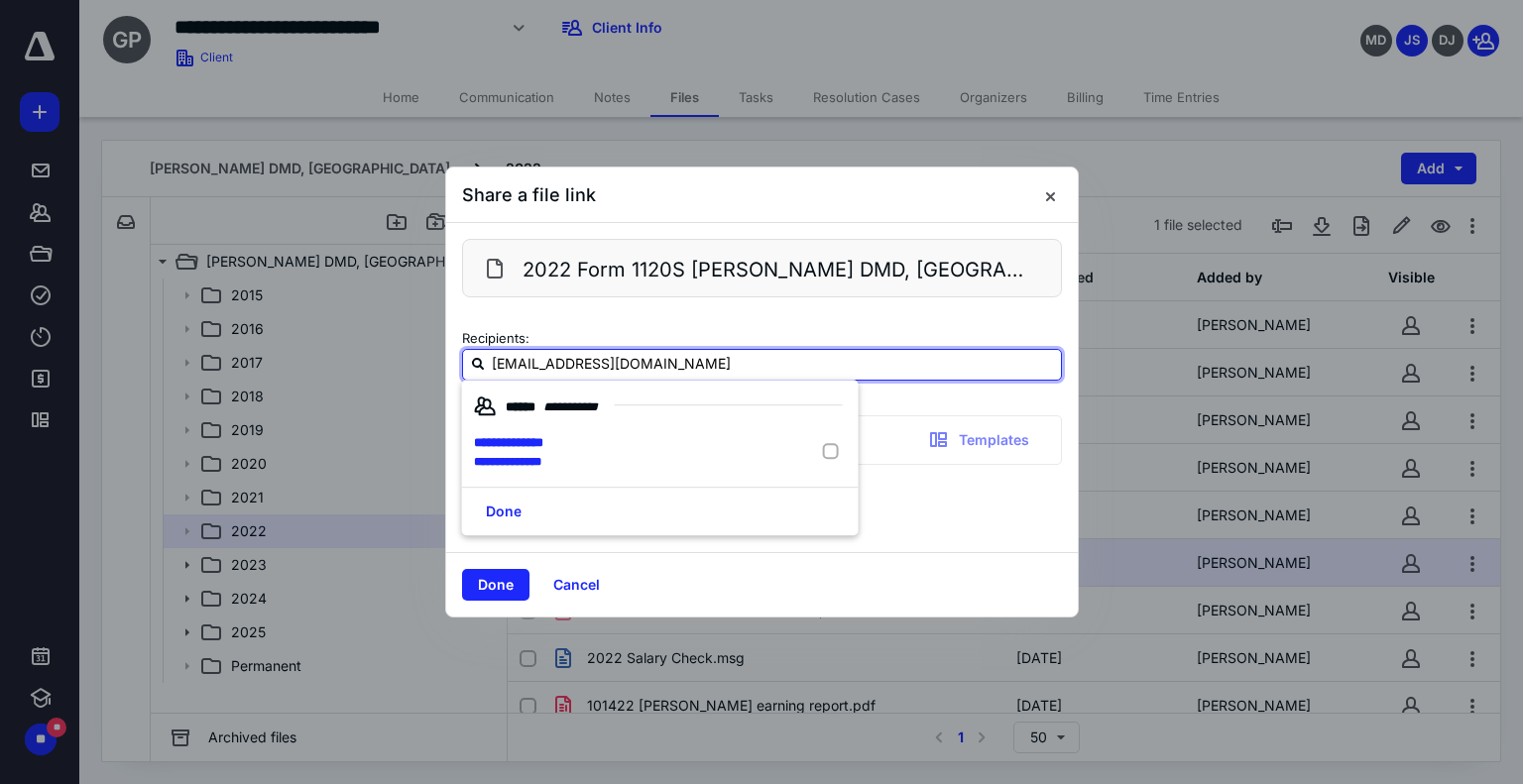 paste on "Psotomayor@mtb.com" 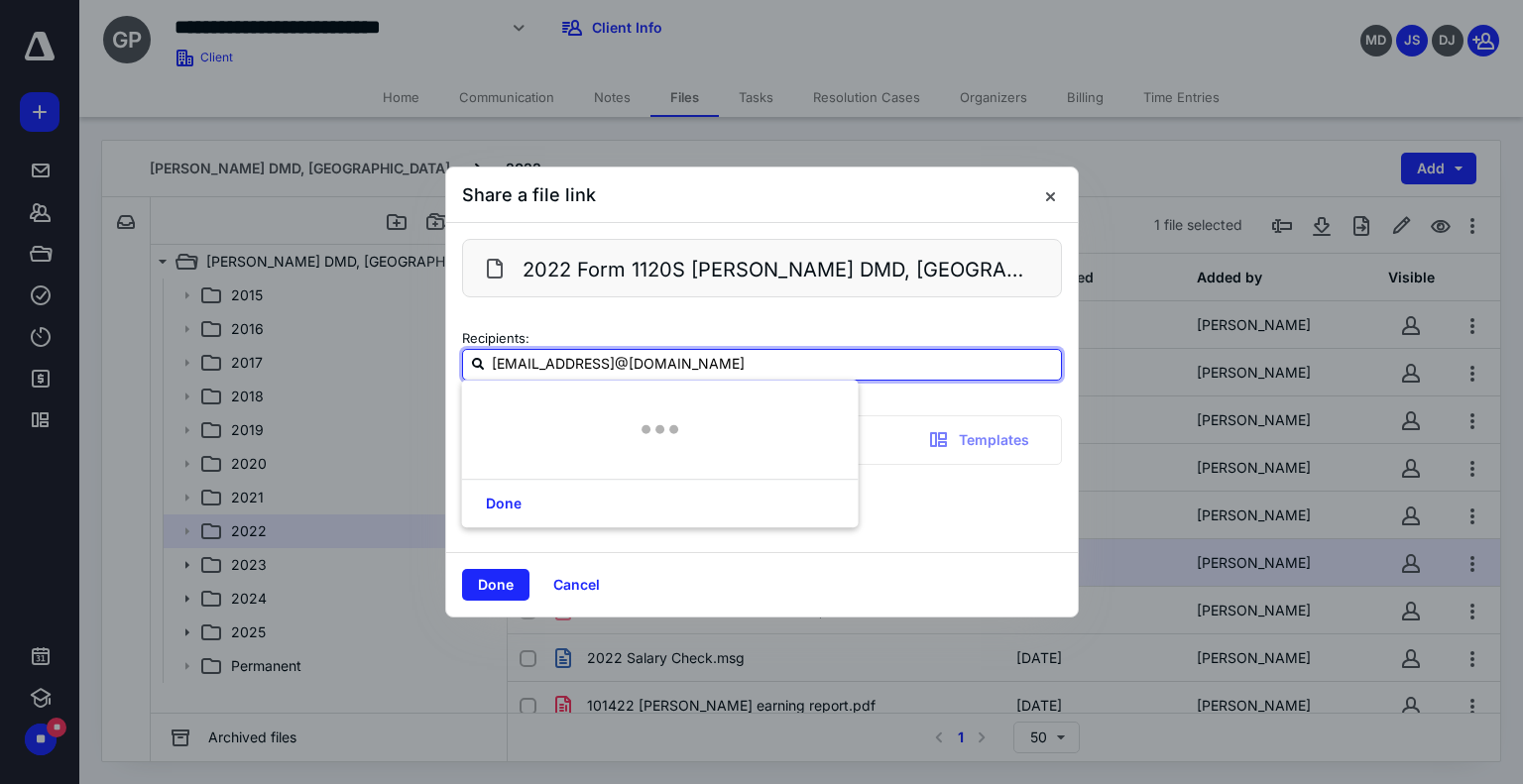 click on "jroque@mtb.comPsotomayor@mtb.com" at bounding box center [773, 364] 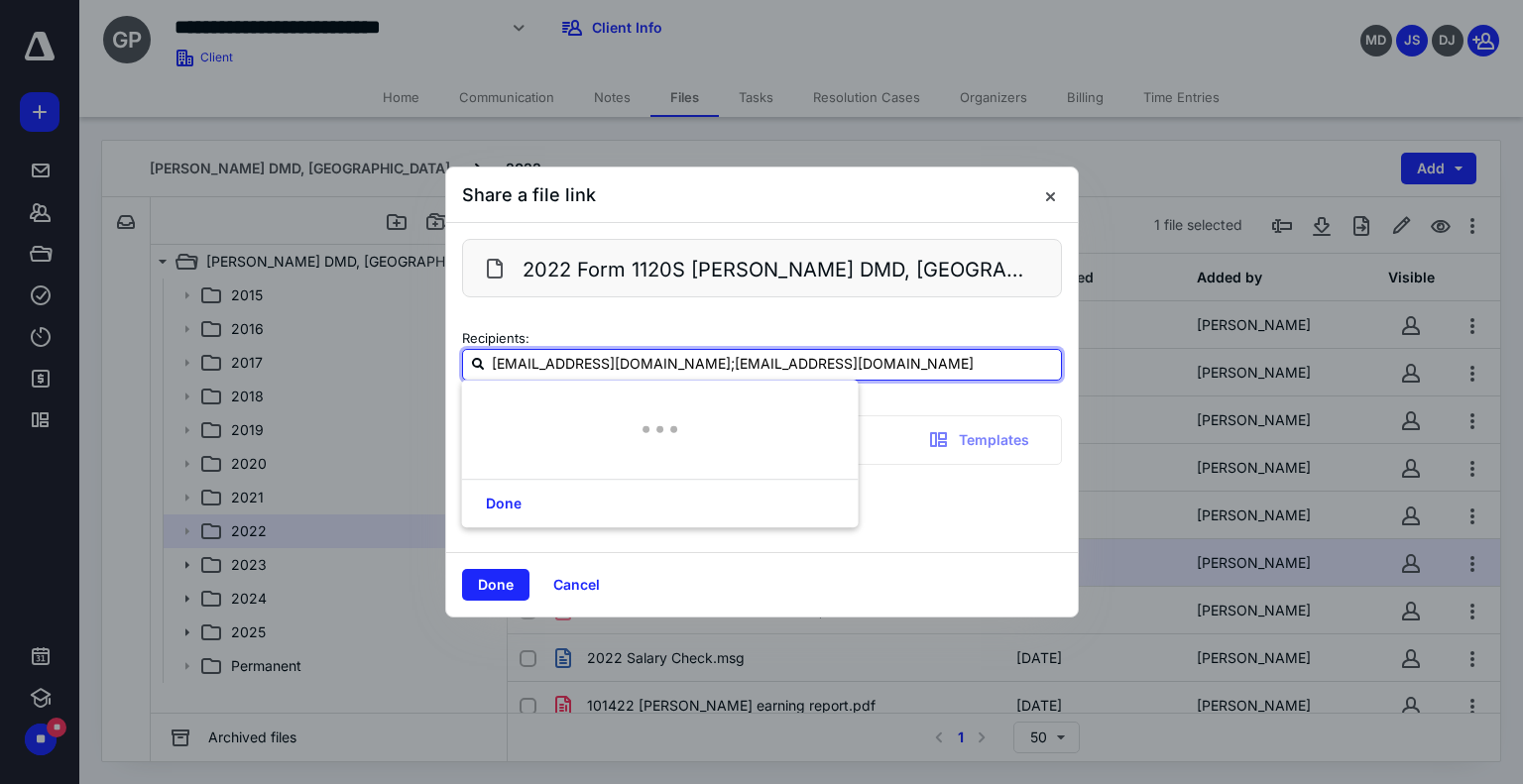 type on "jroque@mtb.com;Psotomayor@mtb.com" 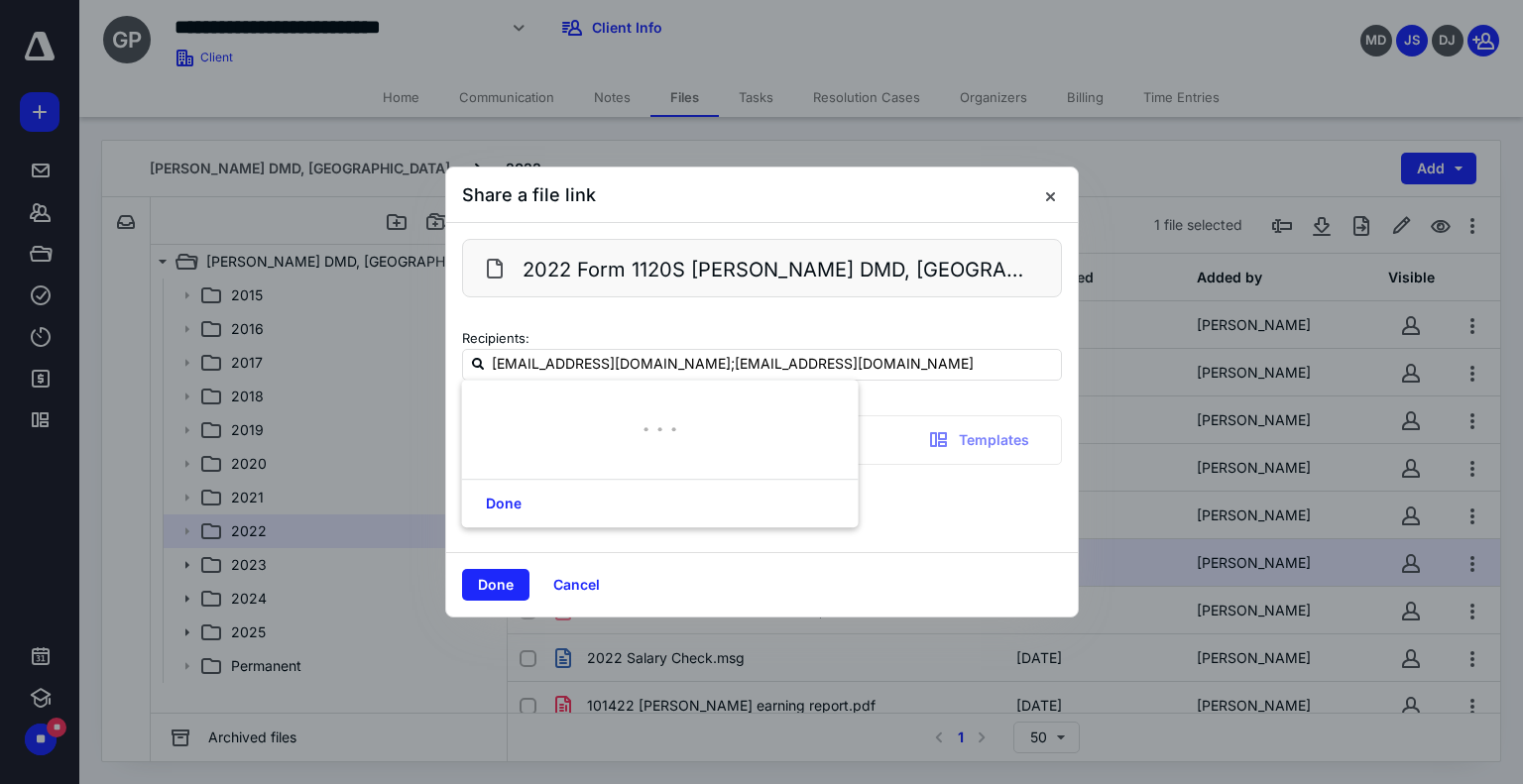 click on "Recipients:" at bounding box center (762, 339) 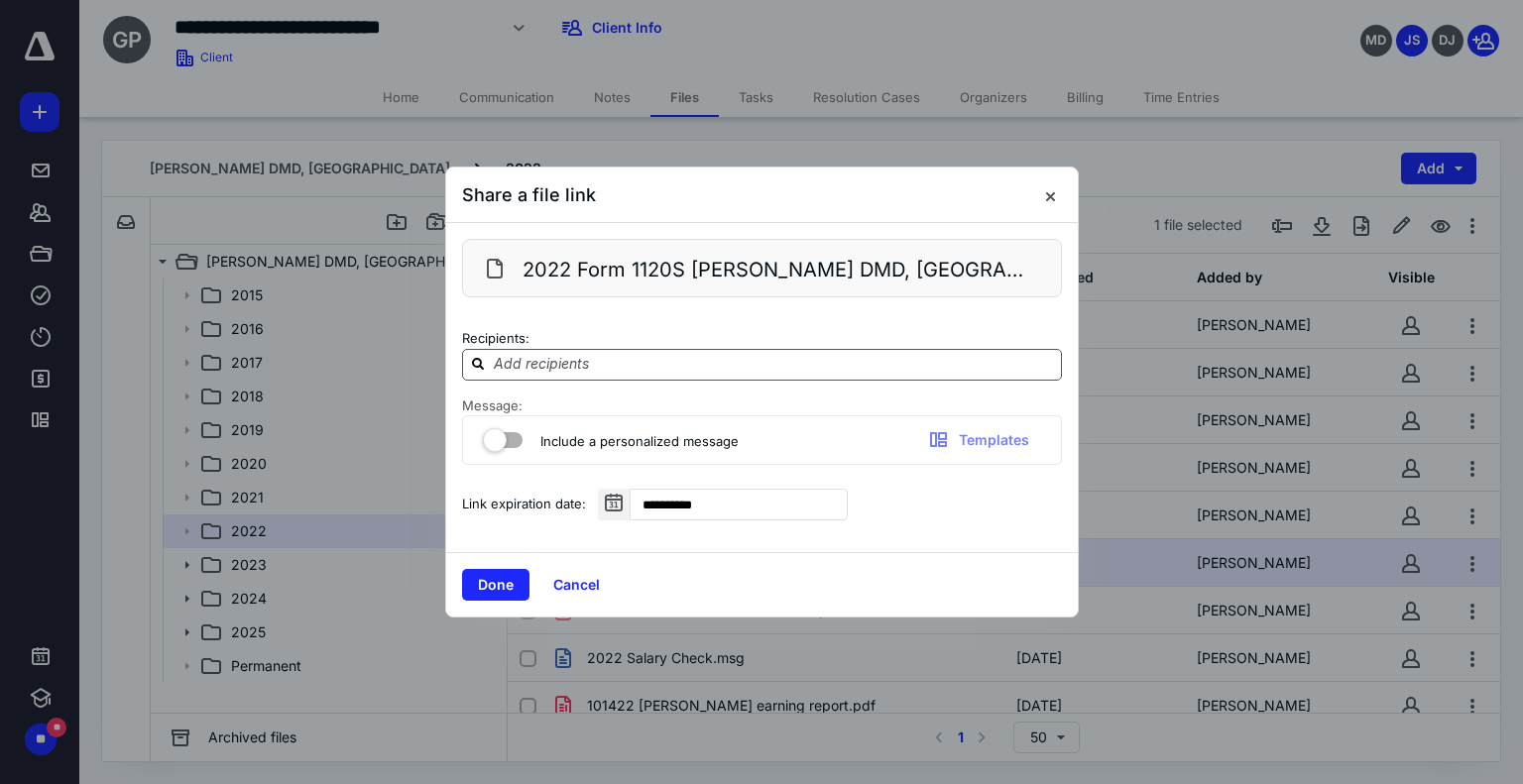click at bounding box center [773, 364] 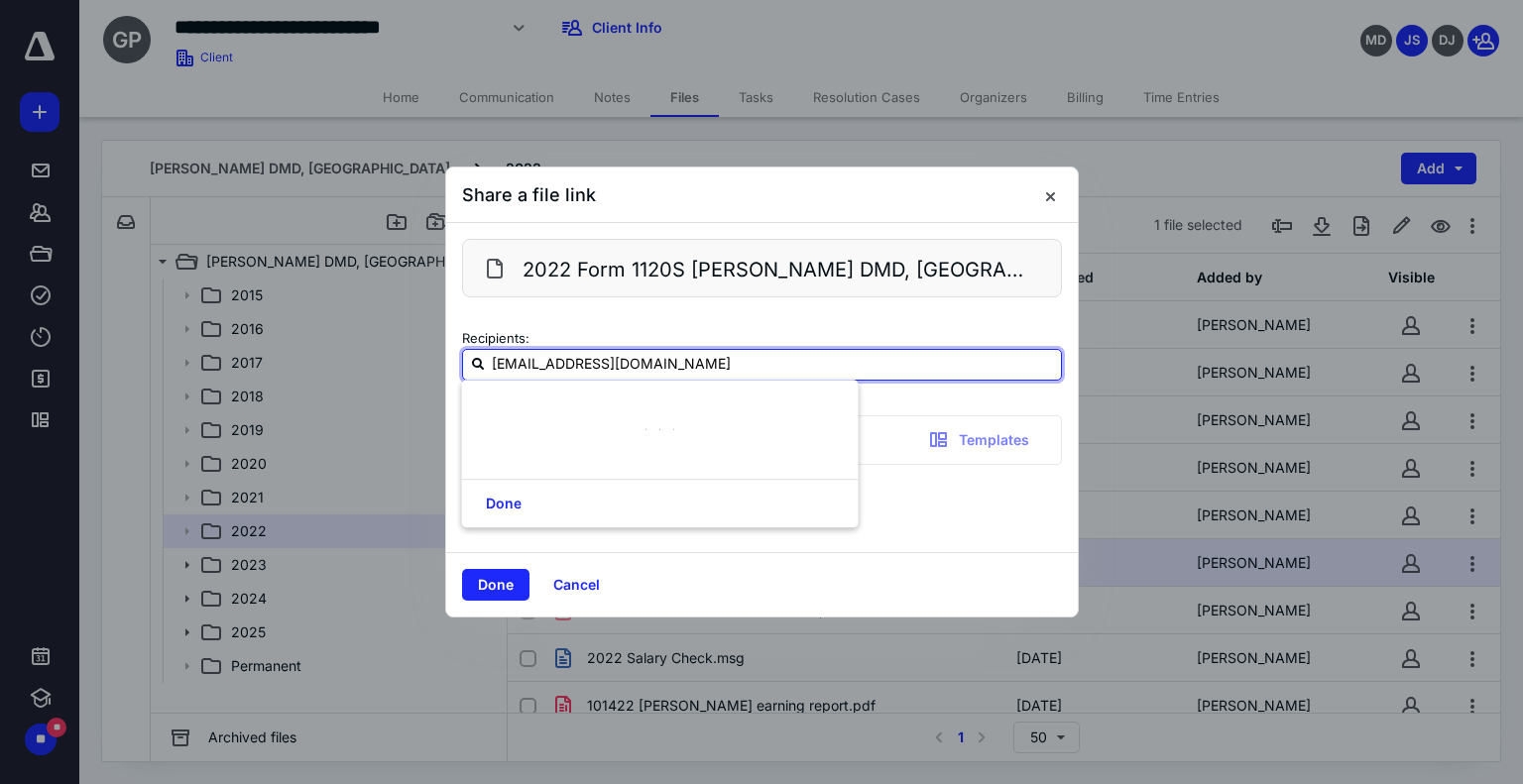 type on "jroque@mtb.com" 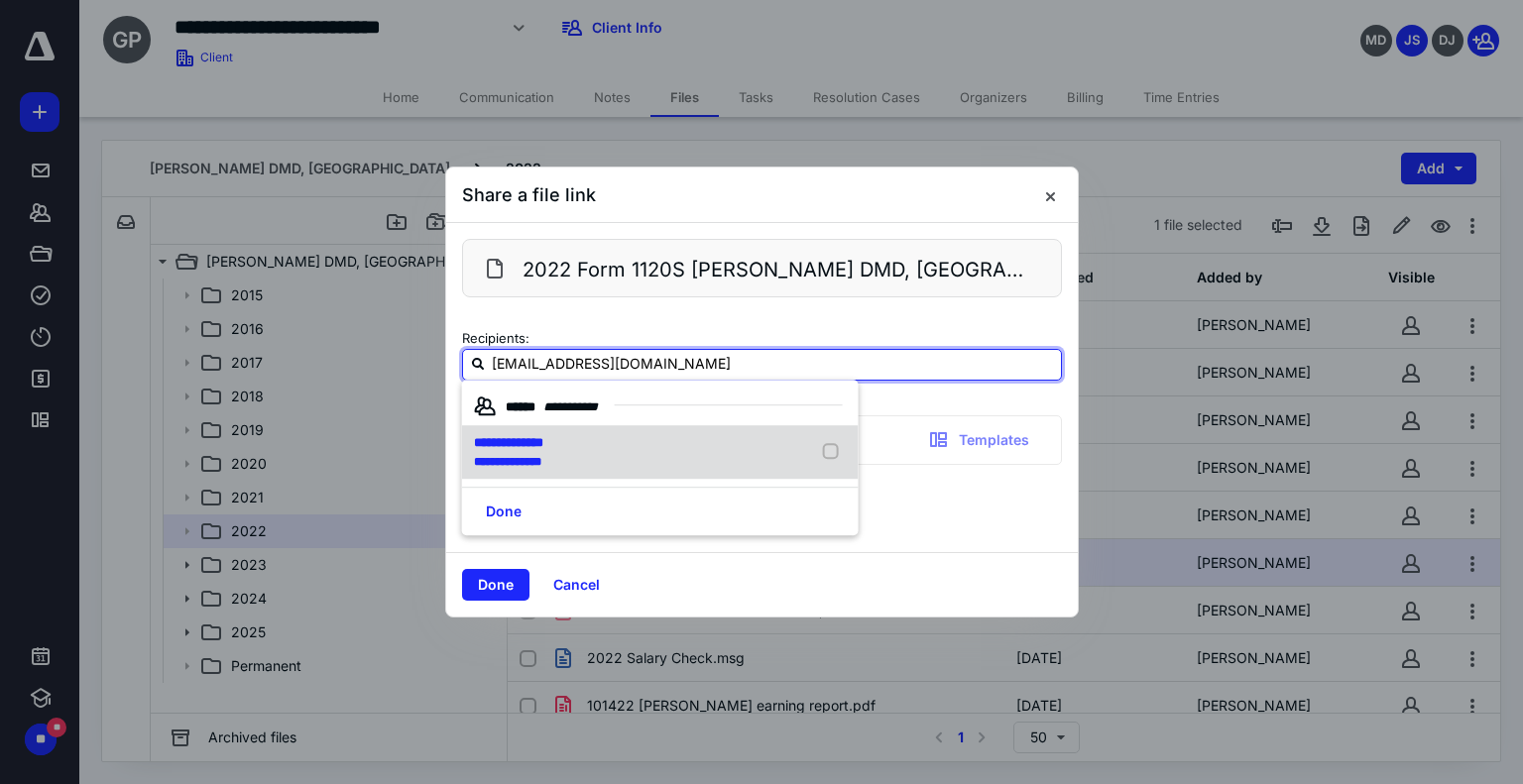 click on "**********" at bounding box center (509, 442) 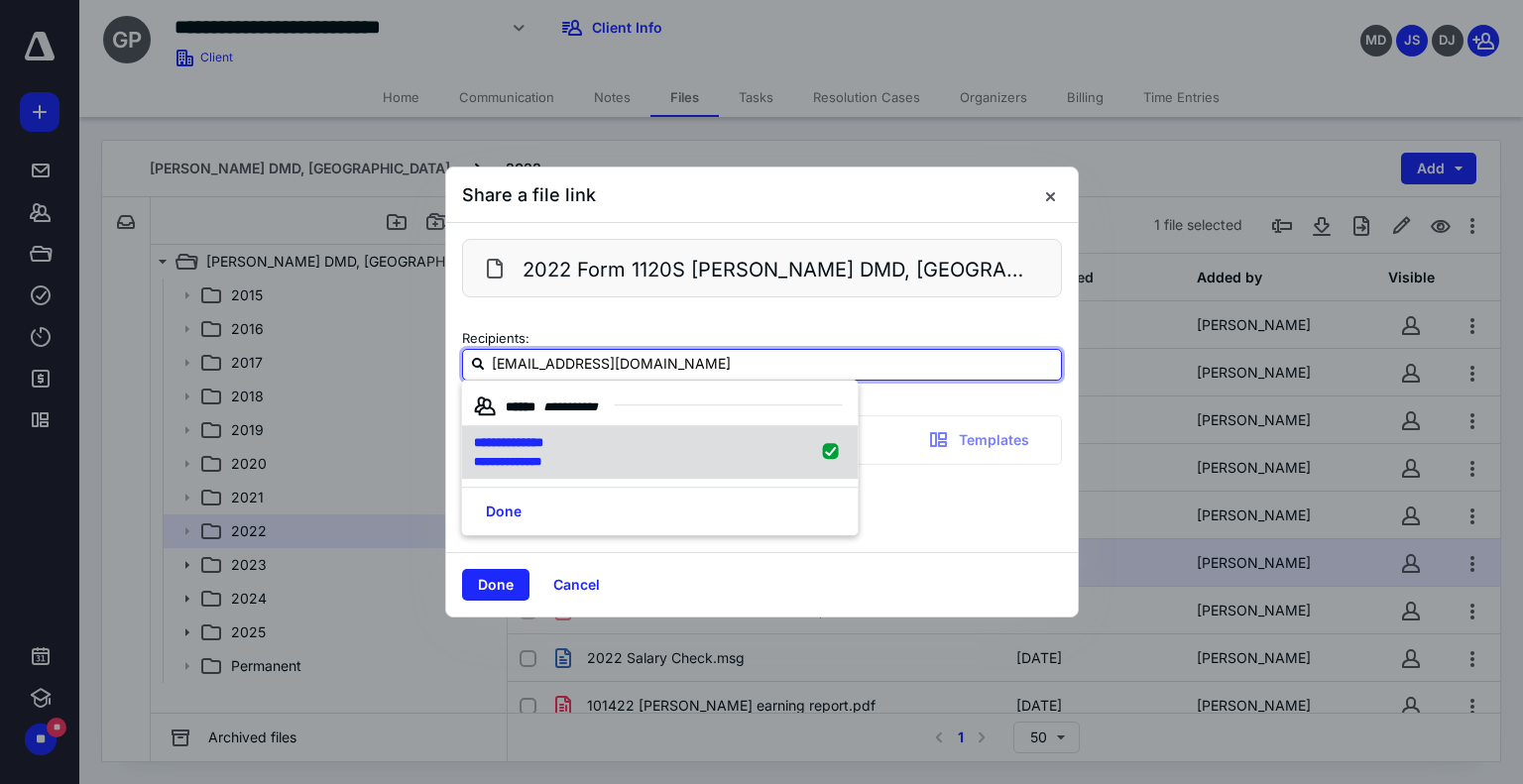 type 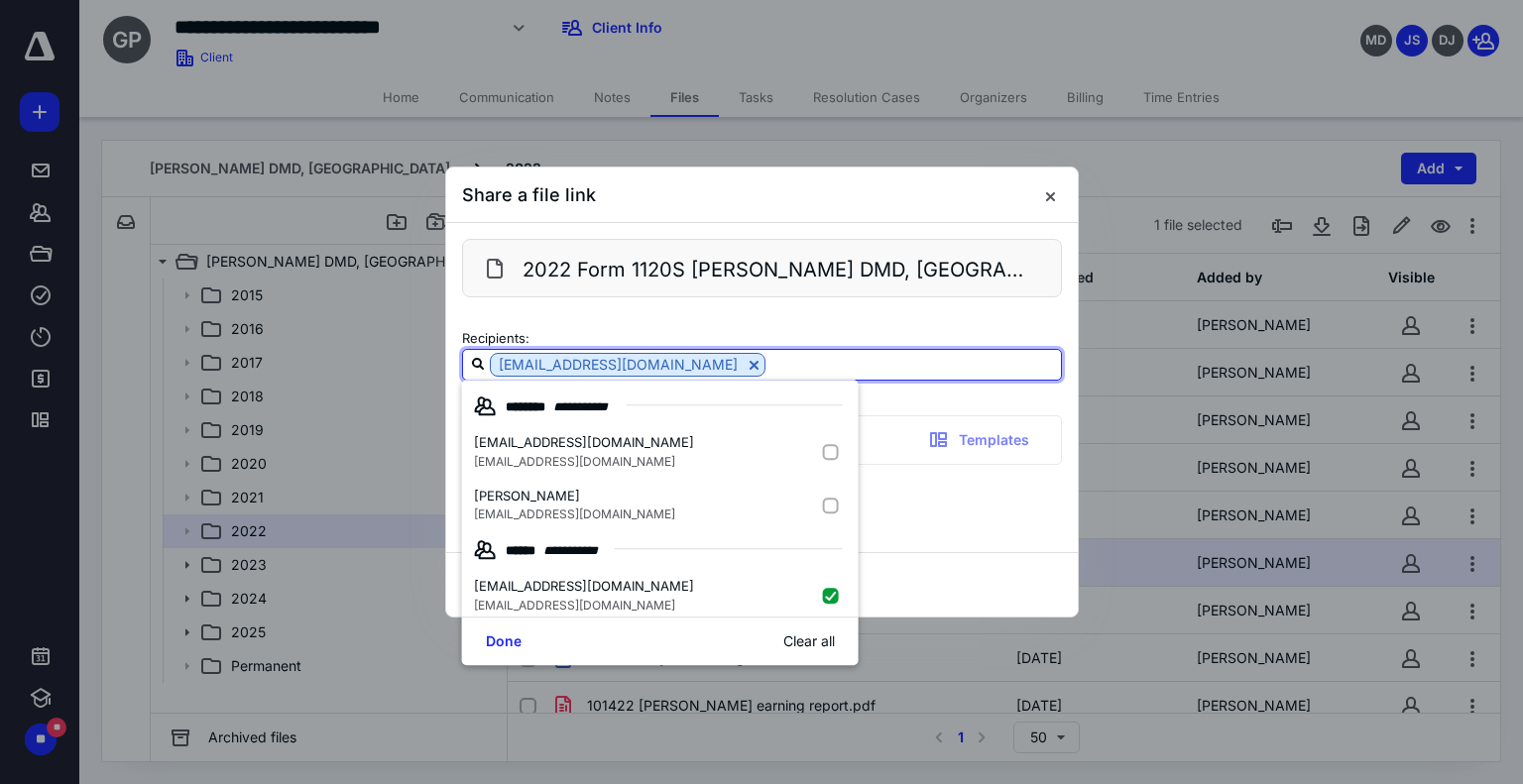 click at bounding box center [913, 364] 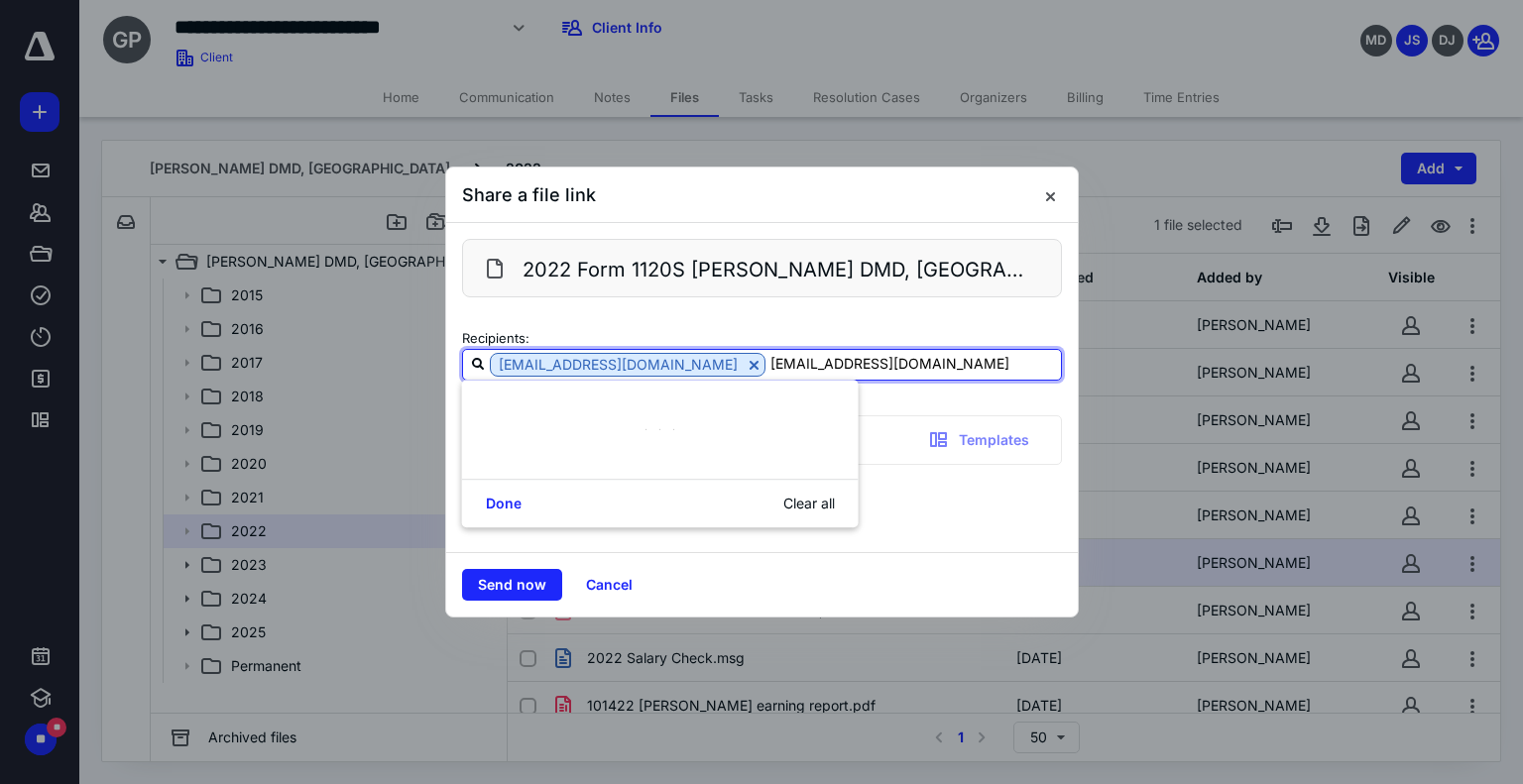 type on "psotomayor@mtb.com" 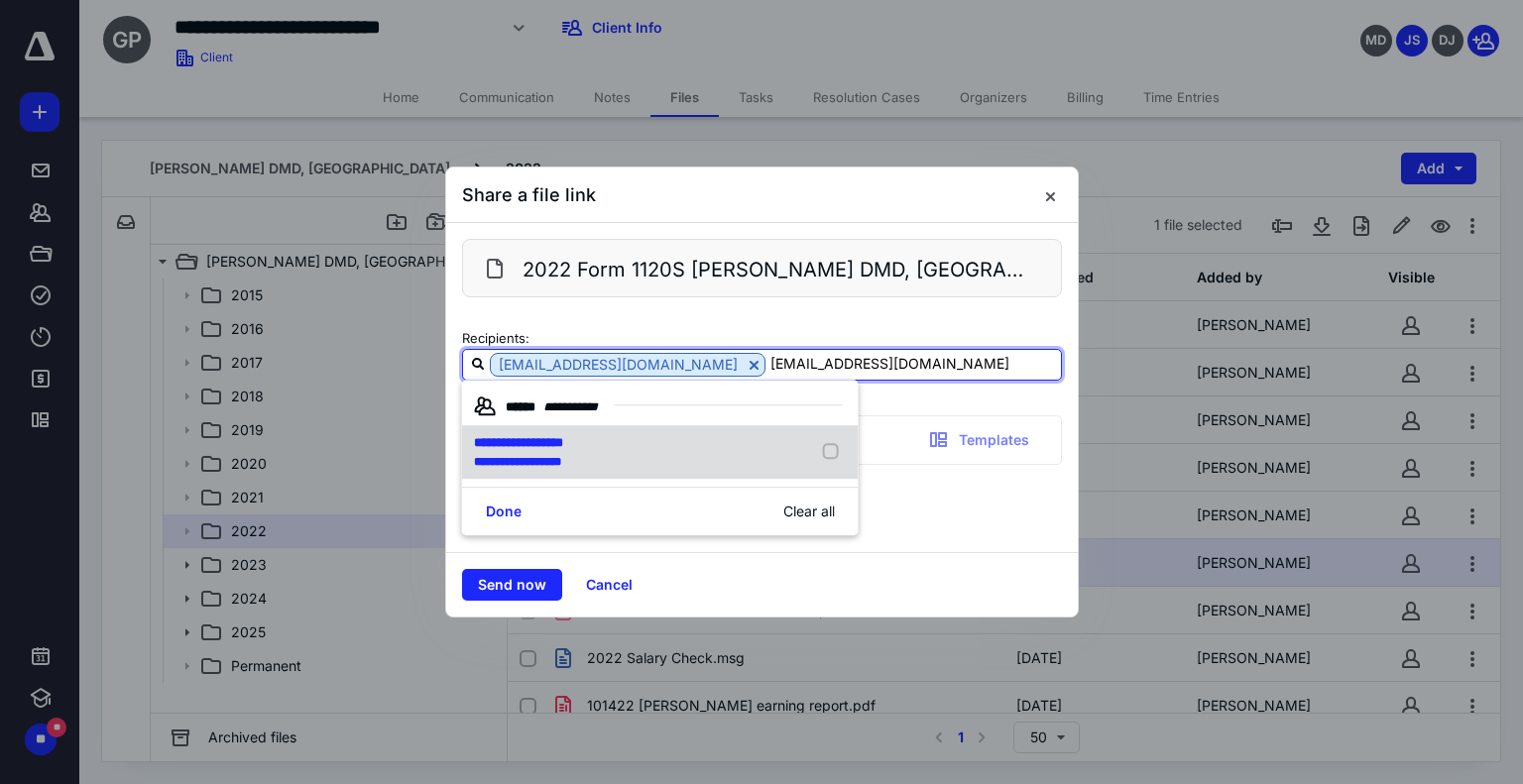 click on "**********" at bounding box center [519, 442] 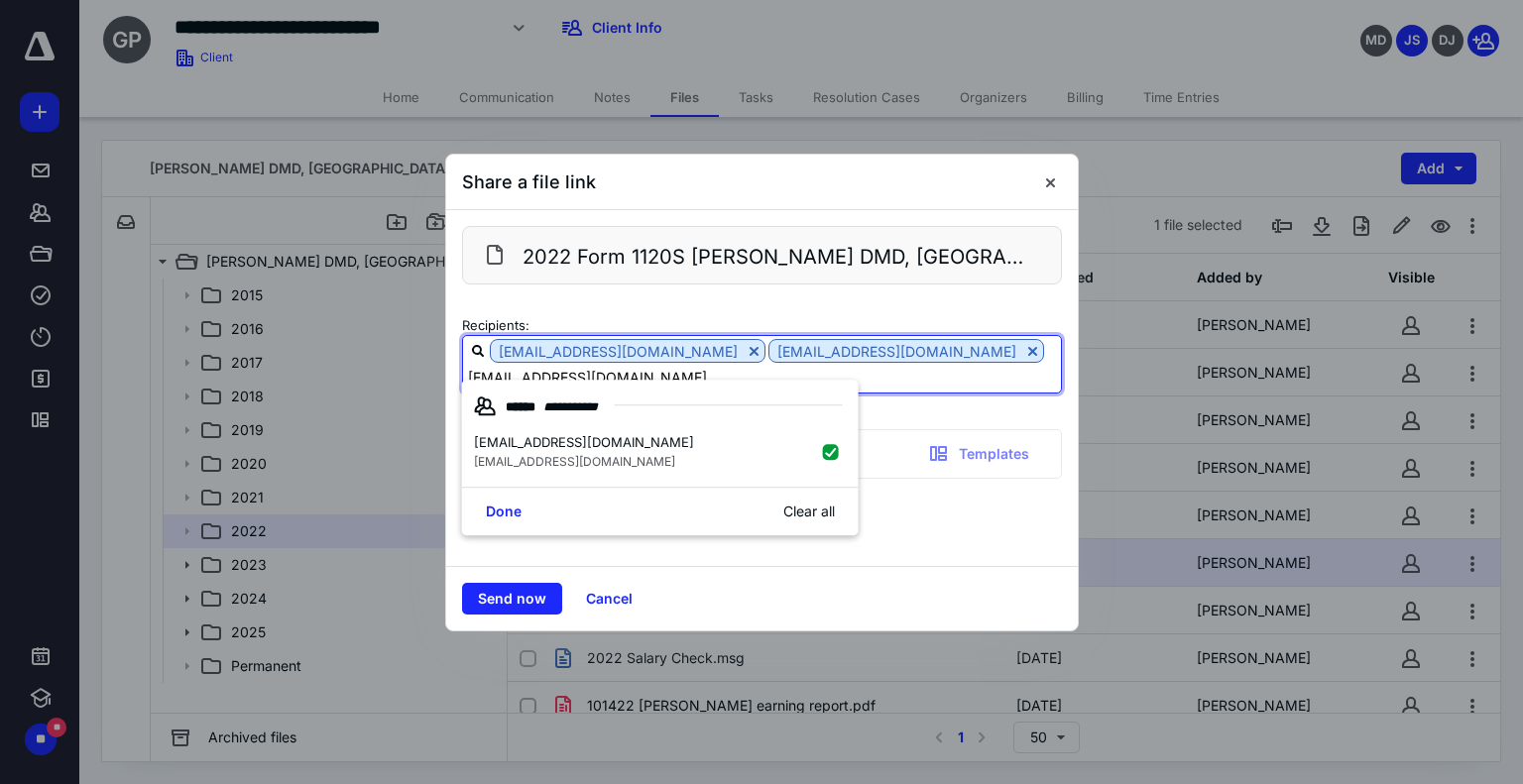 type 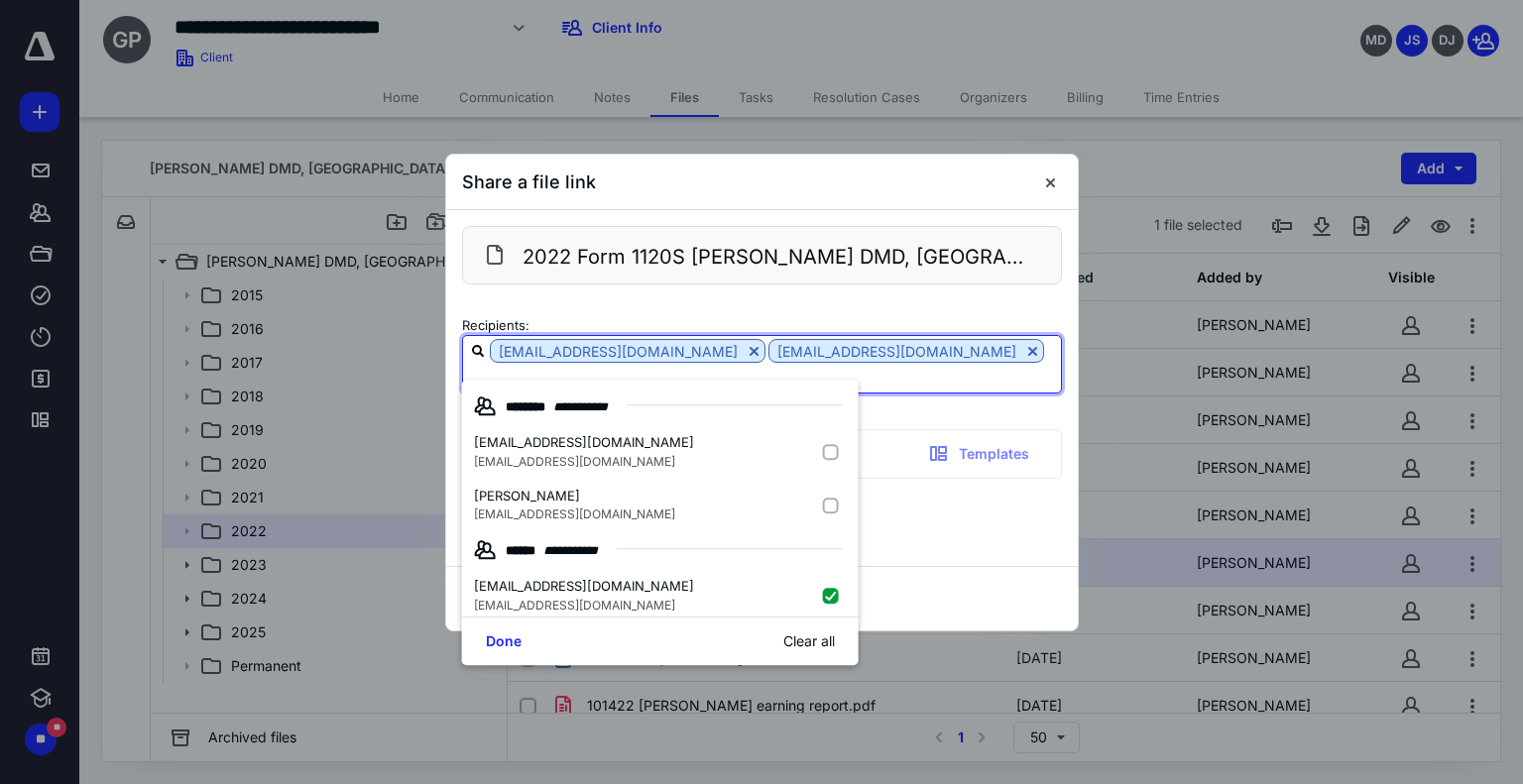 click on "**********" at bounding box center [762, 518] 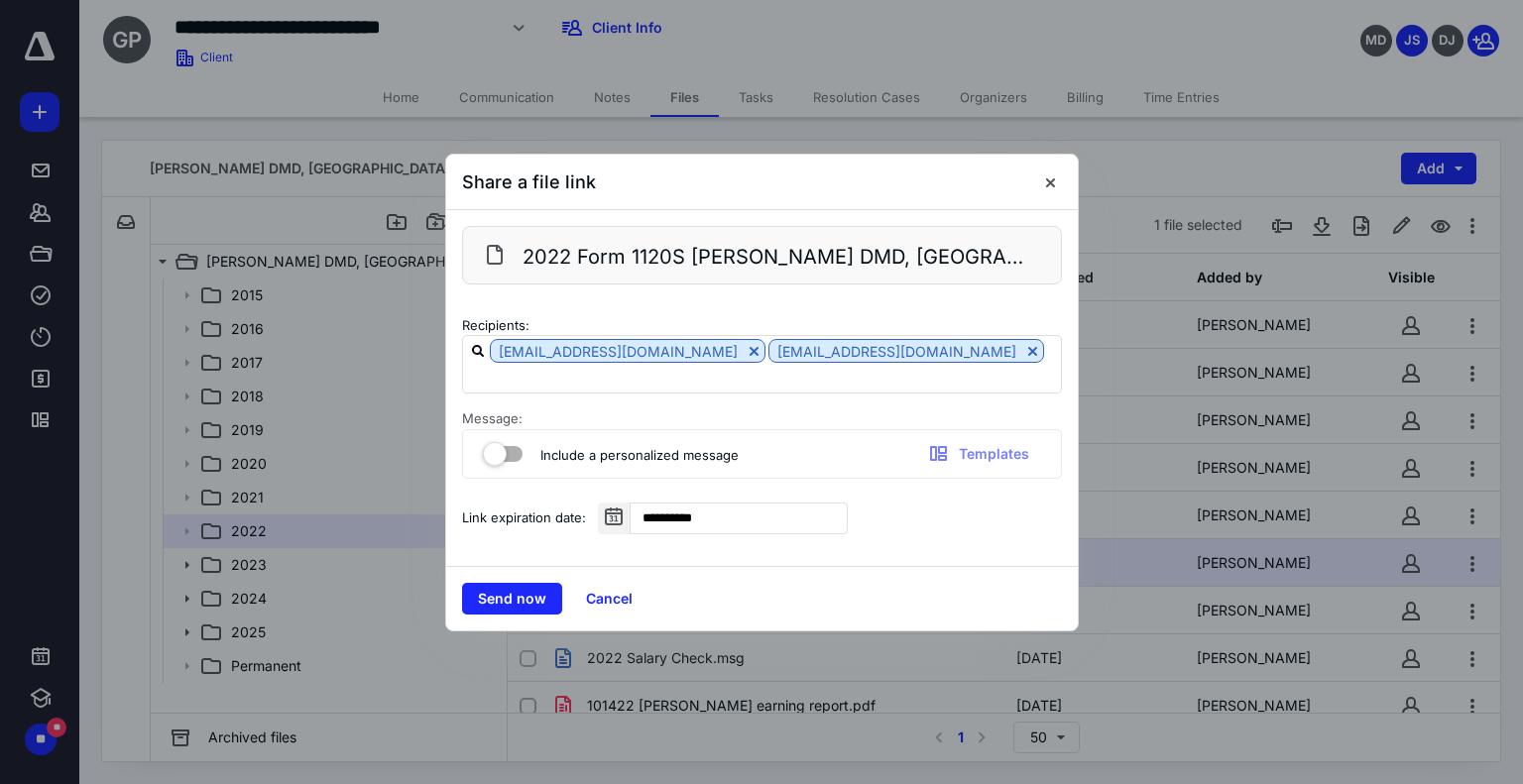 click at bounding box center (503, 450) 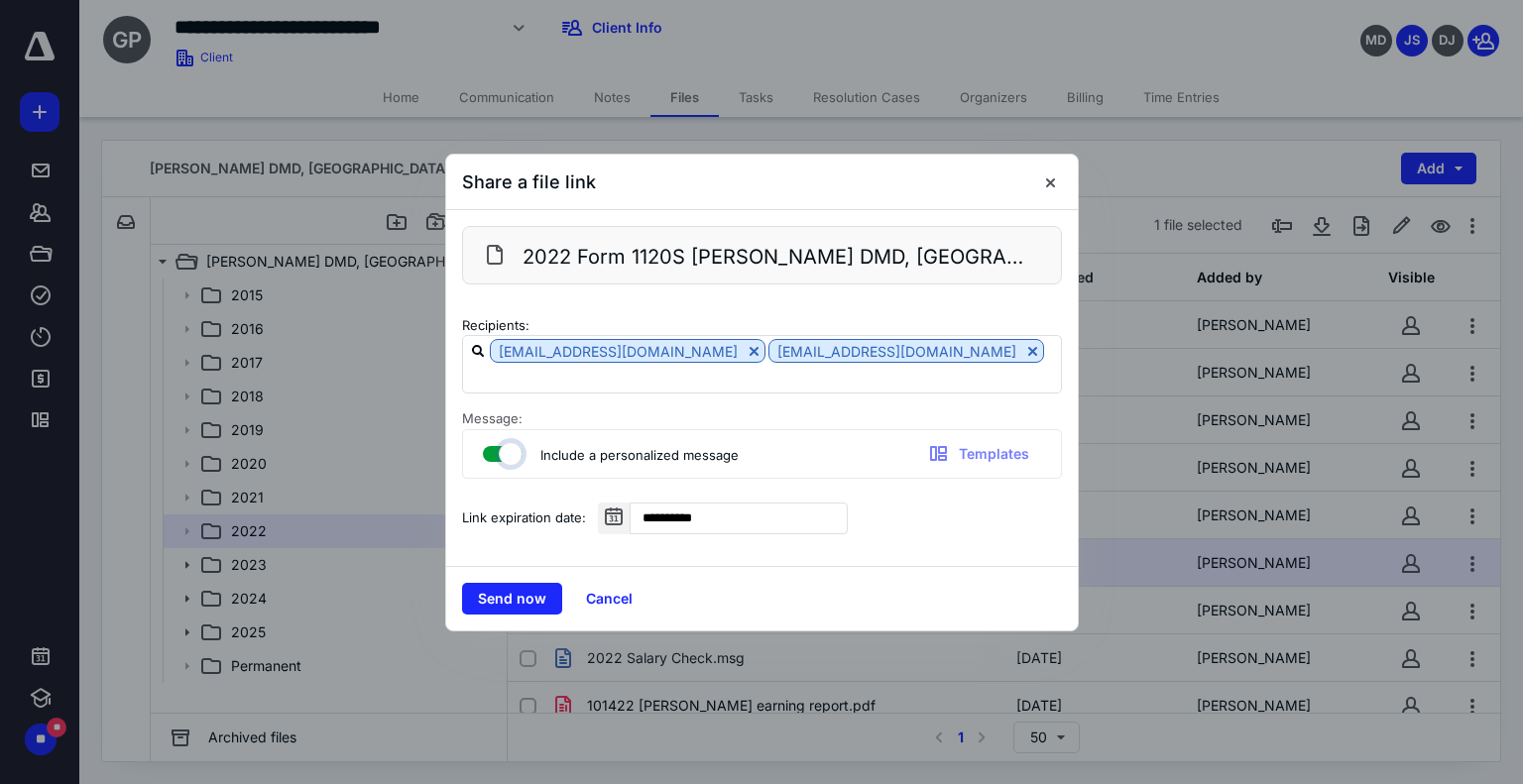 checkbox on "true" 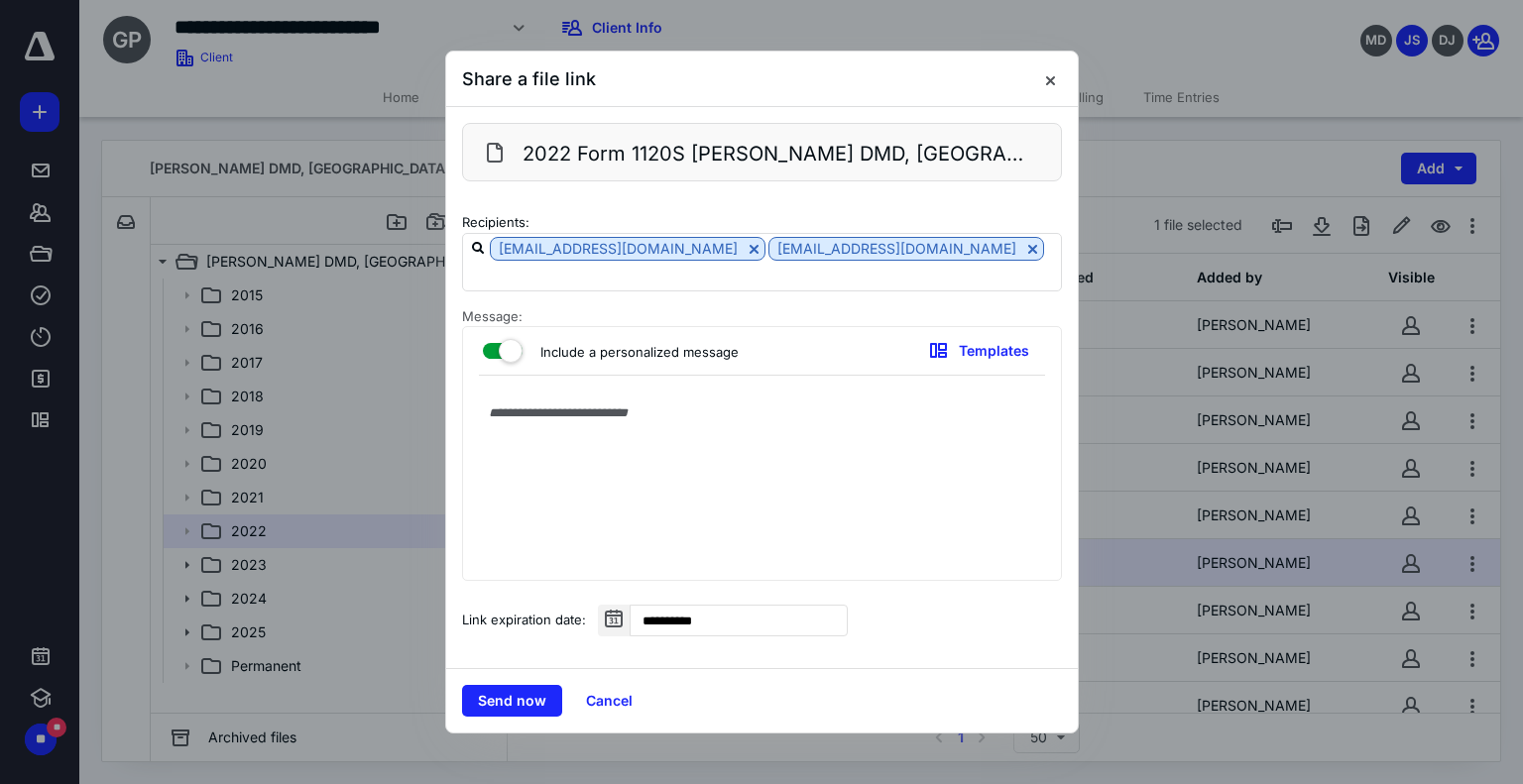 click at bounding box center (762, 483) 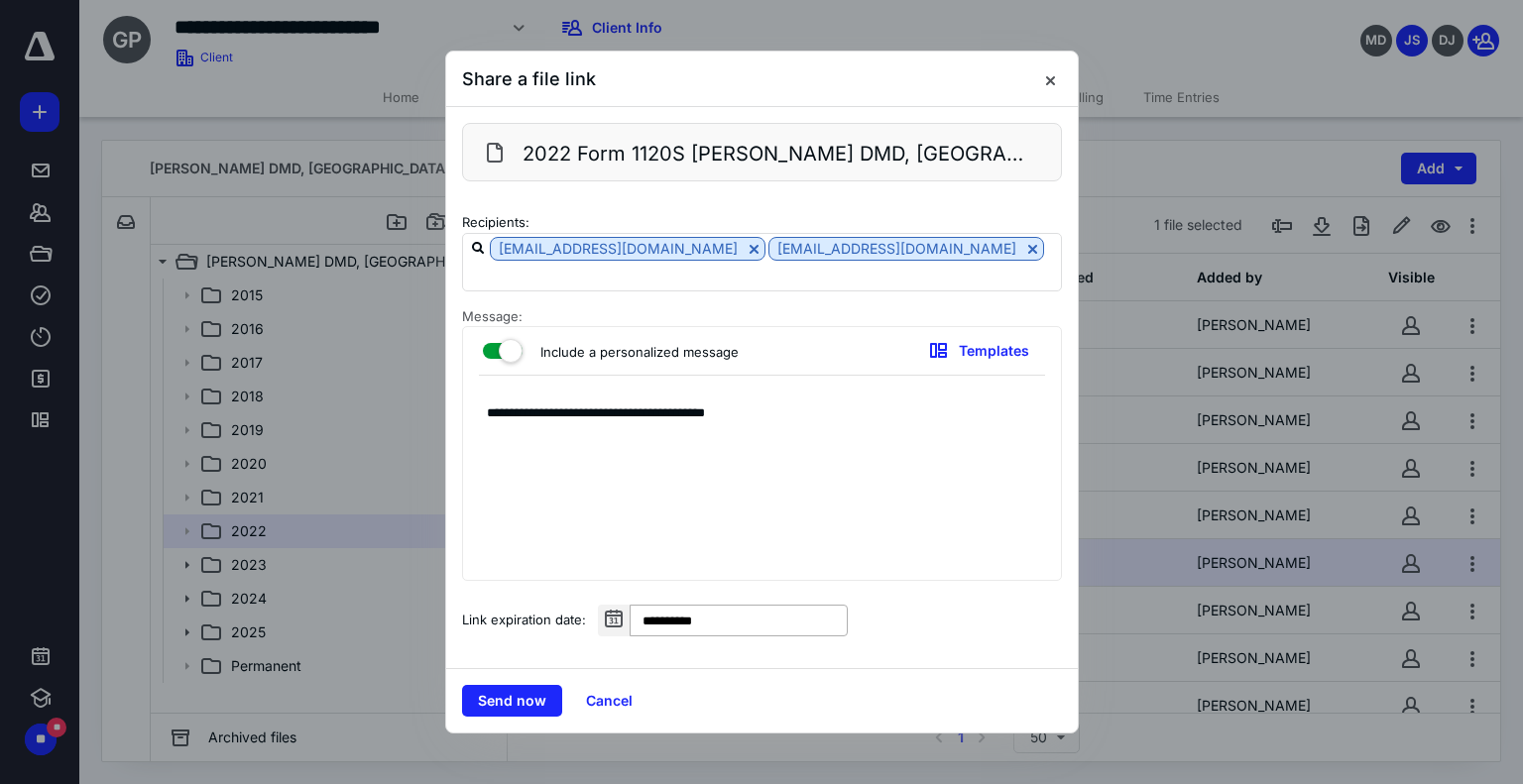 type on "**********" 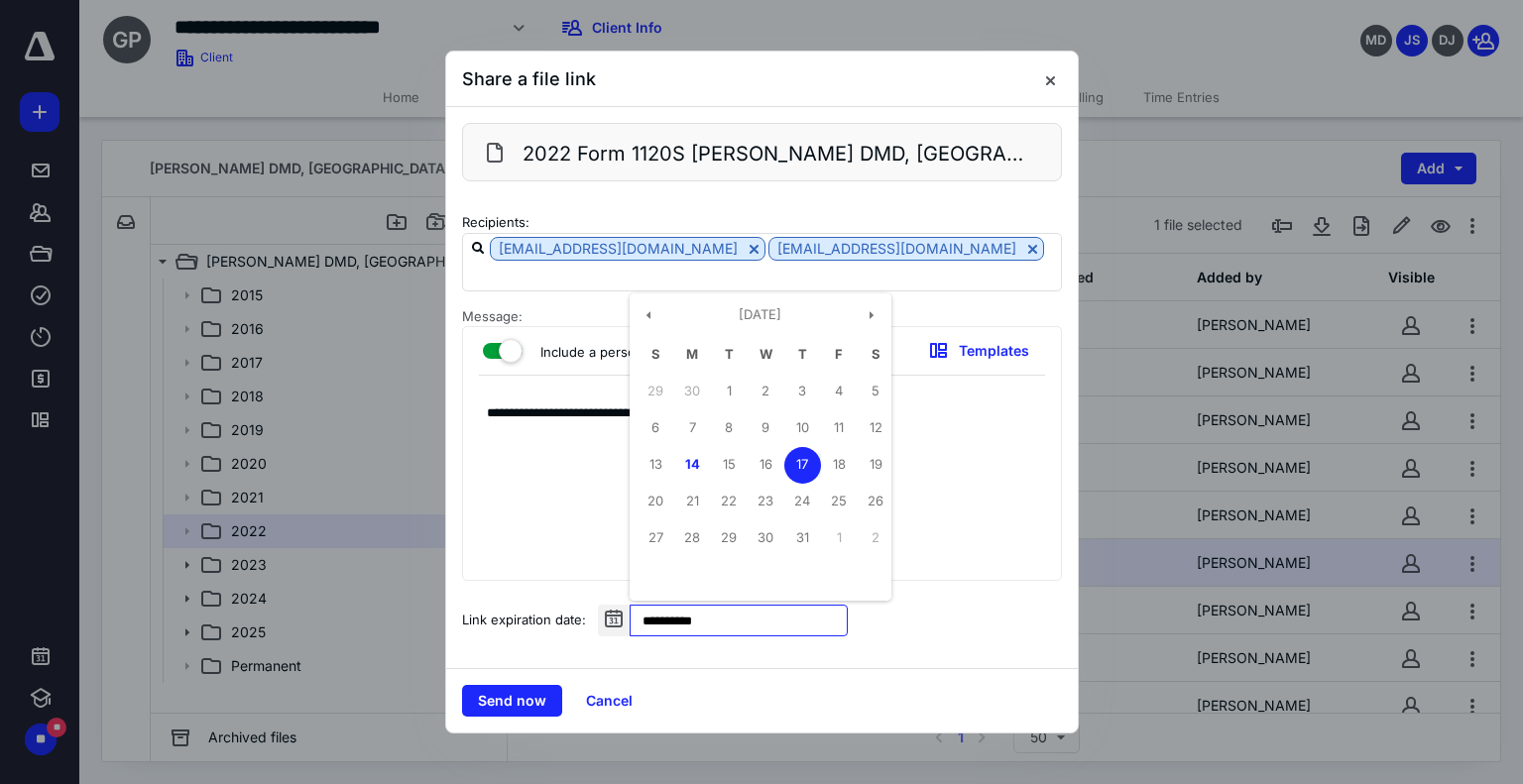 click on "**********" at bounding box center [739, 620] 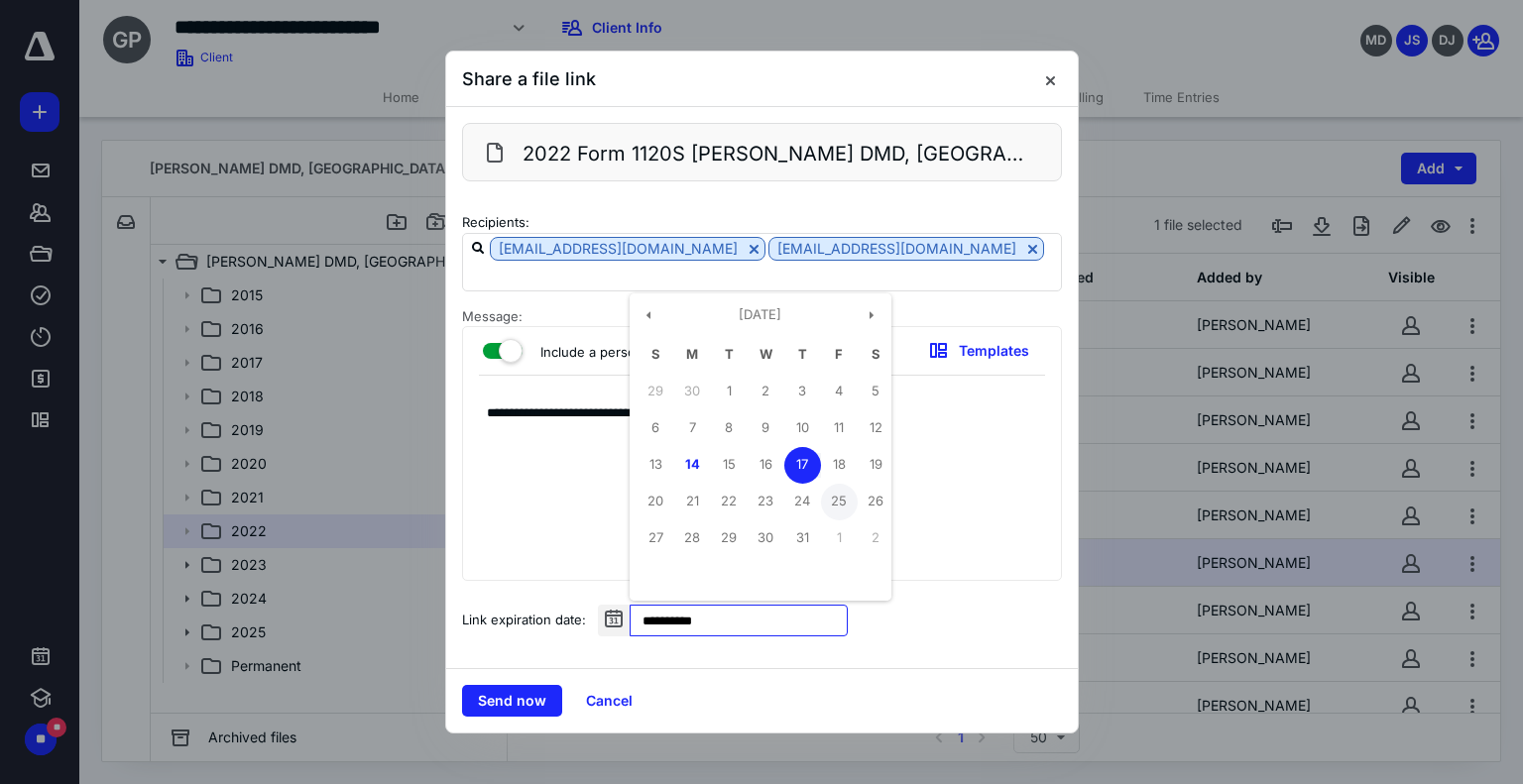 click on "25" at bounding box center [839, 502] 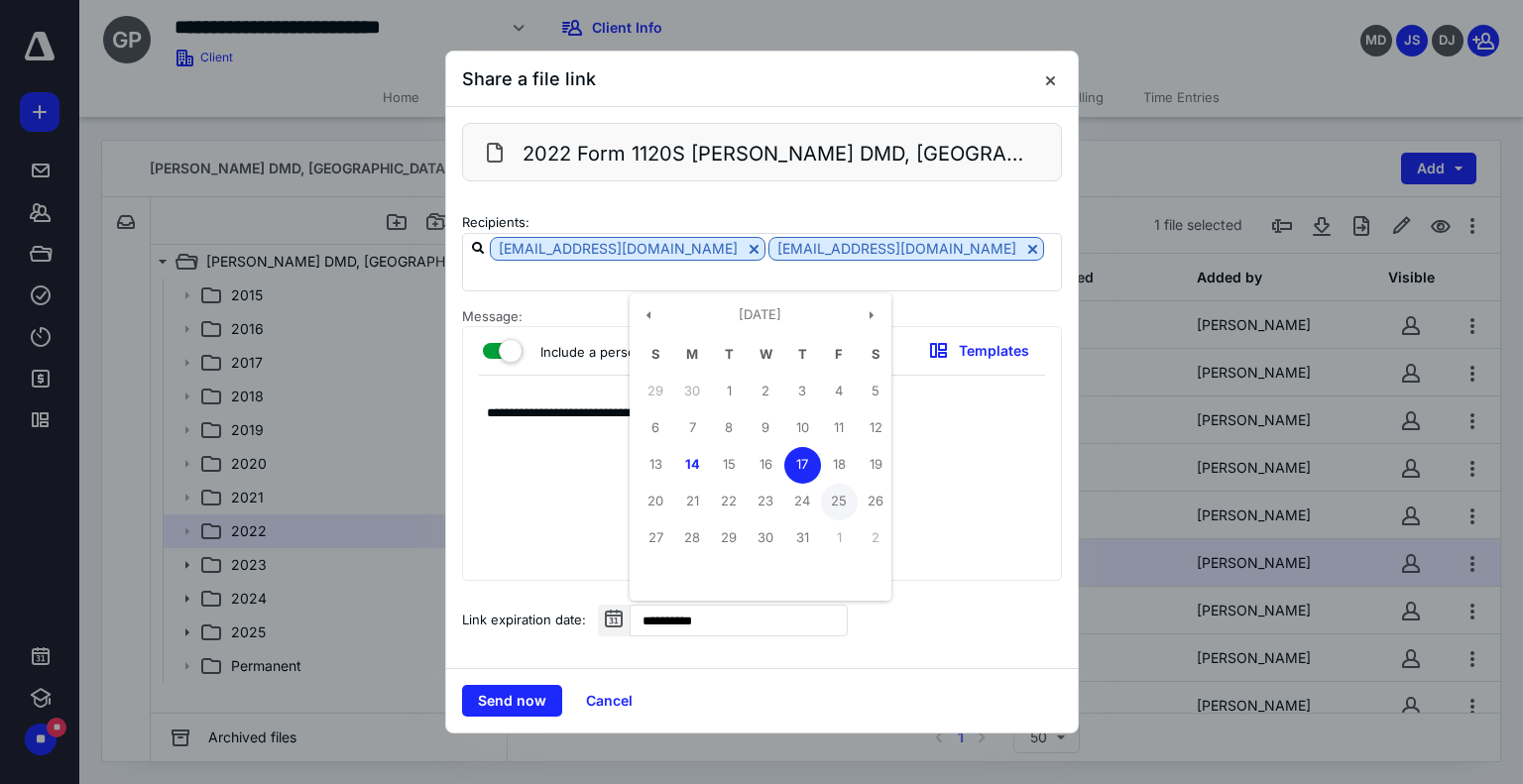 type on "**********" 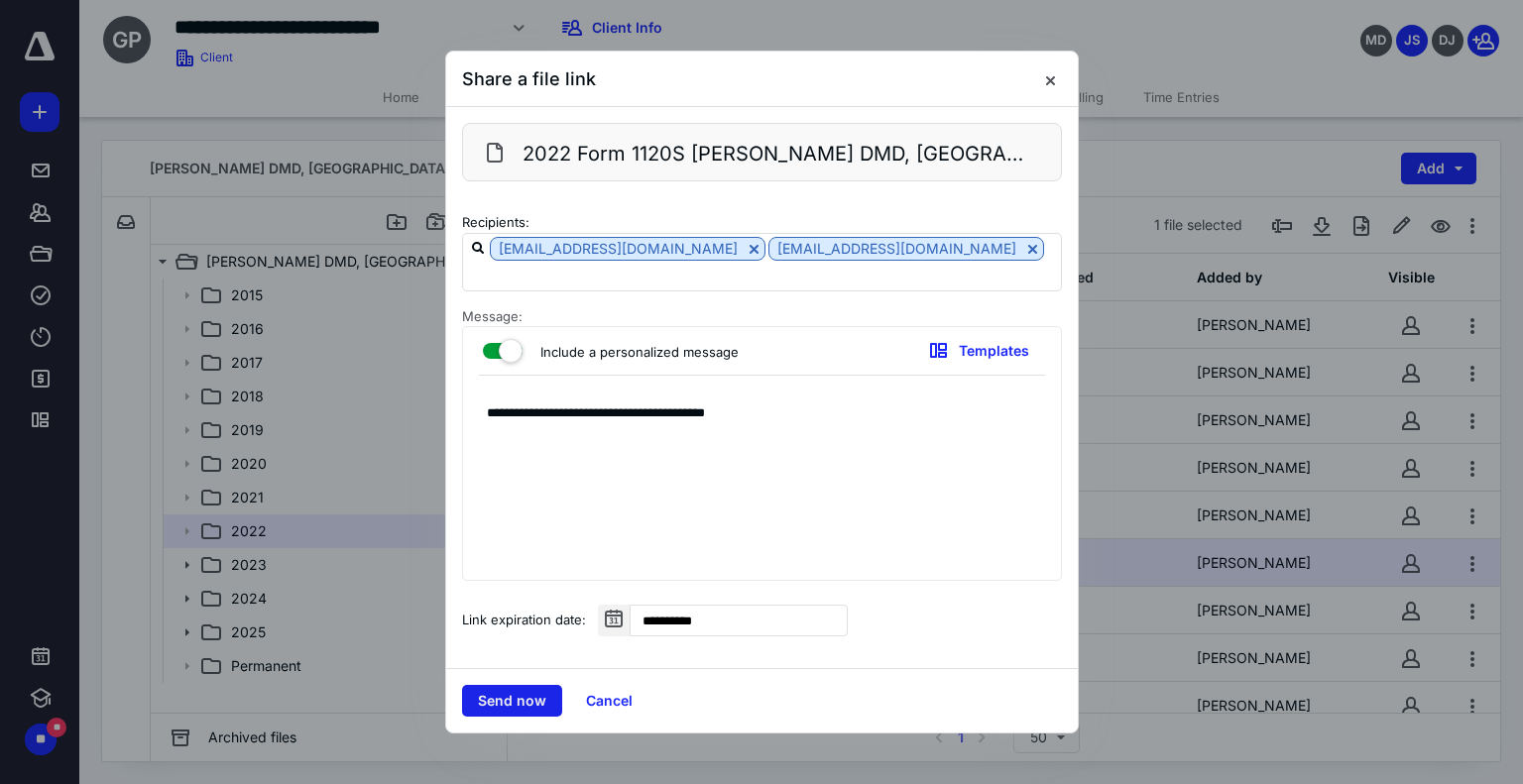 click on "Send now" at bounding box center (512, 701) 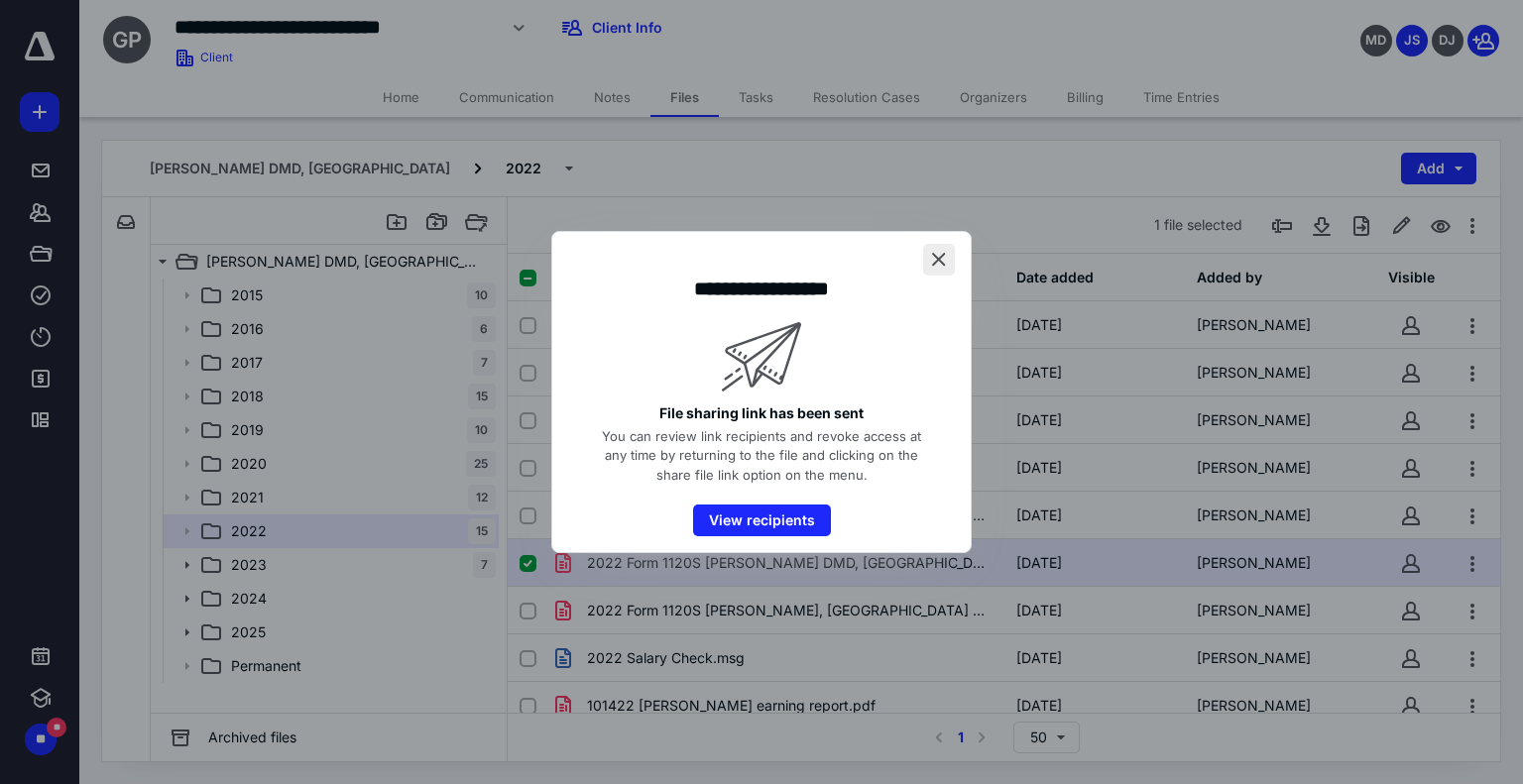 click at bounding box center [939, 260] 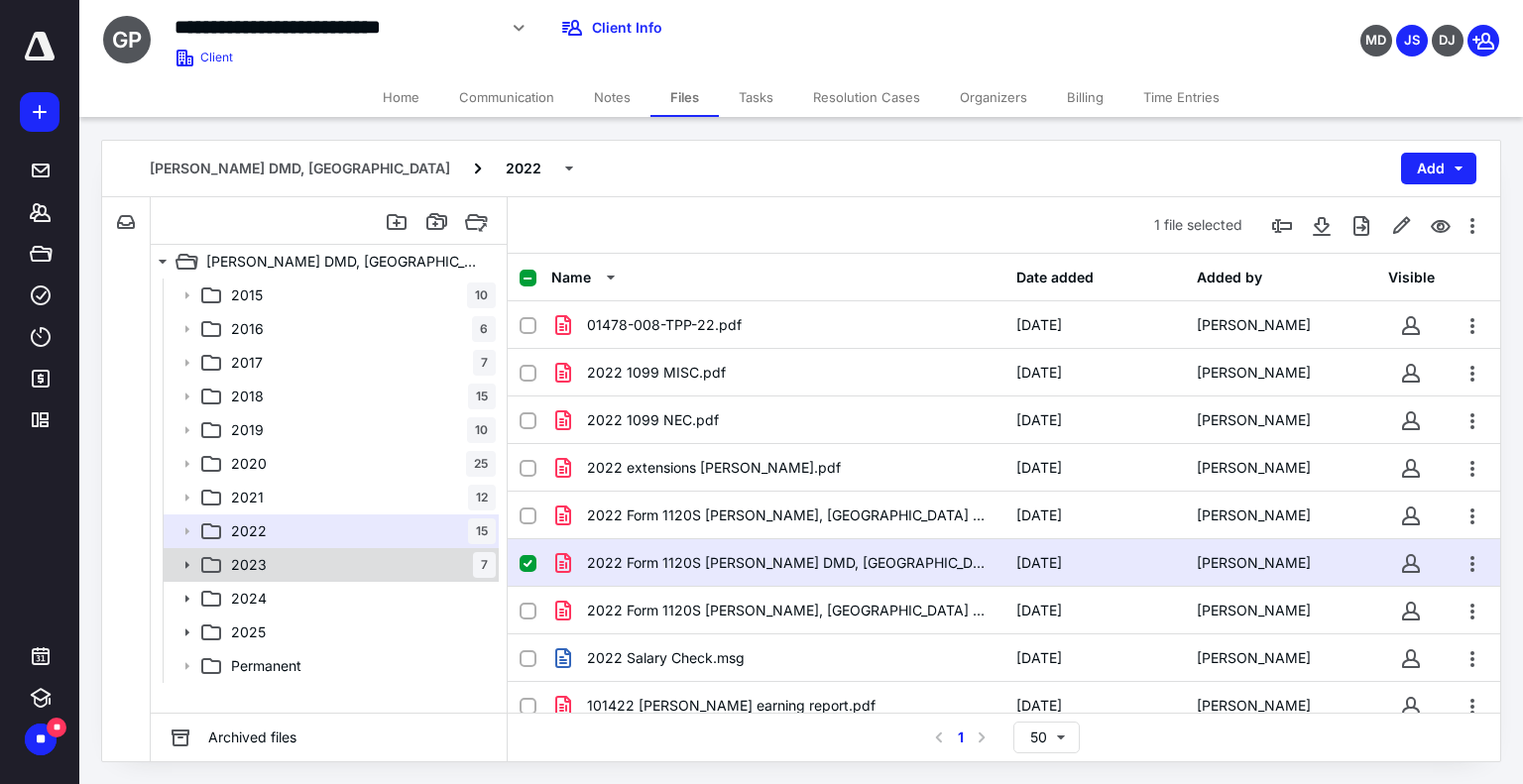 click on "2023" at bounding box center (249, 565) 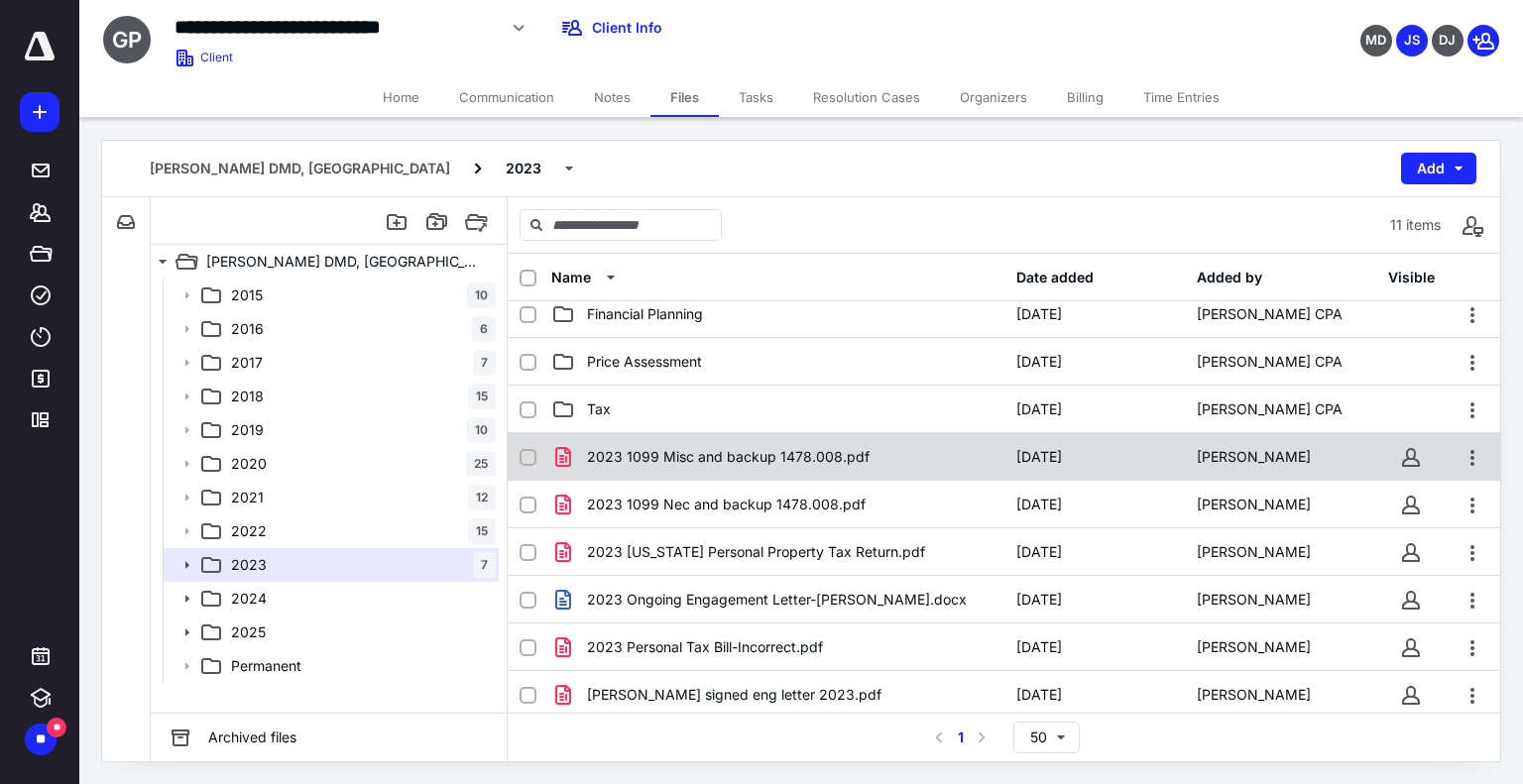 scroll, scrollTop: 108, scrollLeft: 0, axis: vertical 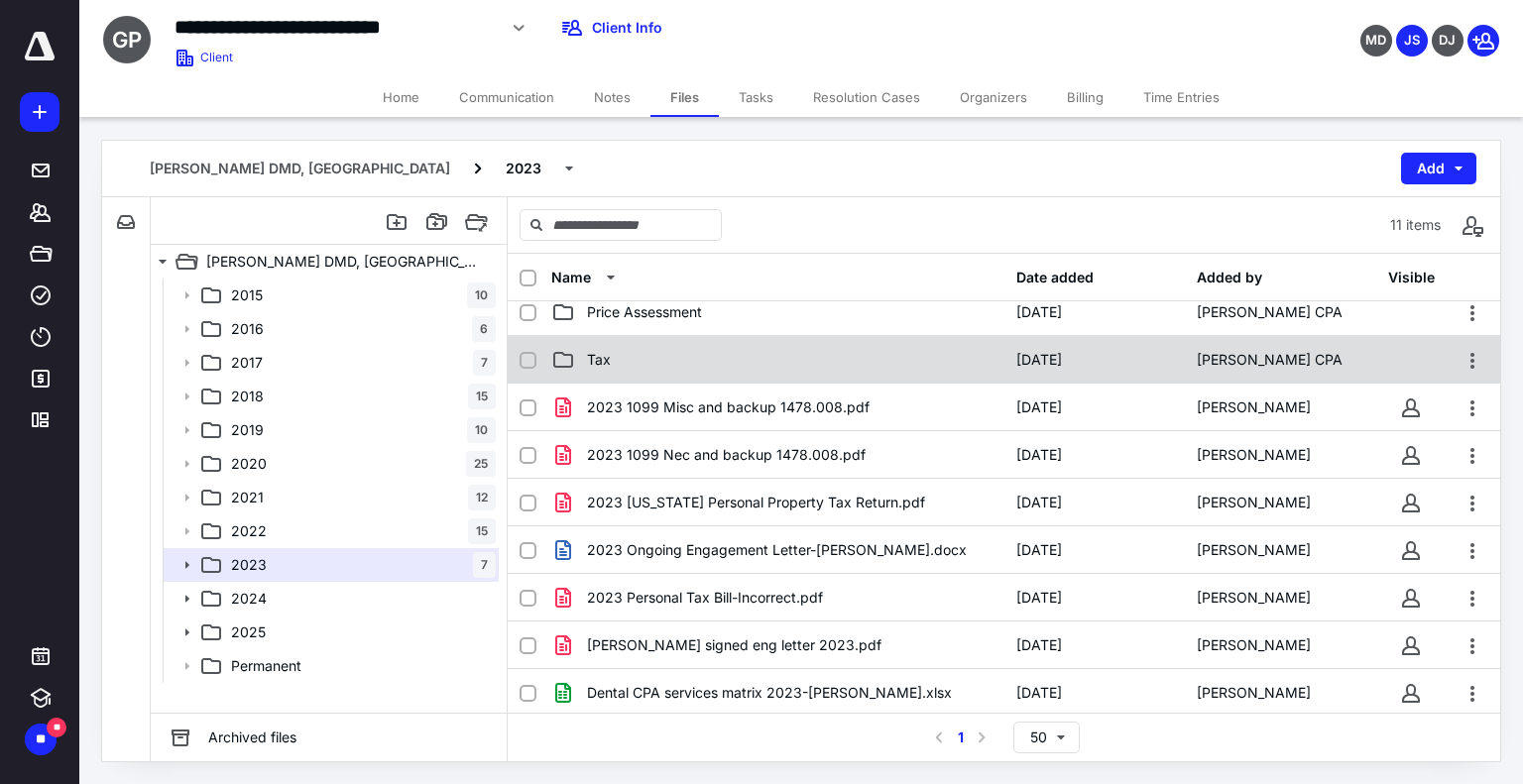 click on "Tax" at bounding box center [777, 360] 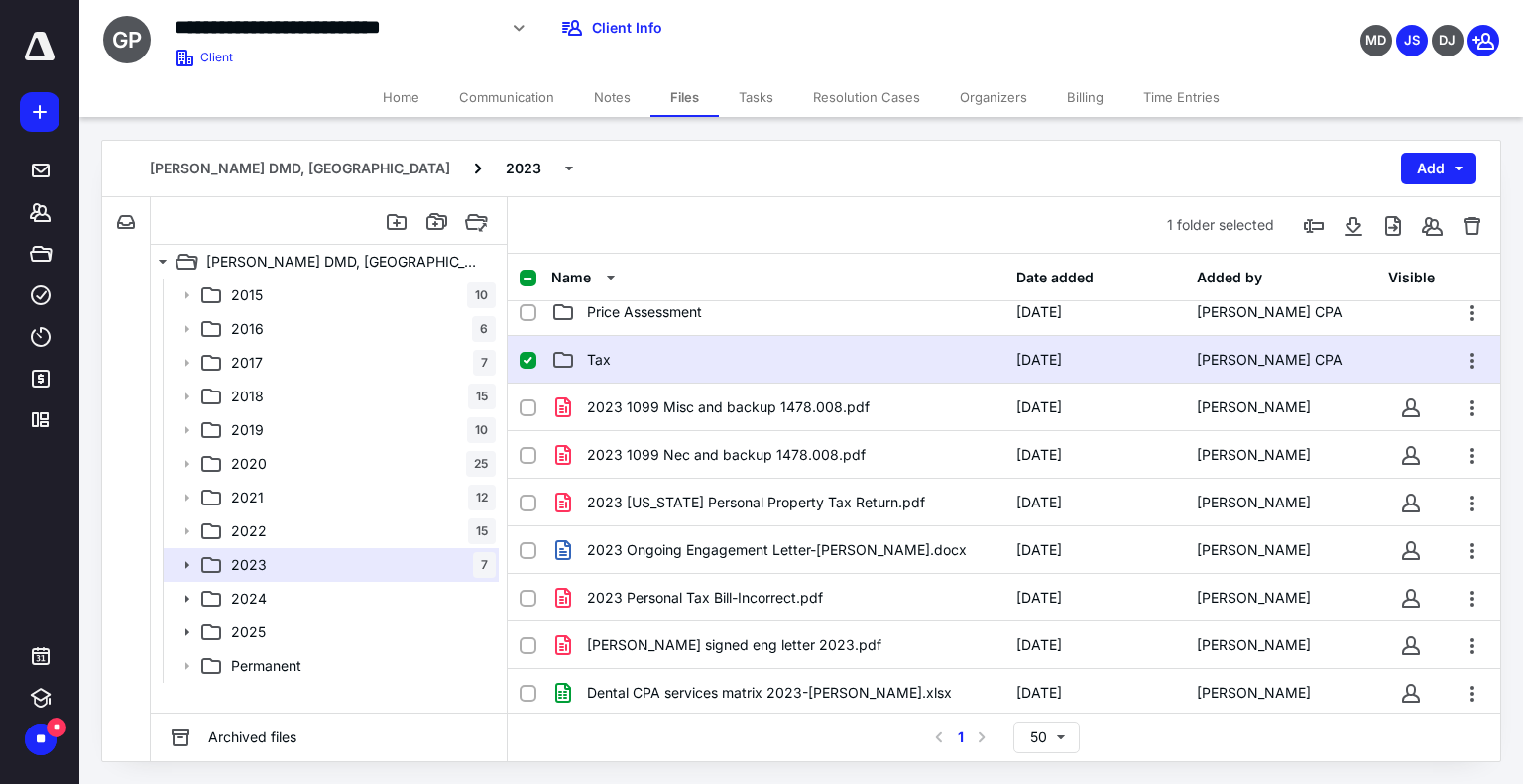 click on "Tax" at bounding box center (777, 360) 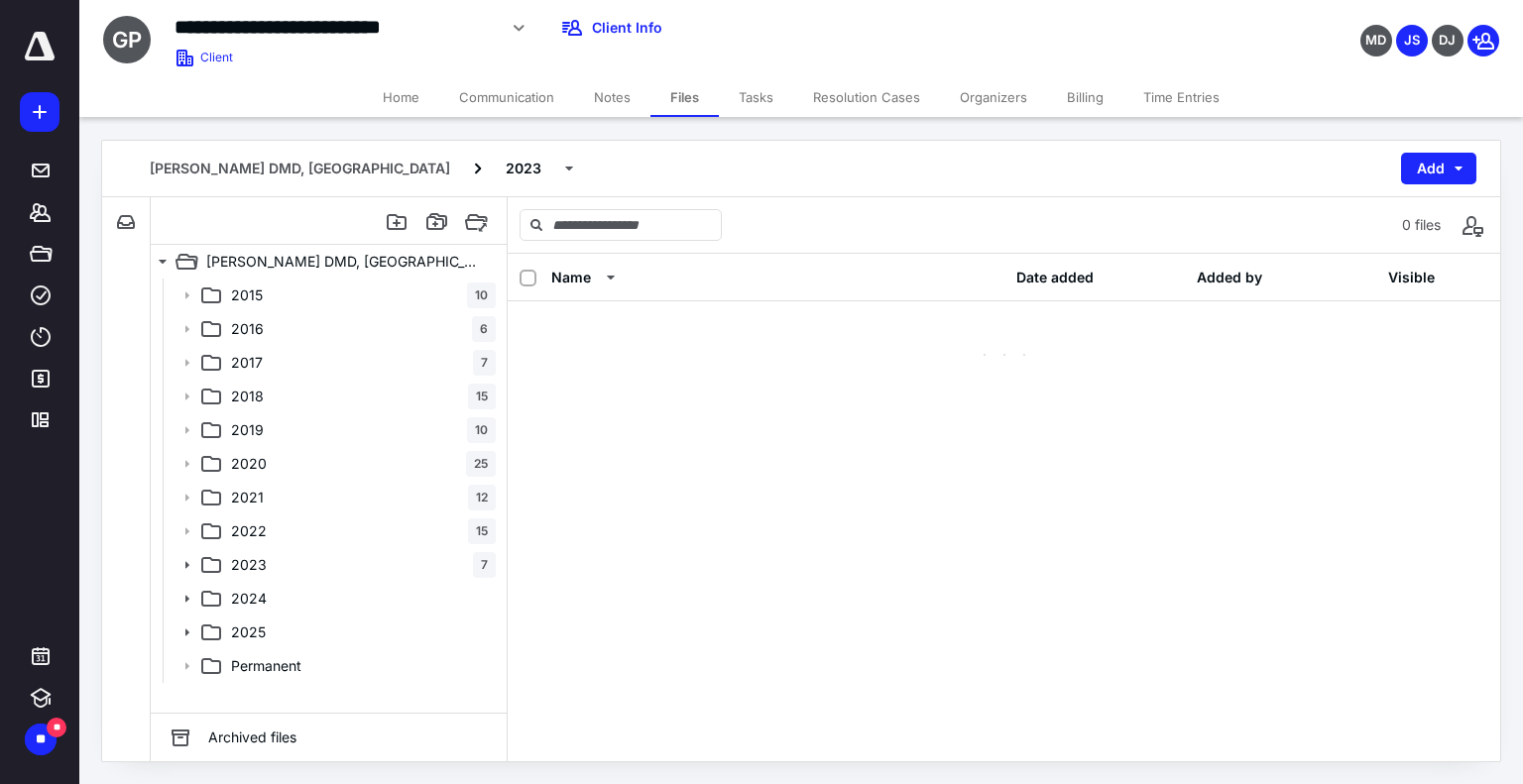 scroll, scrollTop: 0, scrollLeft: 0, axis: both 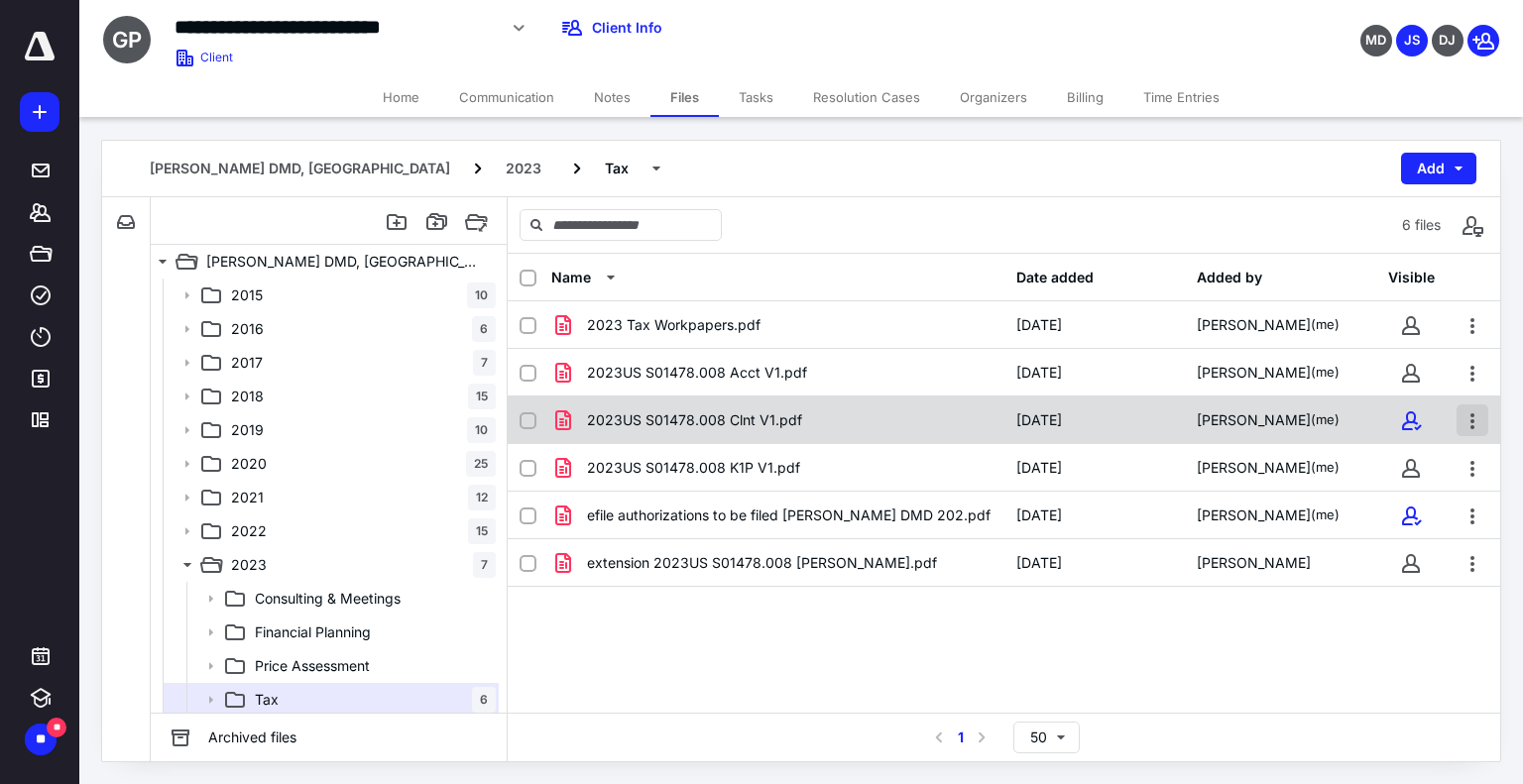 click at bounding box center [1472, 420] 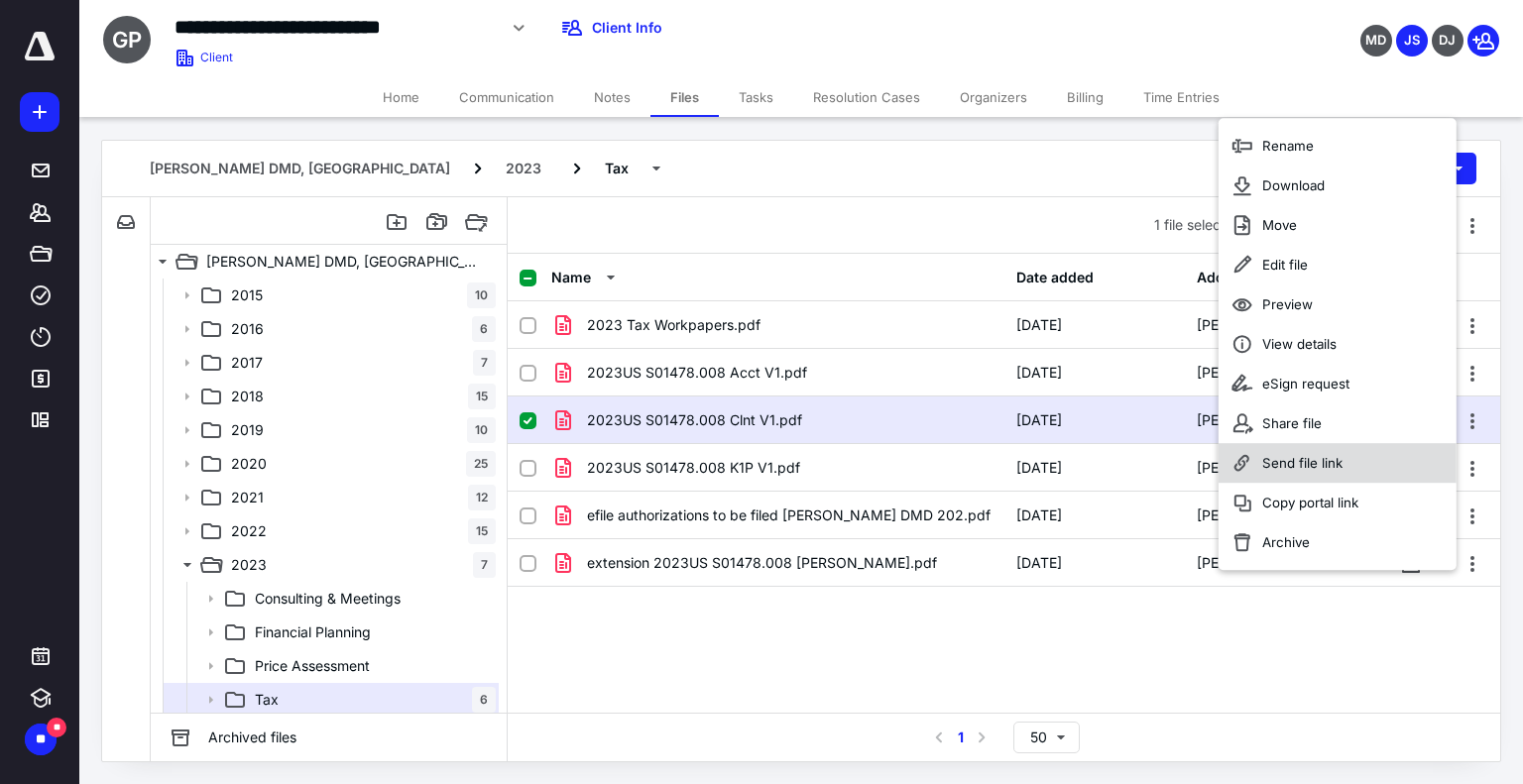 click on "Send file link" at bounding box center (1302, 463) 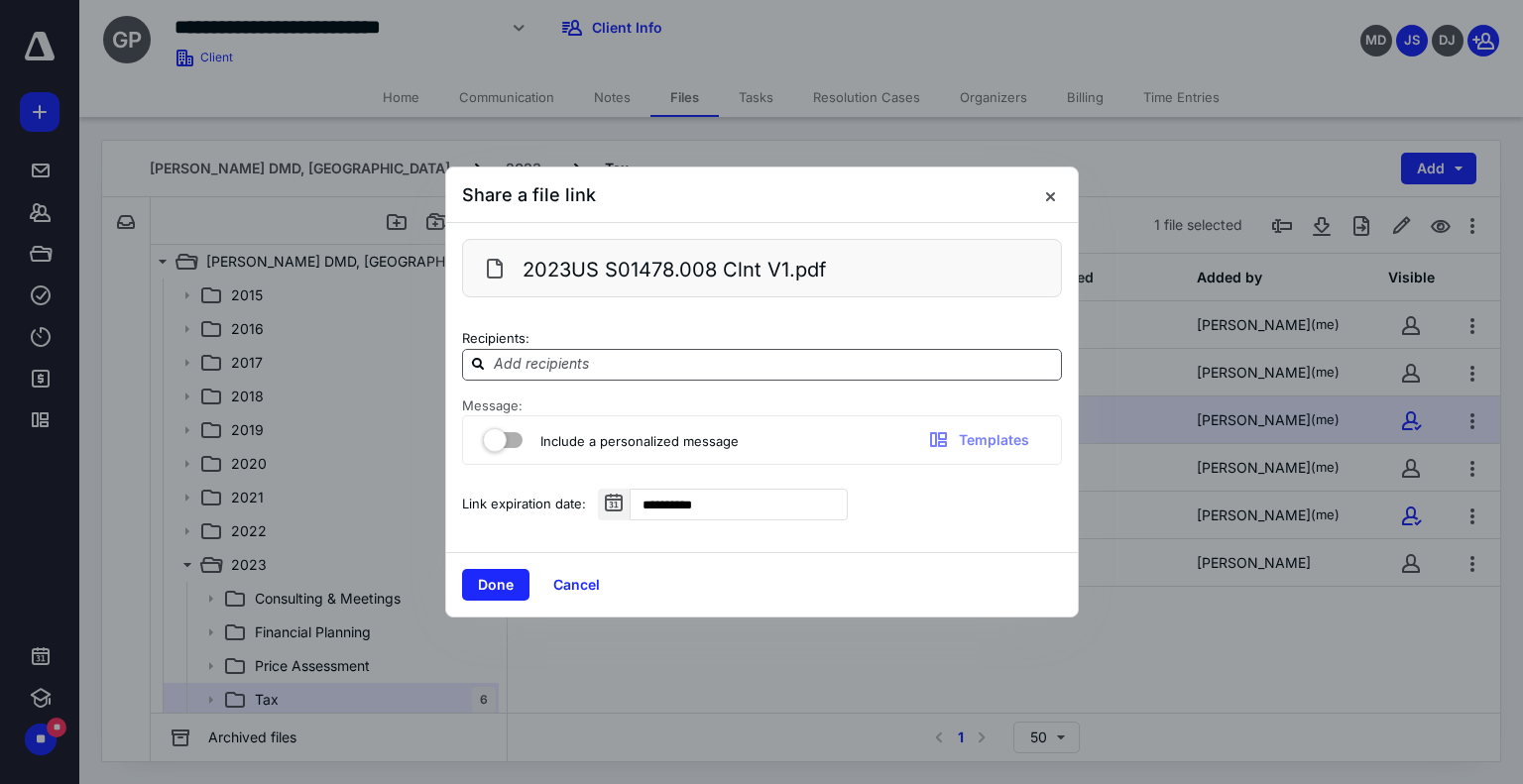 click at bounding box center [773, 364] 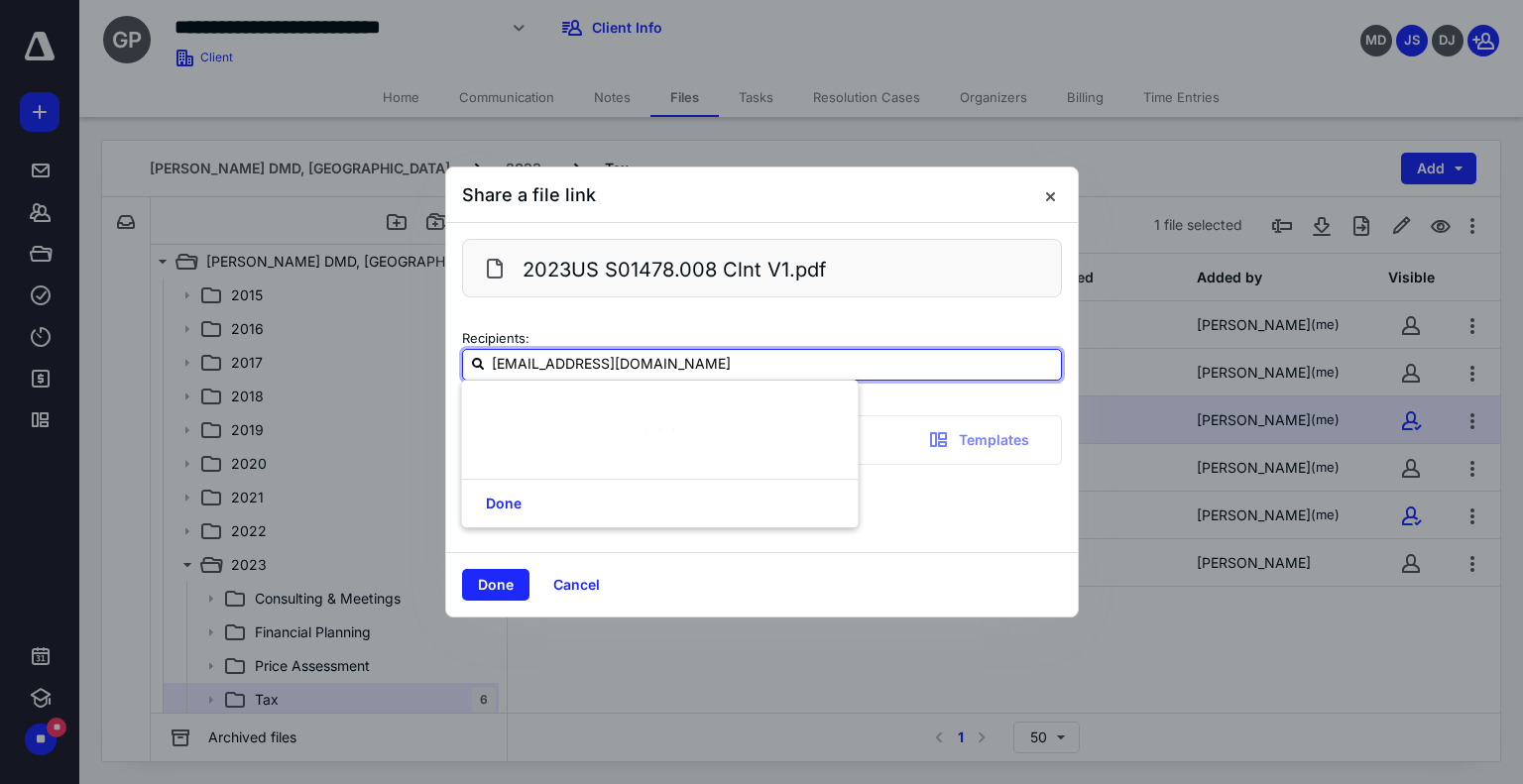 type on "jroque@mtb.com" 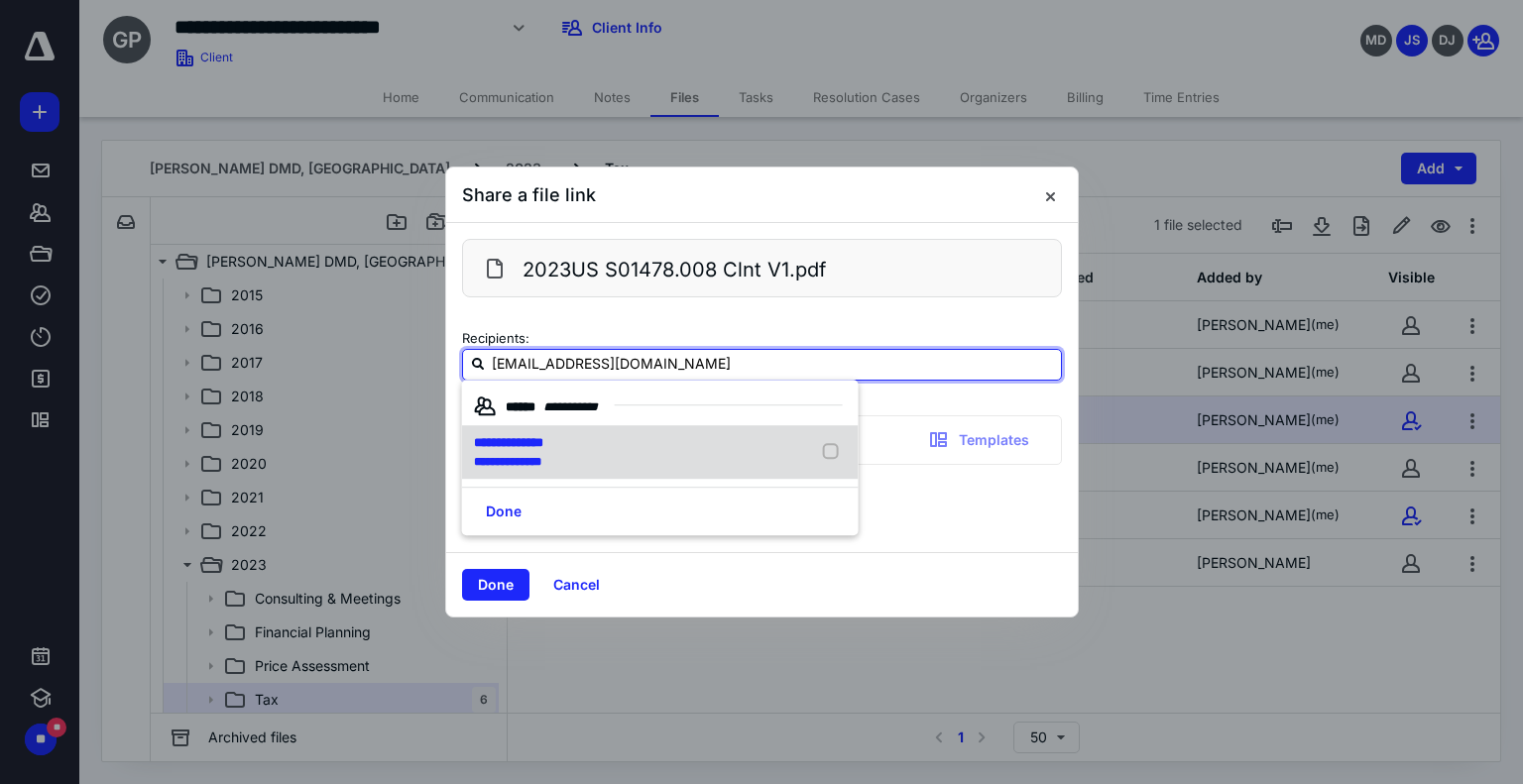 click on "**********" at bounding box center [508, 462] 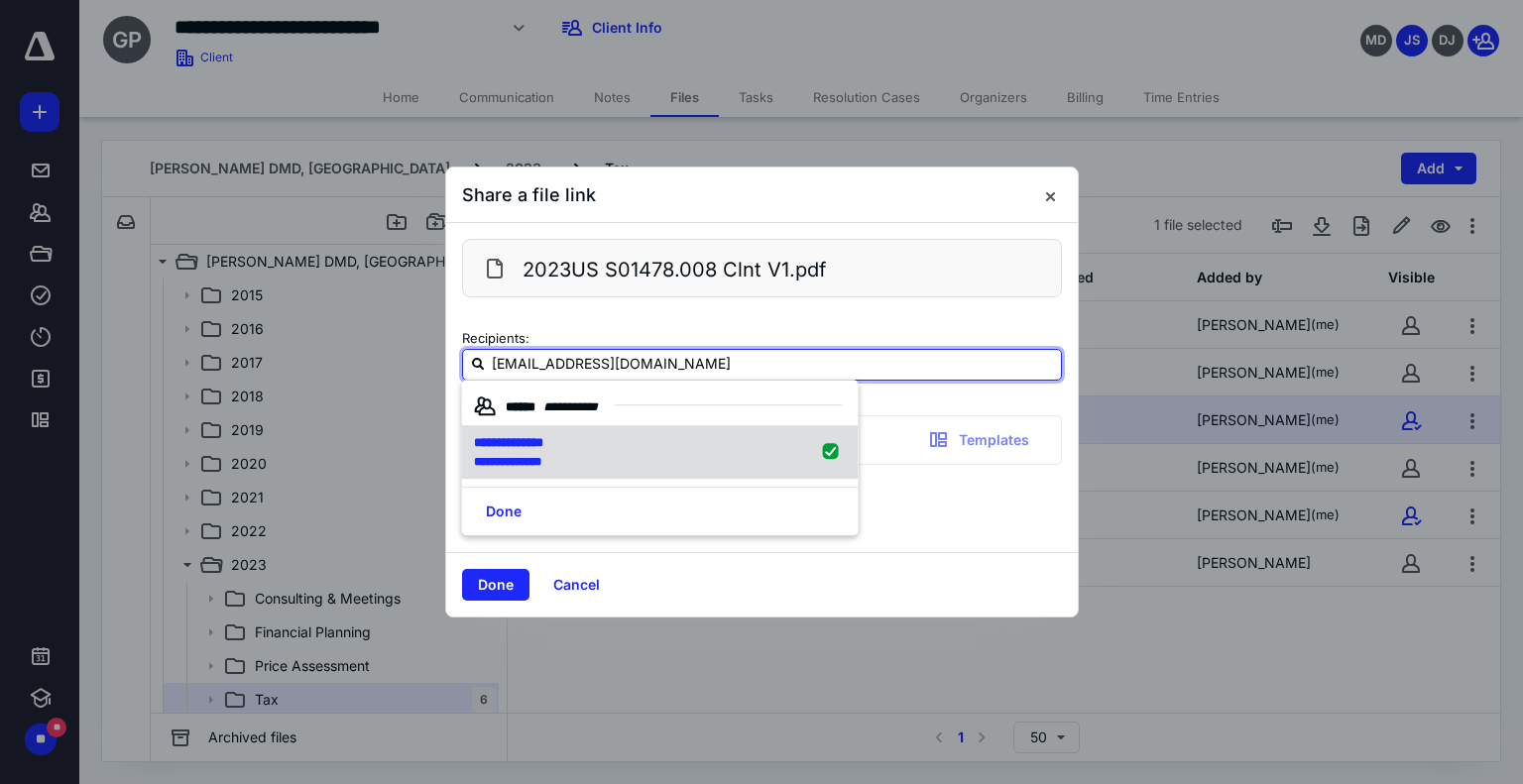 type 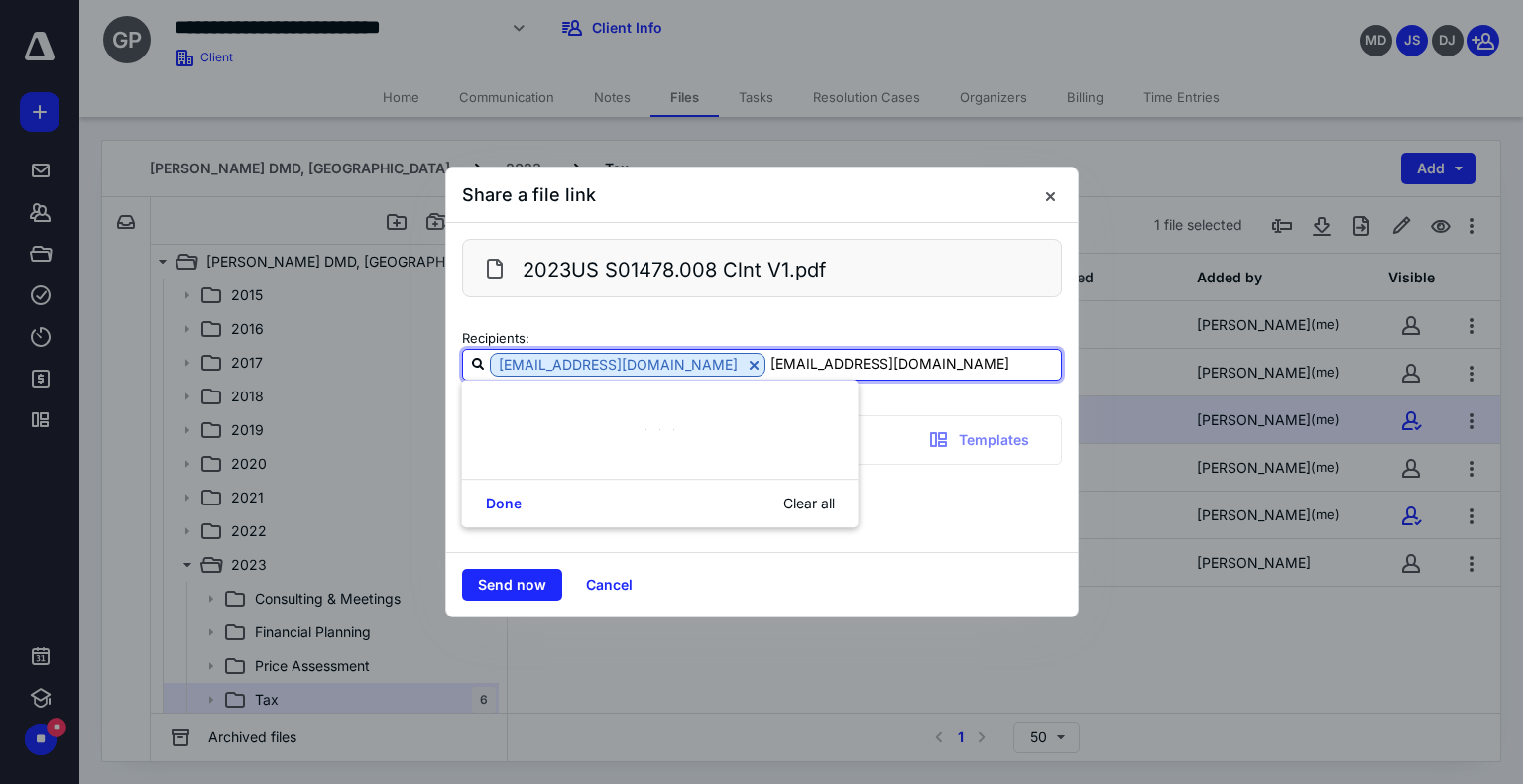 type on "psotomayor@mtb.com" 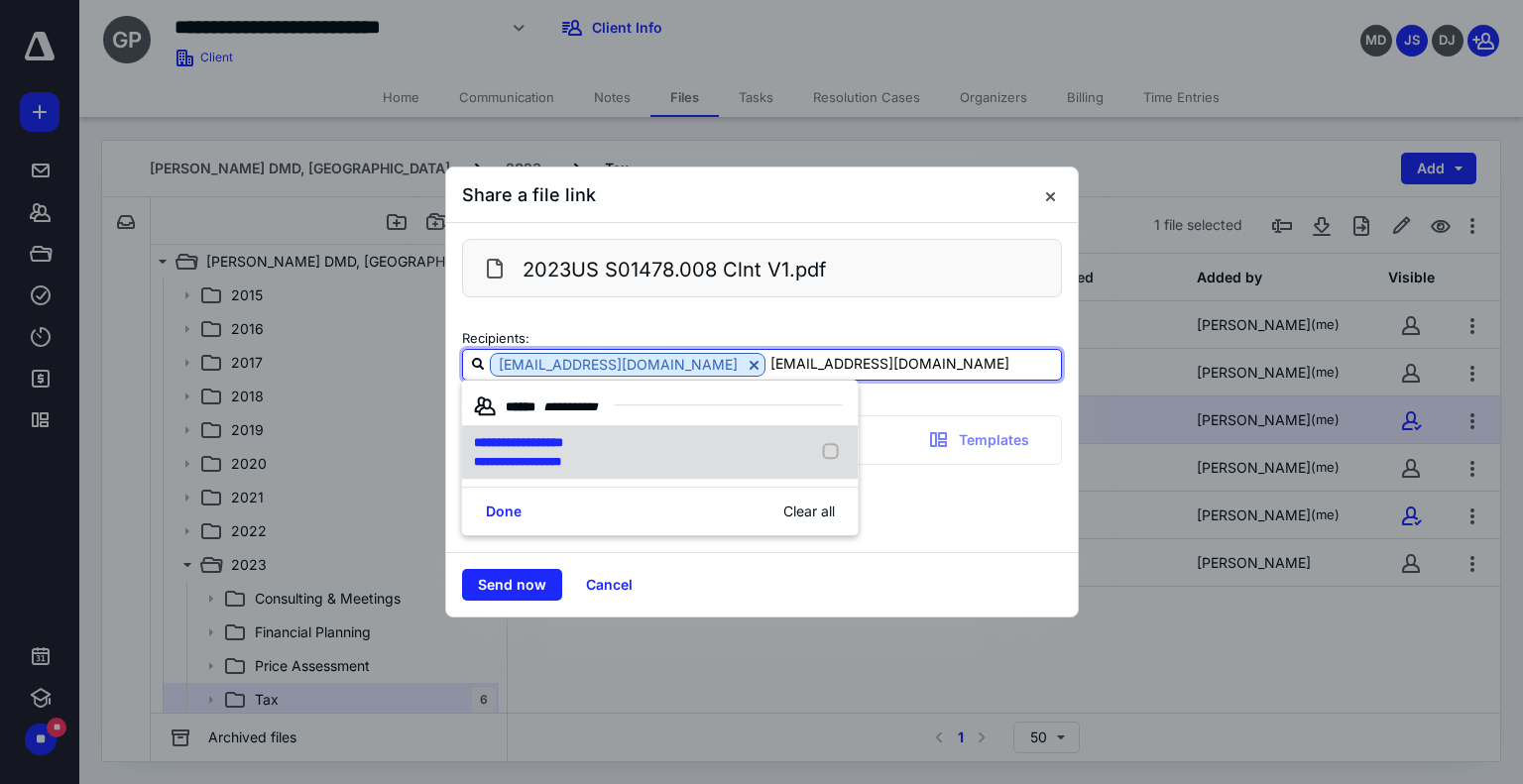 click on "**********" at bounding box center [518, 462] 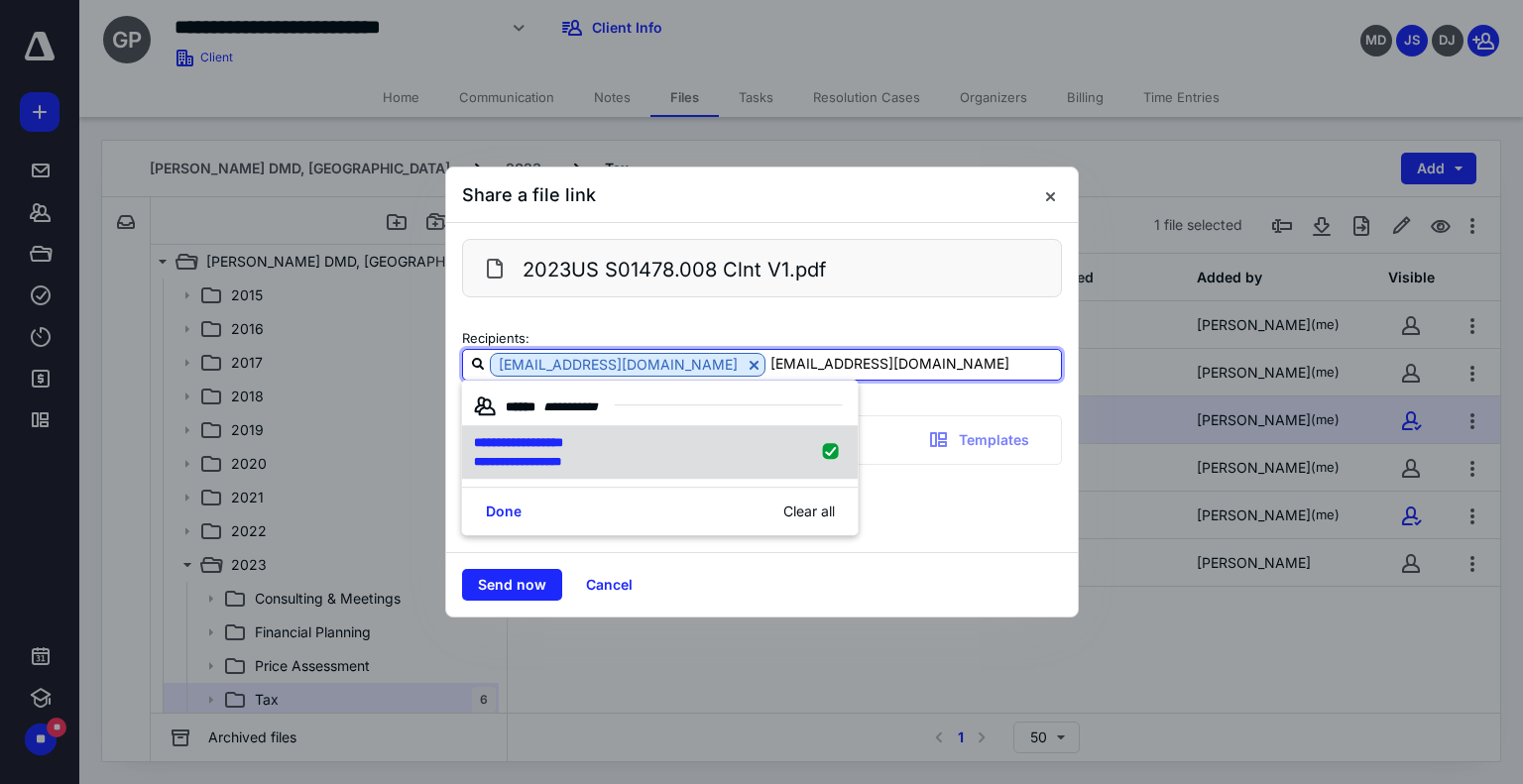 type 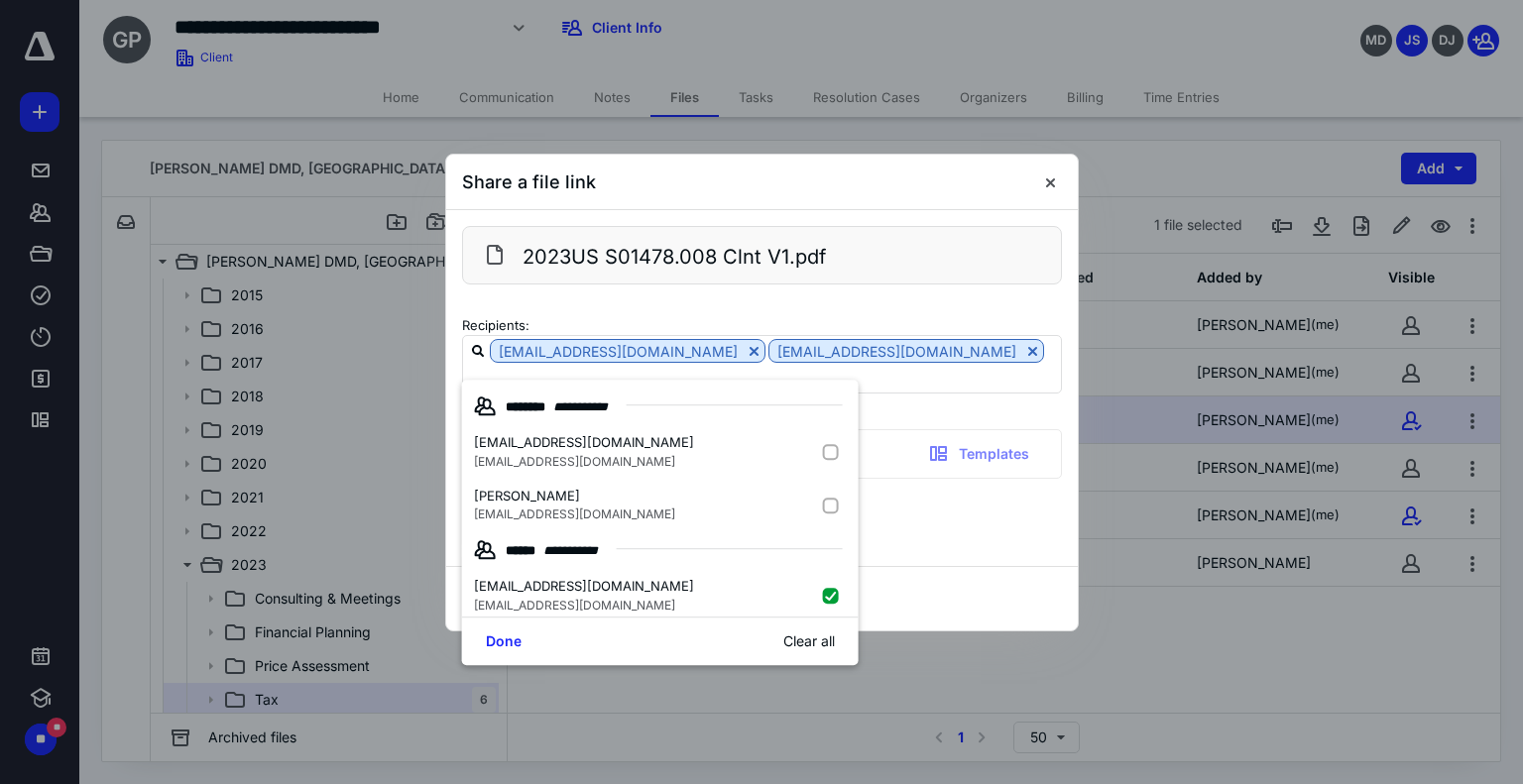 click at bounding box center (762, 542) 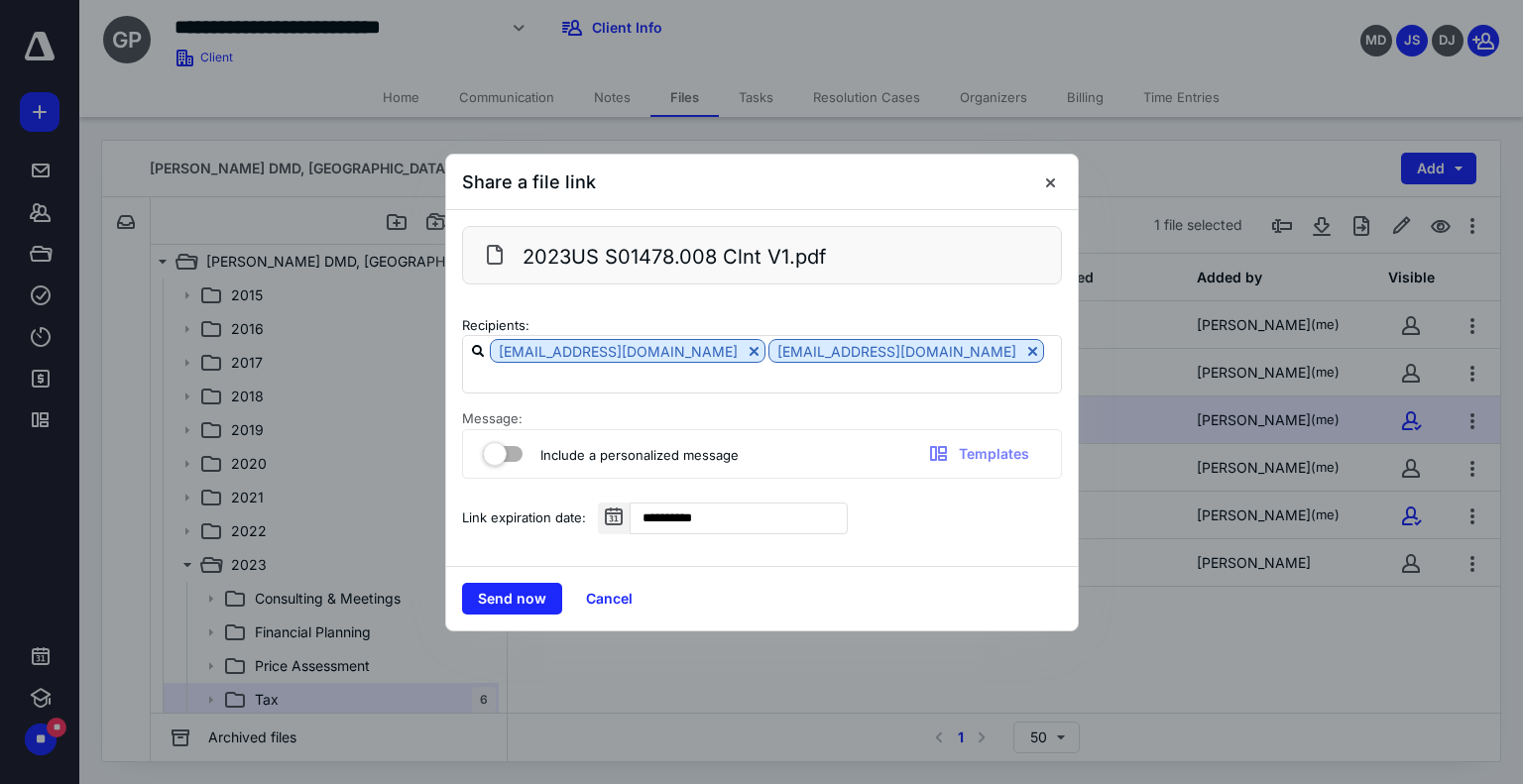 click at bounding box center [503, 450] 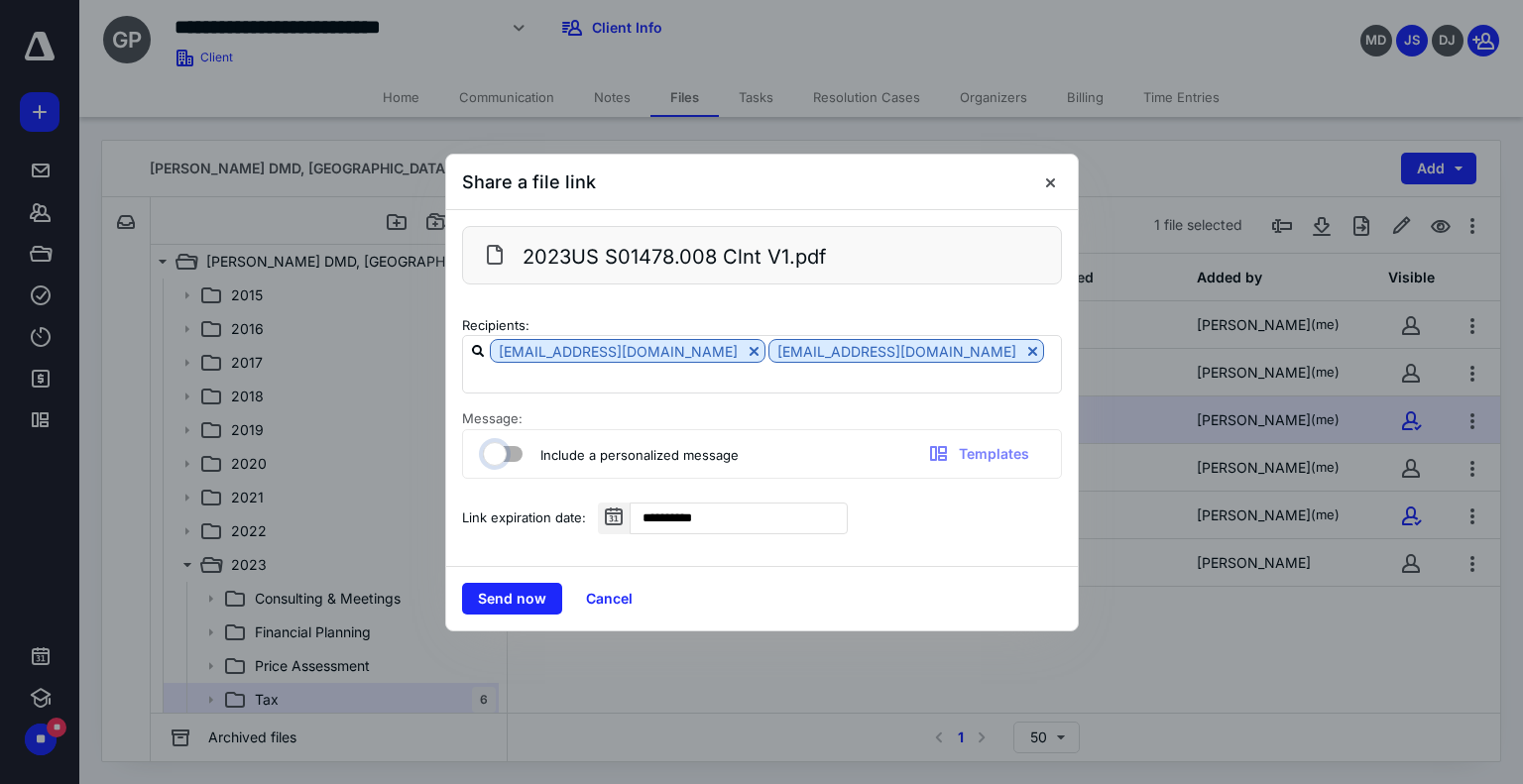 click at bounding box center [493, 451] 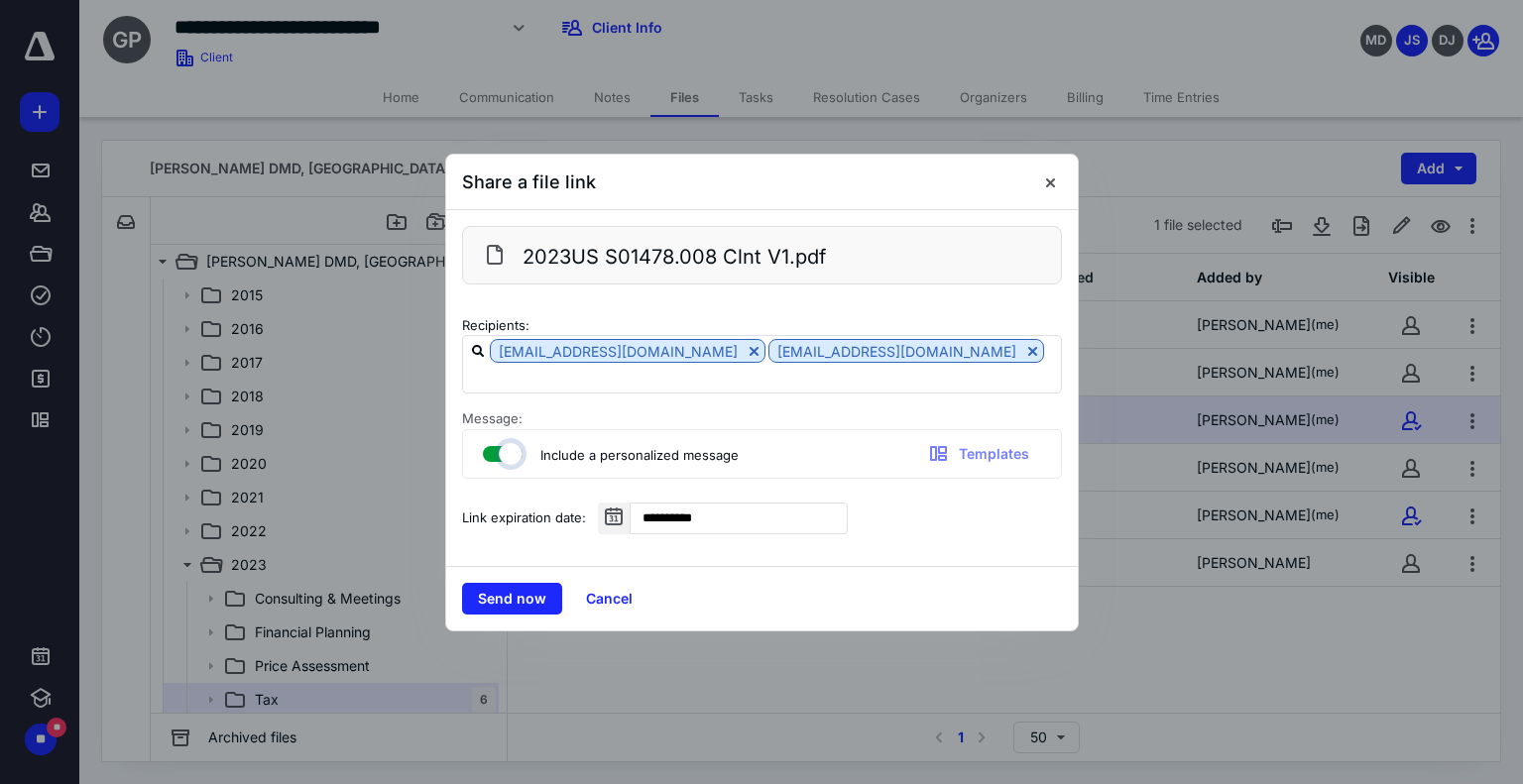 checkbox on "true" 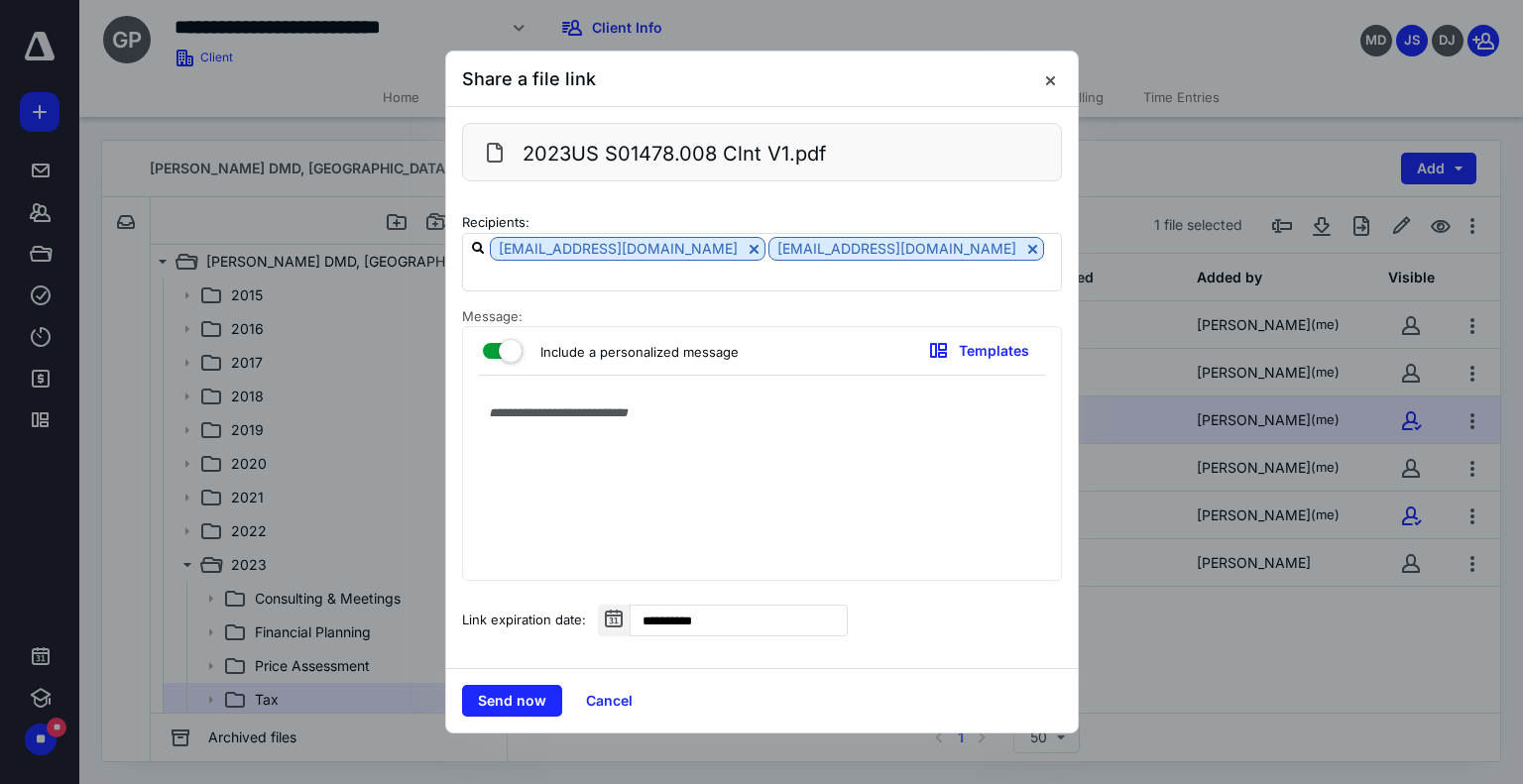click at bounding box center (762, 483) 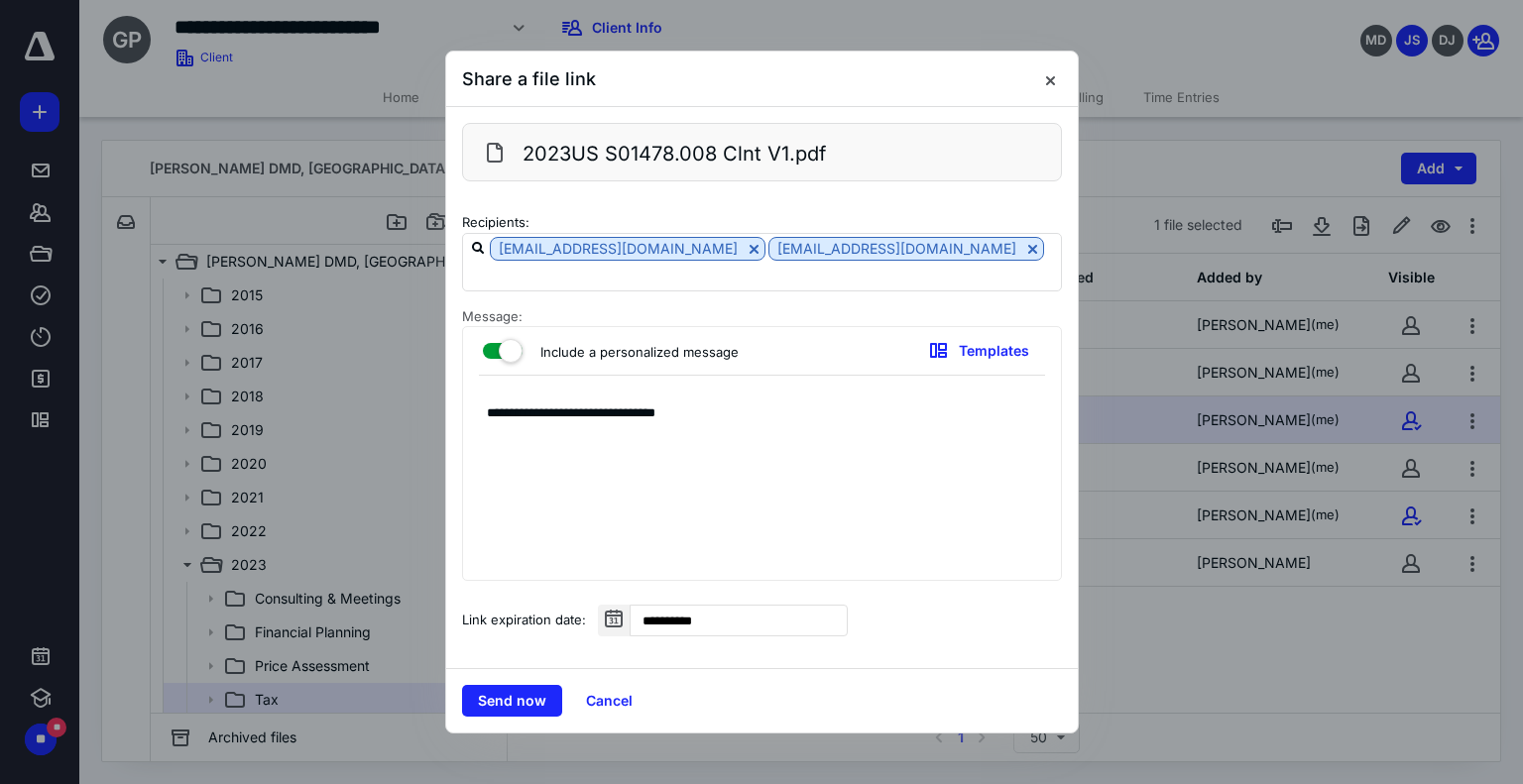 drag, startPoint x: 512, startPoint y: 432, endPoint x: 730, endPoint y: 634, distance: 297.20027 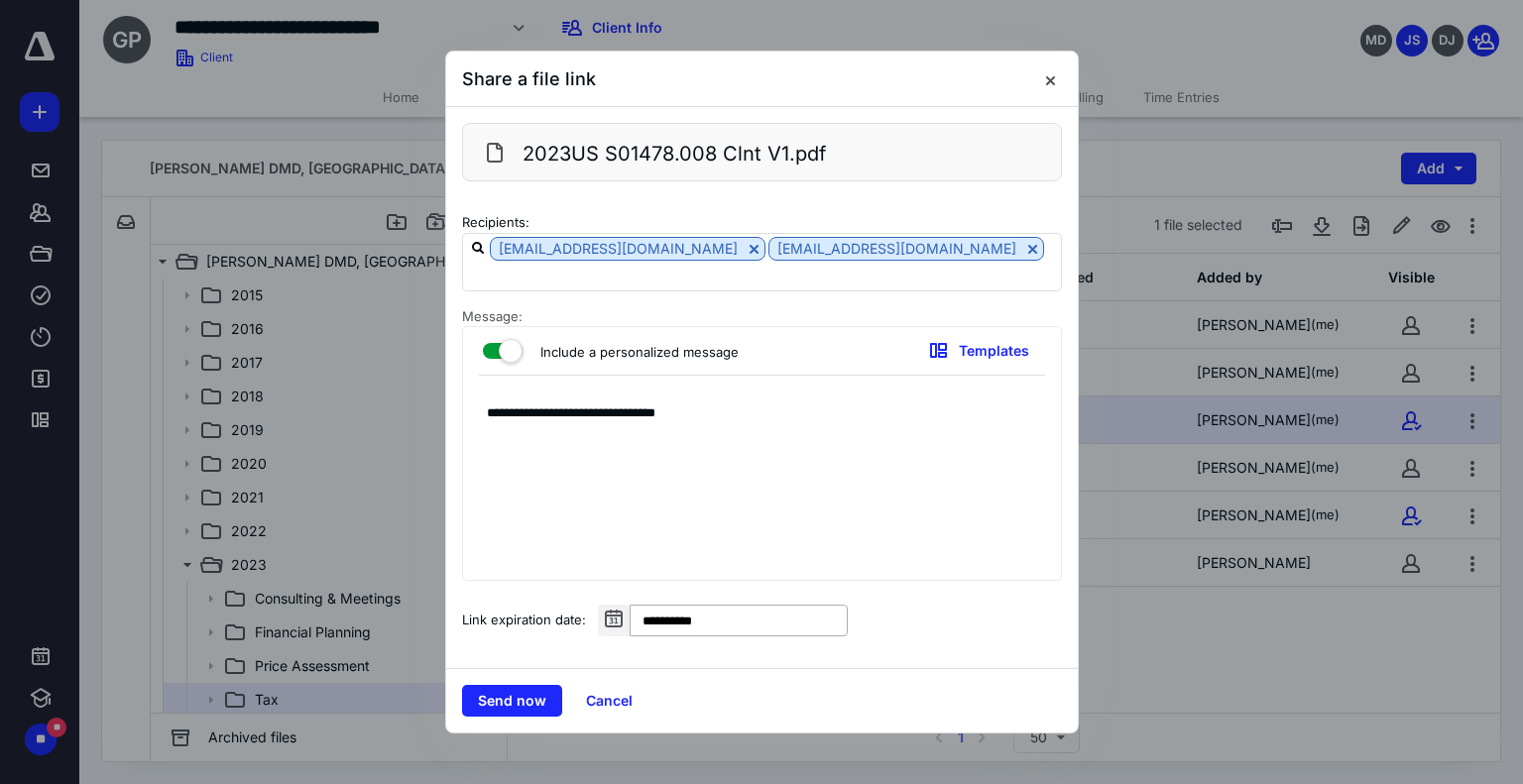 type on "**********" 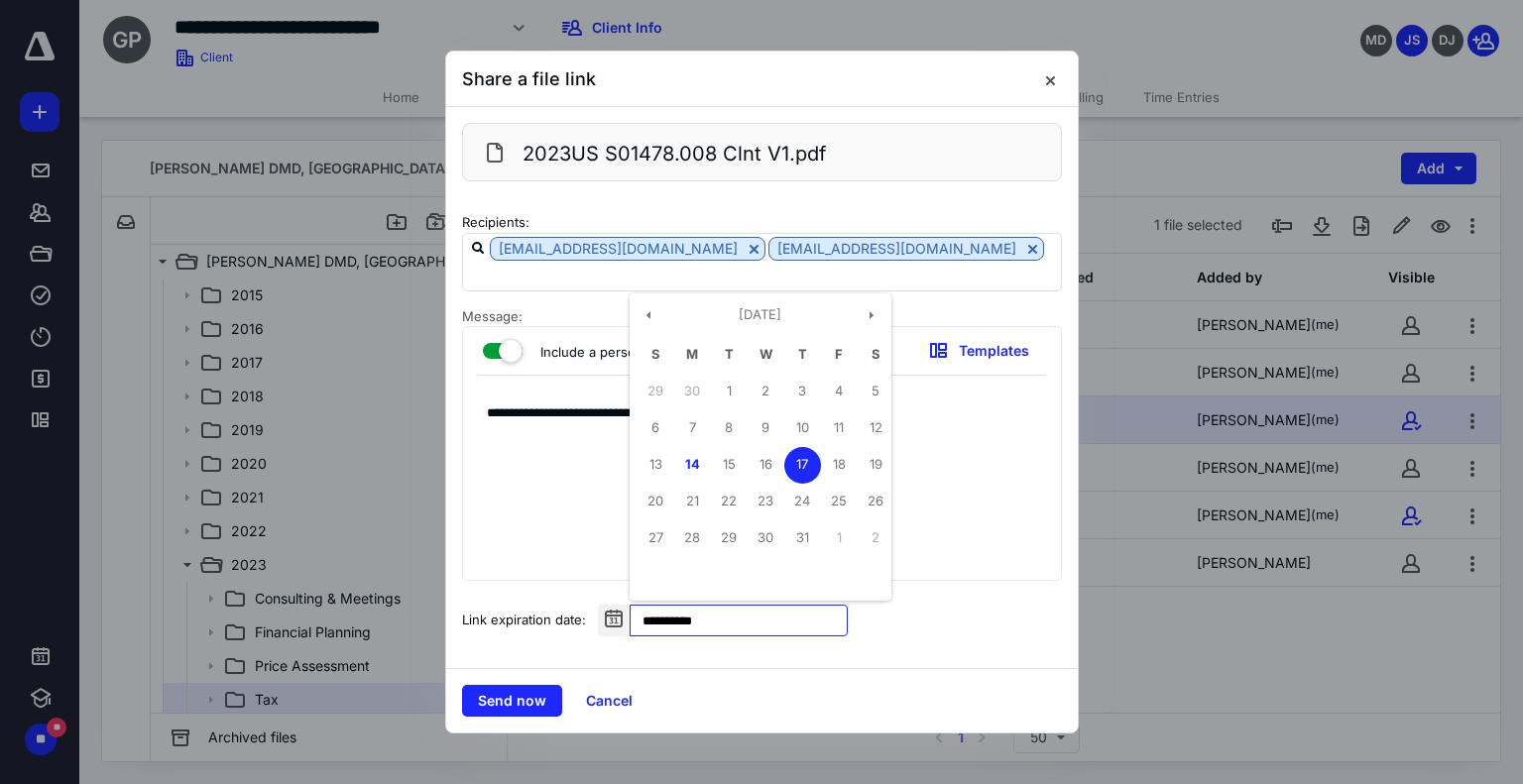 click on "**********" at bounding box center (739, 620) 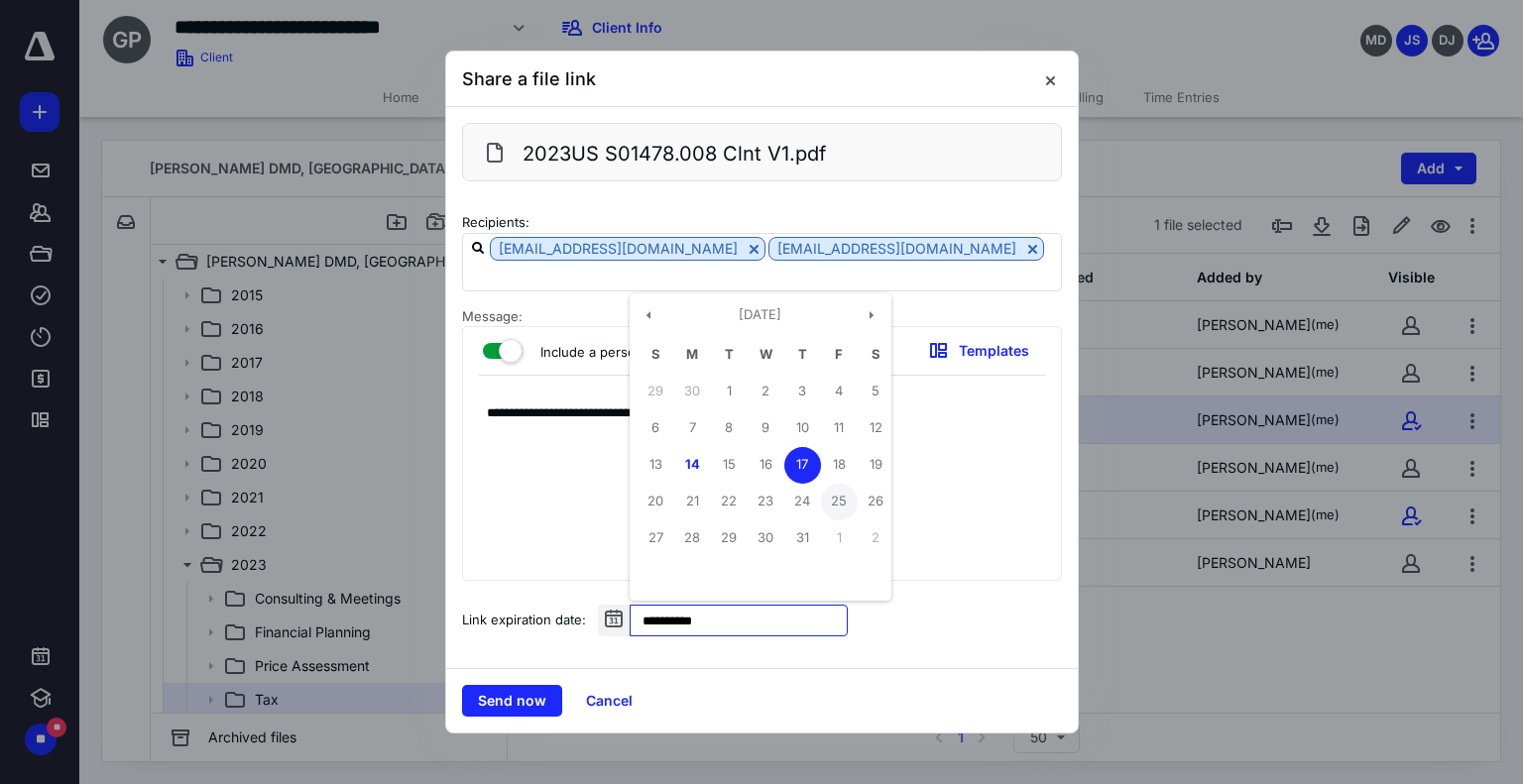 click on "25" at bounding box center (839, 502) 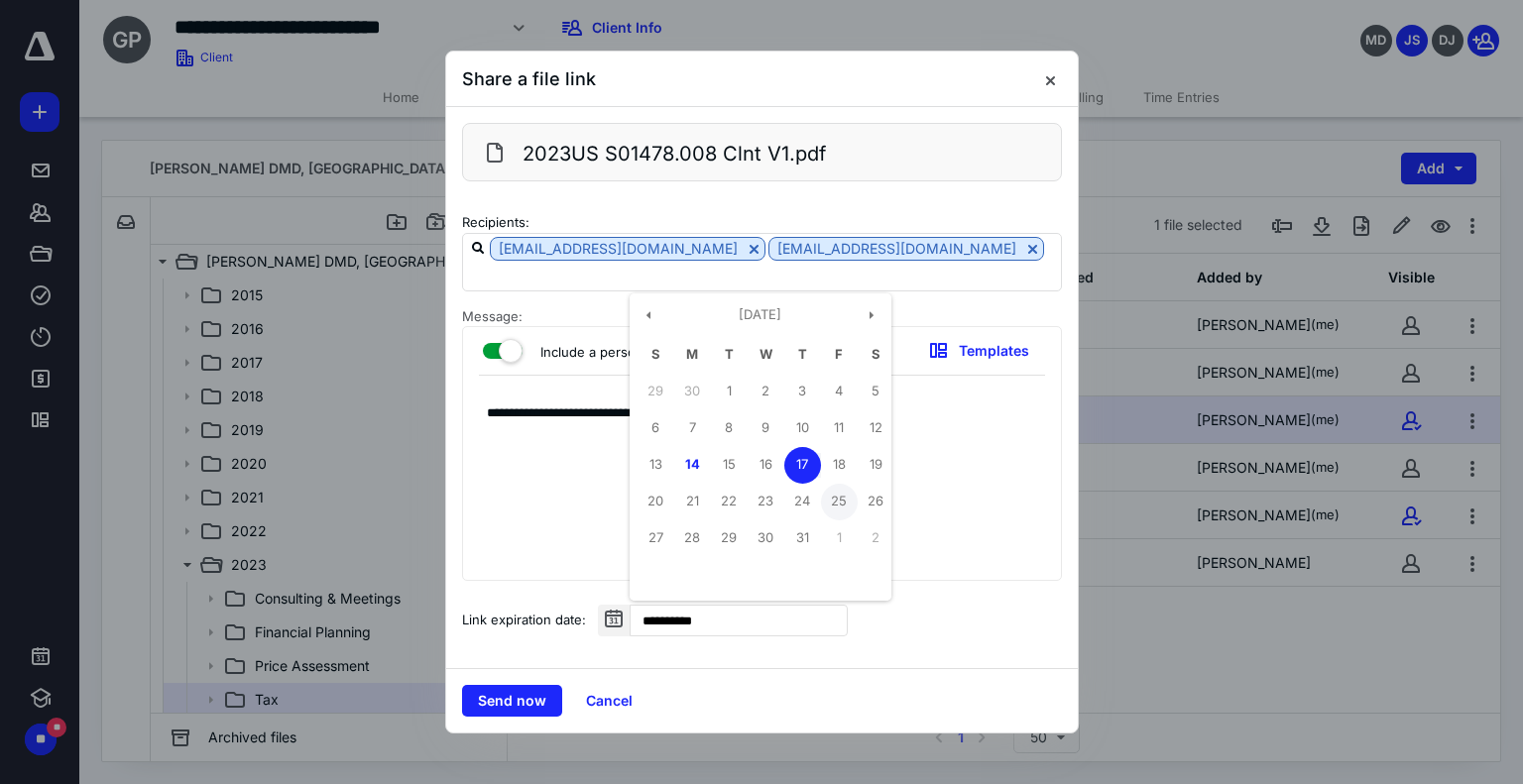 type on "**********" 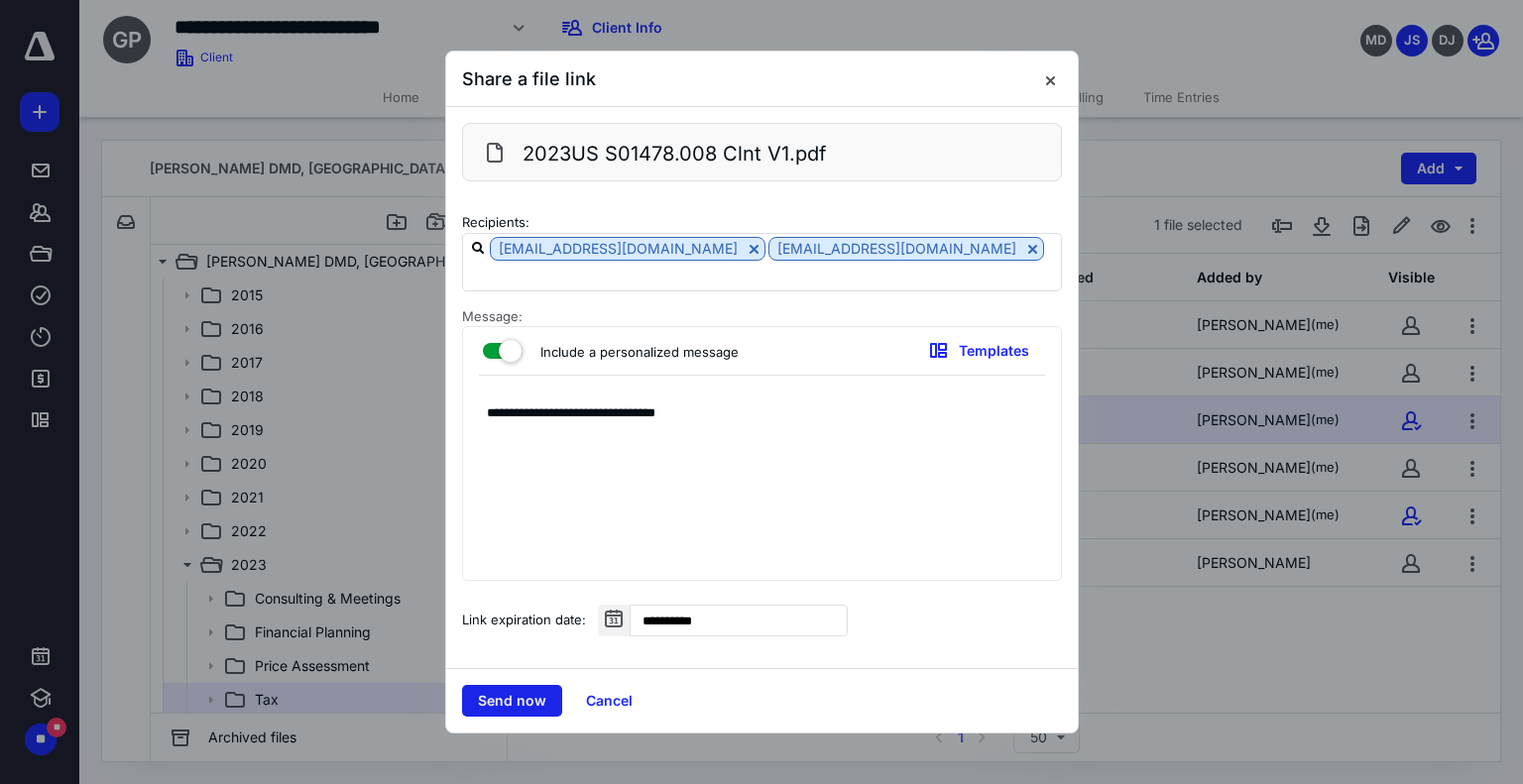 click on "Send now" at bounding box center (512, 701) 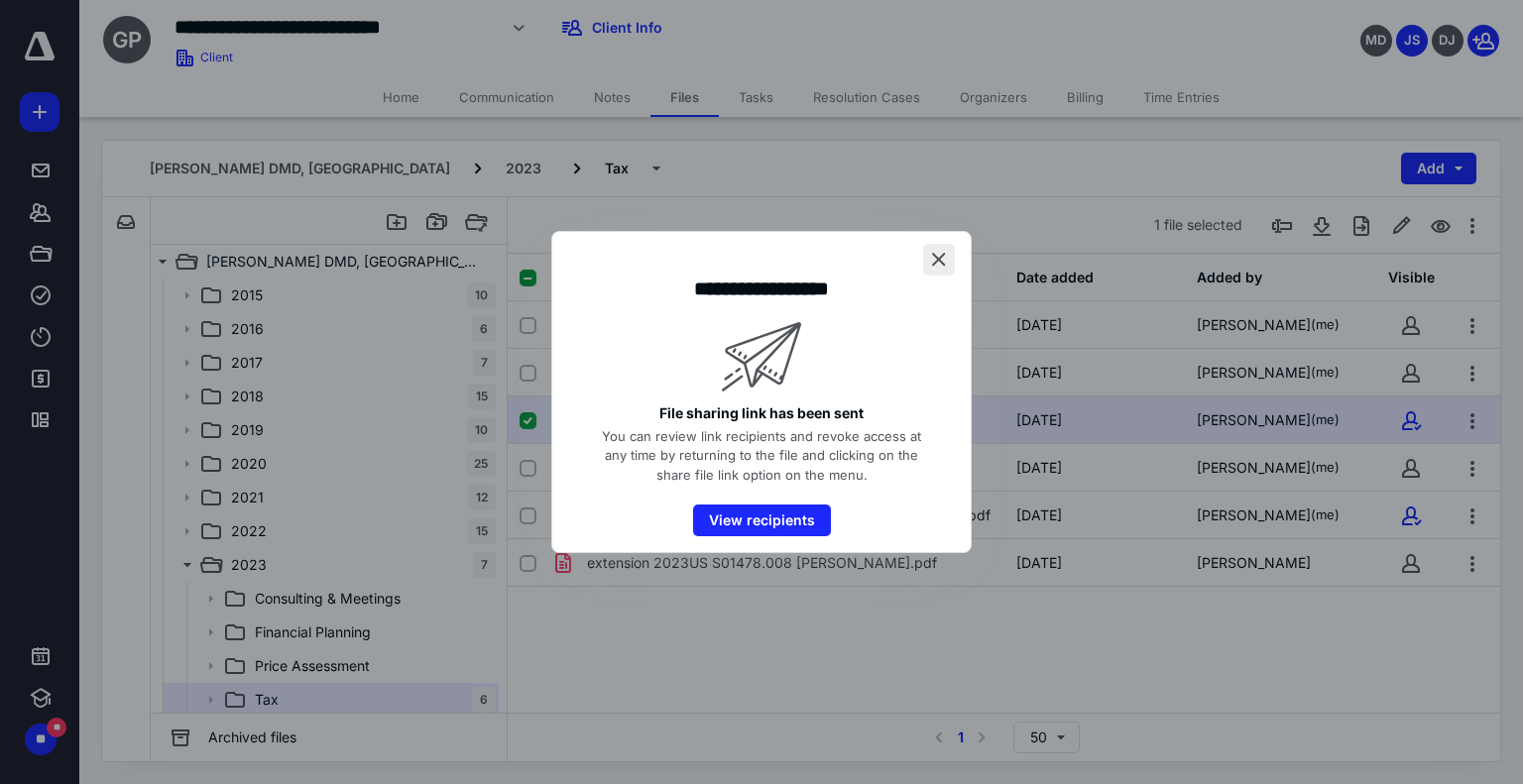 click at bounding box center (939, 260) 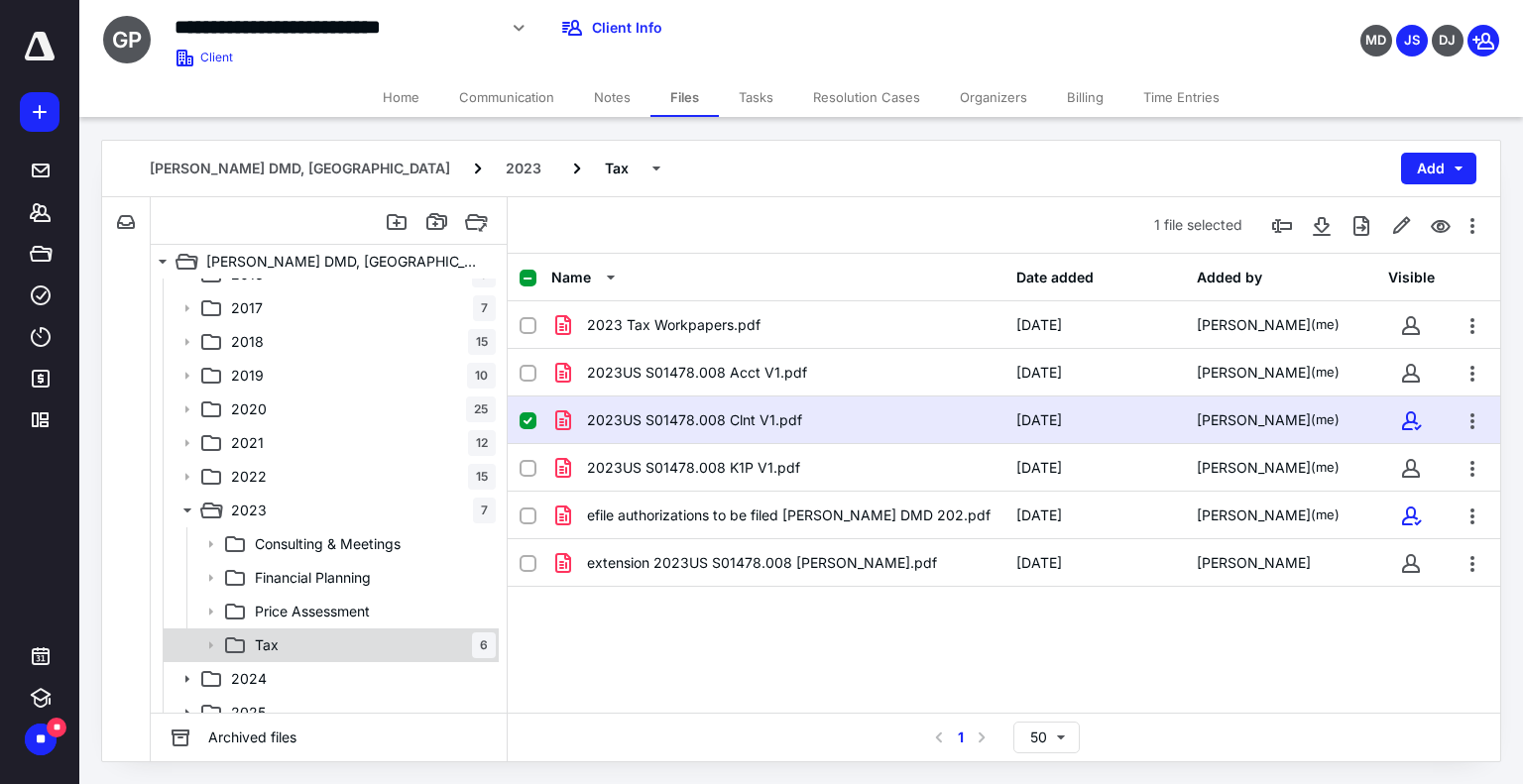 scroll, scrollTop: 103, scrollLeft: 0, axis: vertical 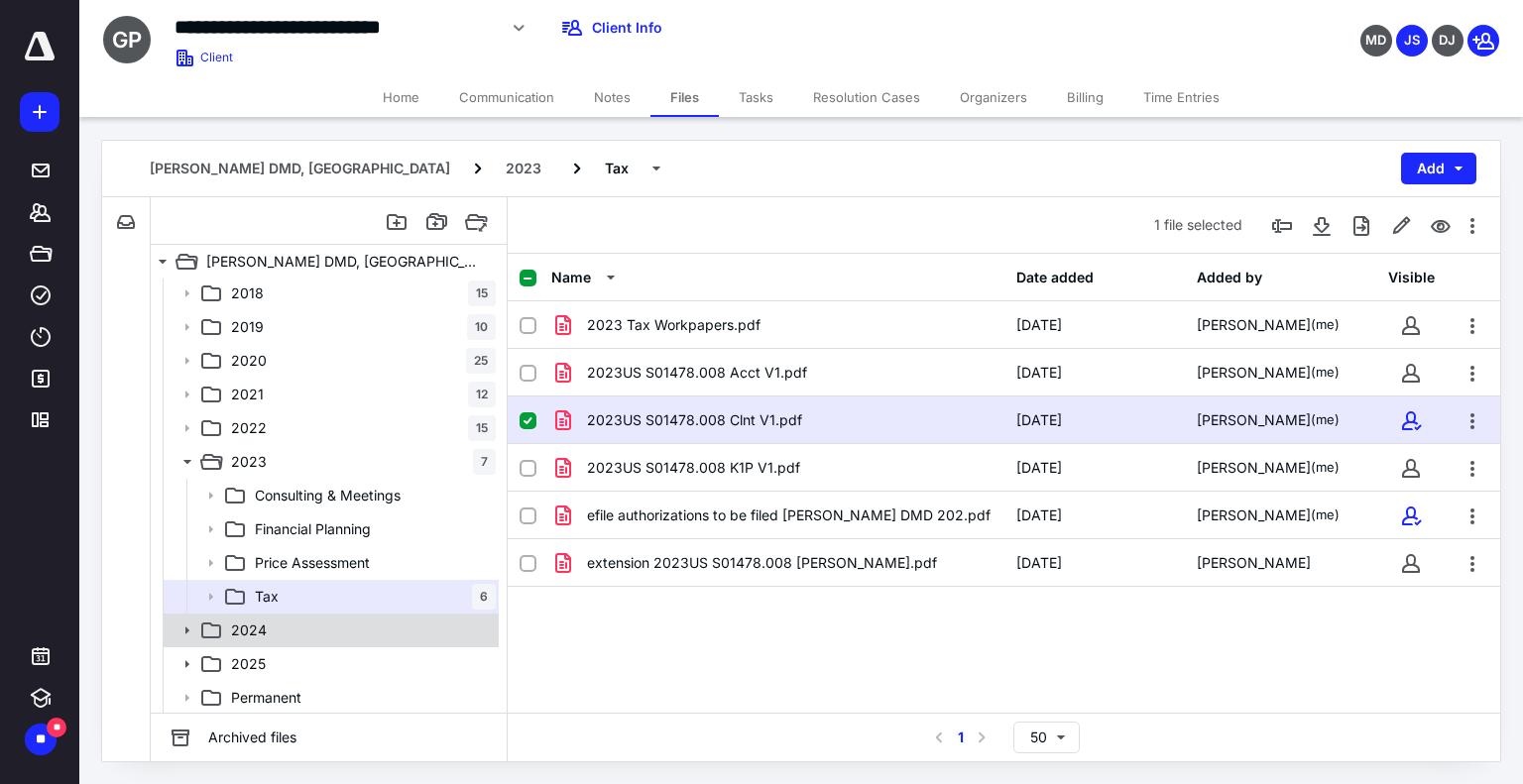 click 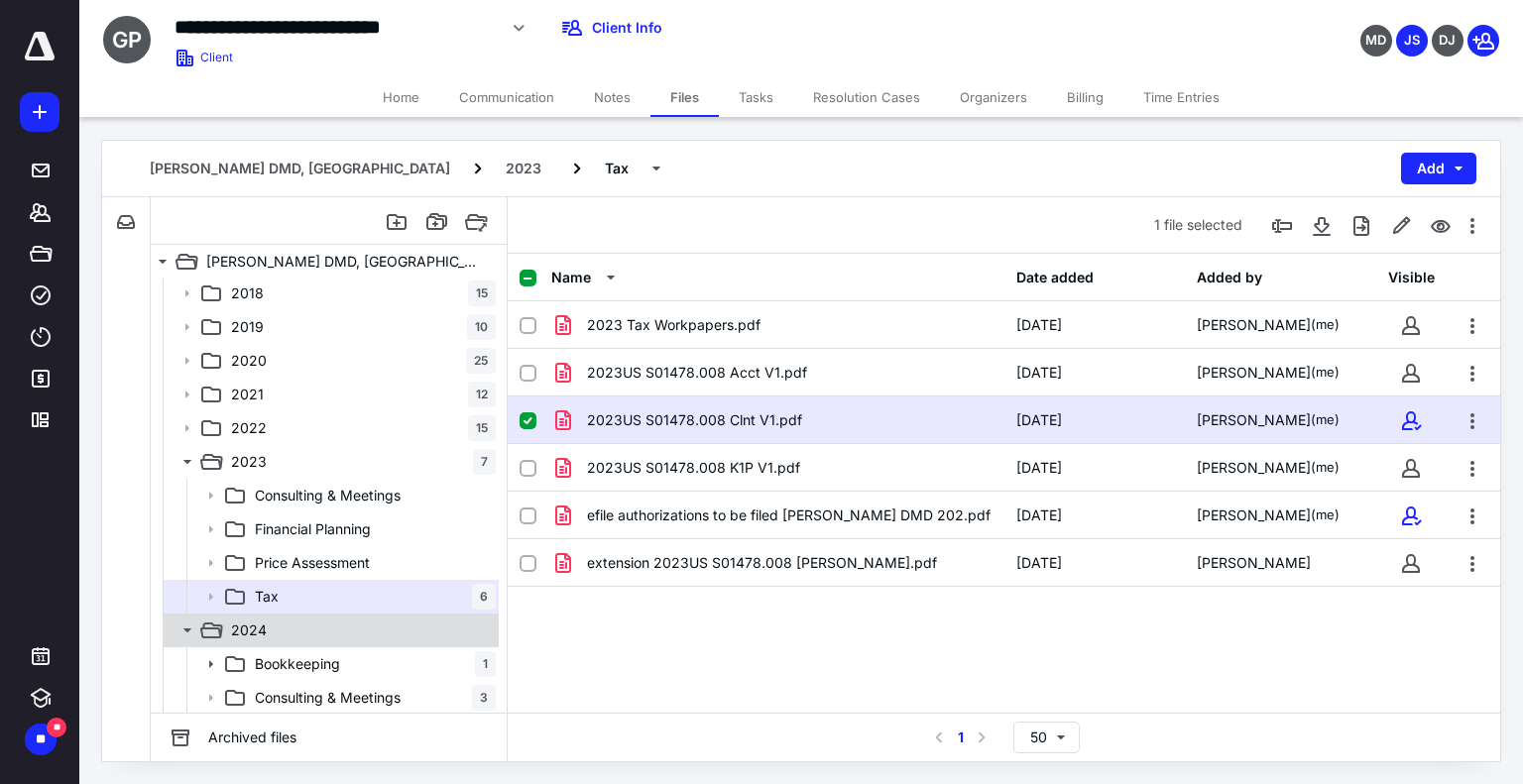 click 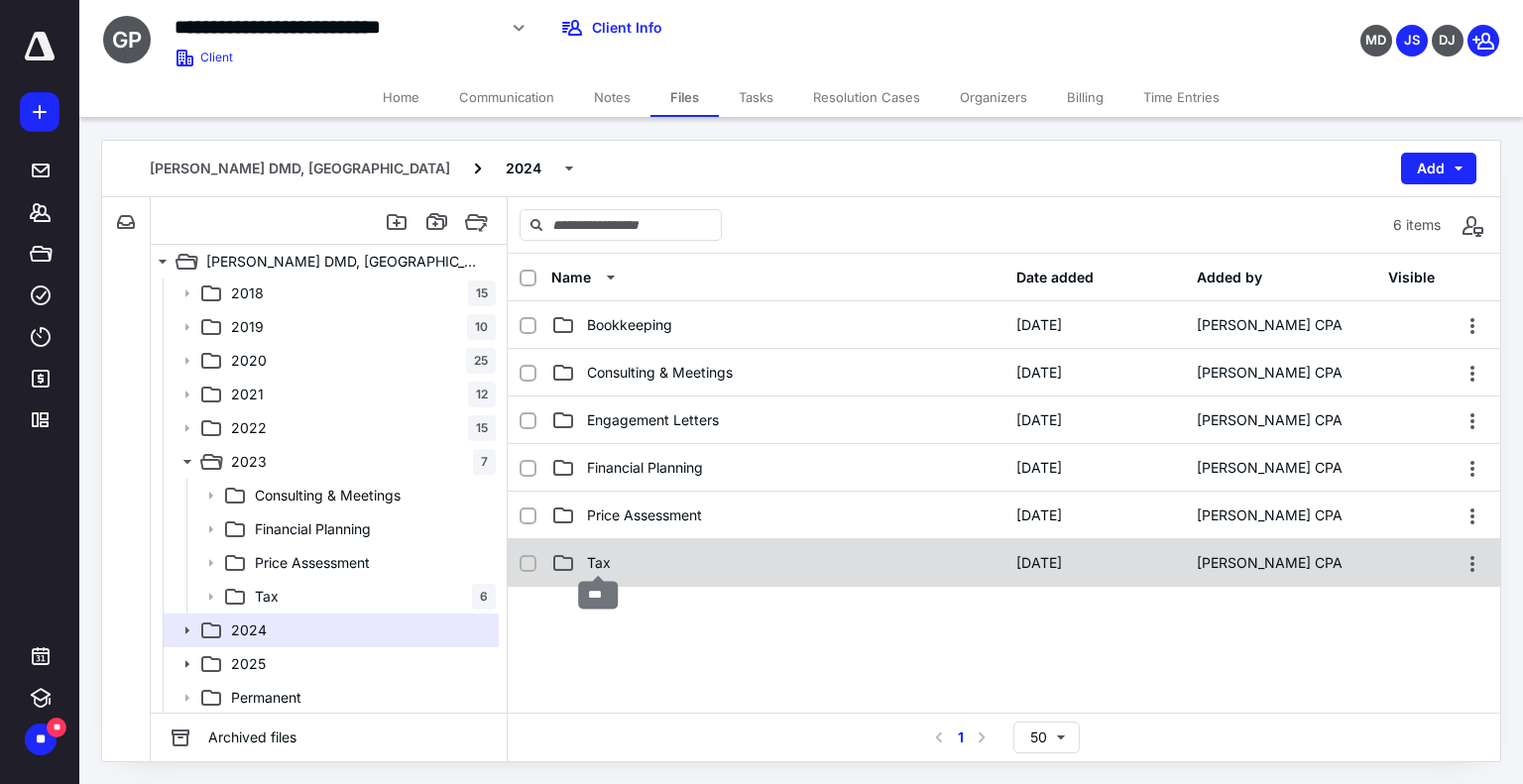 click on "Tax" at bounding box center [599, 563] 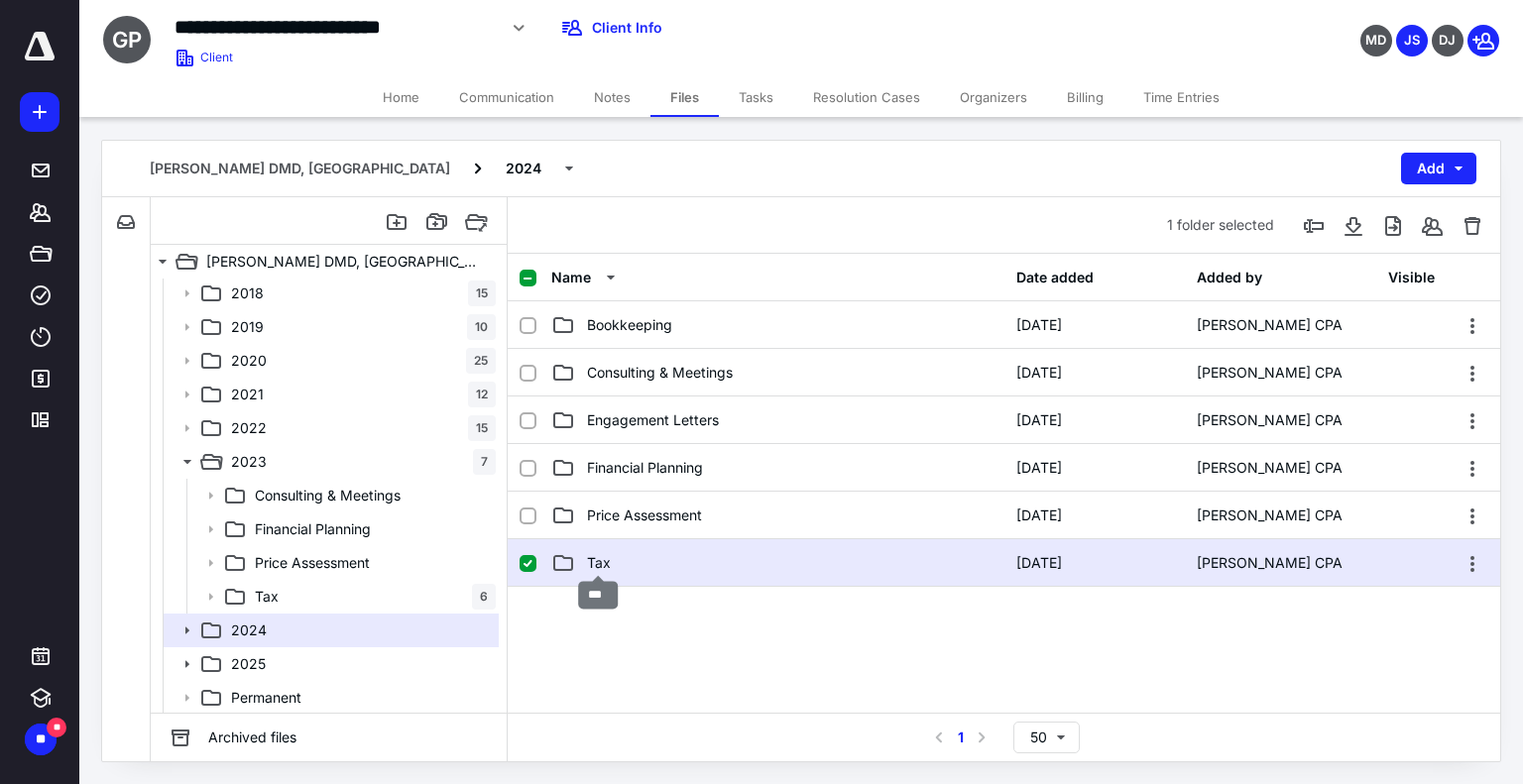 click on "Tax" at bounding box center (599, 563) 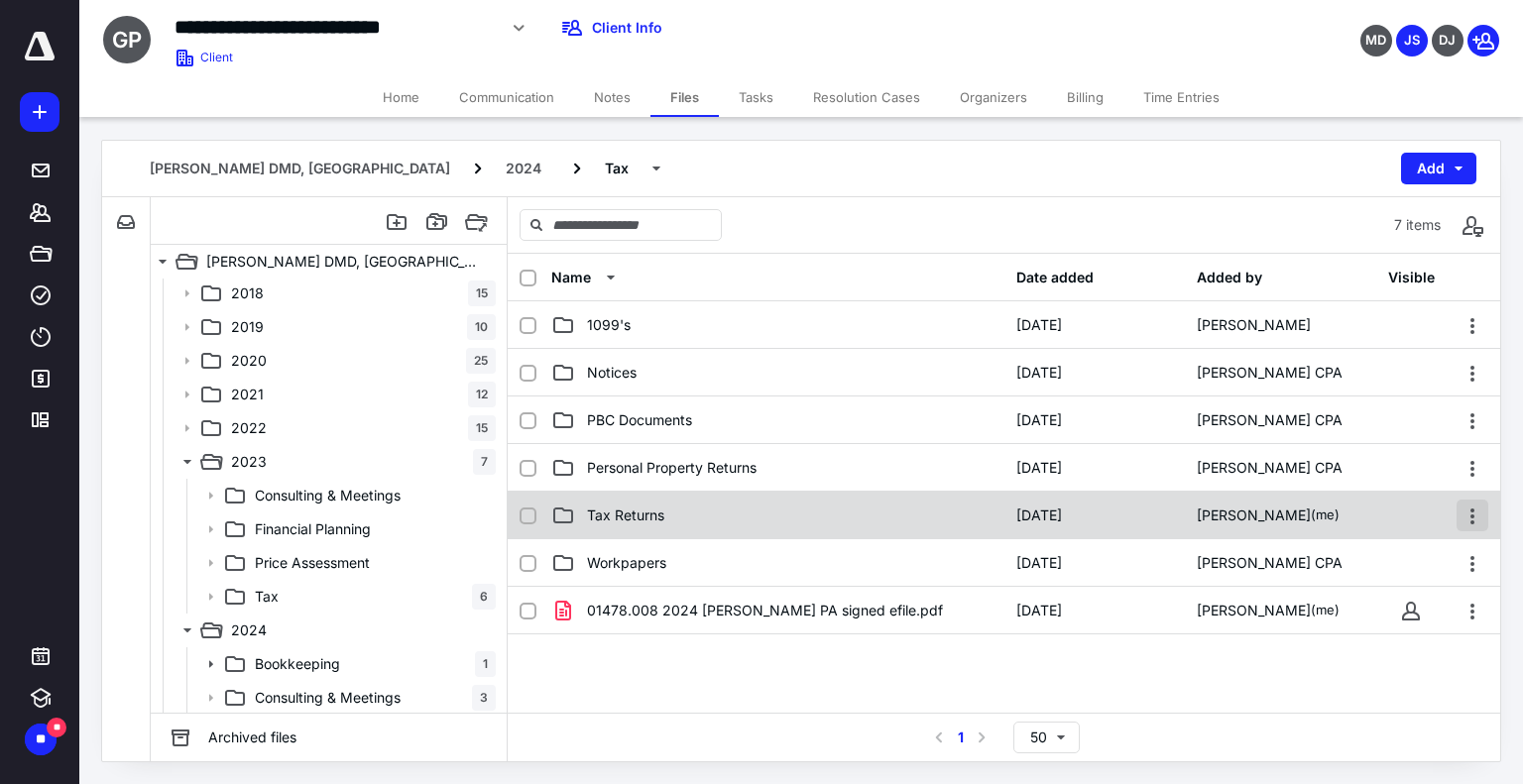 click at bounding box center [1472, 515] 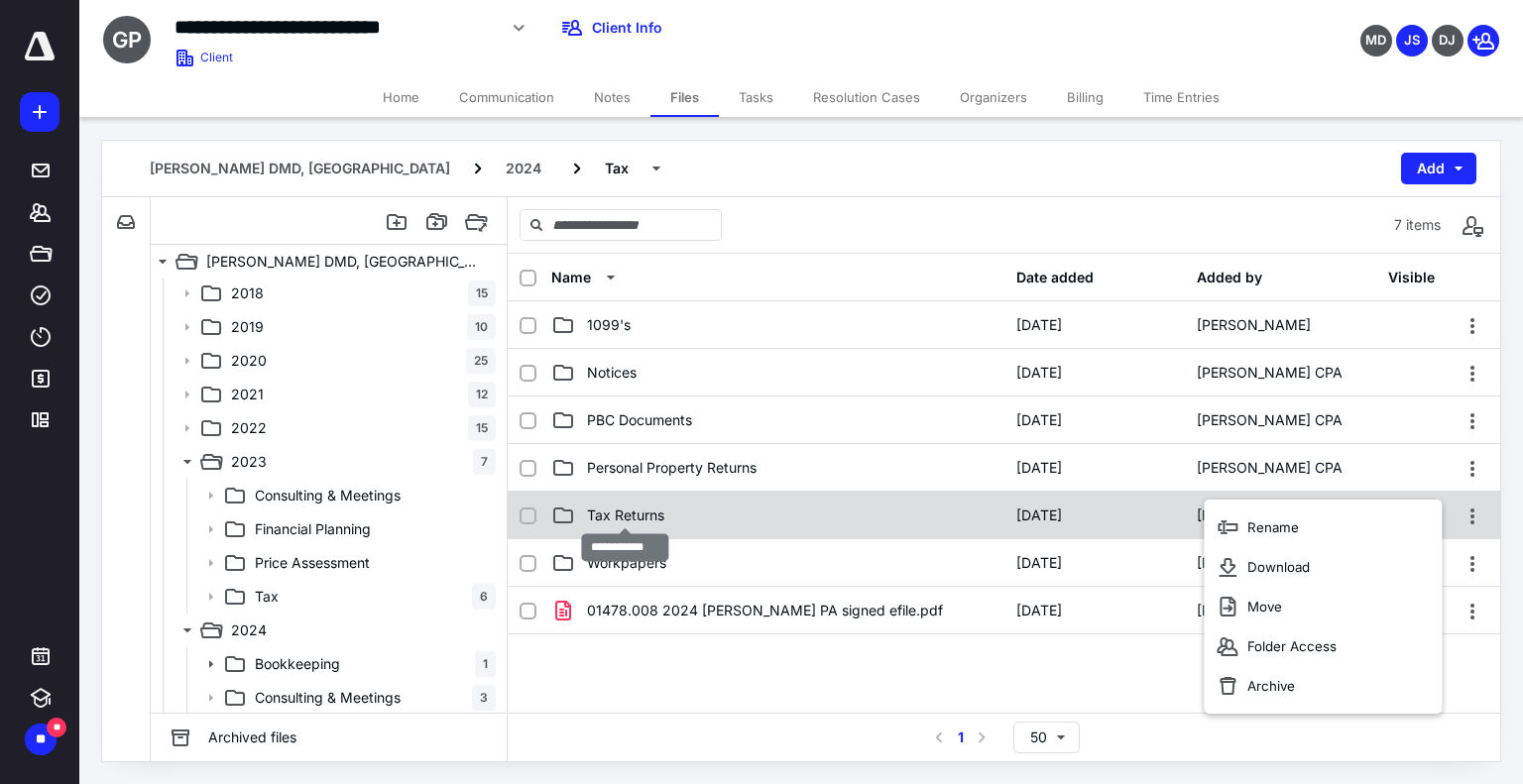 click on "Tax Returns" at bounding box center [626, 515] 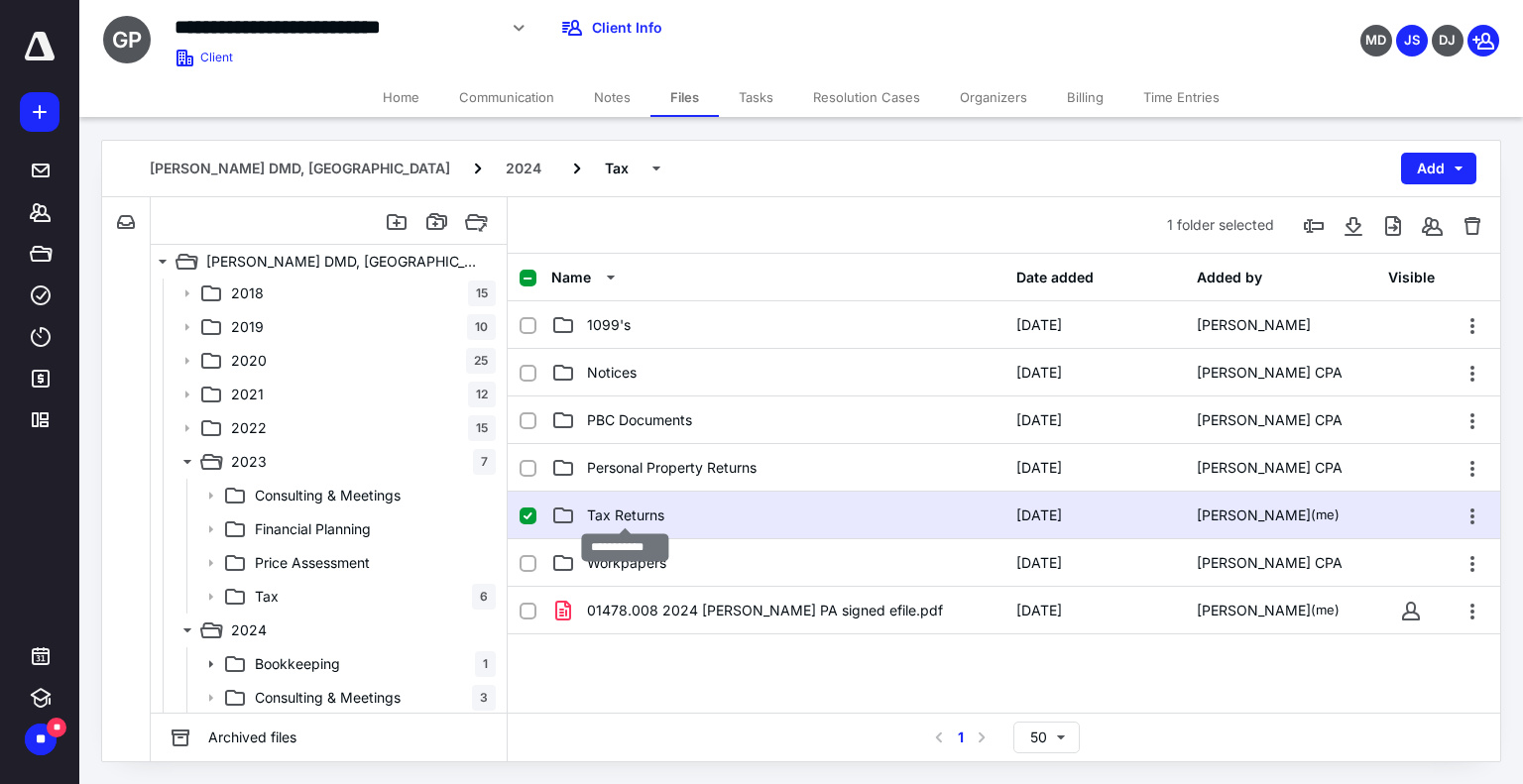 click on "Tax Returns" at bounding box center [626, 515] 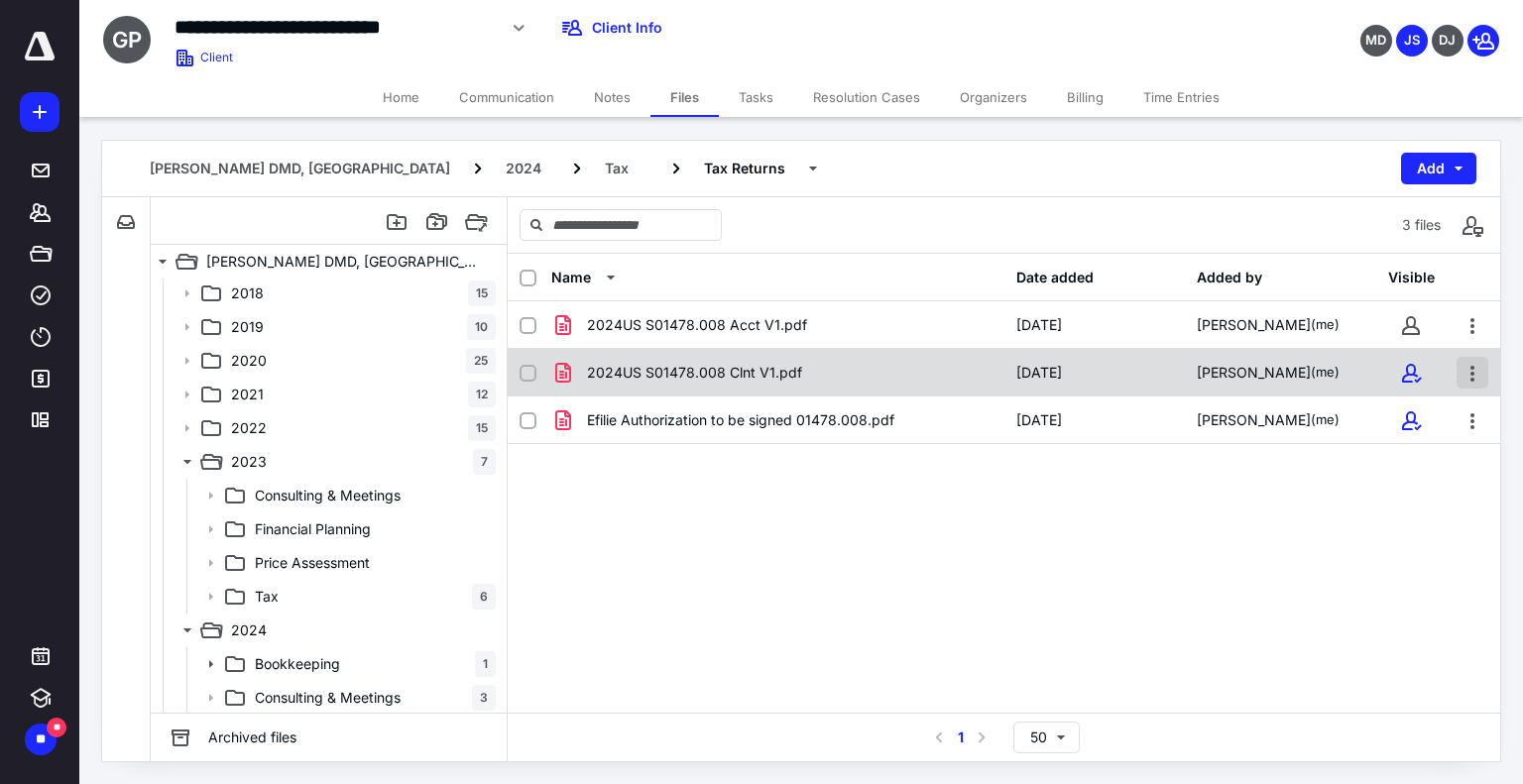click at bounding box center [1472, 373] 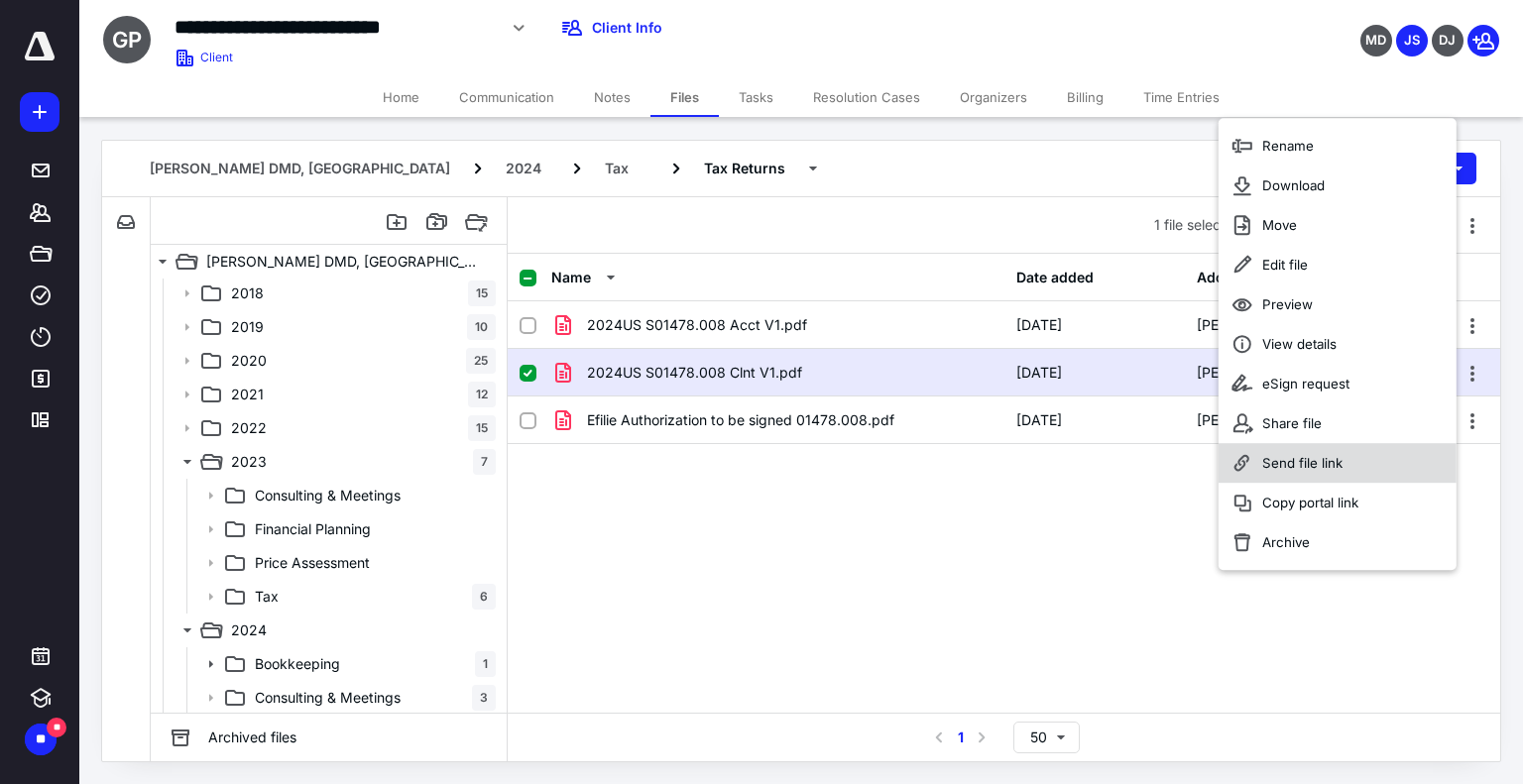 click on "Send file link" at bounding box center [1338, 463] 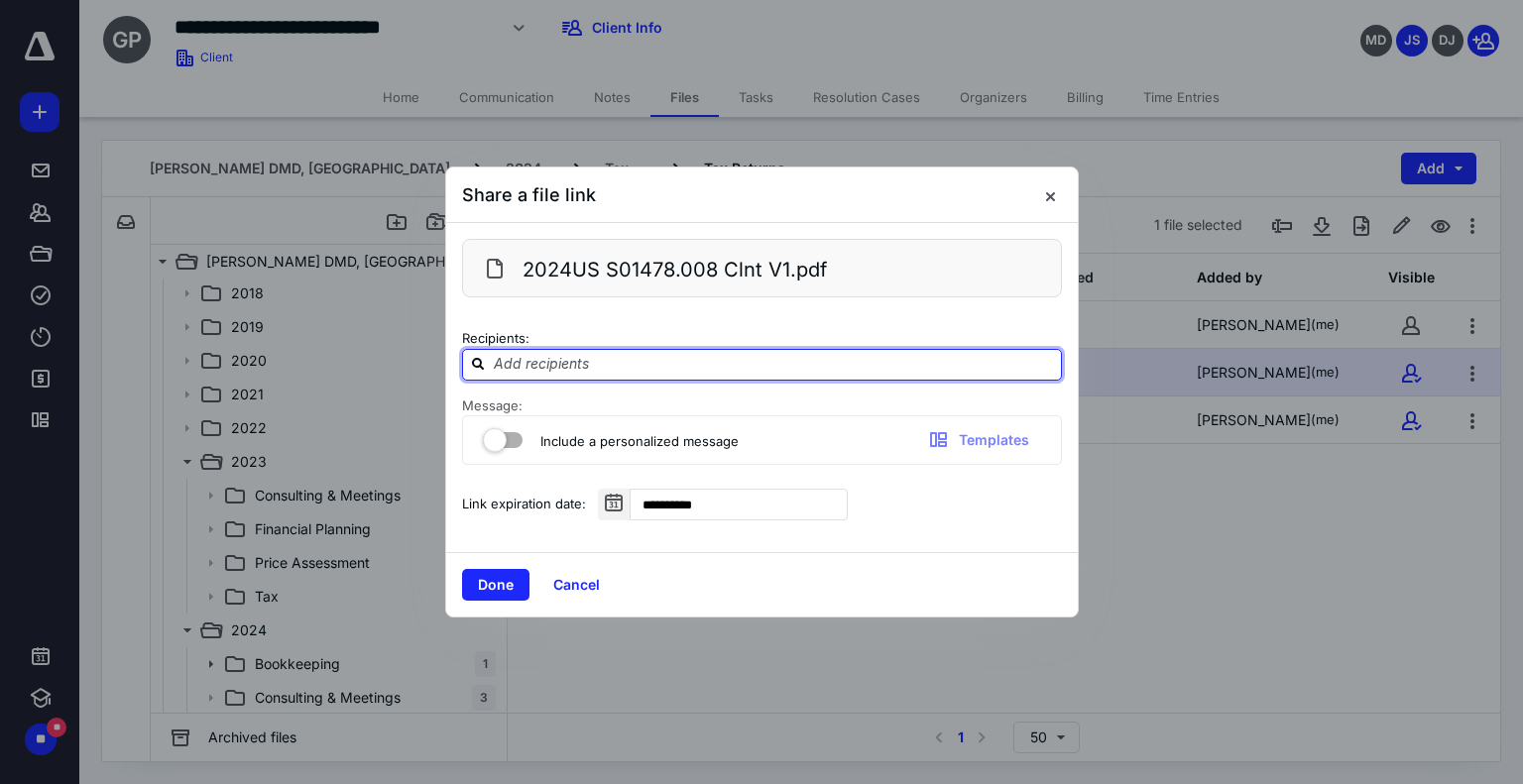 click at bounding box center [773, 364] 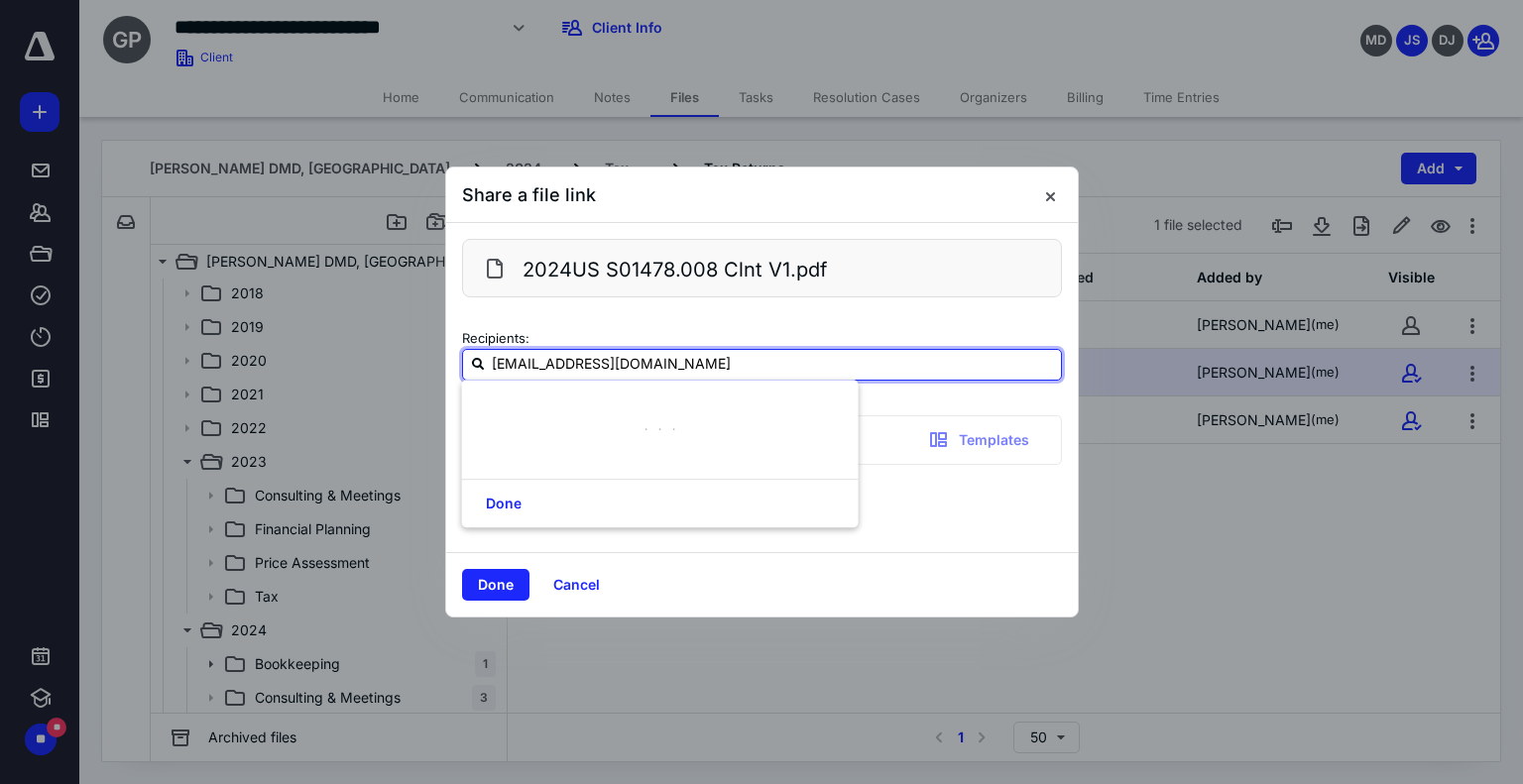 type on "jroque@mtb.com" 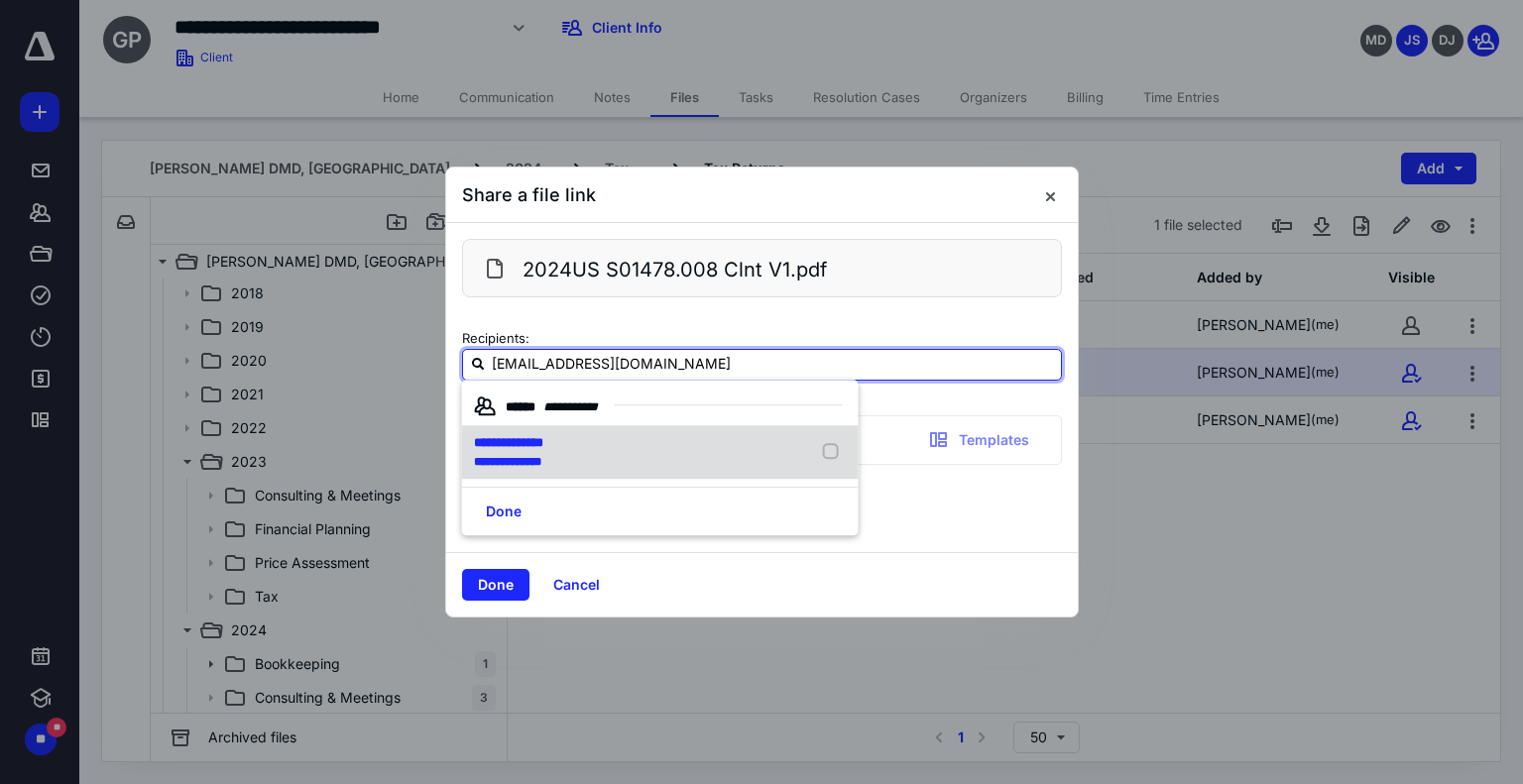 click on "**********" at bounding box center (513, 452) 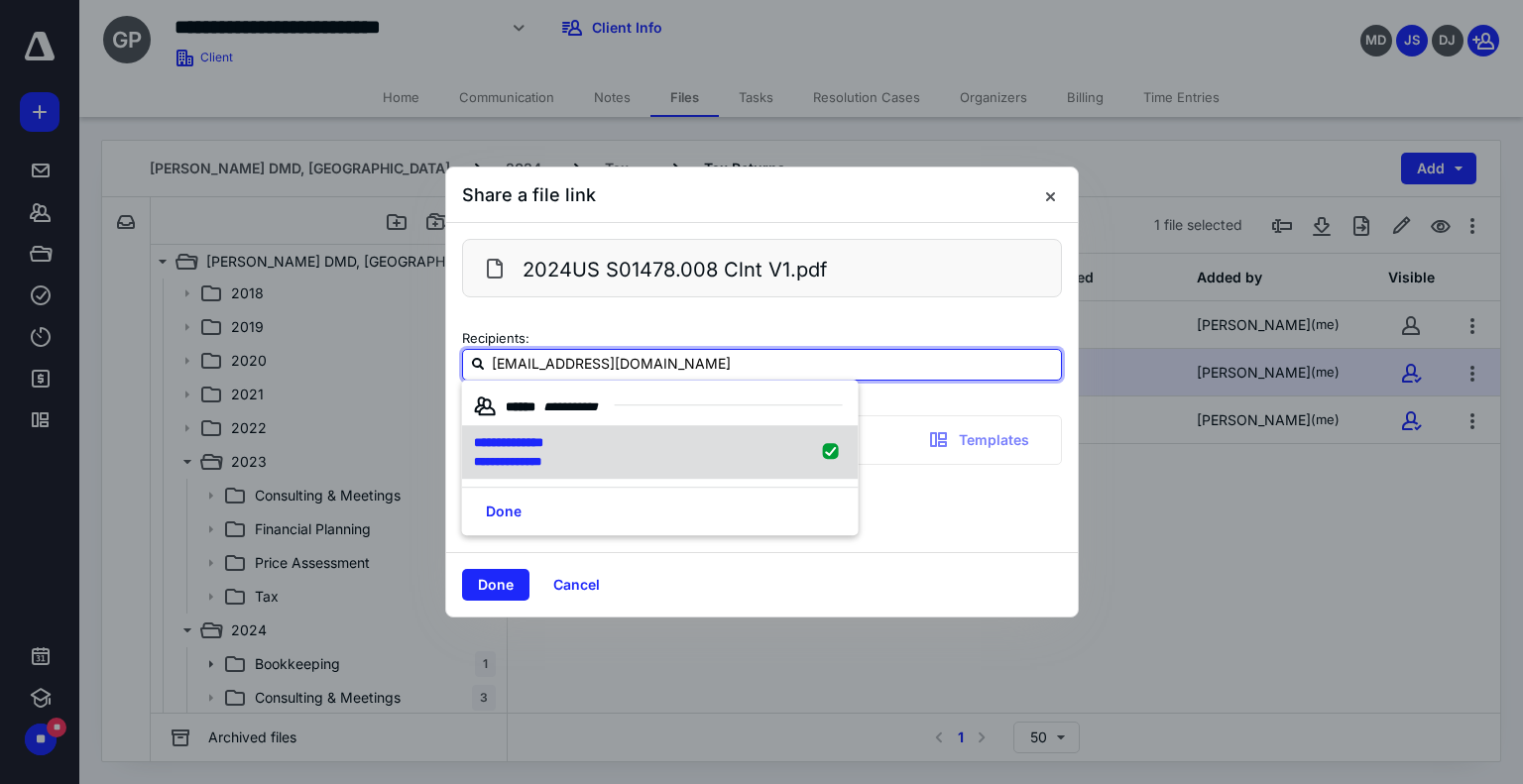 type 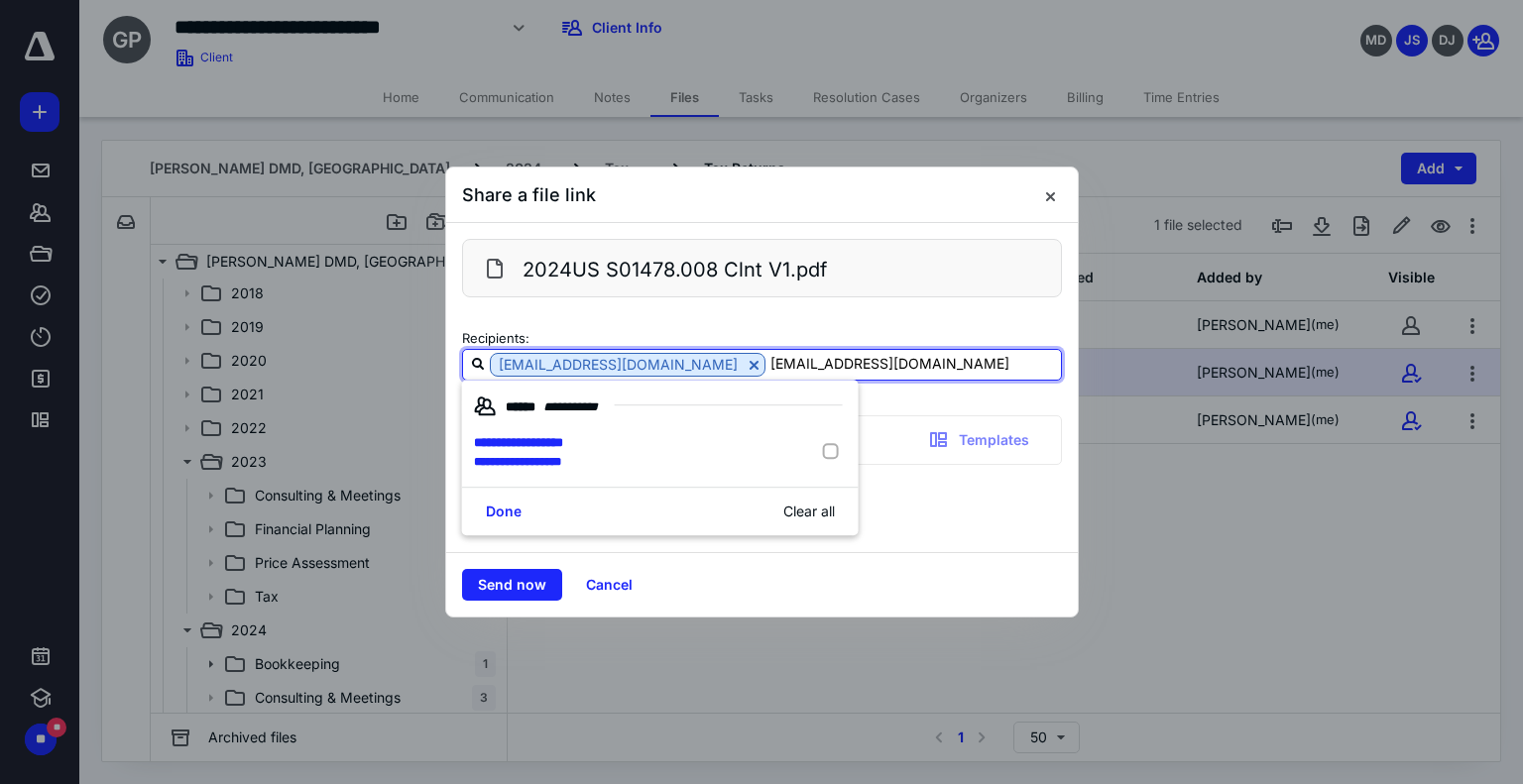 type on "psotomayor@mtb.com" 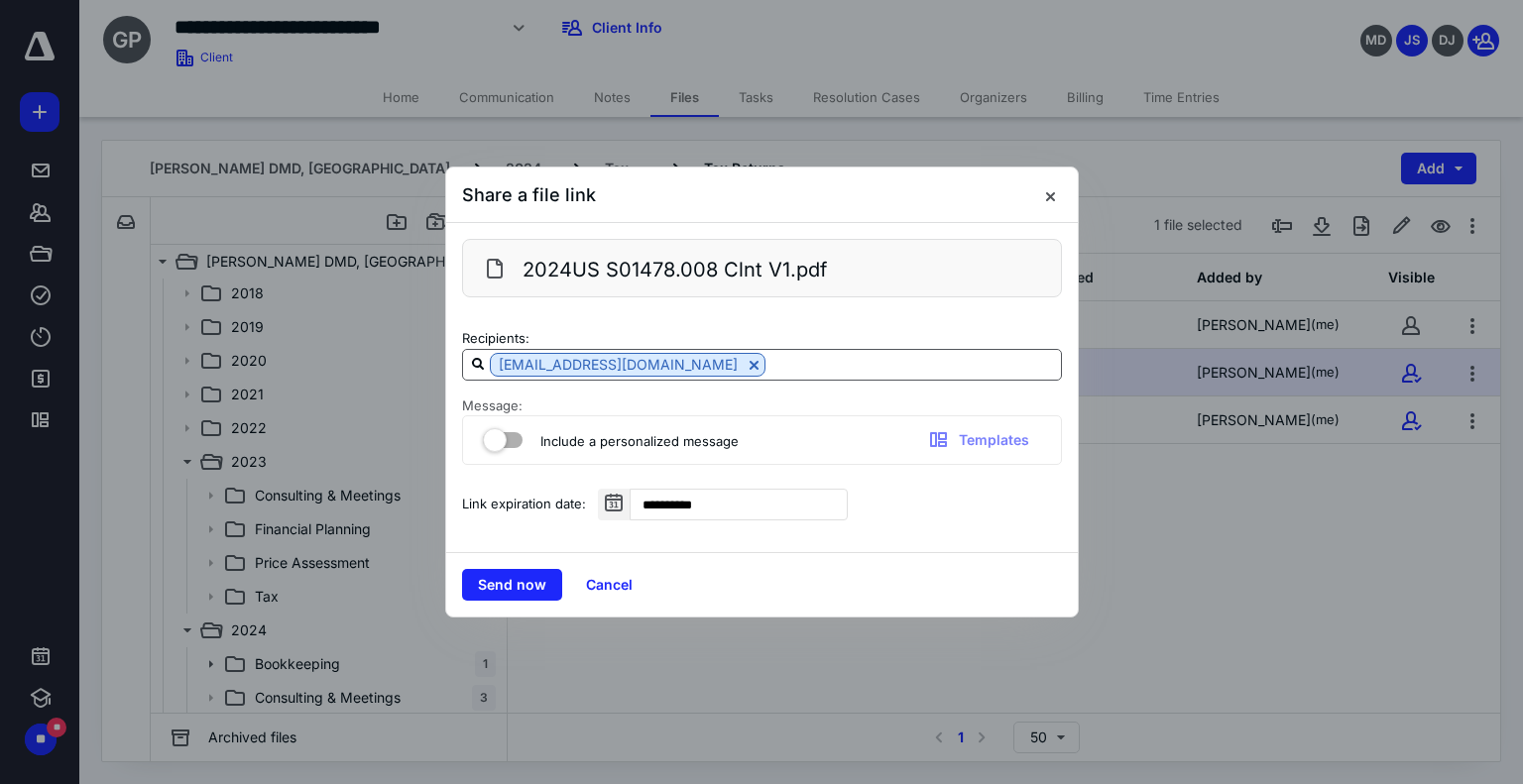 click at bounding box center (913, 364) 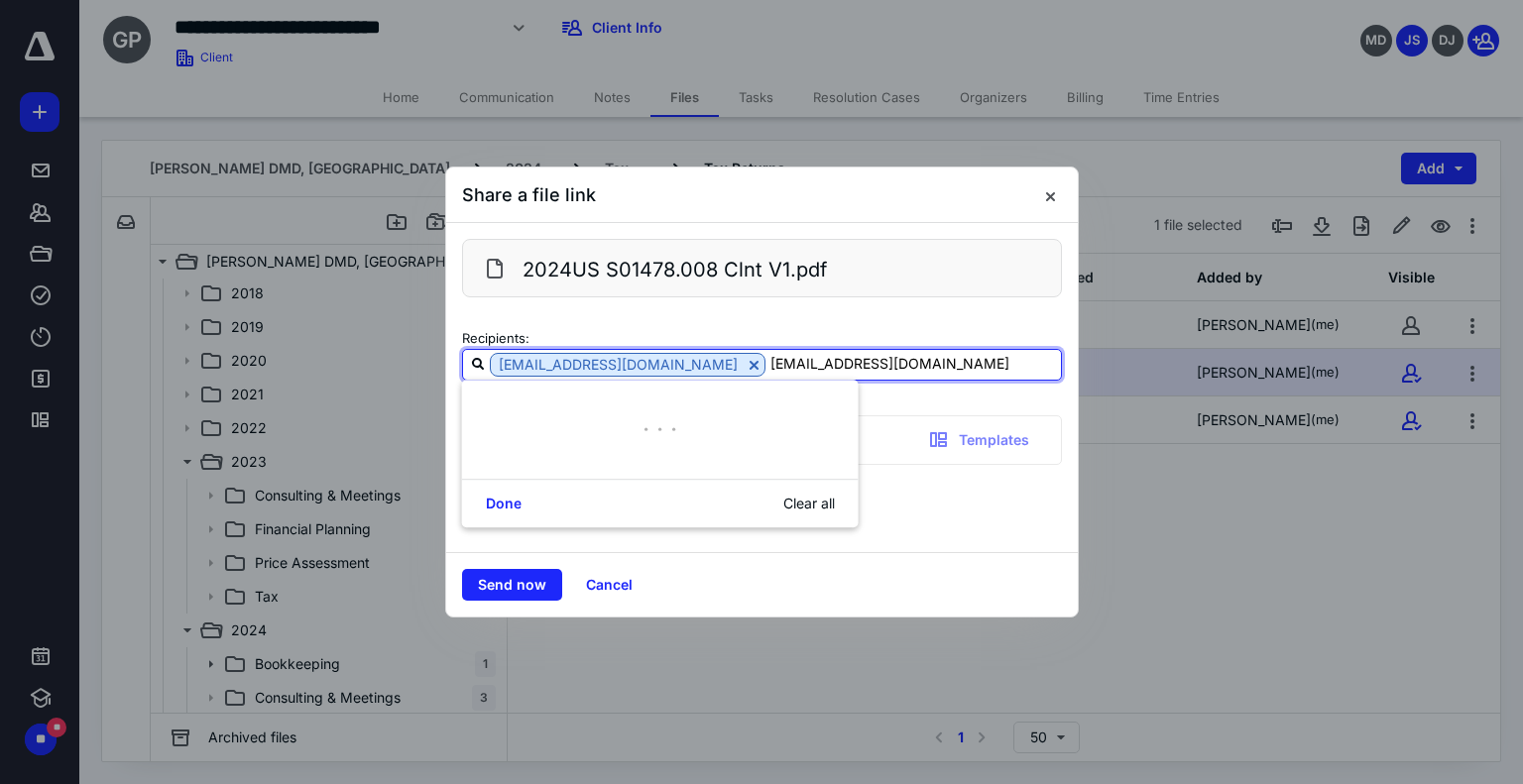 type on "psotomayor@mtb.com" 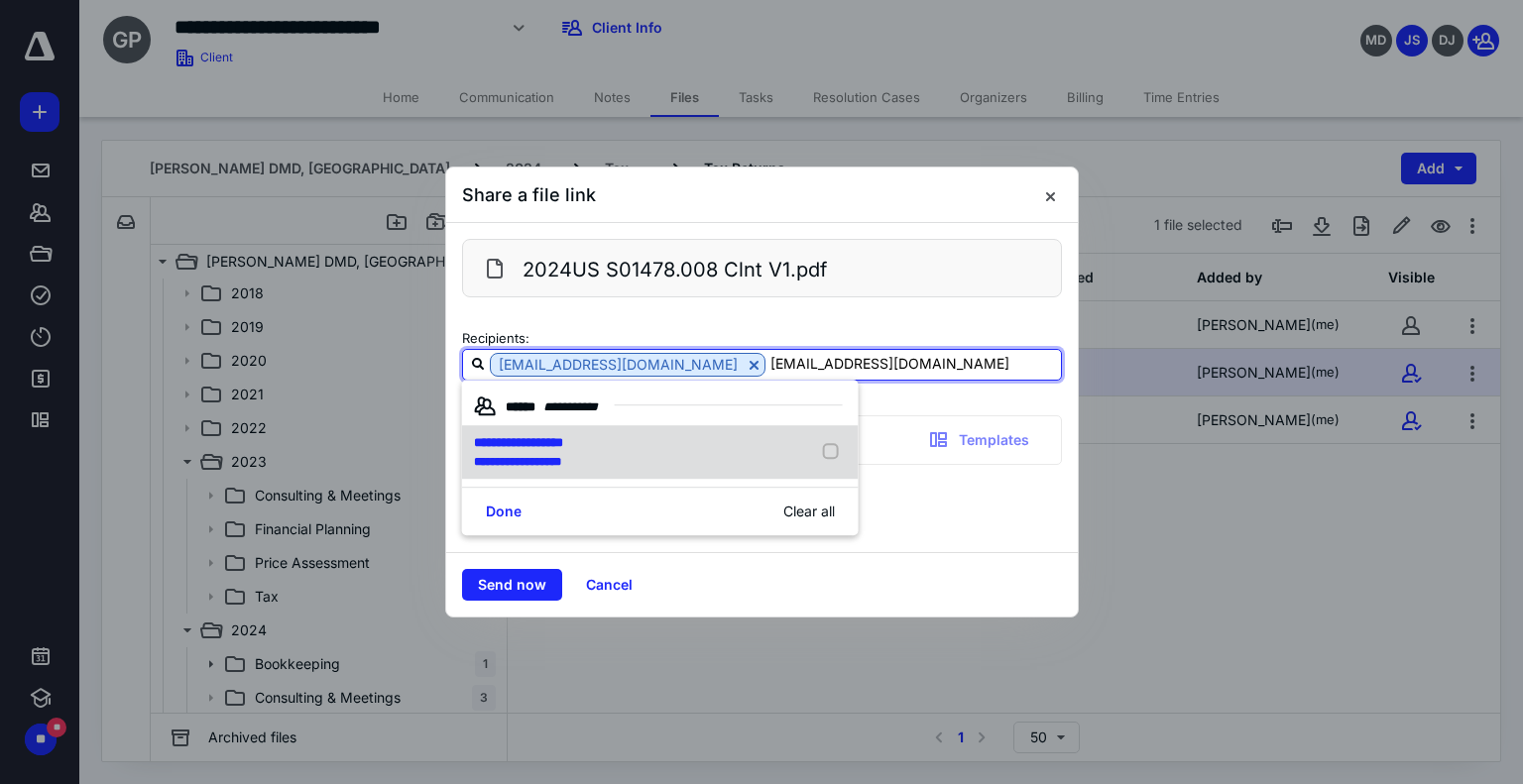 click on "**********" at bounding box center [518, 462] 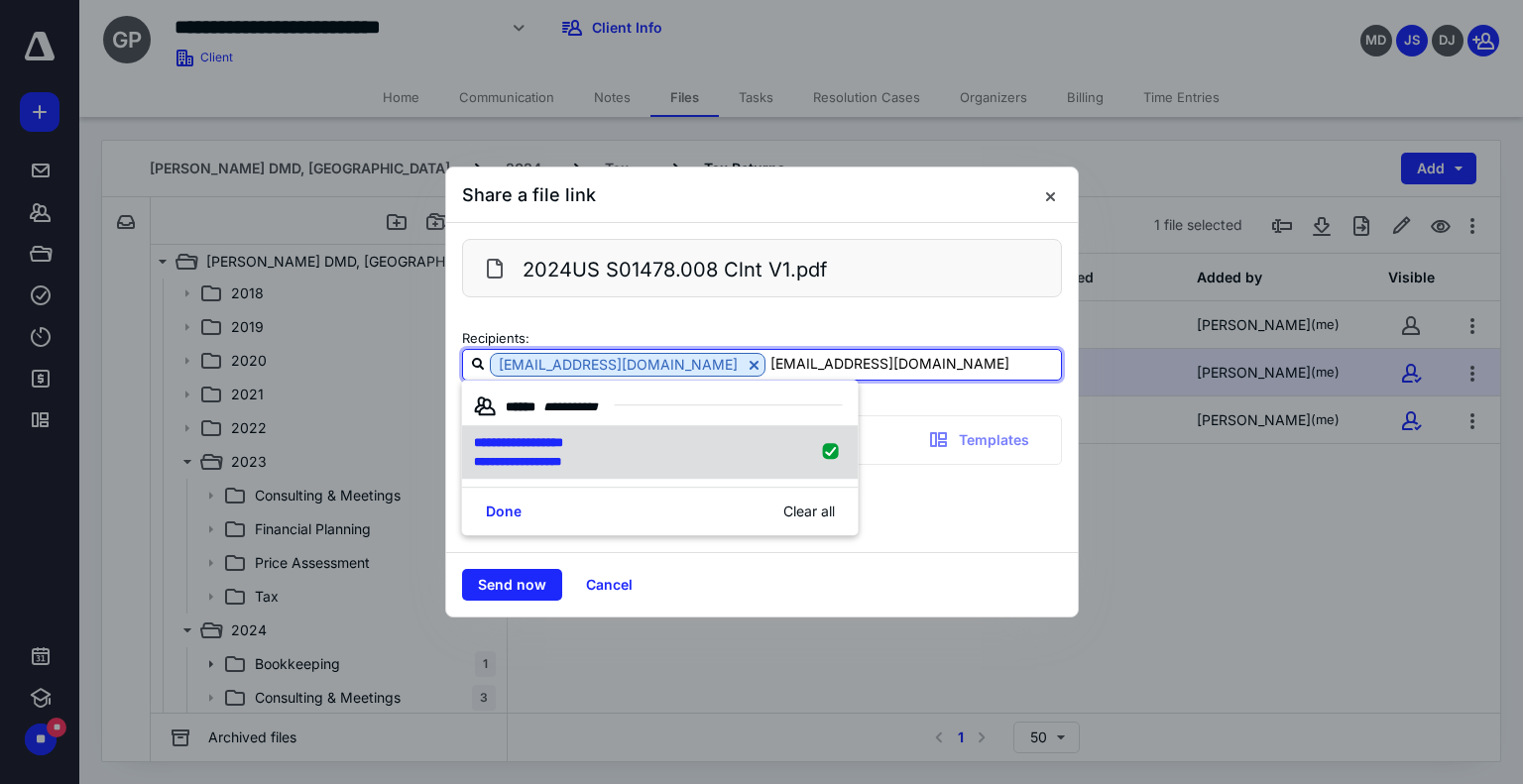 type 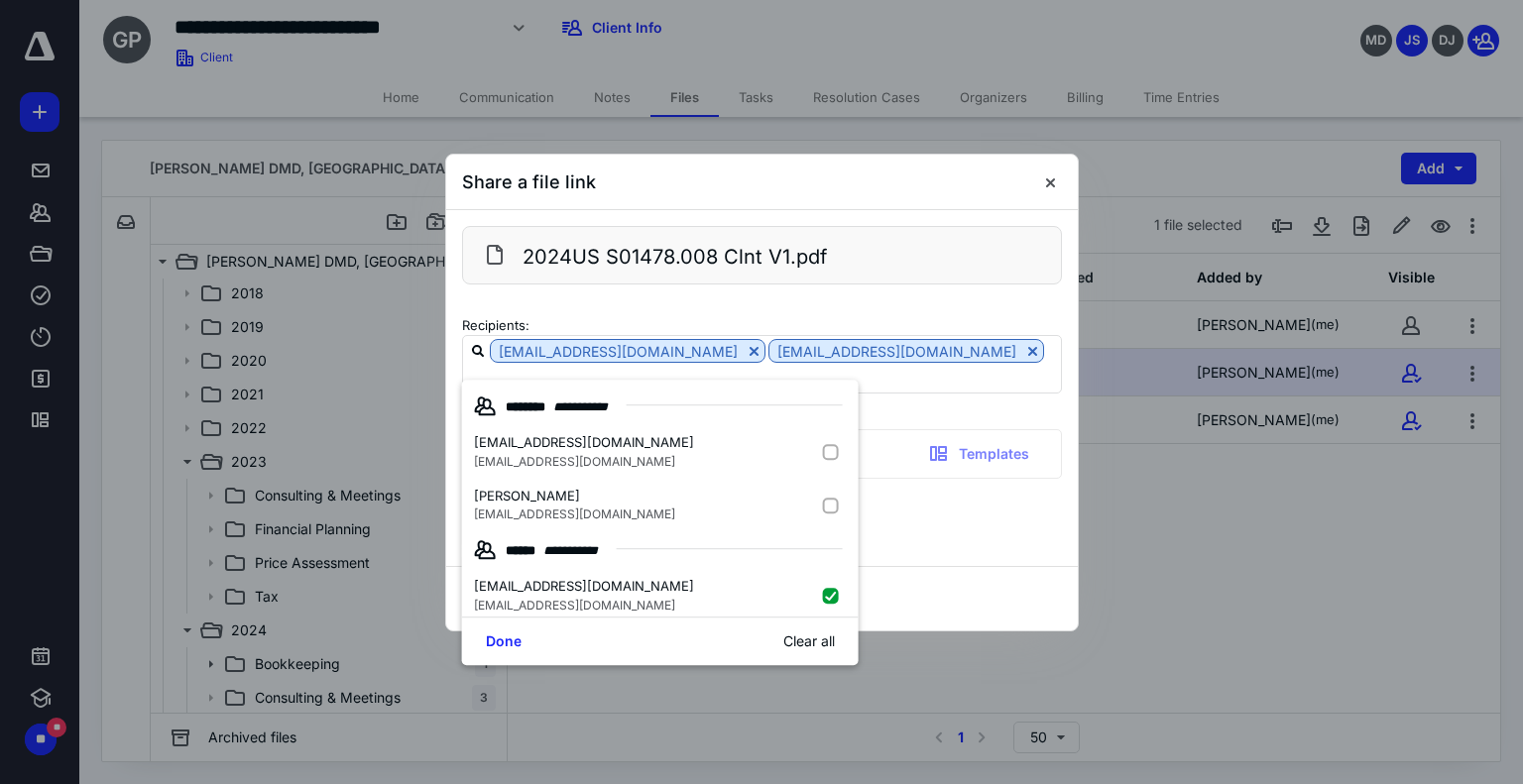click on "**********" at bounding box center [762, 518] 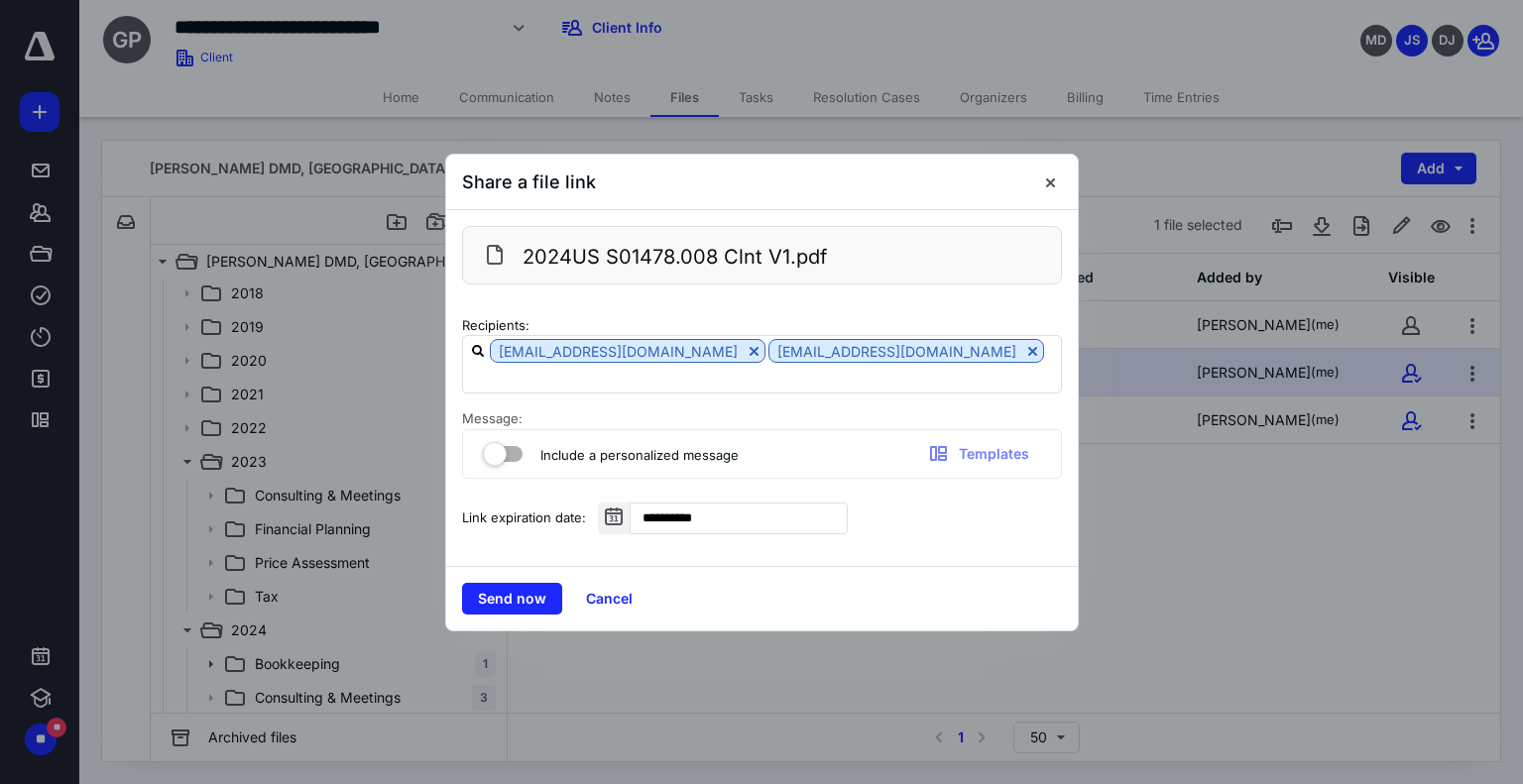 click at bounding box center (503, 450) 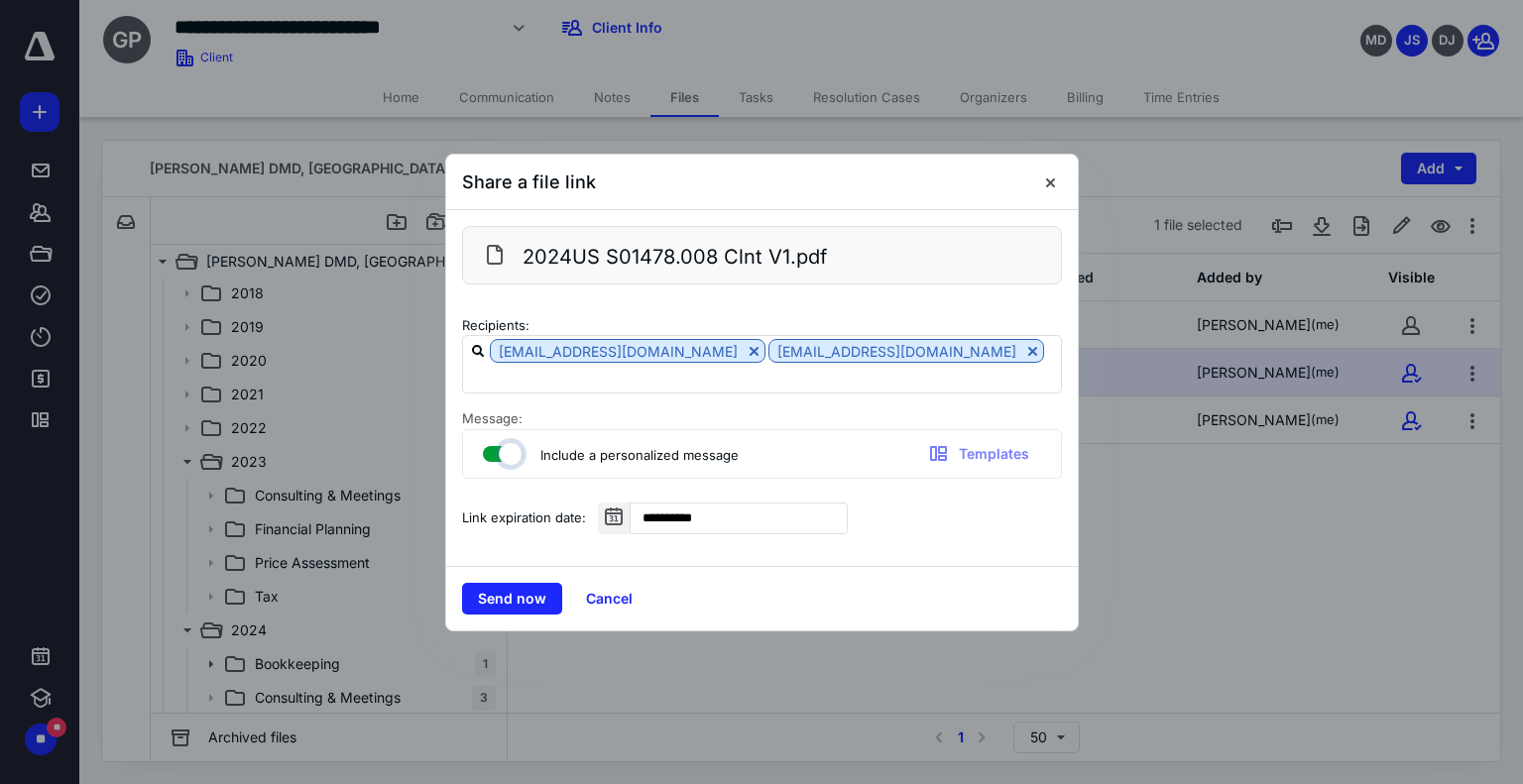 checkbox on "true" 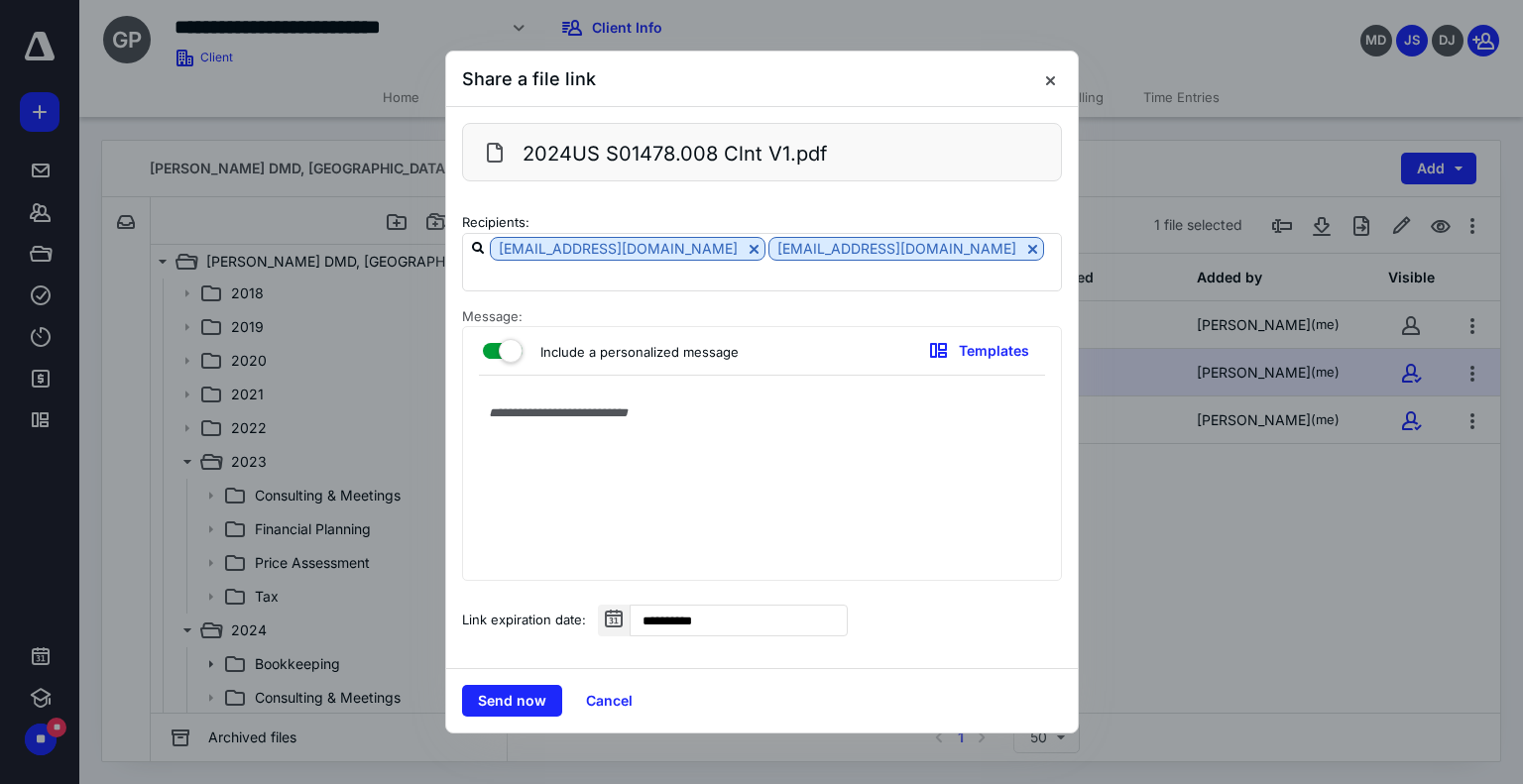 click at bounding box center (762, 483) 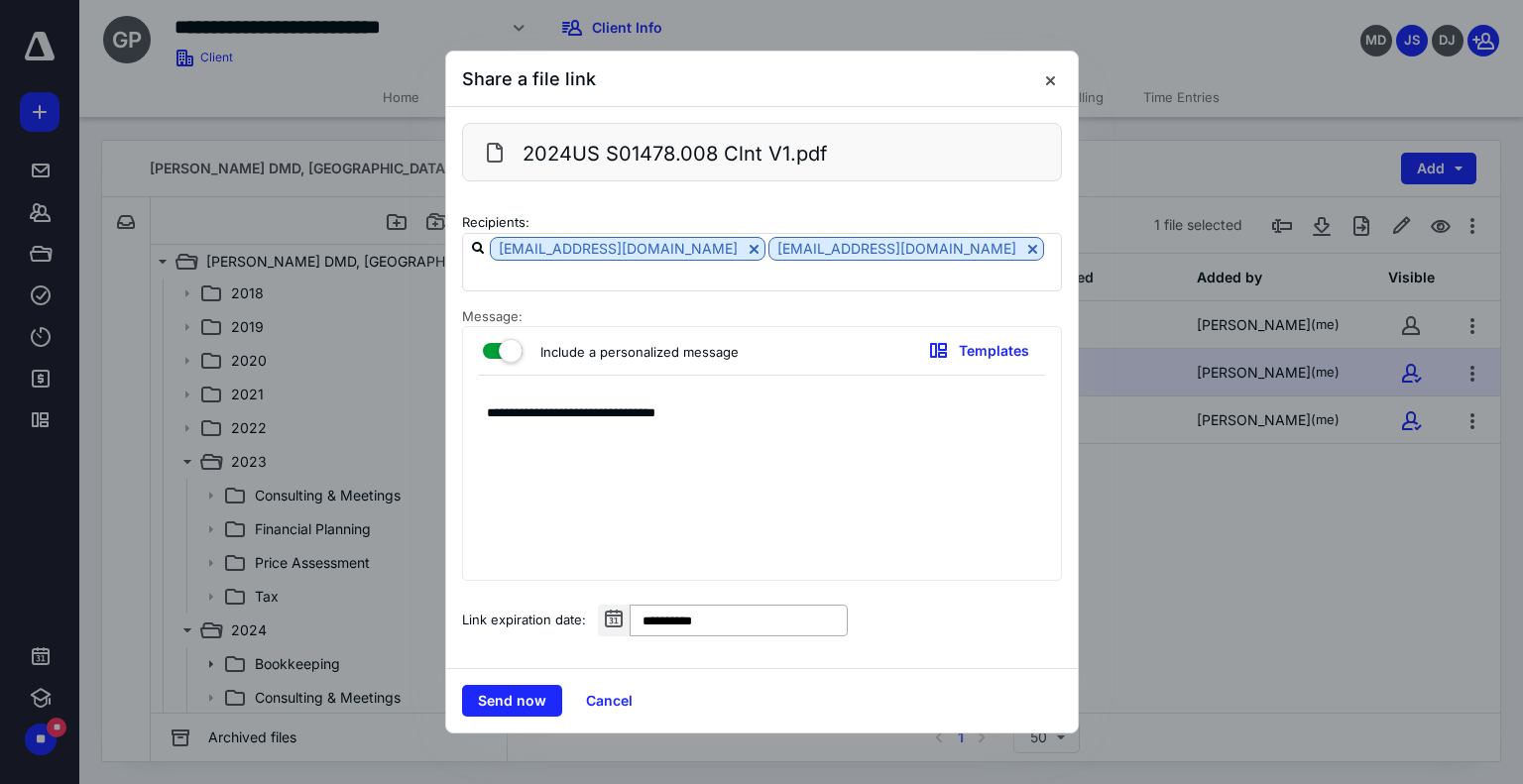 type on "**********" 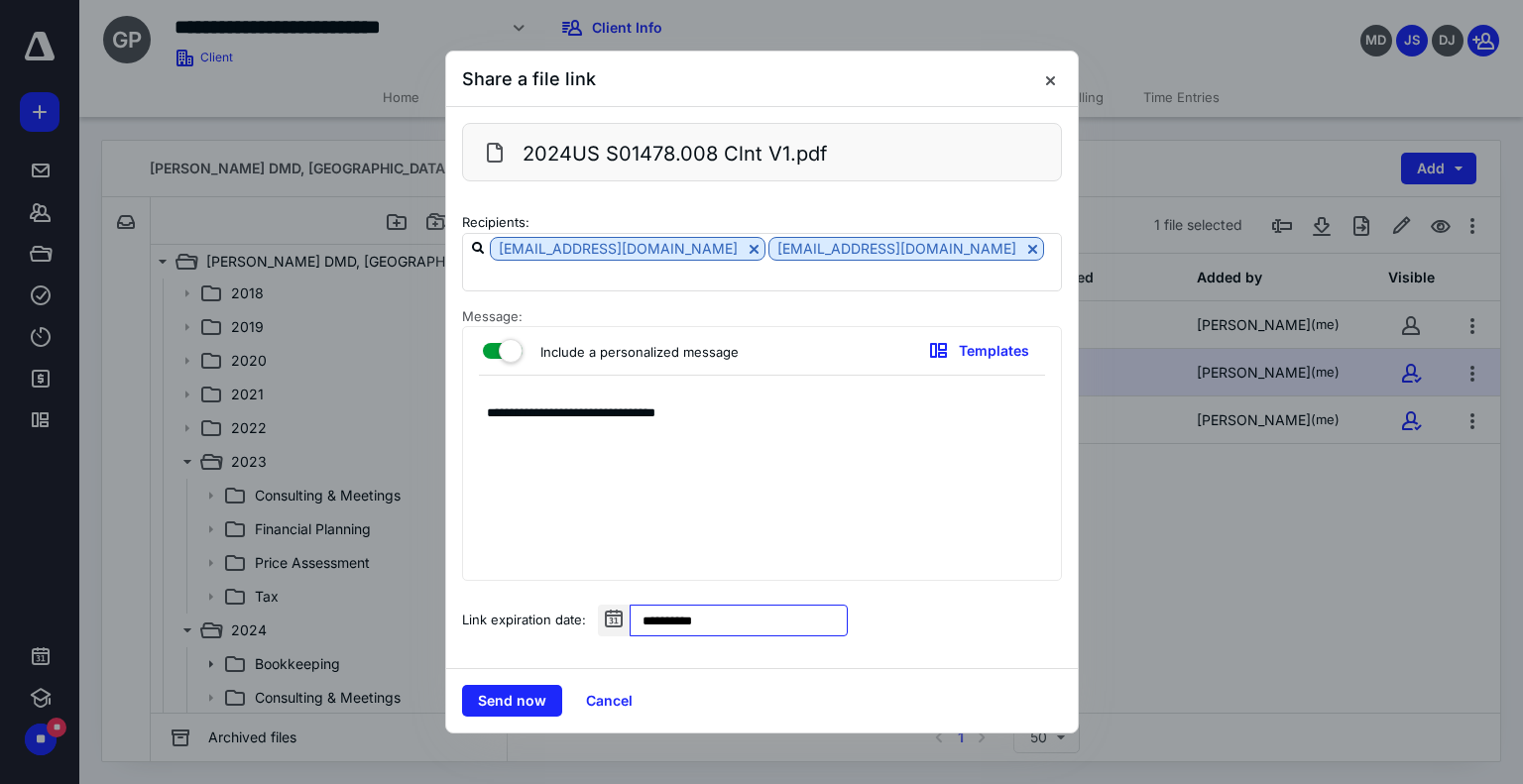 click on "**********" at bounding box center (739, 620) 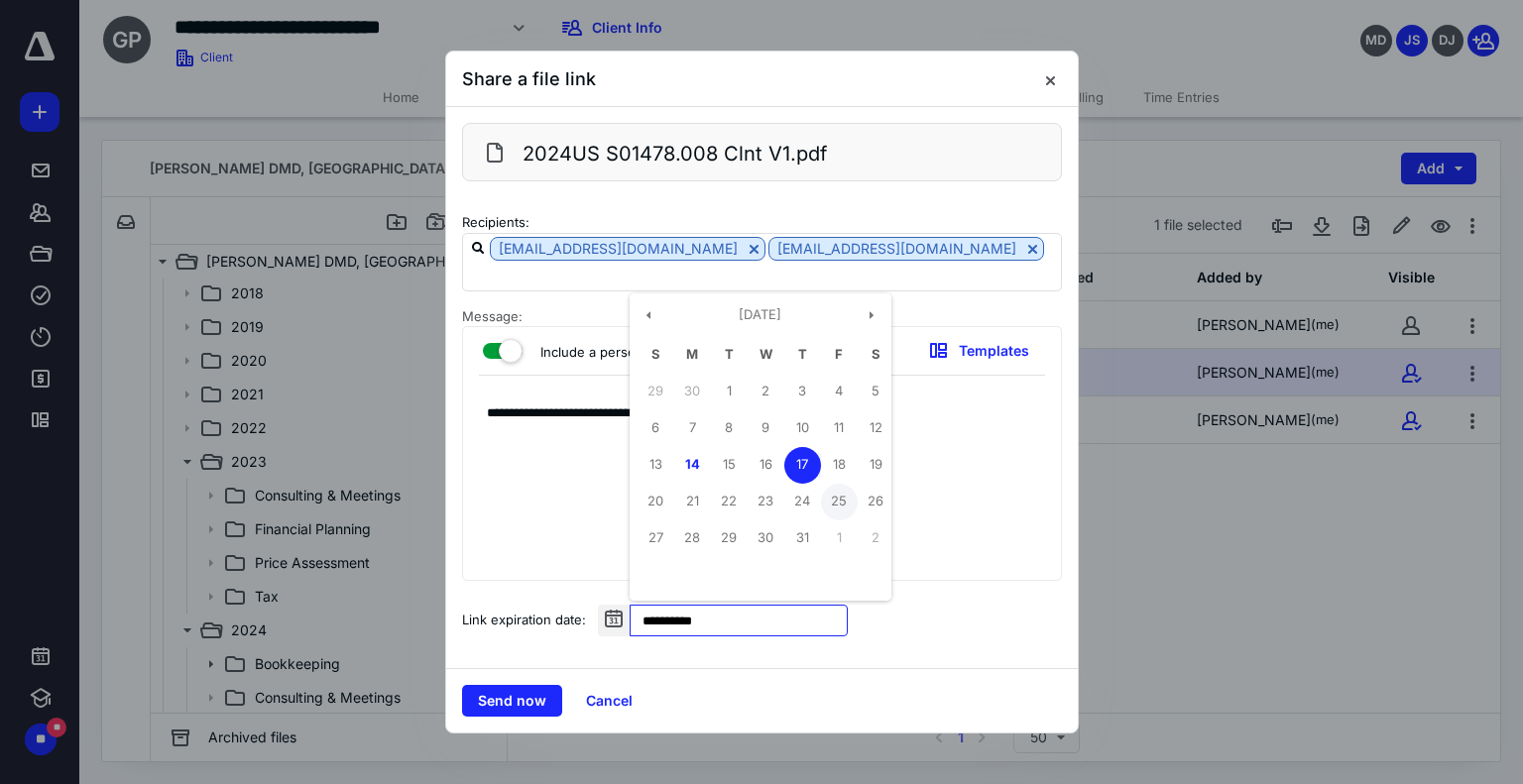 click on "25" at bounding box center [839, 502] 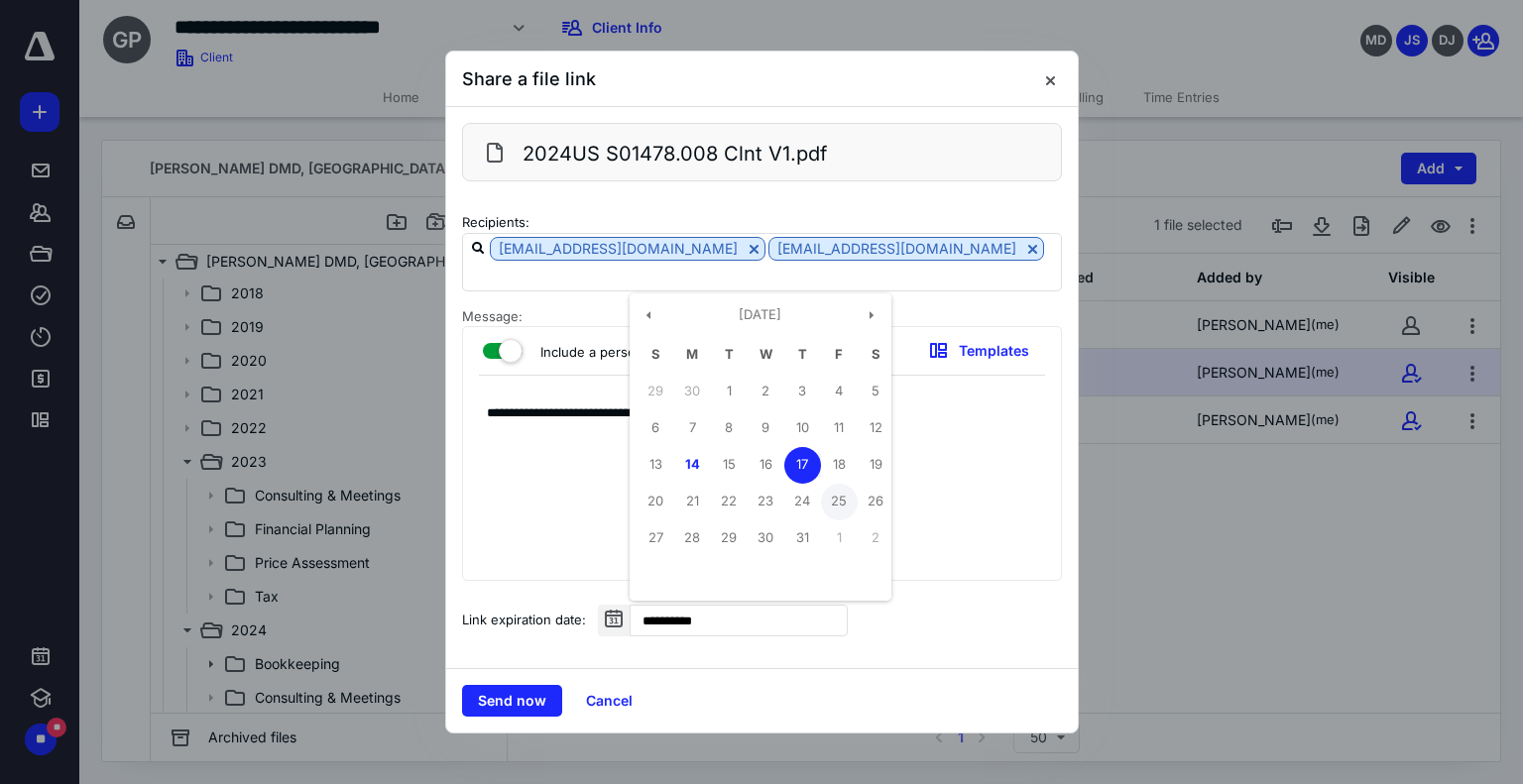 type on "**********" 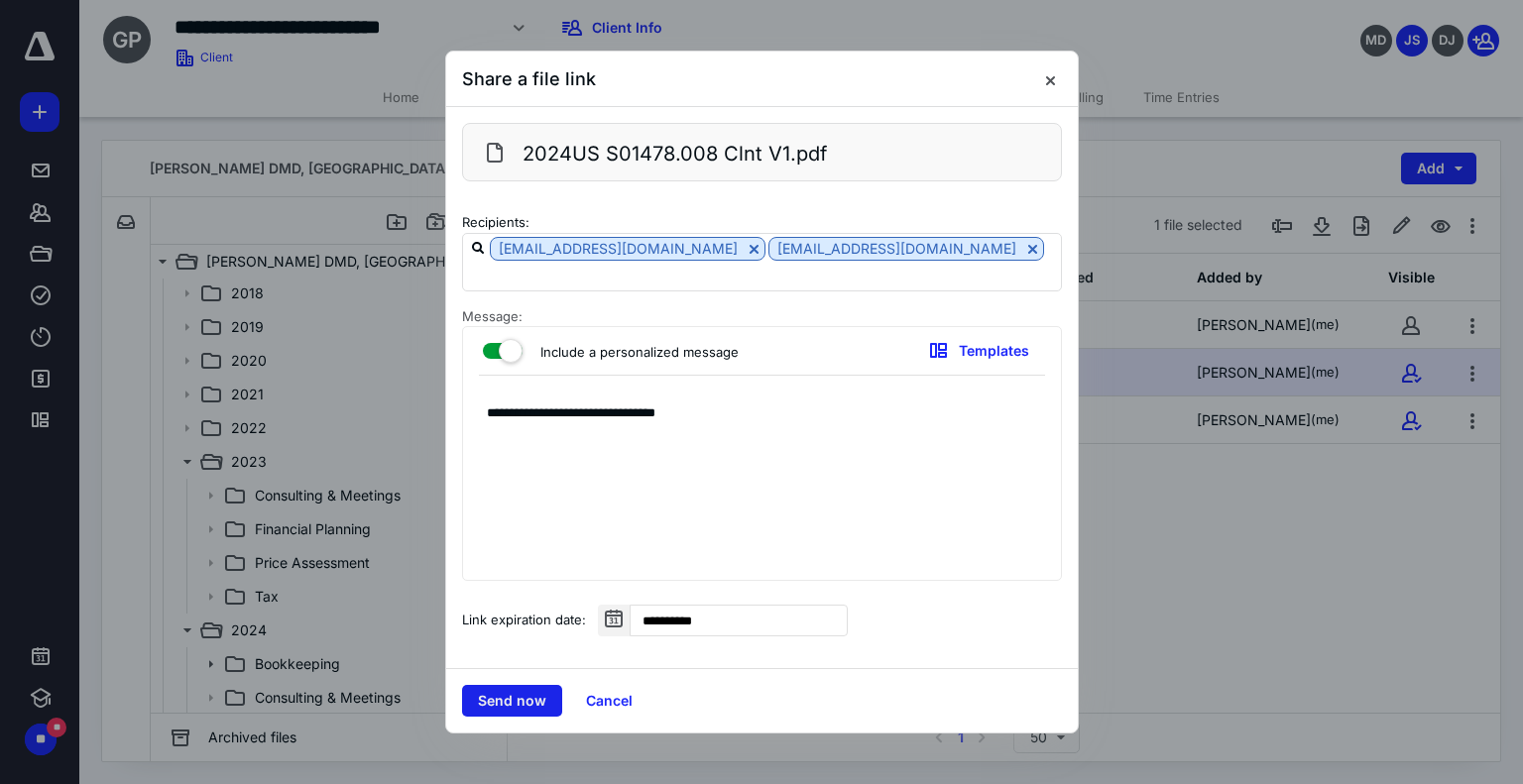 click on "Send now" at bounding box center [512, 701] 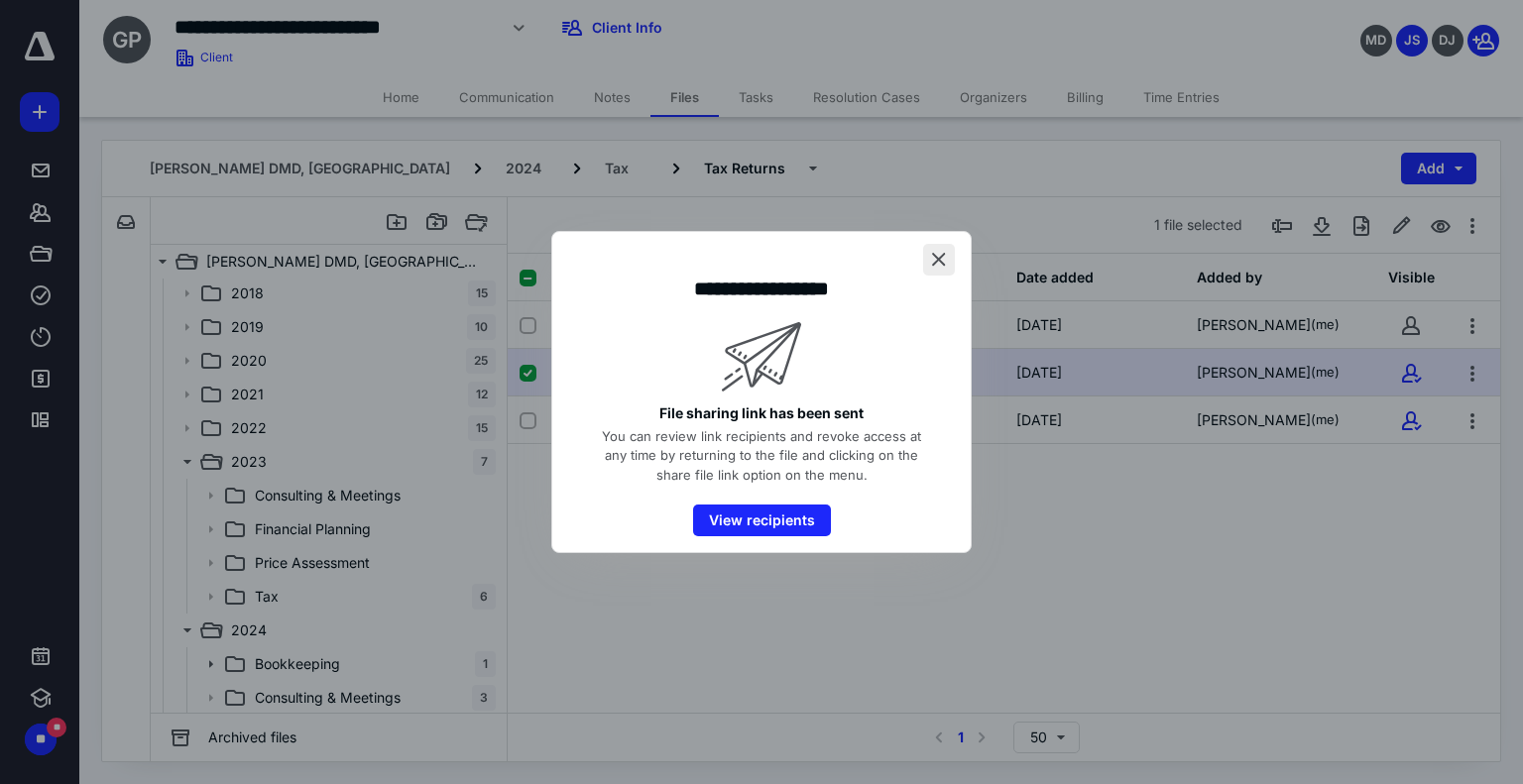 click at bounding box center (939, 260) 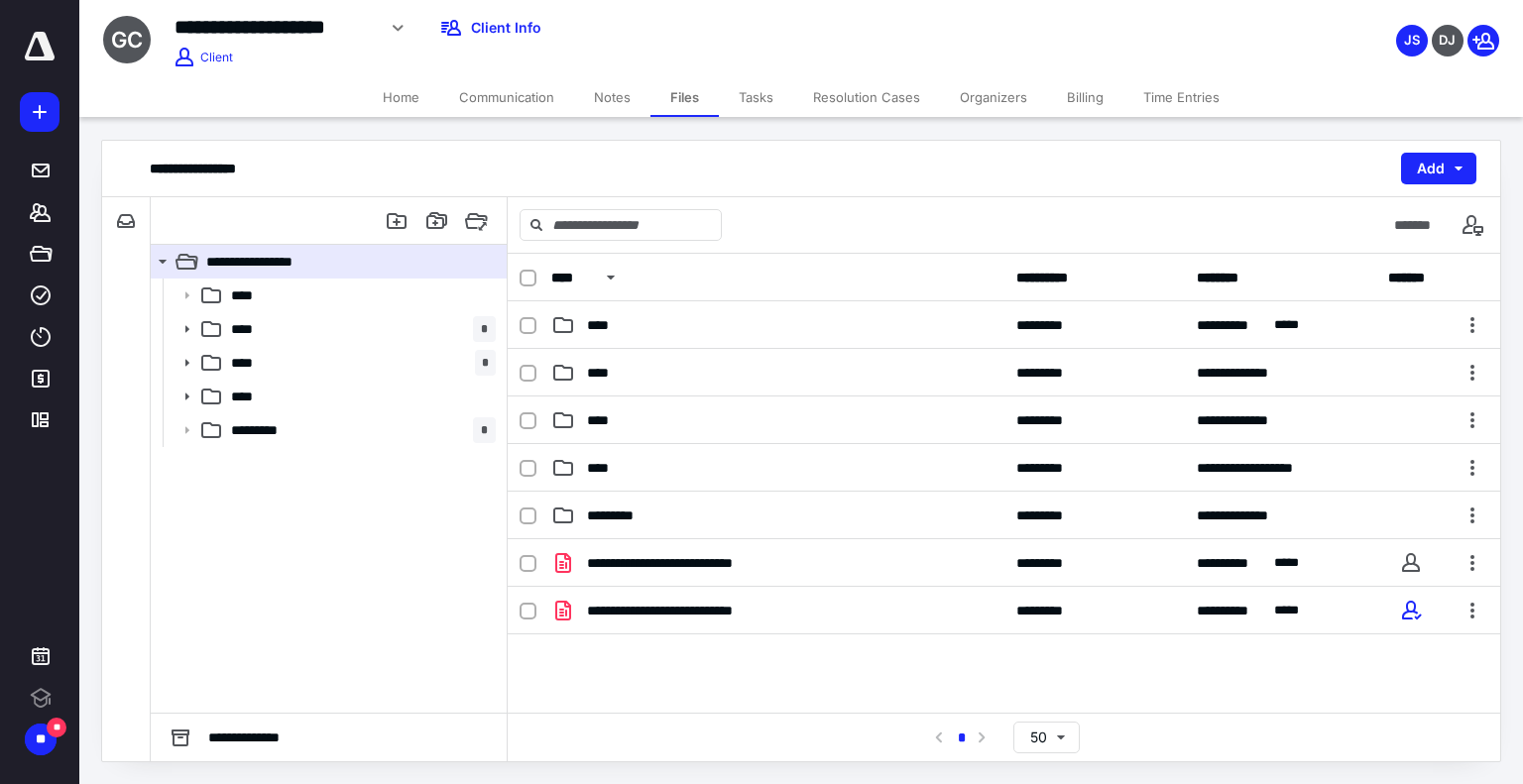scroll, scrollTop: 0, scrollLeft: 0, axis: both 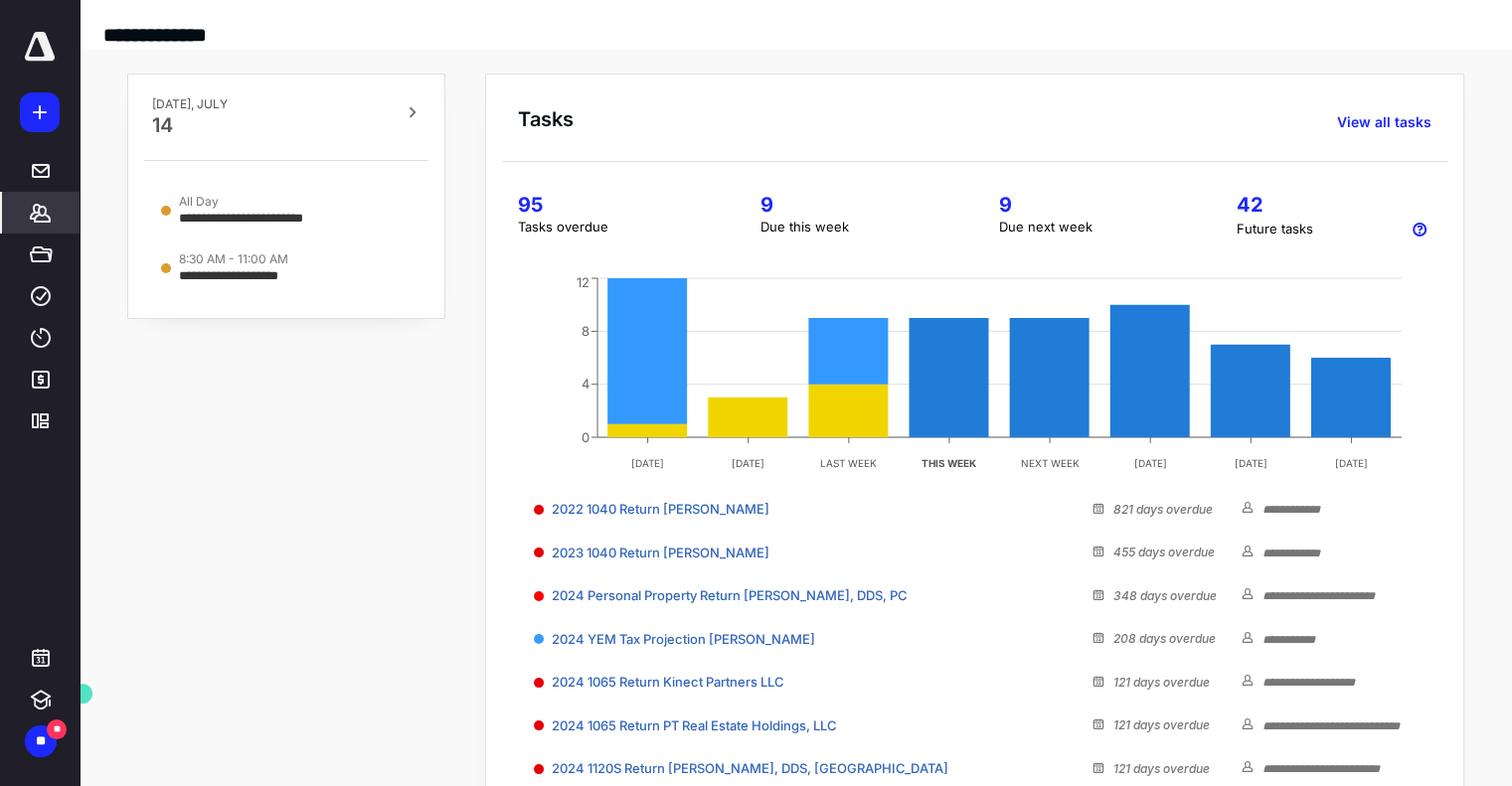 click on "*******" at bounding box center (41, 213) 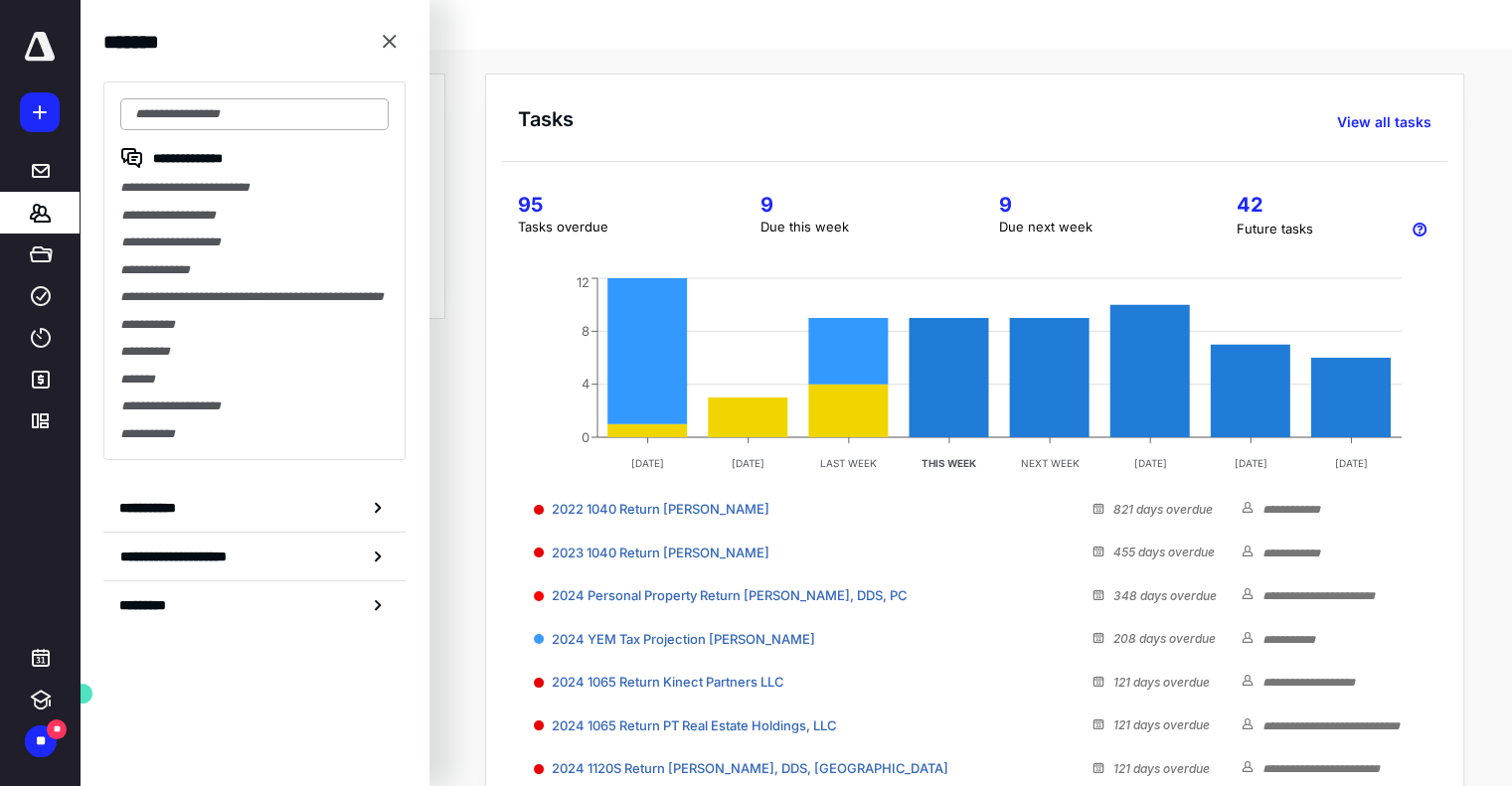 click at bounding box center (254, 114) 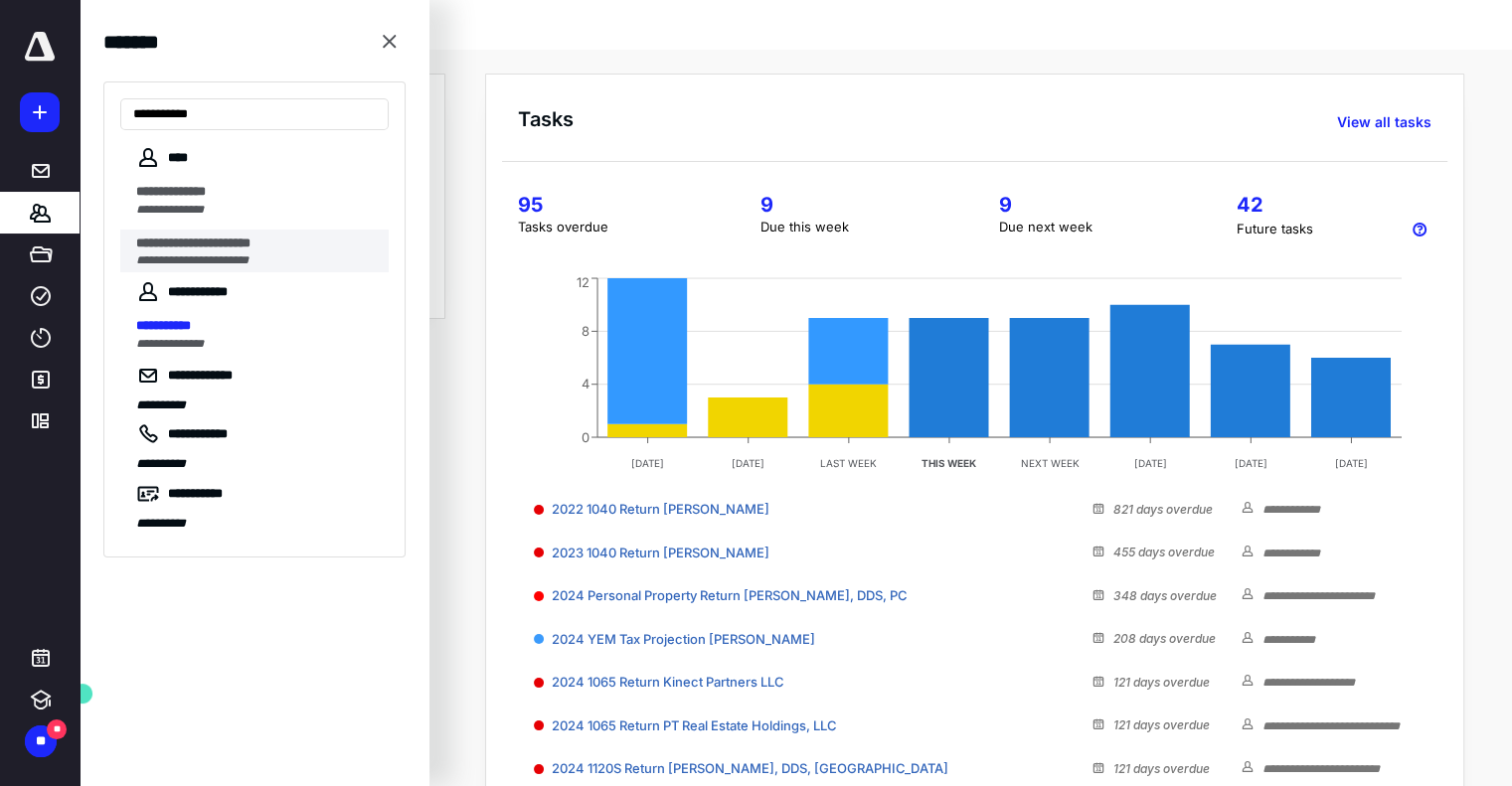 type on "**********" 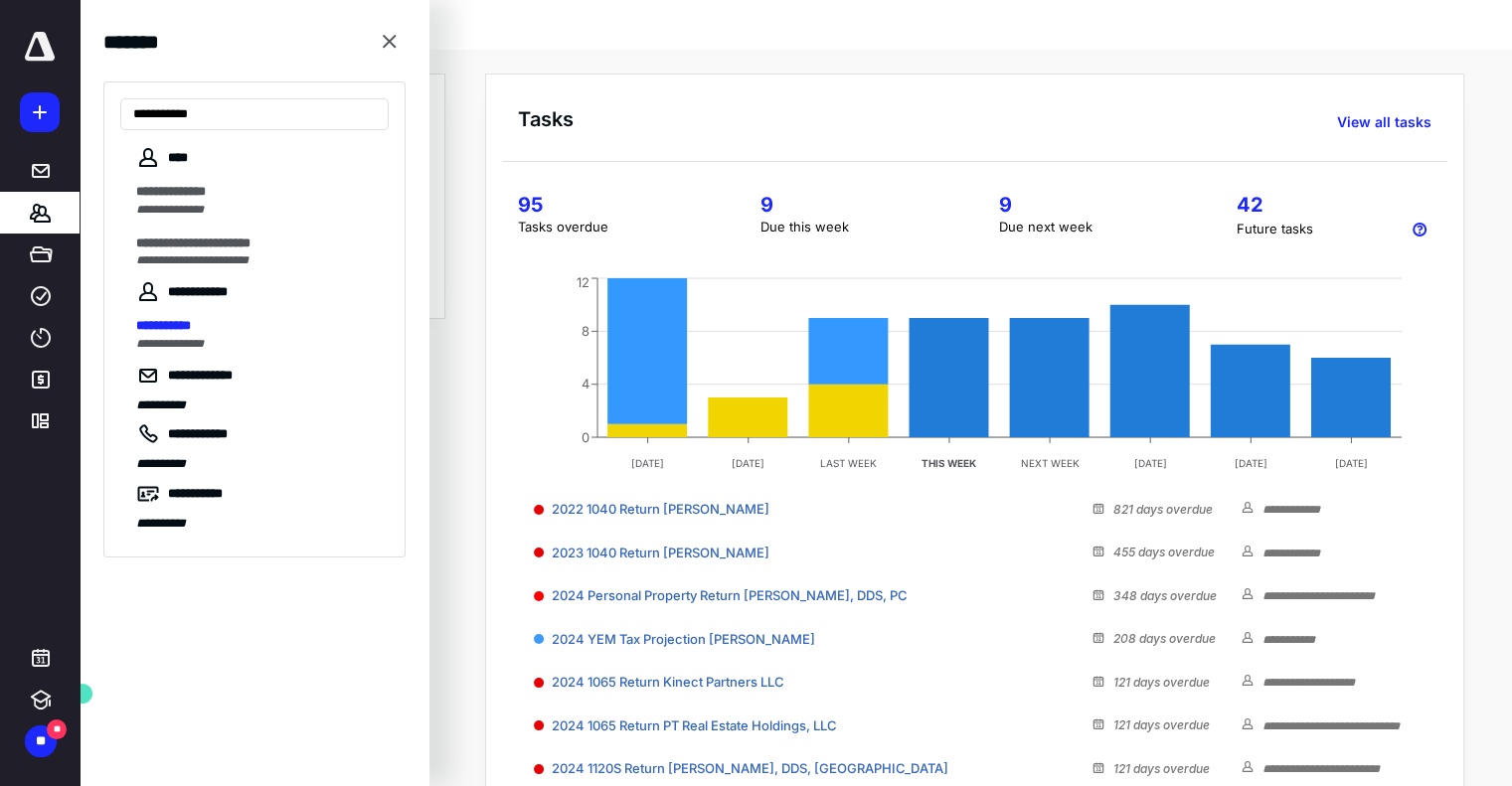 click on "**********" at bounding box center [192, 260] 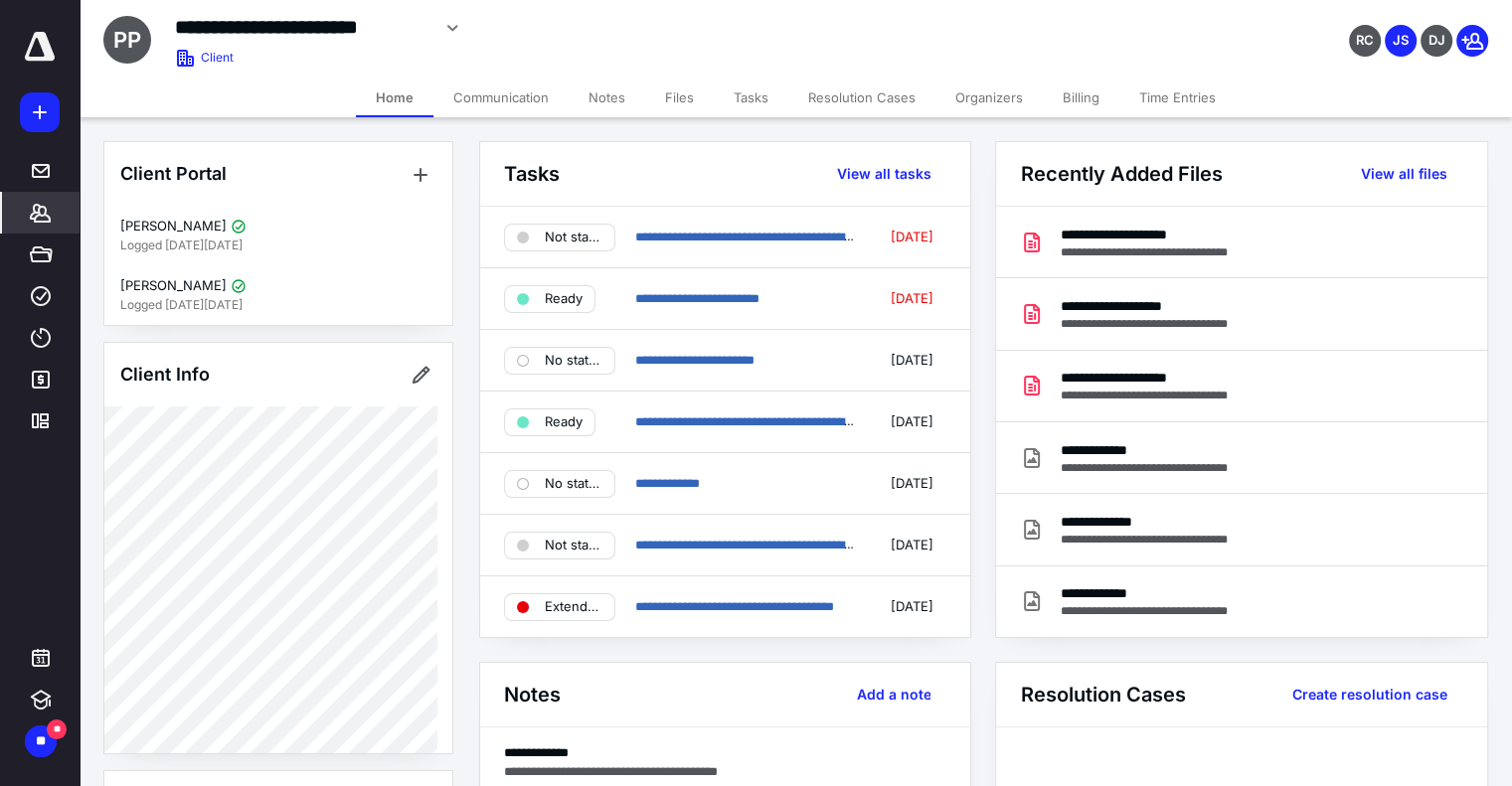 click on "Files" at bounding box center [679, 97] 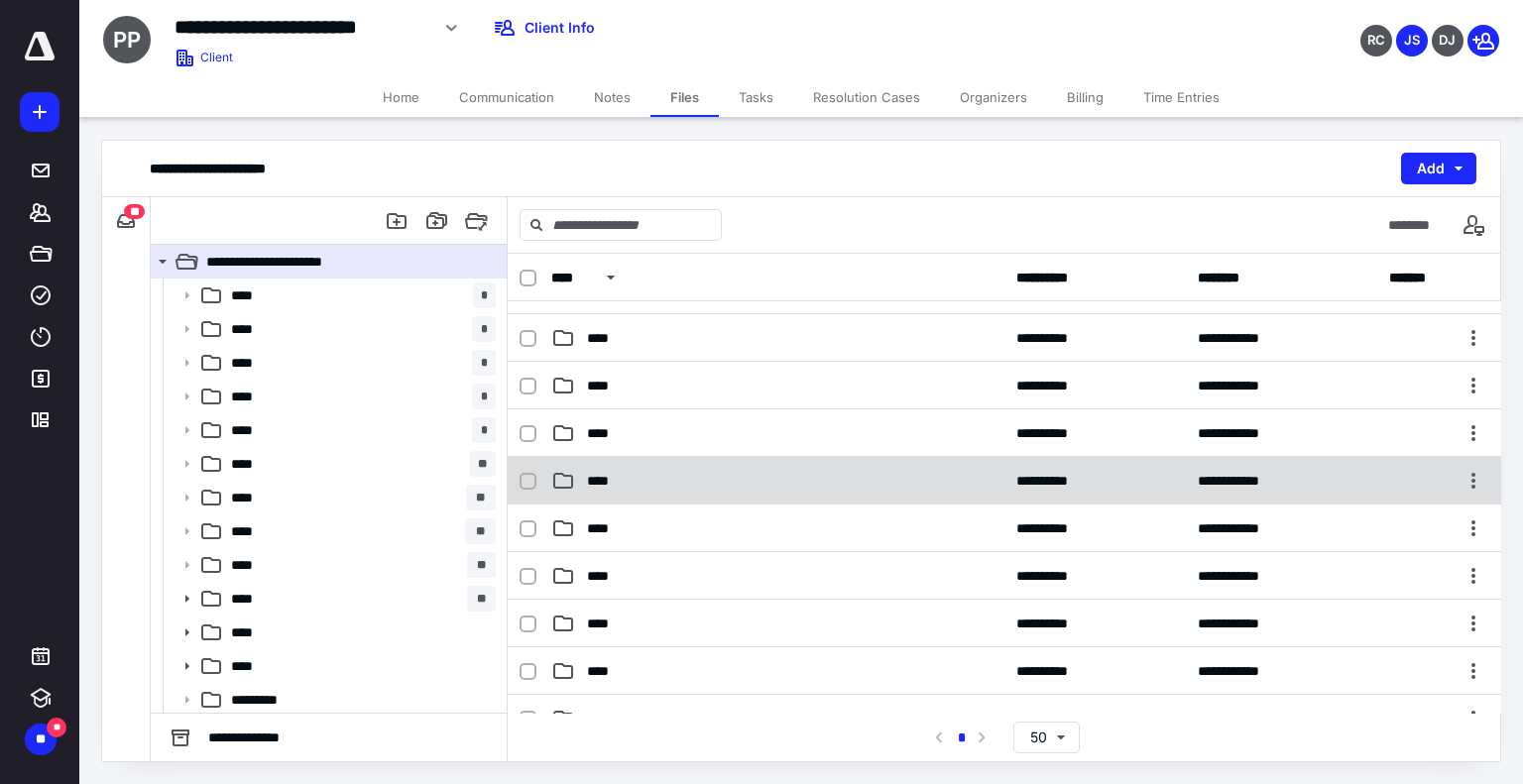 scroll, scrollTop: 297, scrollLeft: 0, axis: vertical 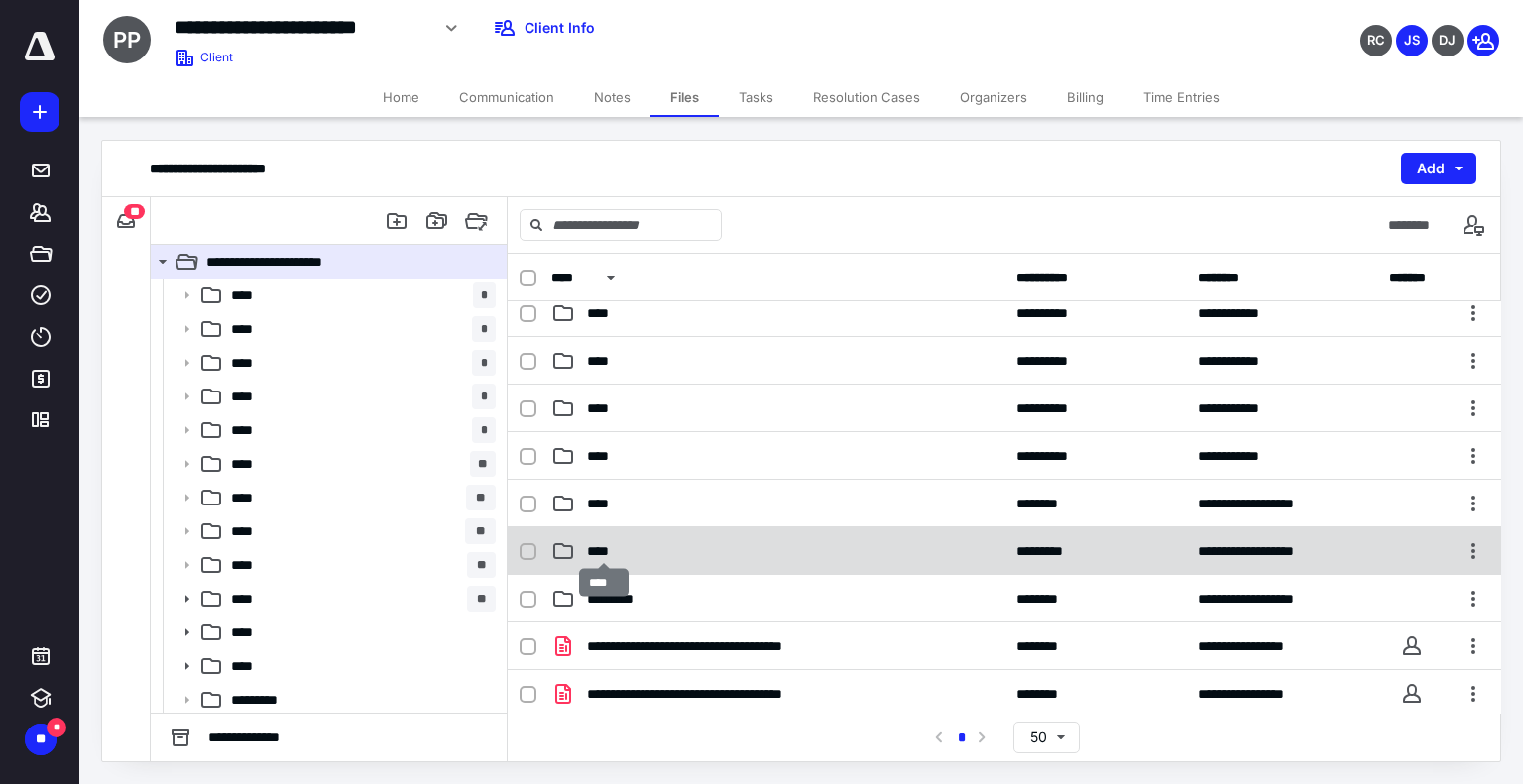 click on "****" at bounding box center (604, 551) 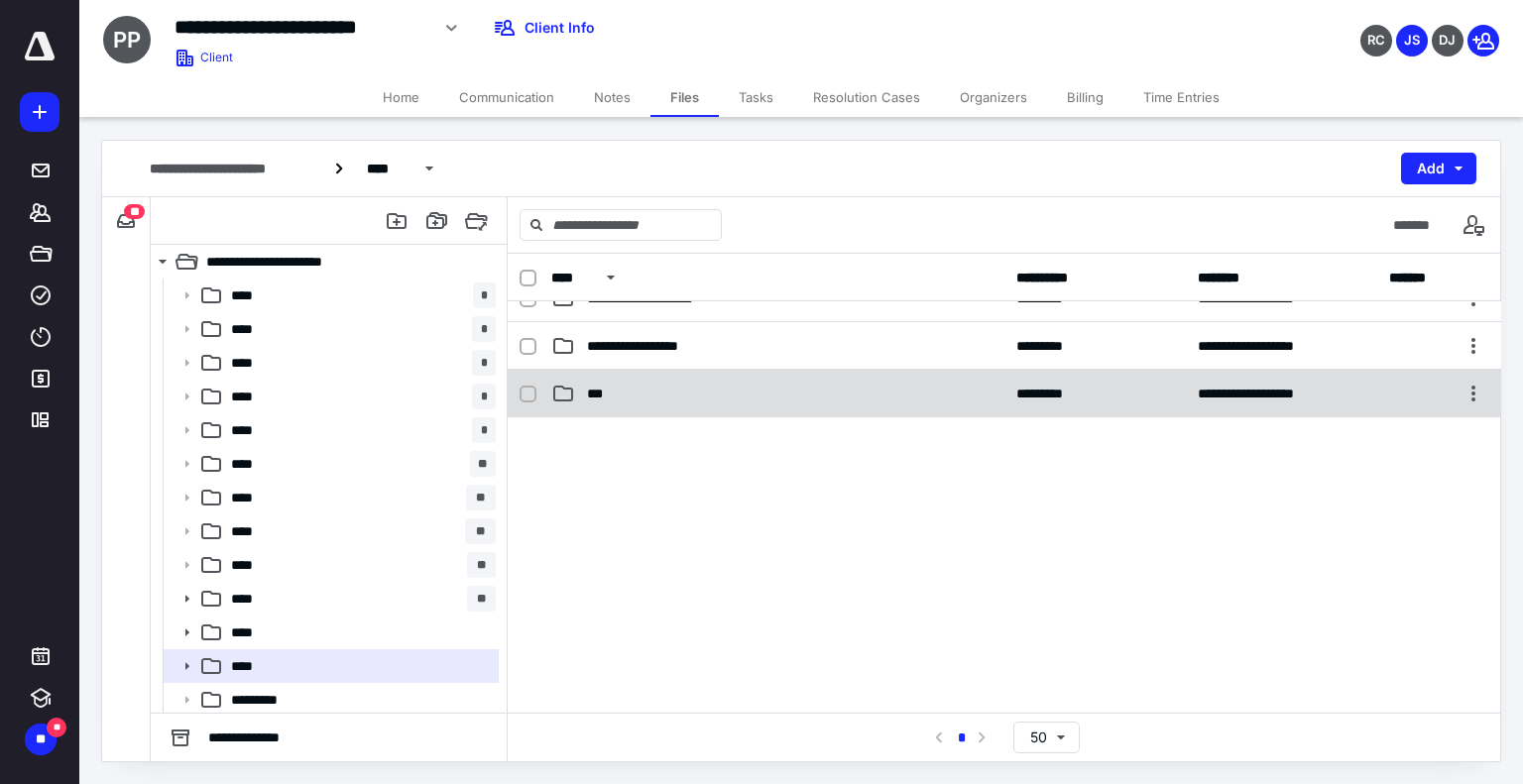 scroll, scrollTop: 0, scrollLeft: 0, axis: both 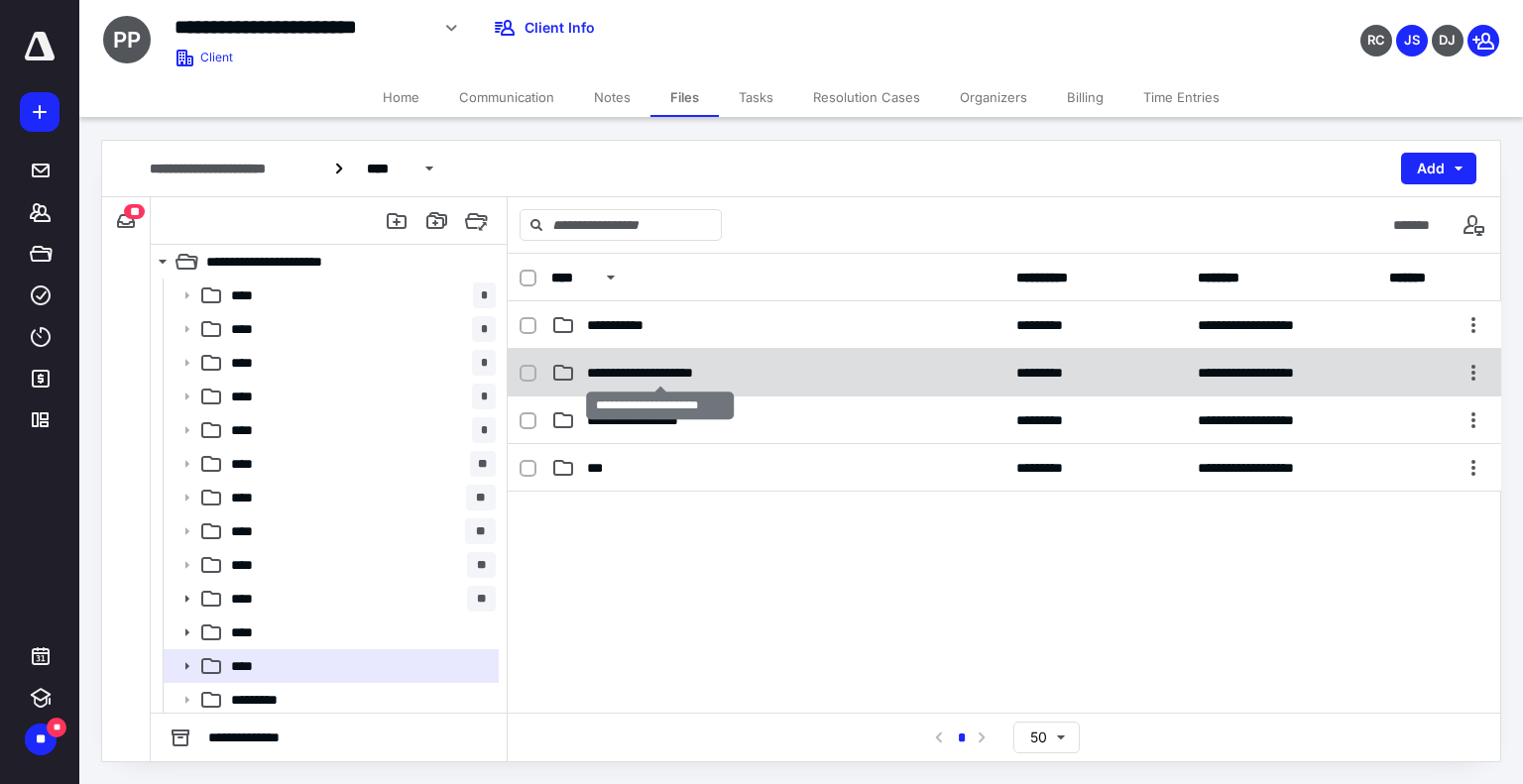 click on "**********" at bounding box center (660, 373) 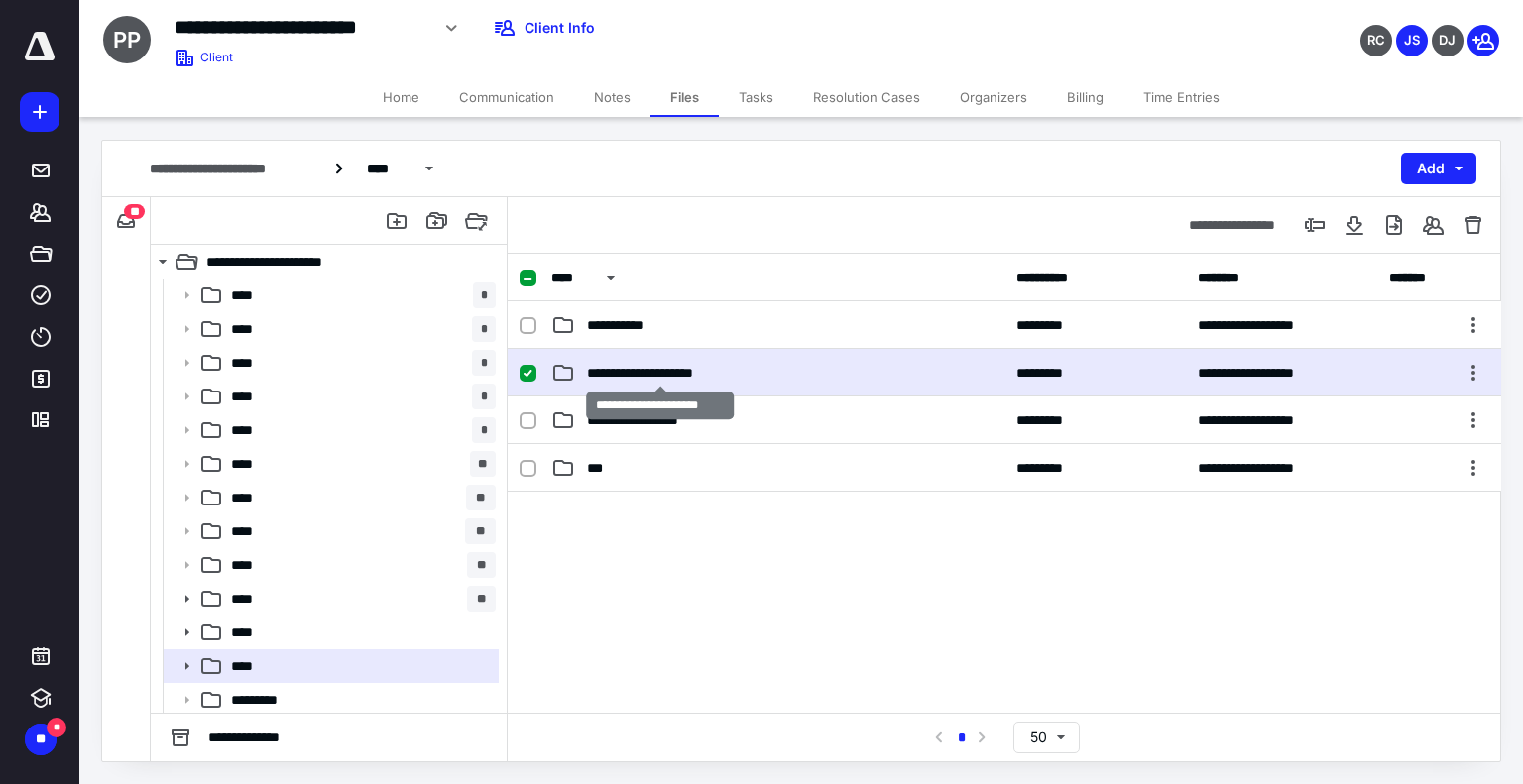 click on "**********" at bounding box center [660, 373] 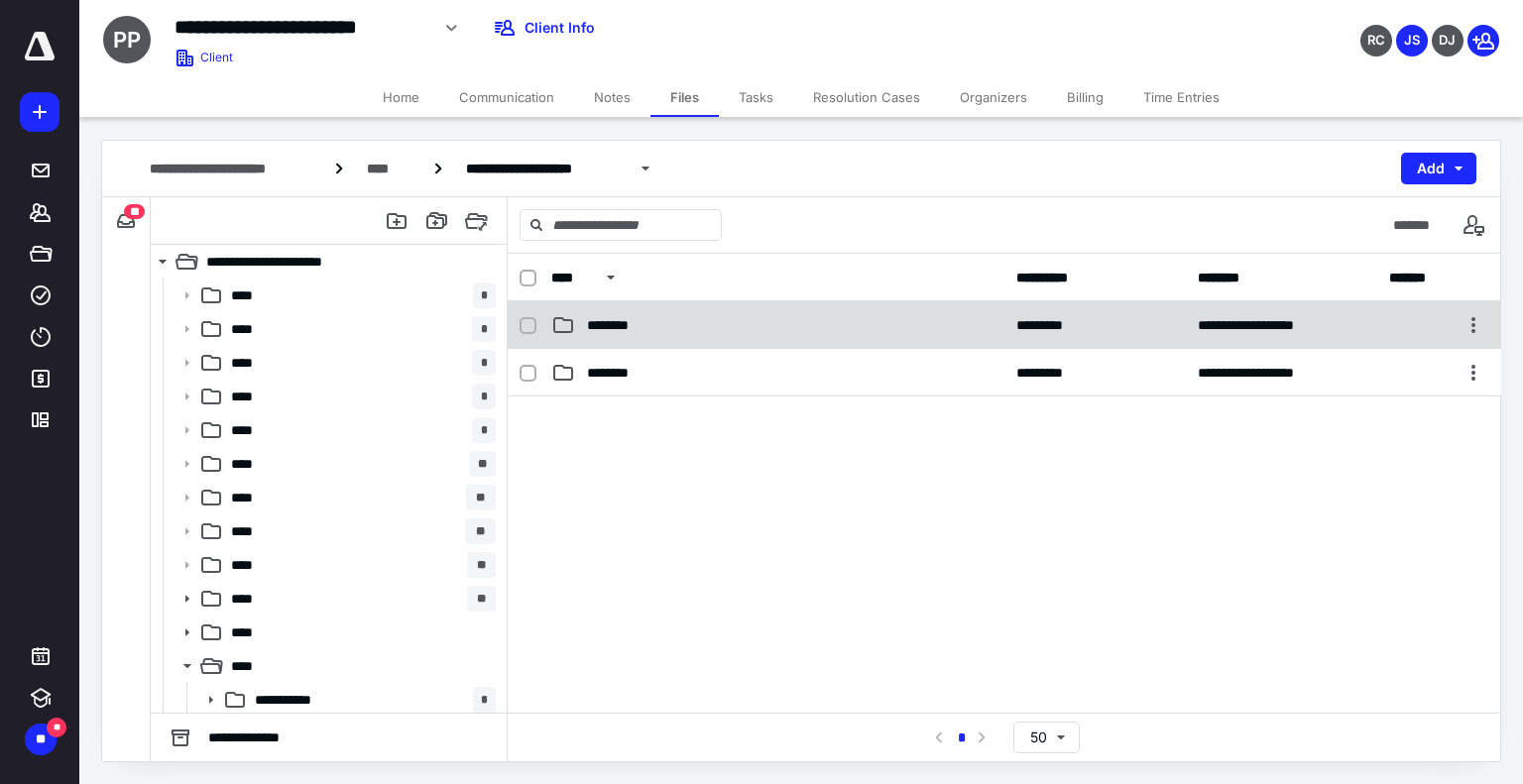 click on "********" at bounding box center [616, 325] 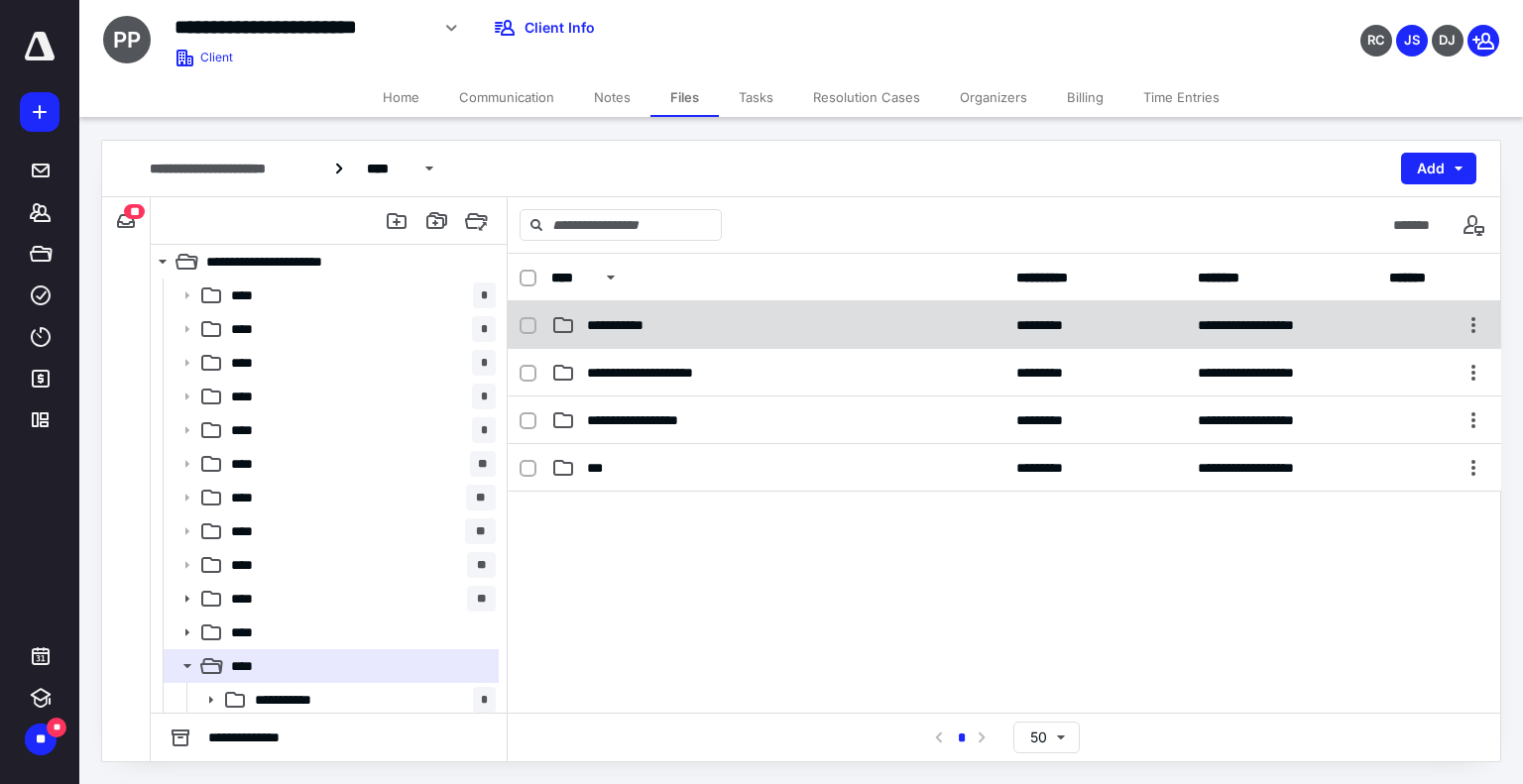 click on "**********" at bounding box center [630, 325] 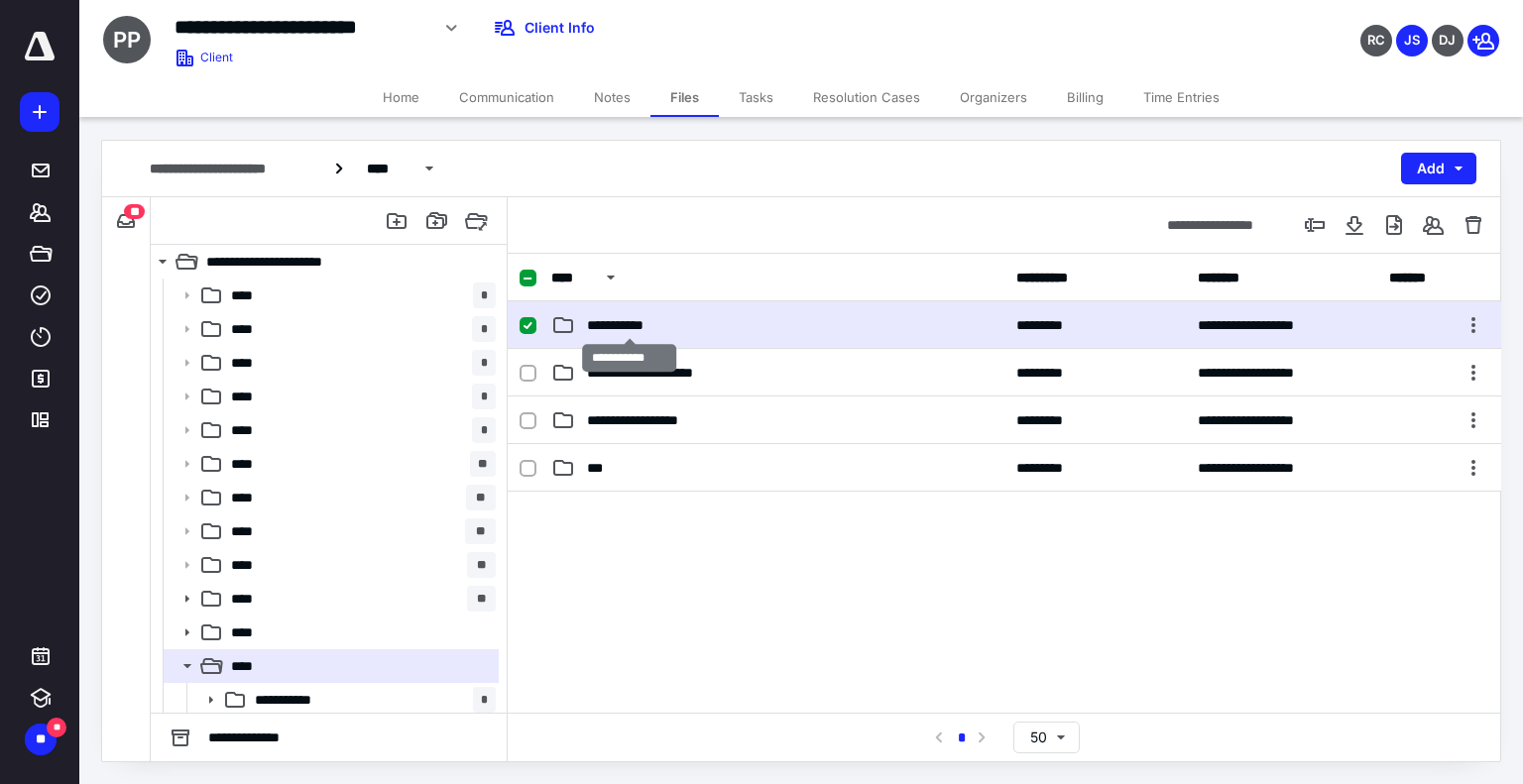 click on "**********" at bounding box center [630, 325] 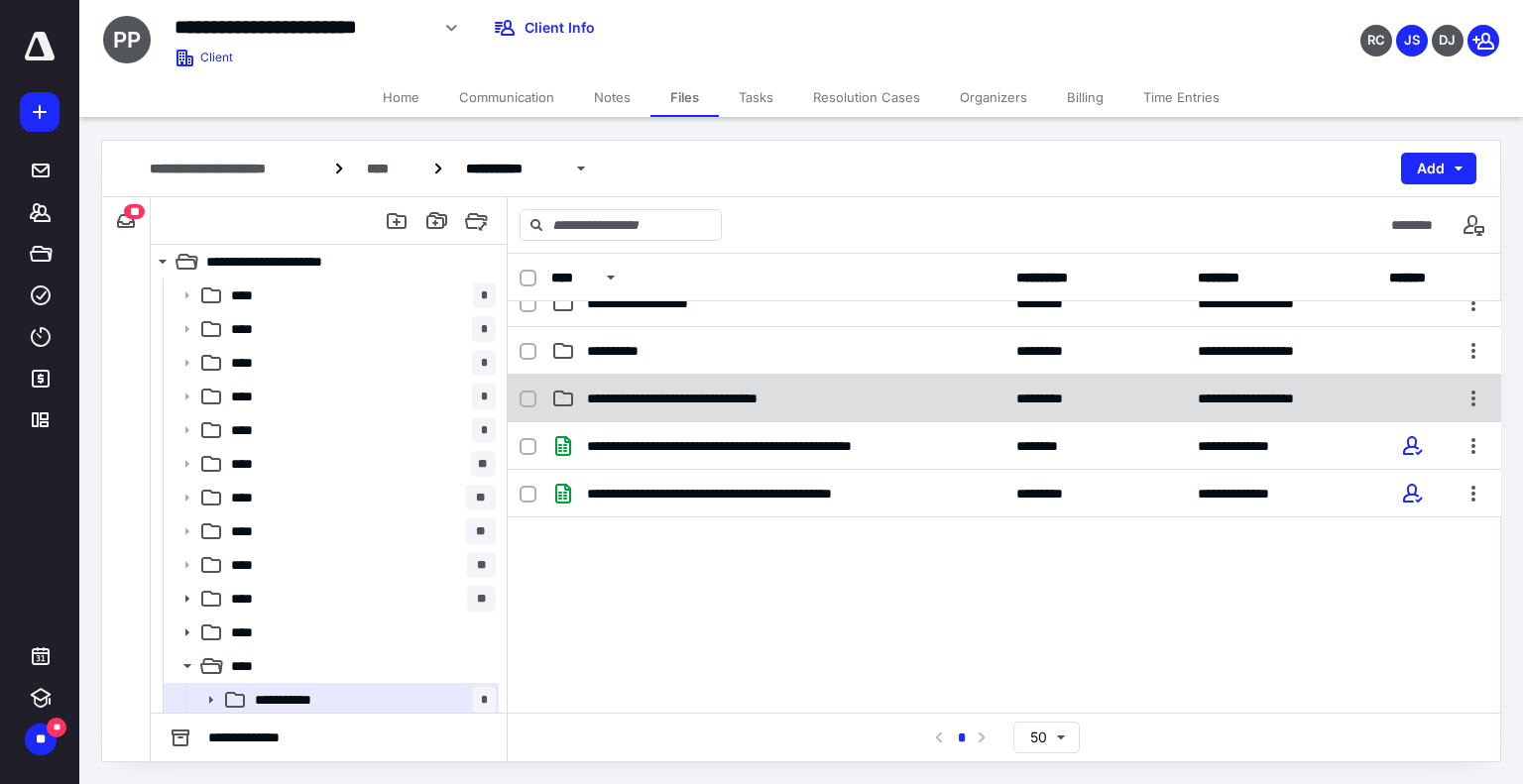 scroll, scrollTop: 311, scrollLeft: 0, axis: vertical 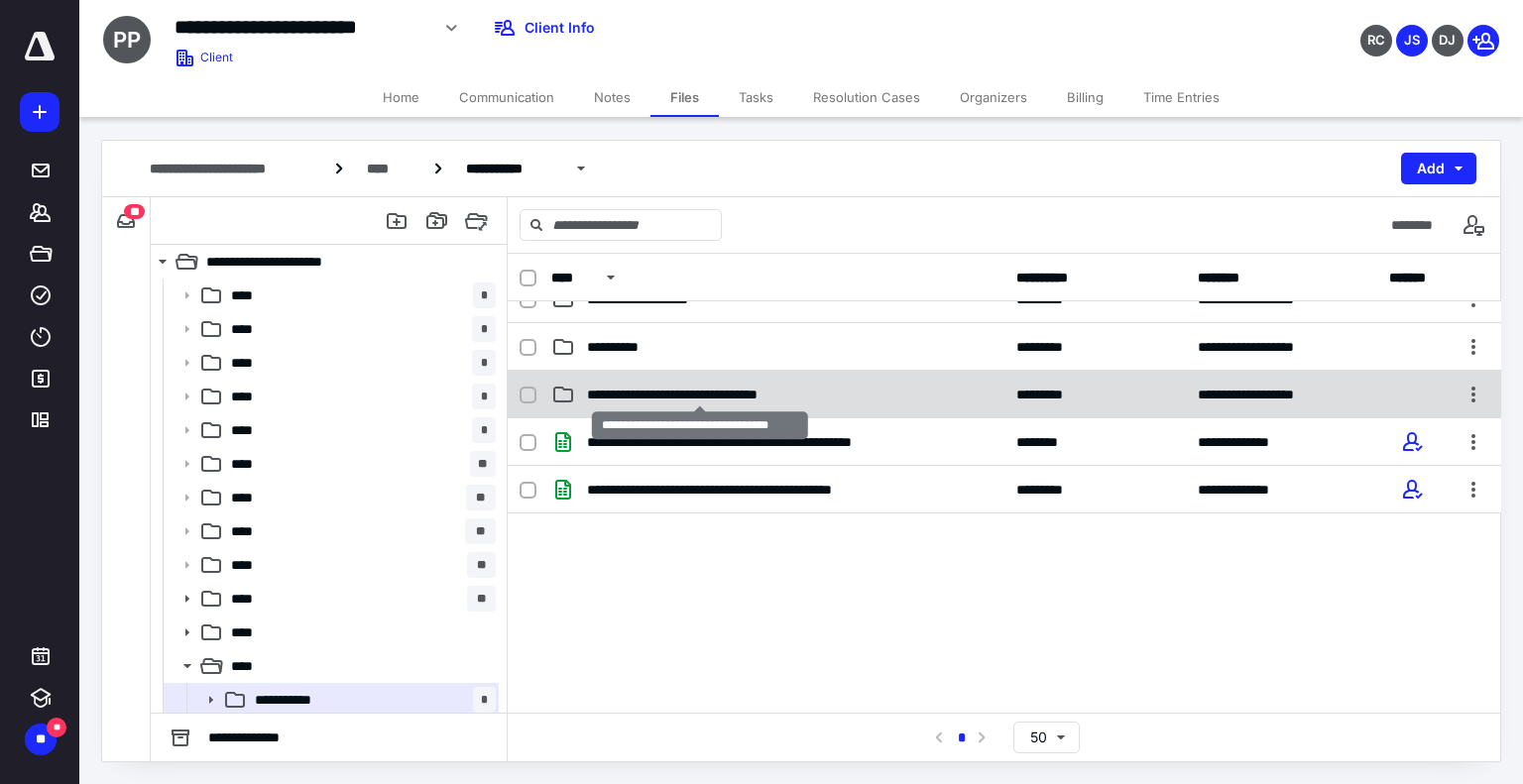 click on "**********" at bounding box center (700, 394) 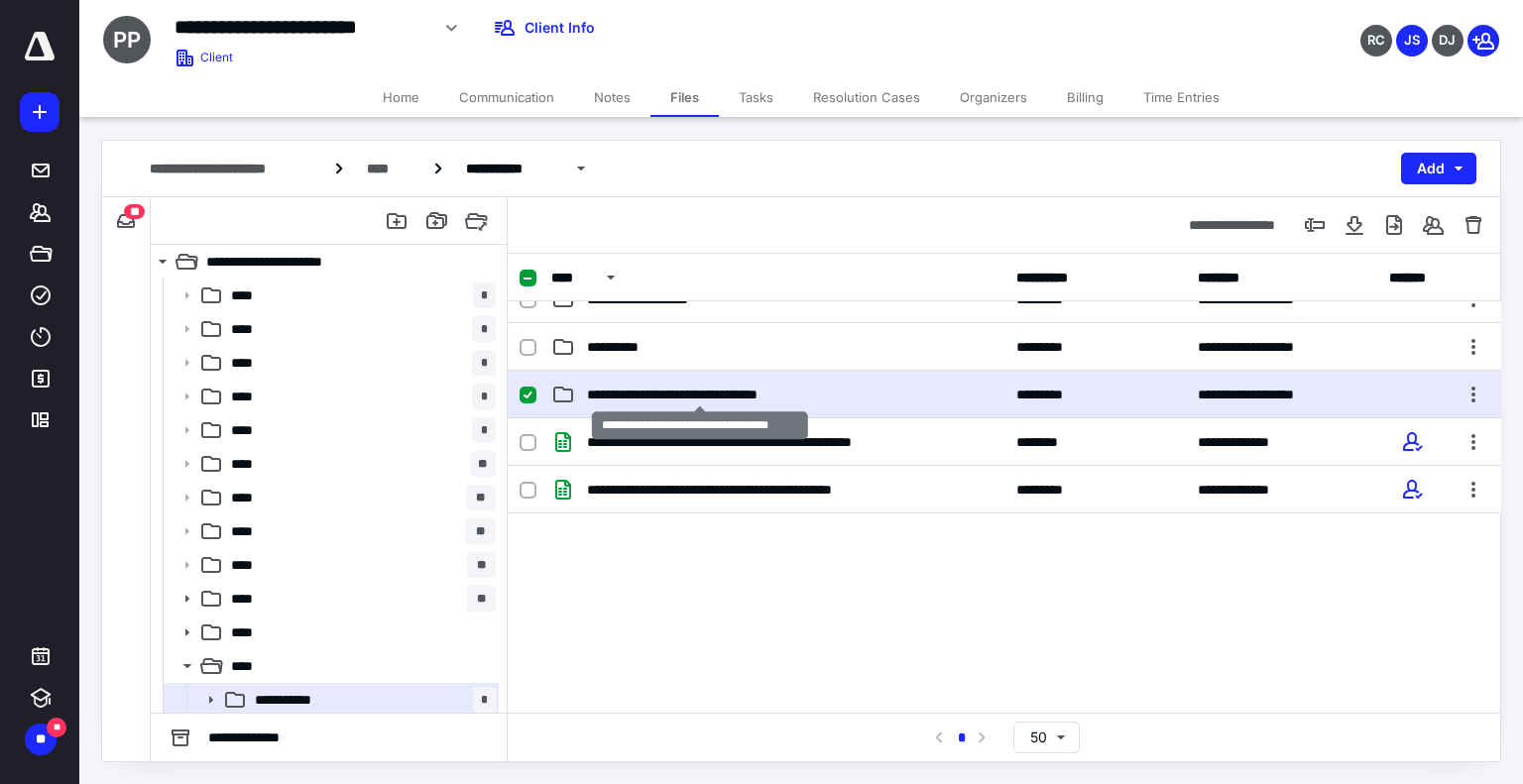 click on "**********" at bounding box center (700, 394) 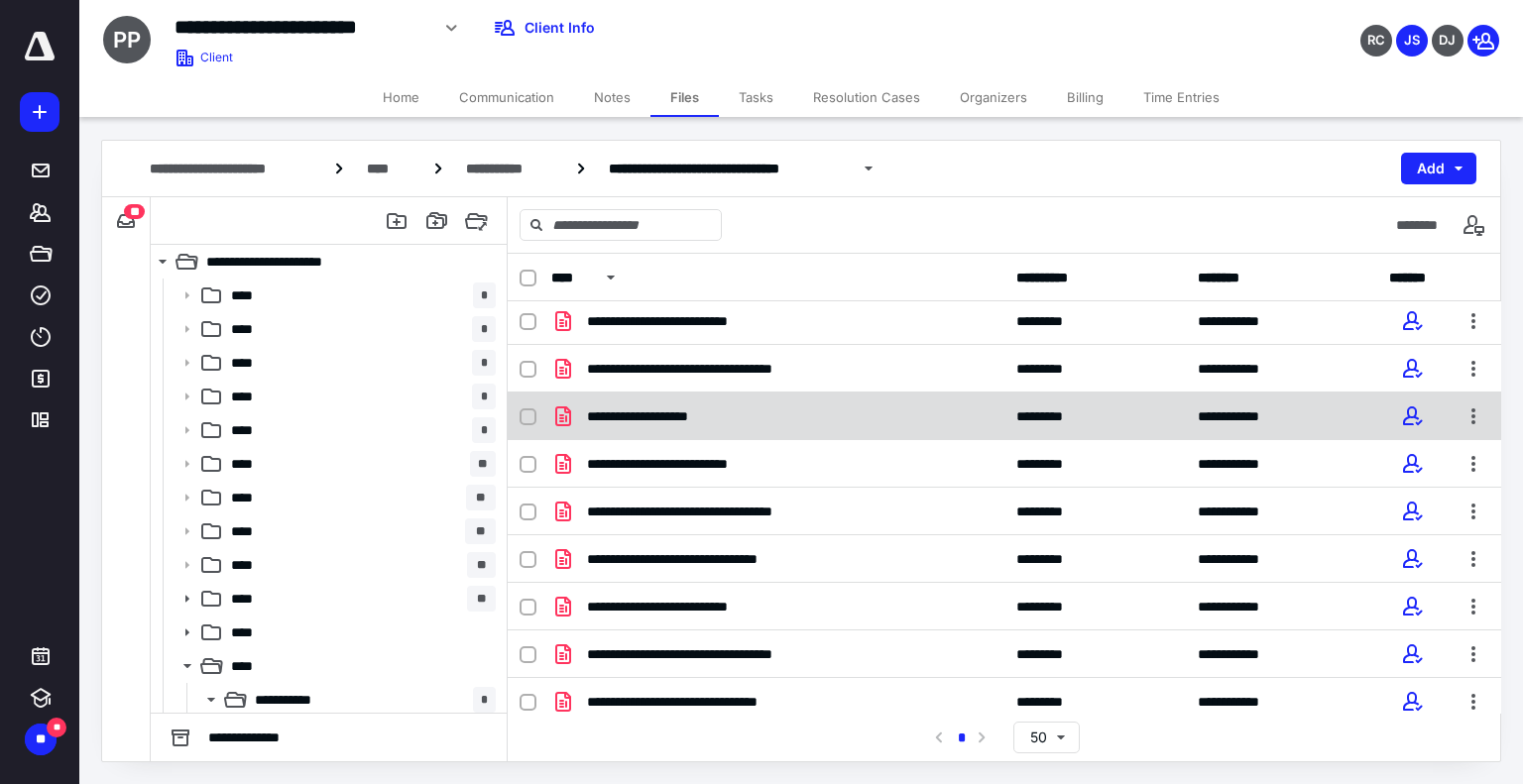 scroll, scrollTop: 345, scrollLeft: 0, axis: vertical 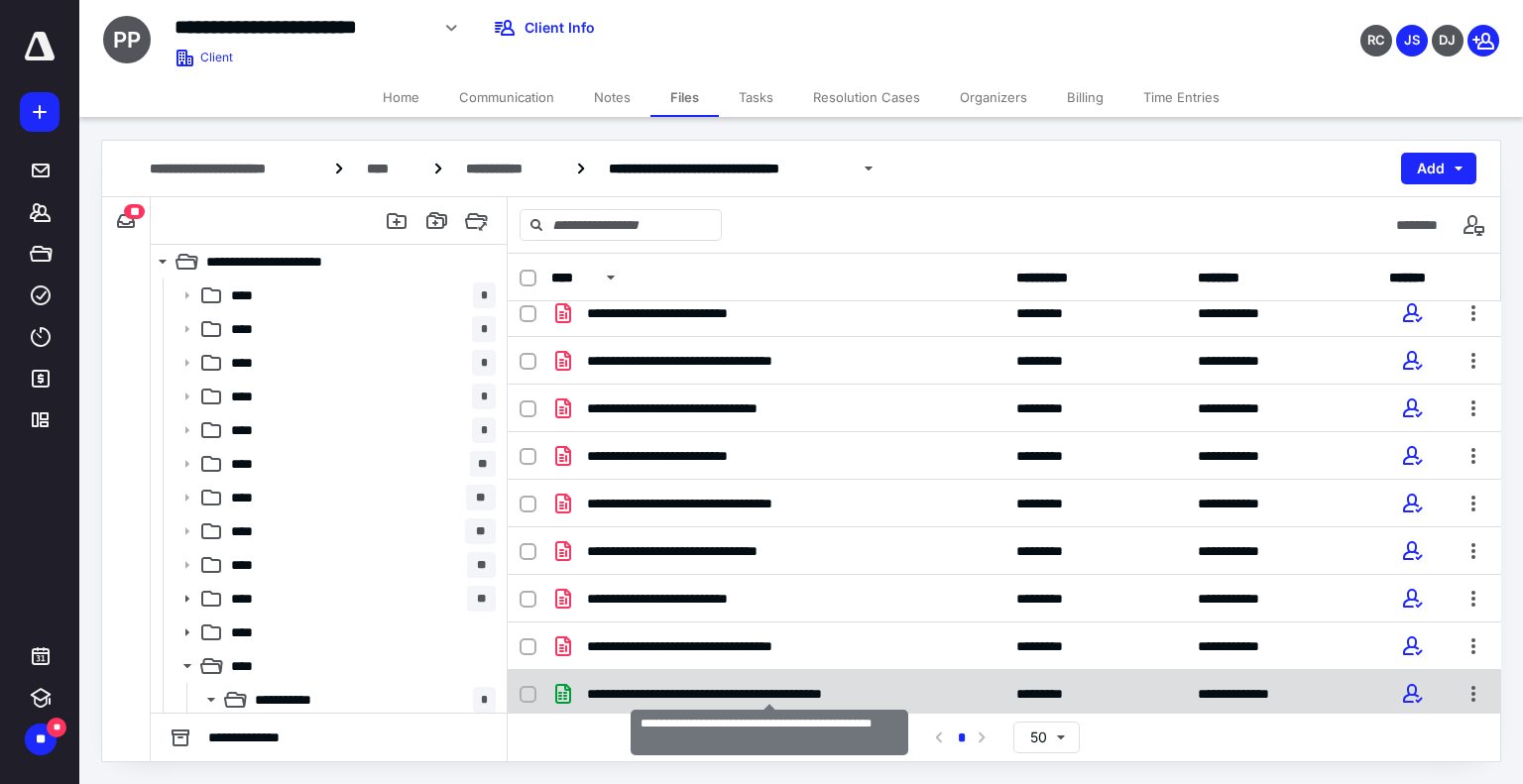 click on "**********" at bounding box center (769, 694) 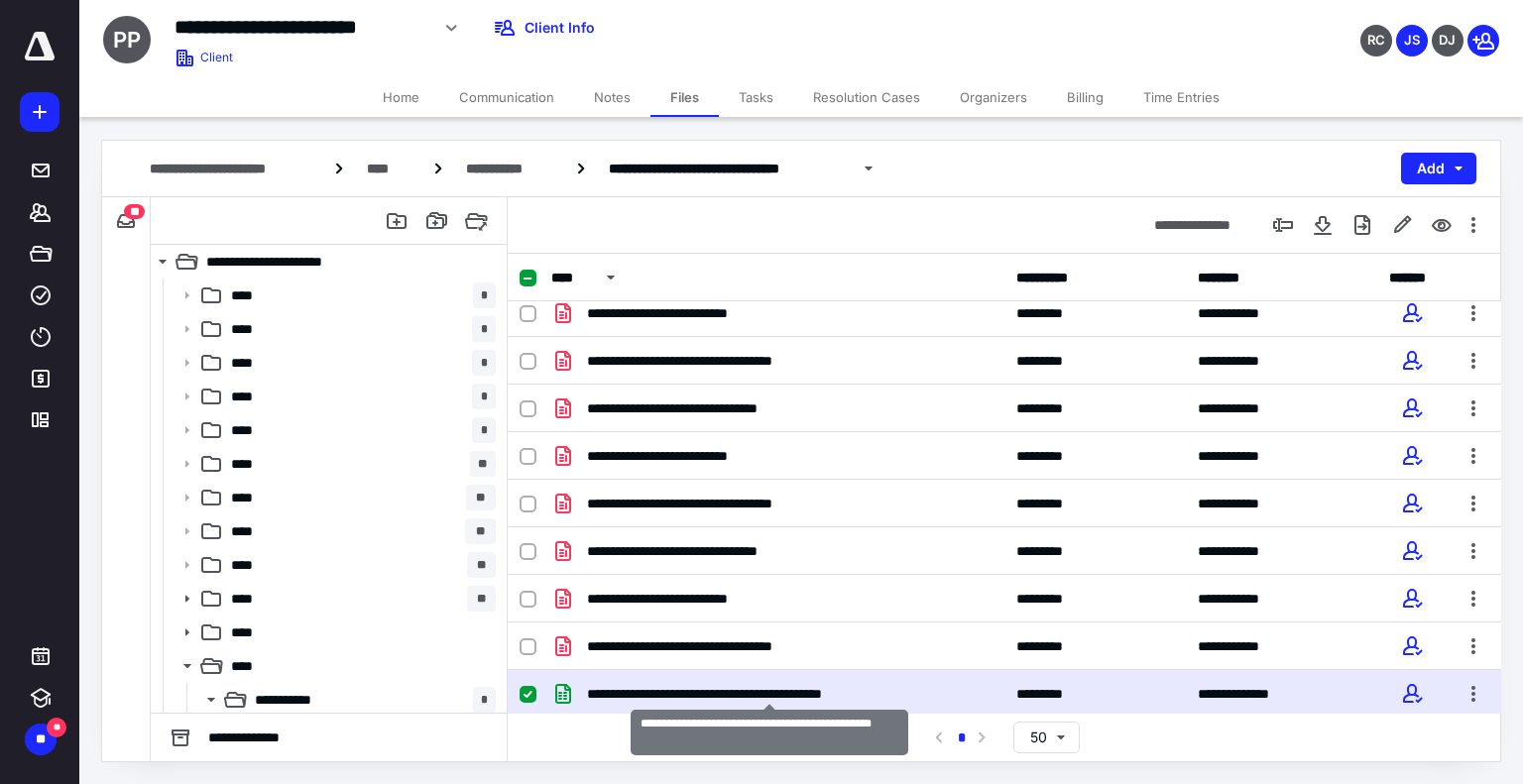 click on "**********" at bounding box center (769, 694) 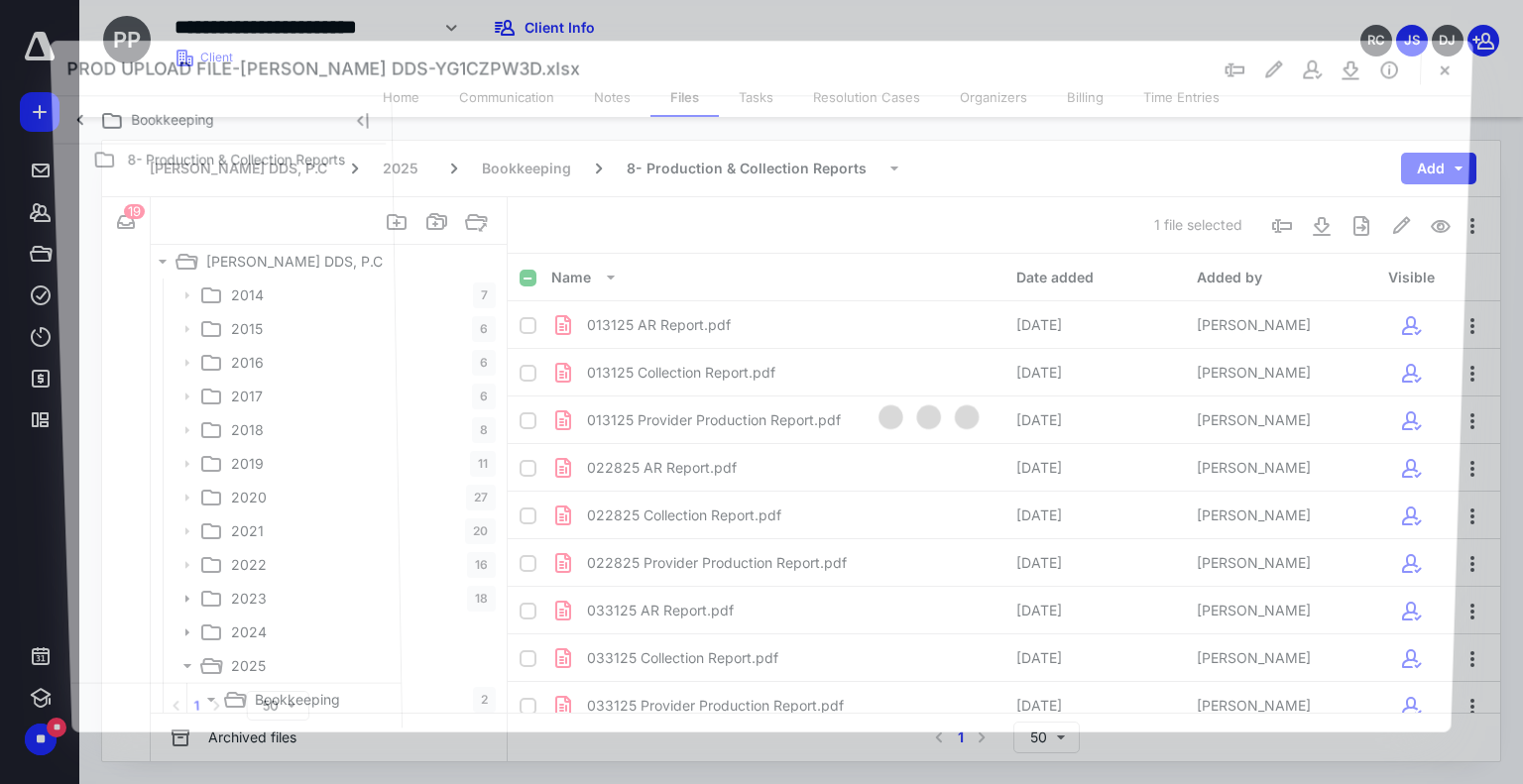 scroll, scrollTop: 345, scrollLeft: 0, axis: vertical 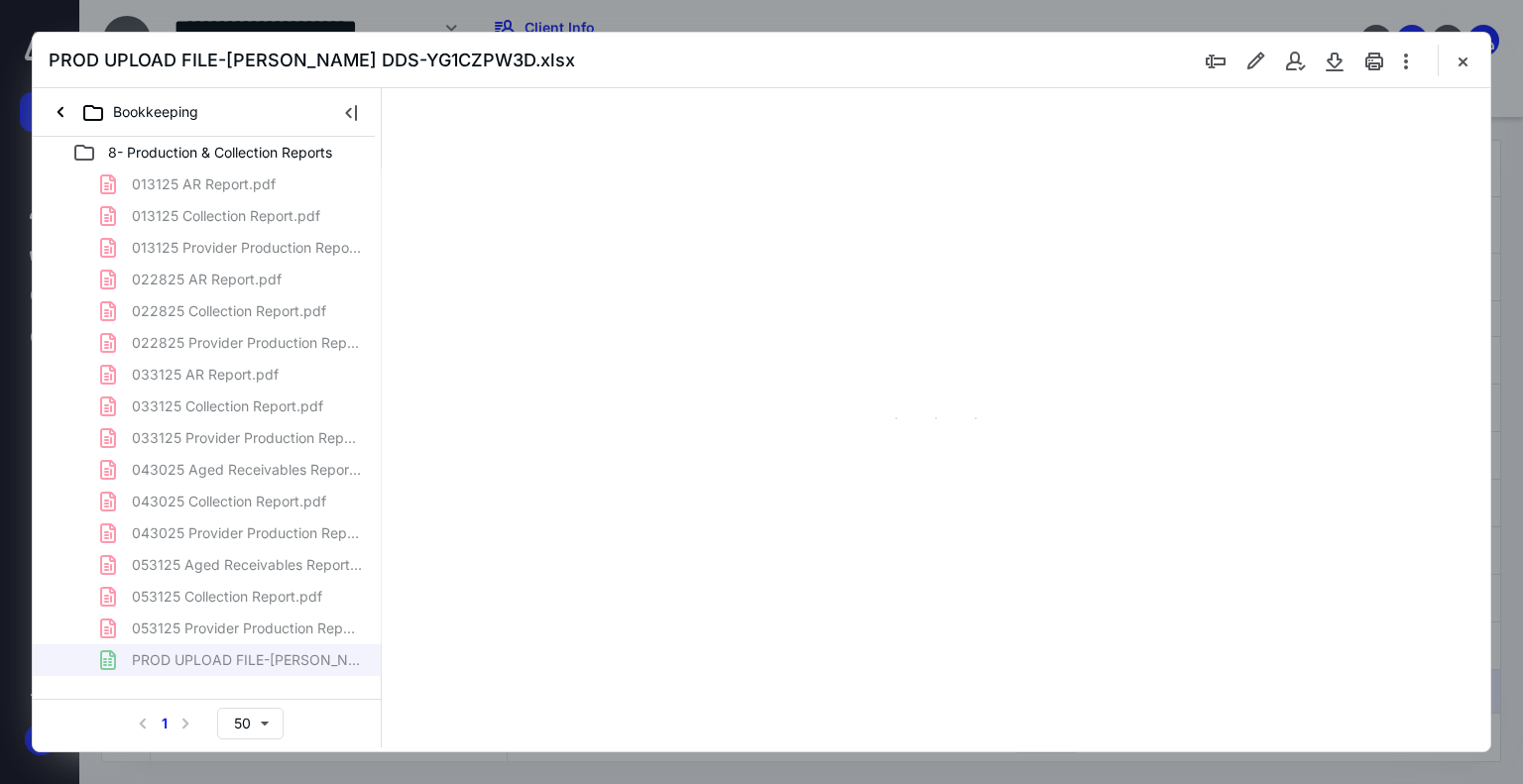 type on "46" 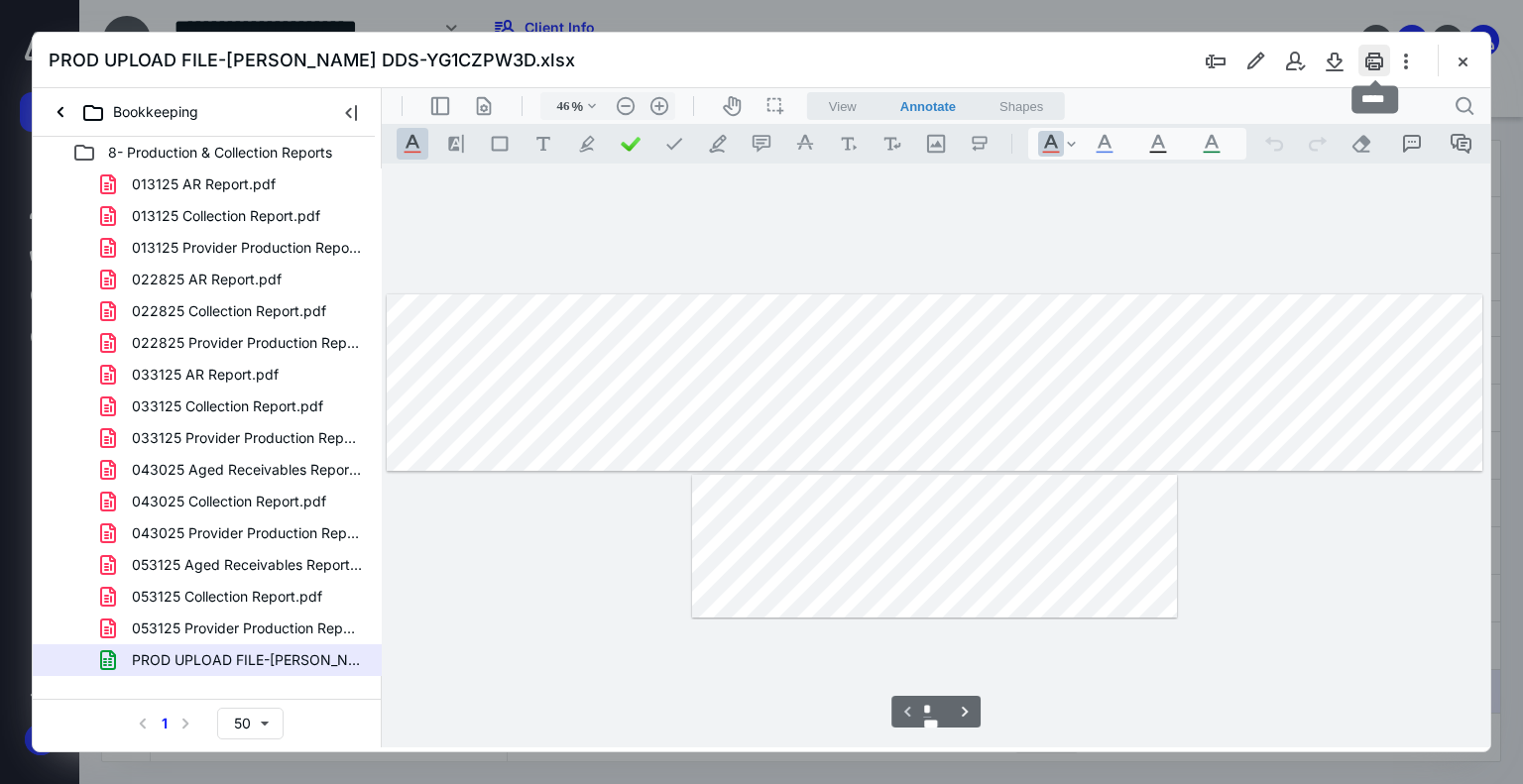 click at bounding box center [1374, 60] 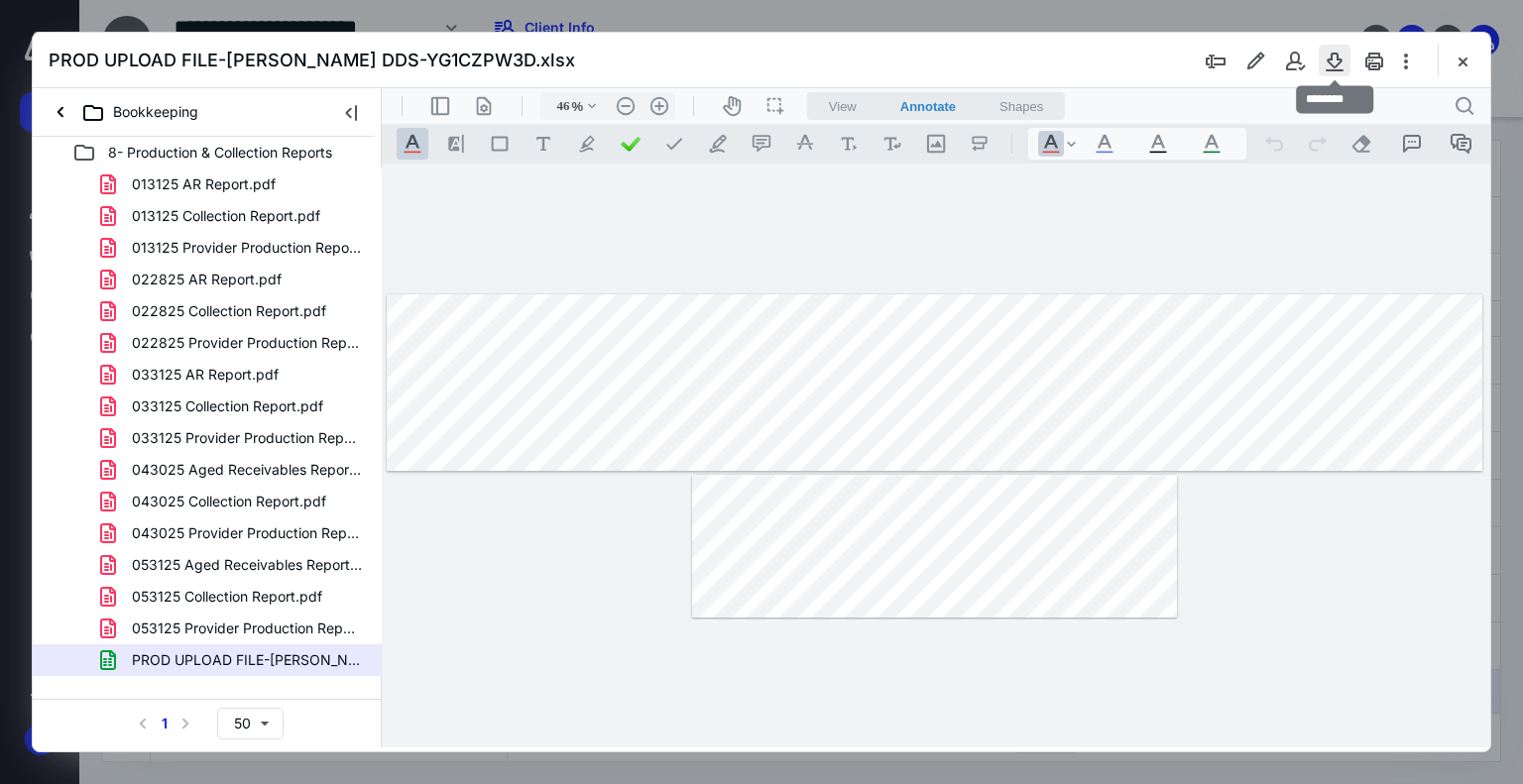 click at bounding box center (1335, 60) 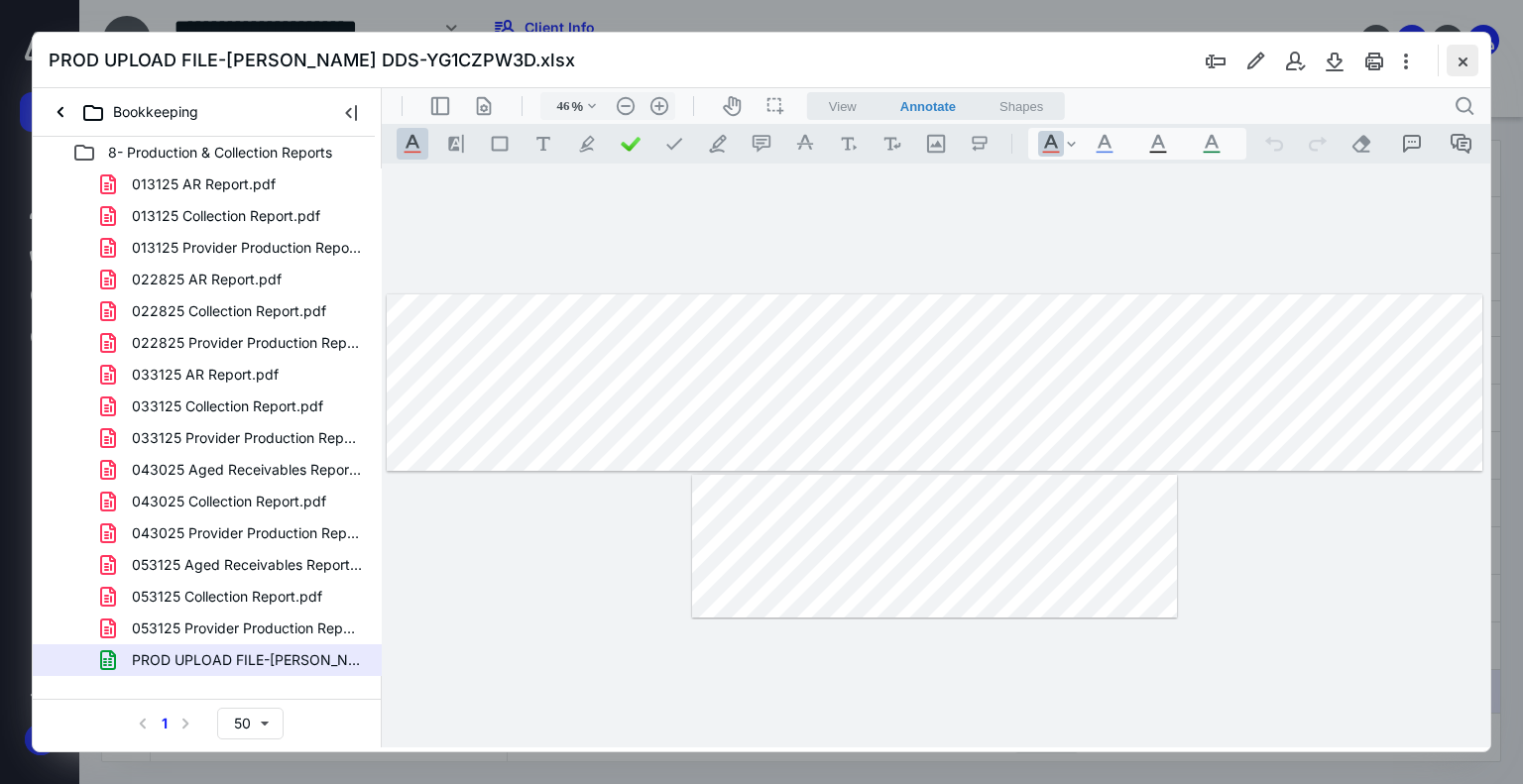 click at bounding box center (1463, 60) 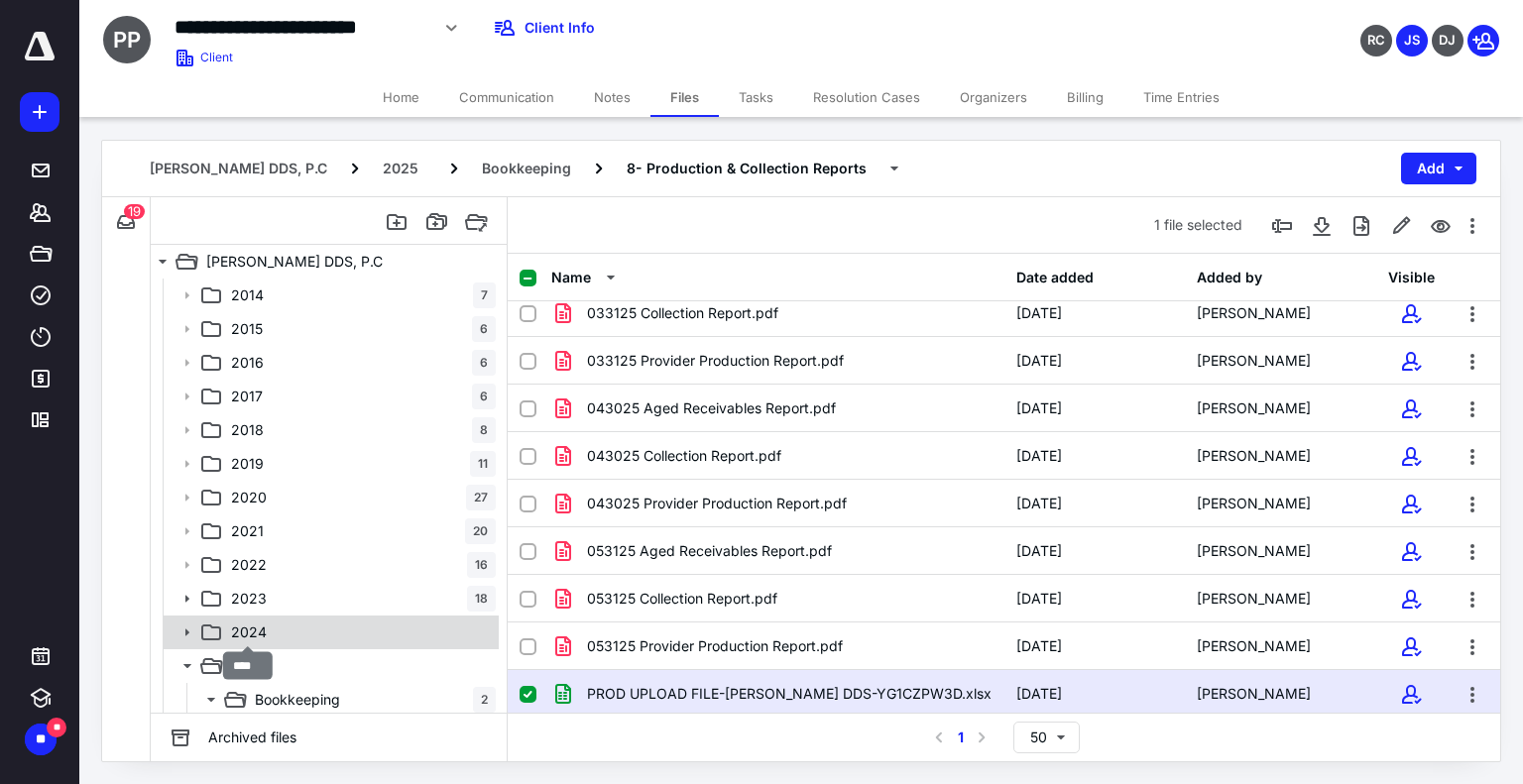 click on "2024" at bounding box center [249, 632] 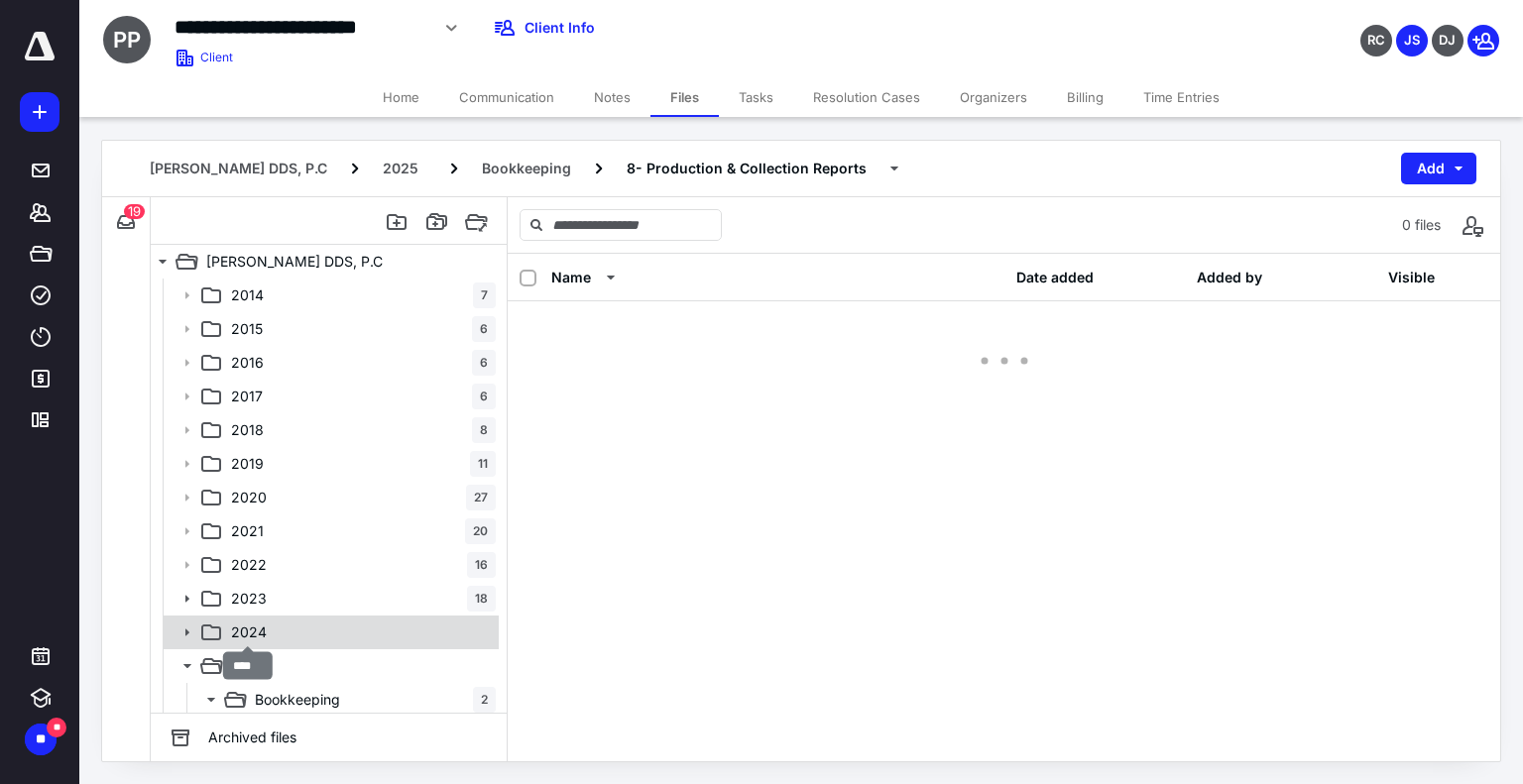 click on "2024" at bounding box center [249, 632] 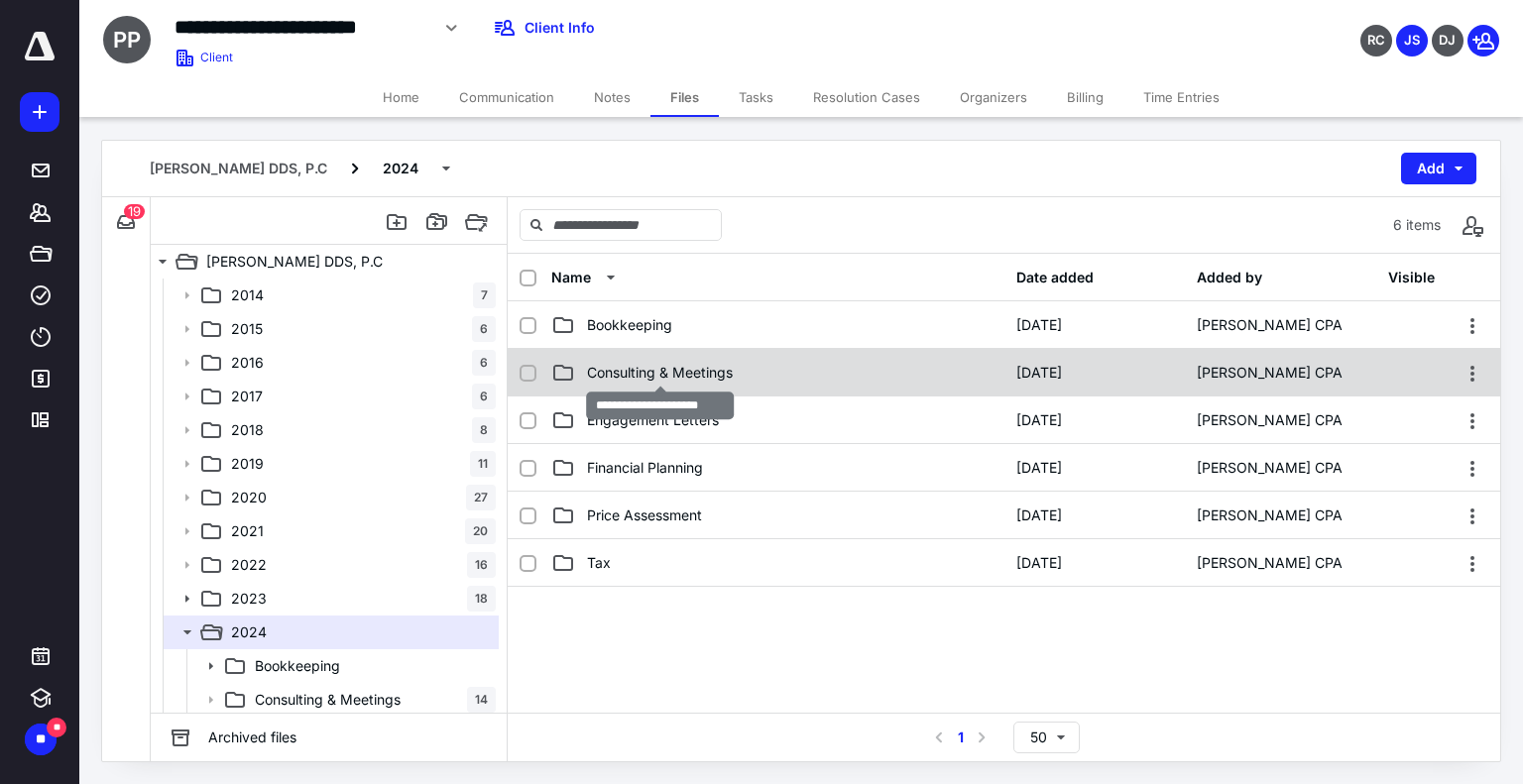 click on "Consulting & Meetings" at bounding box center [659, 373] 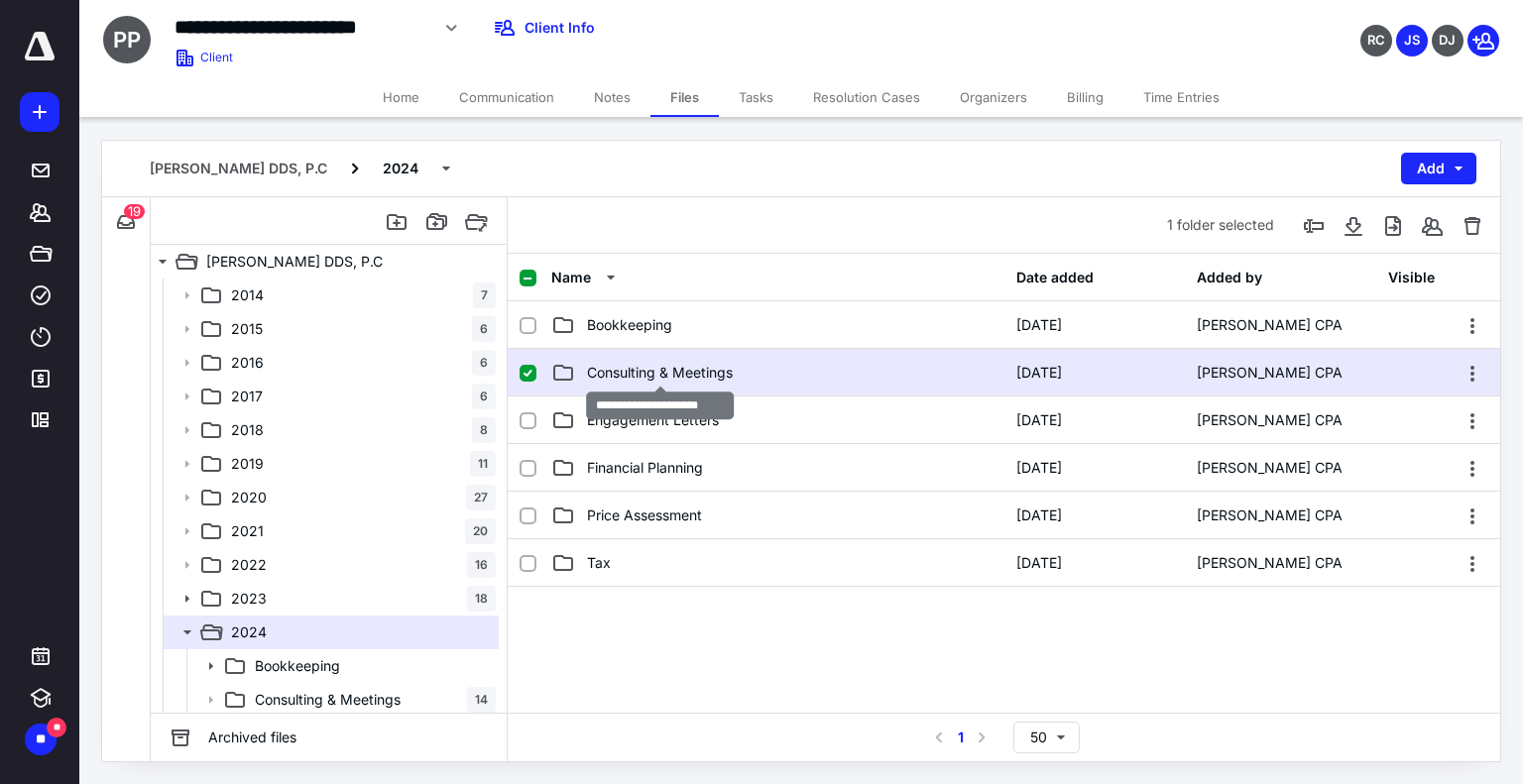 click on "Consulting & Meetings" at bounding box center [659, 373] 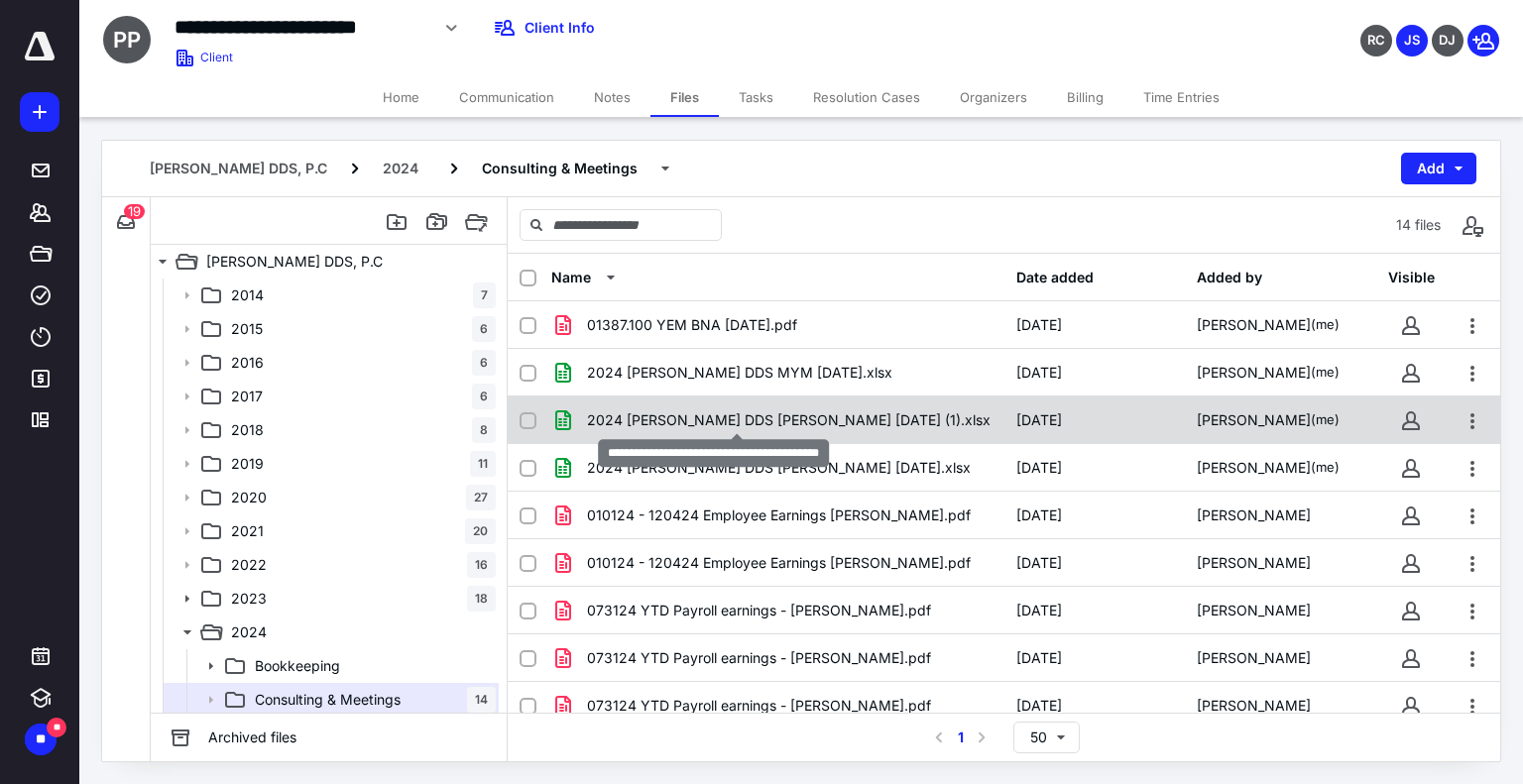 click on "2024 [PERSON_NAME] DDS [PERSON_NAME] [DATE] (1).xlsx" at bounding box center [788, 420] 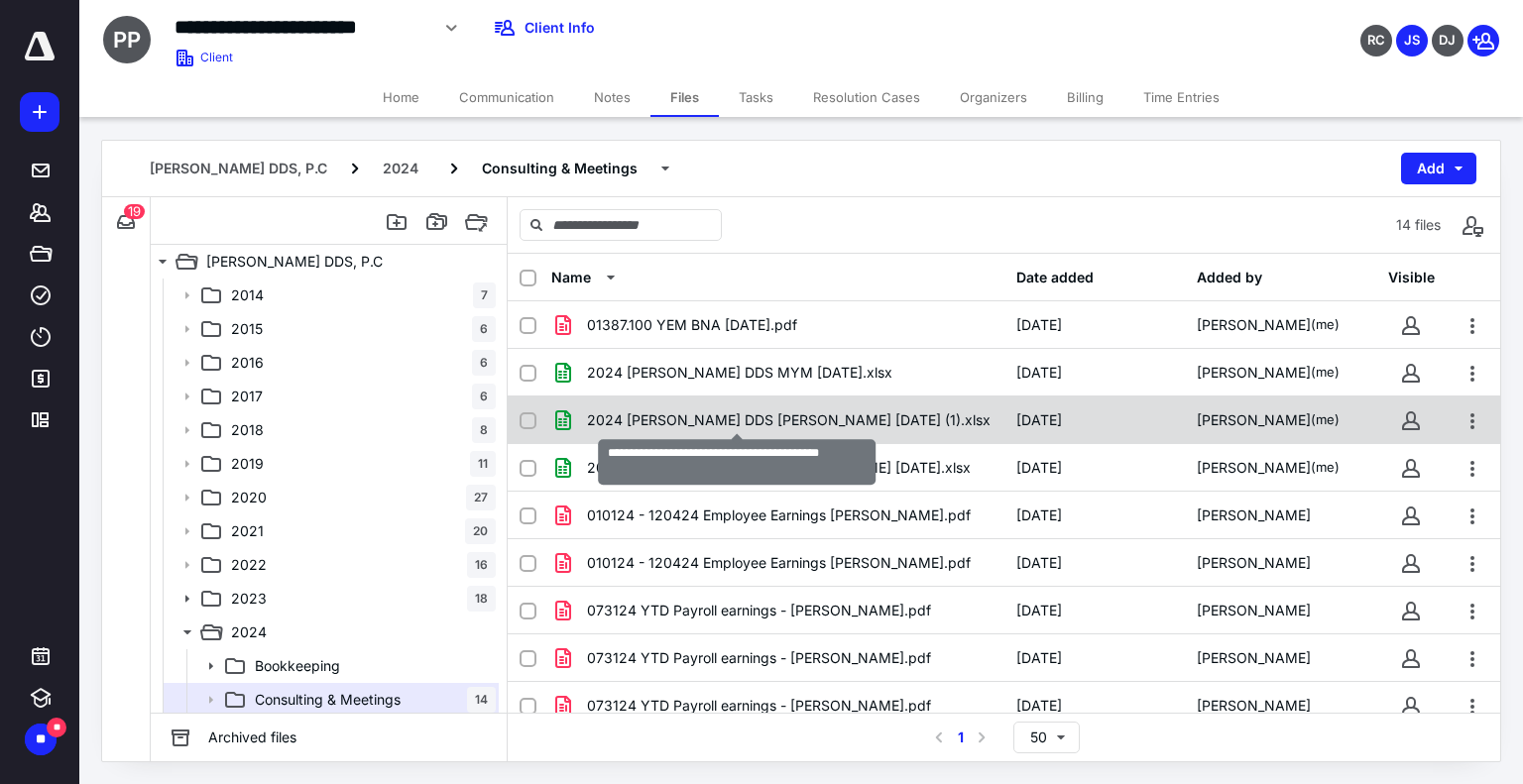 click on "2024 [PERSON_NAME] DDS [PERSON_NAME] [DATE] (1).xlsx" at bounding box center [788, 420] 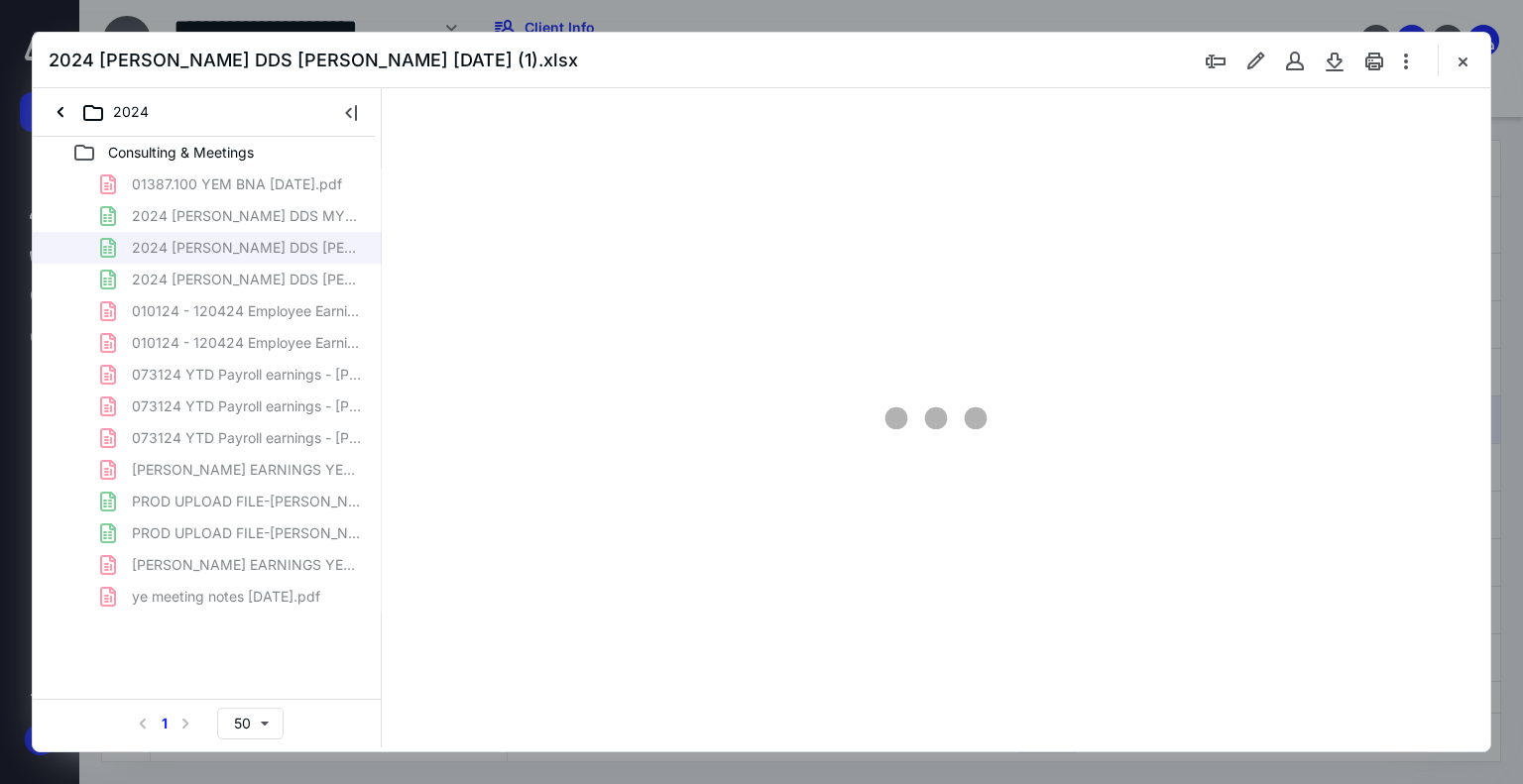 scroll, scrollTop: 0, scrollLeft: 0, axis: both 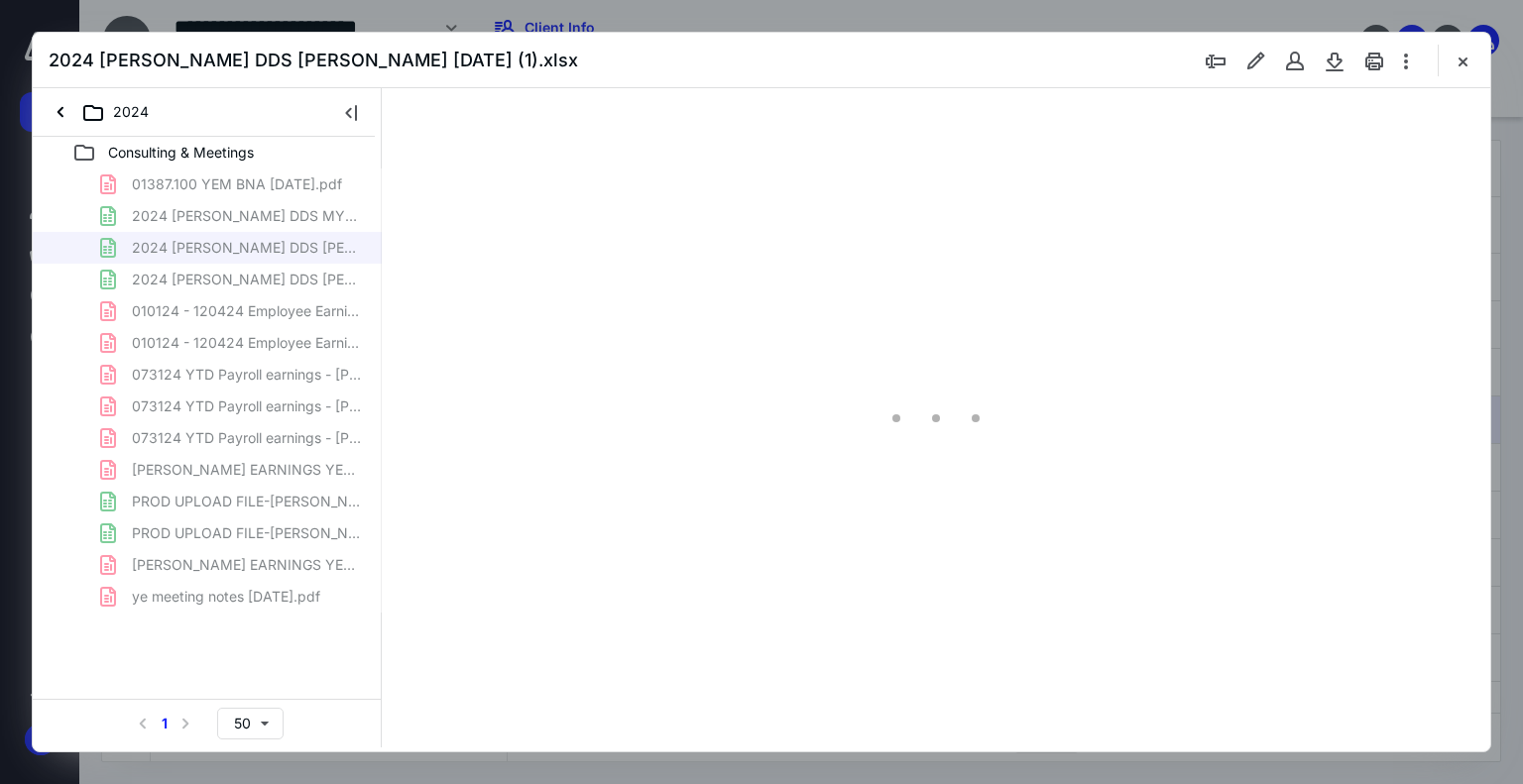 type on "54" 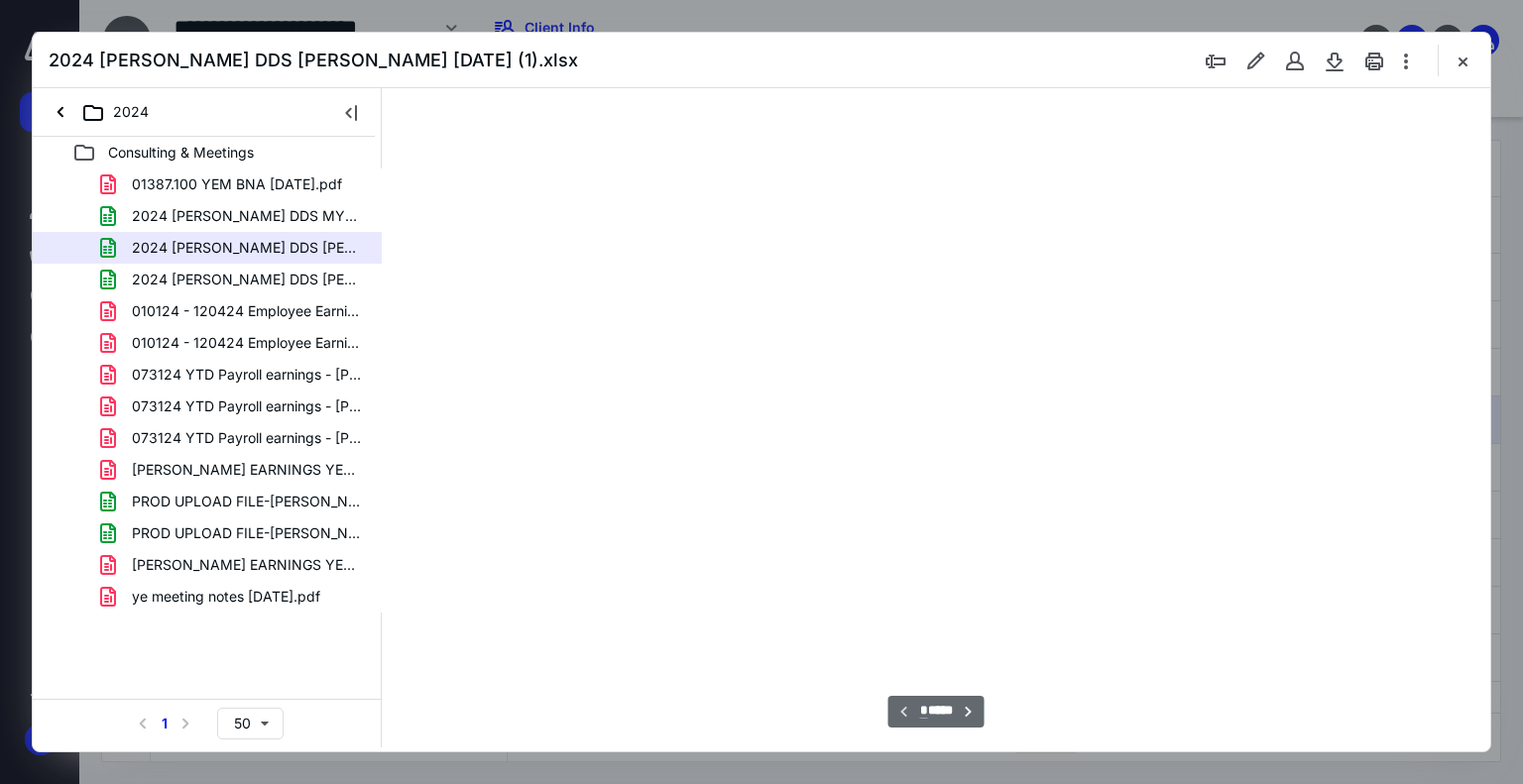 scroll, scrollTop: 77, scrollLeft: 0, axis: vertical 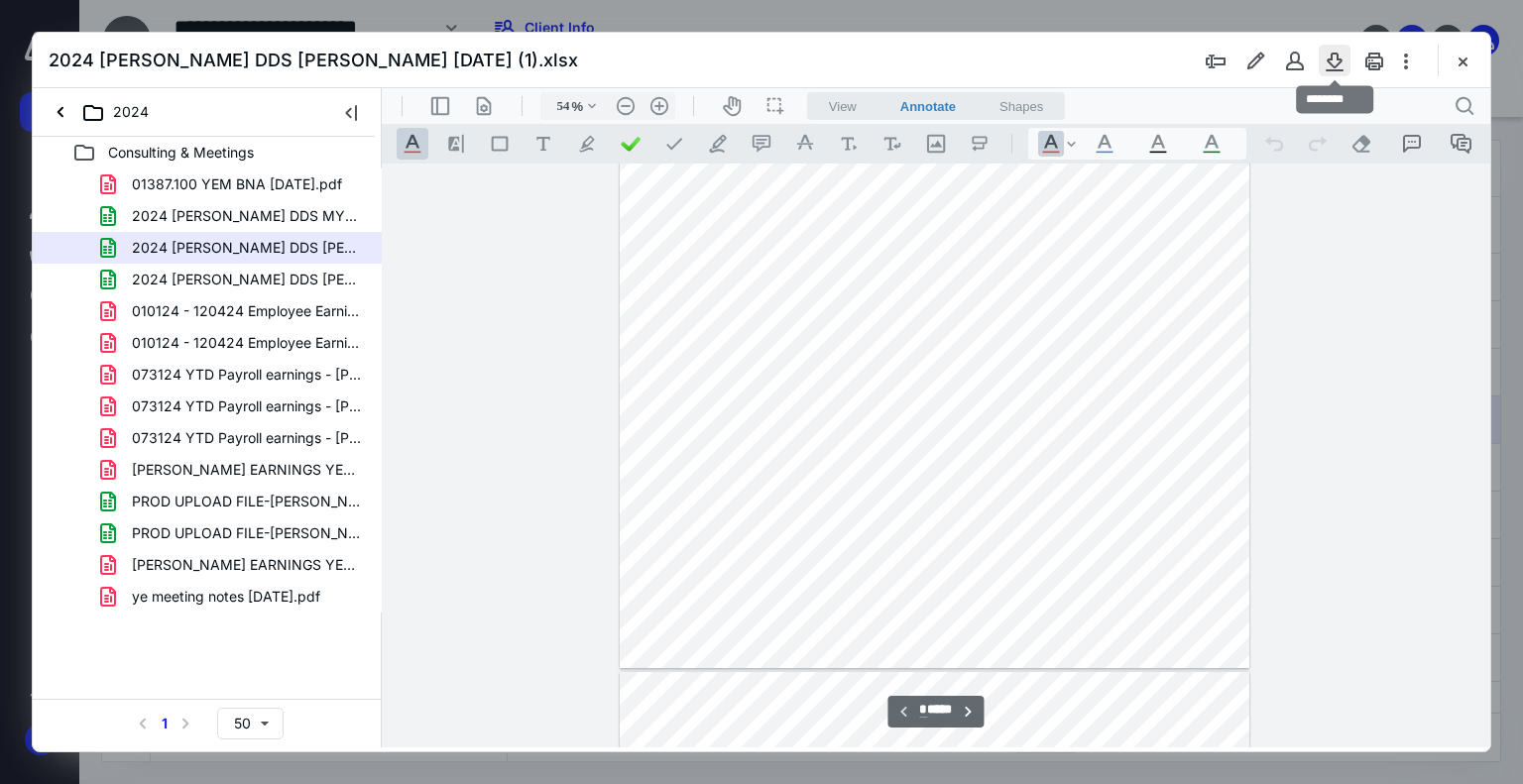 click at bounding box center (1335, 60) 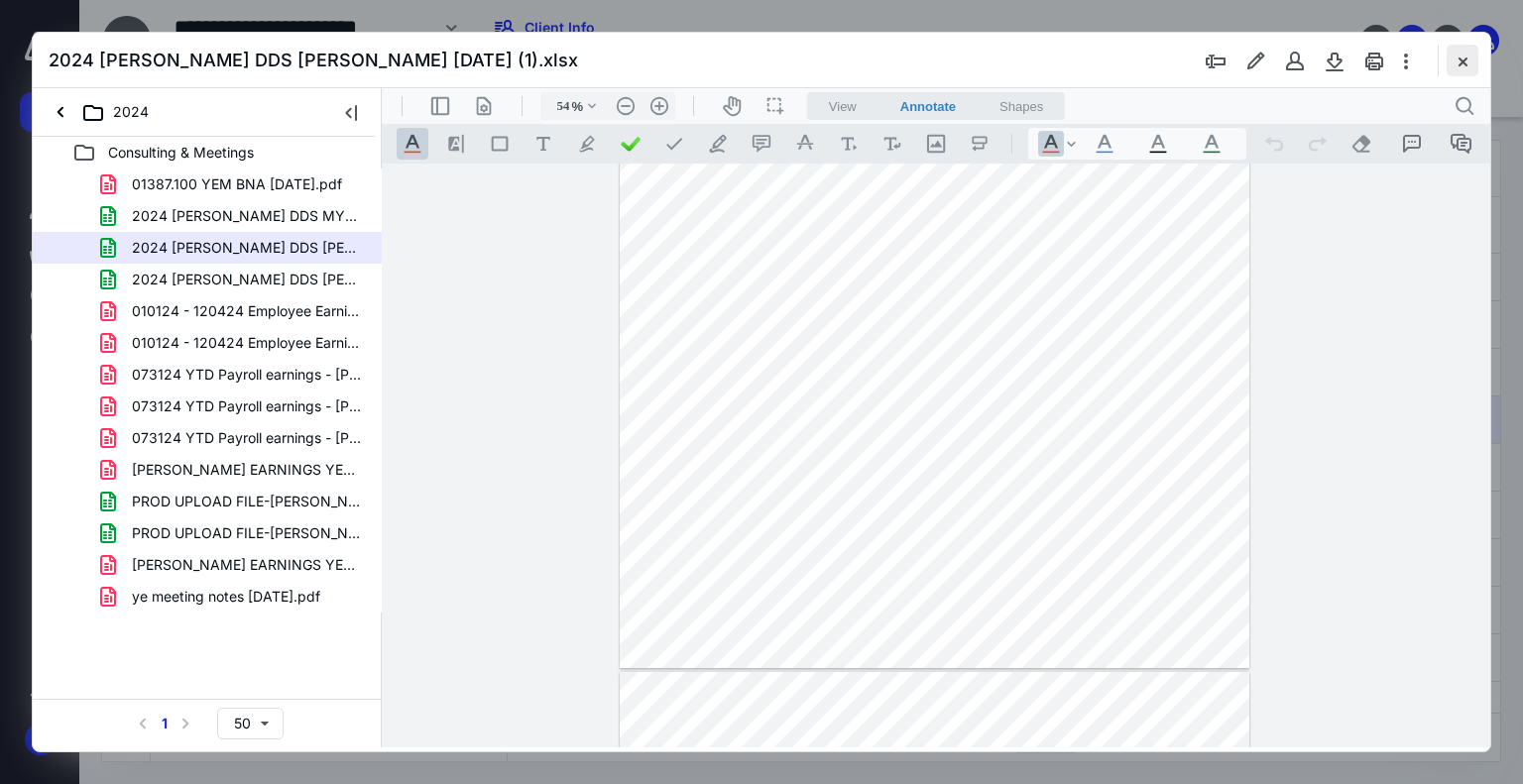 drag, startPoint x: 1464, startPoint y: 61, endPoint x: 1466, endPoint y: 45, distance: 16.124515 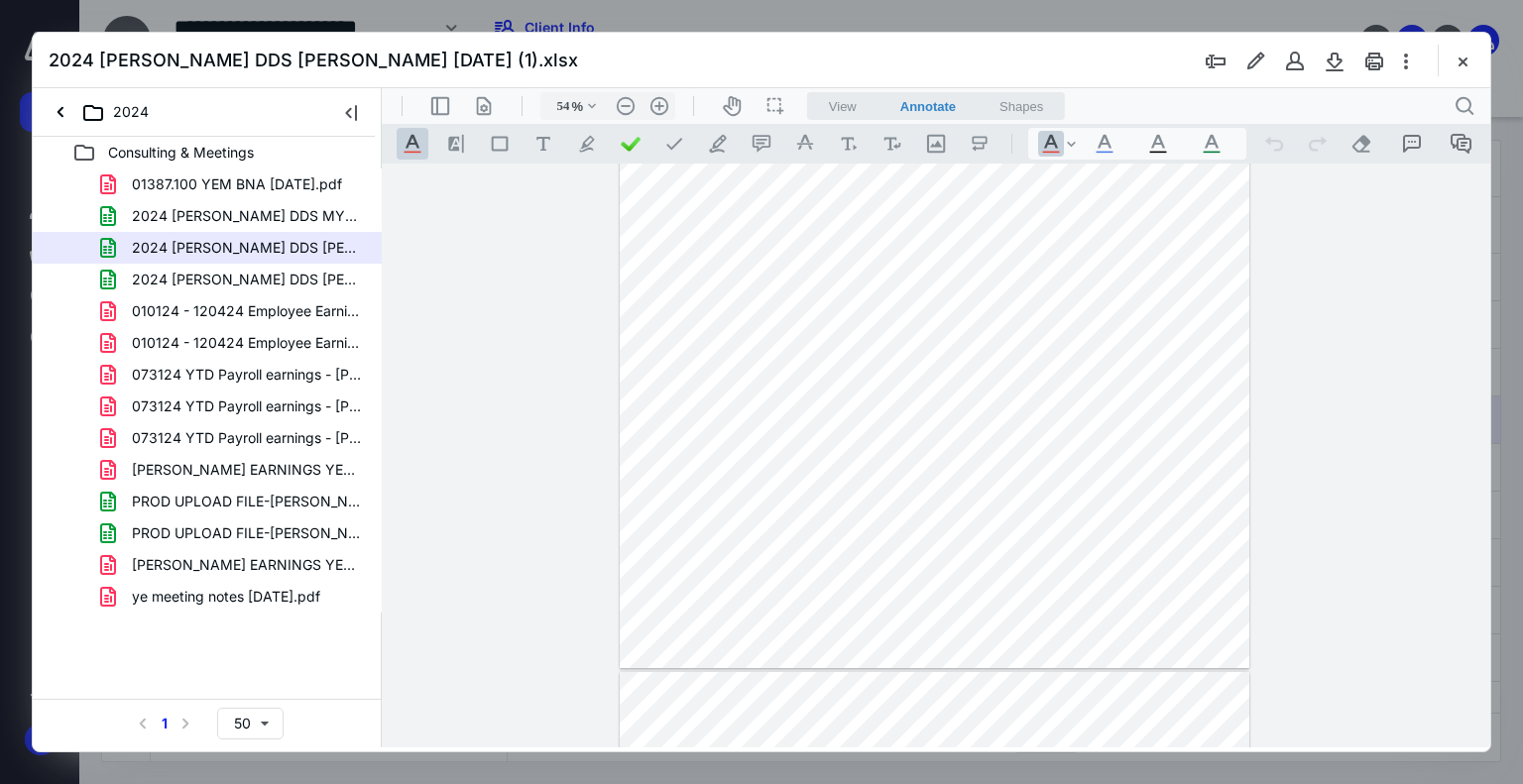 click at bounding box center (1463, 60) 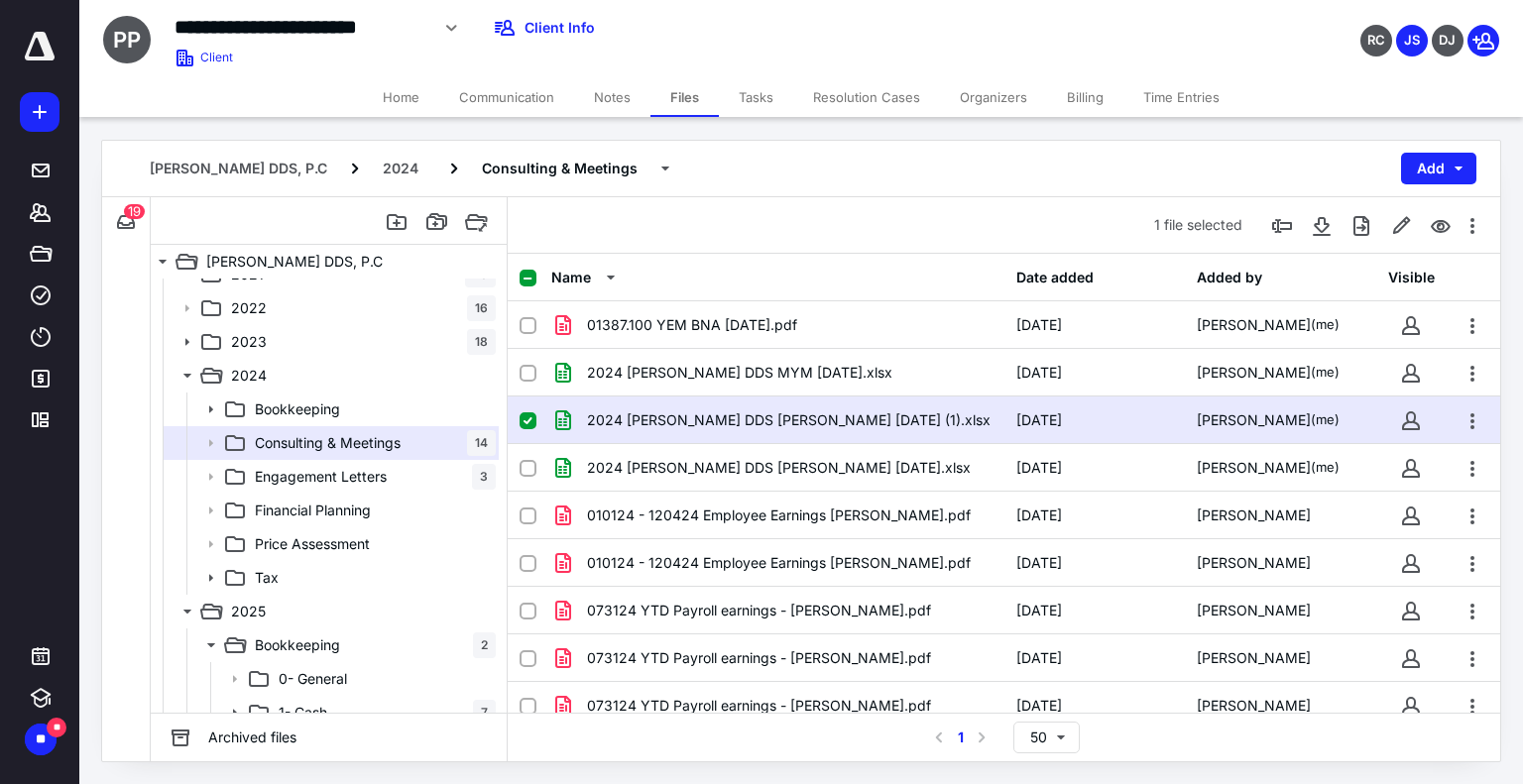 scroll, scrollTop: 496, scrollLeft: 0, axis: vertical 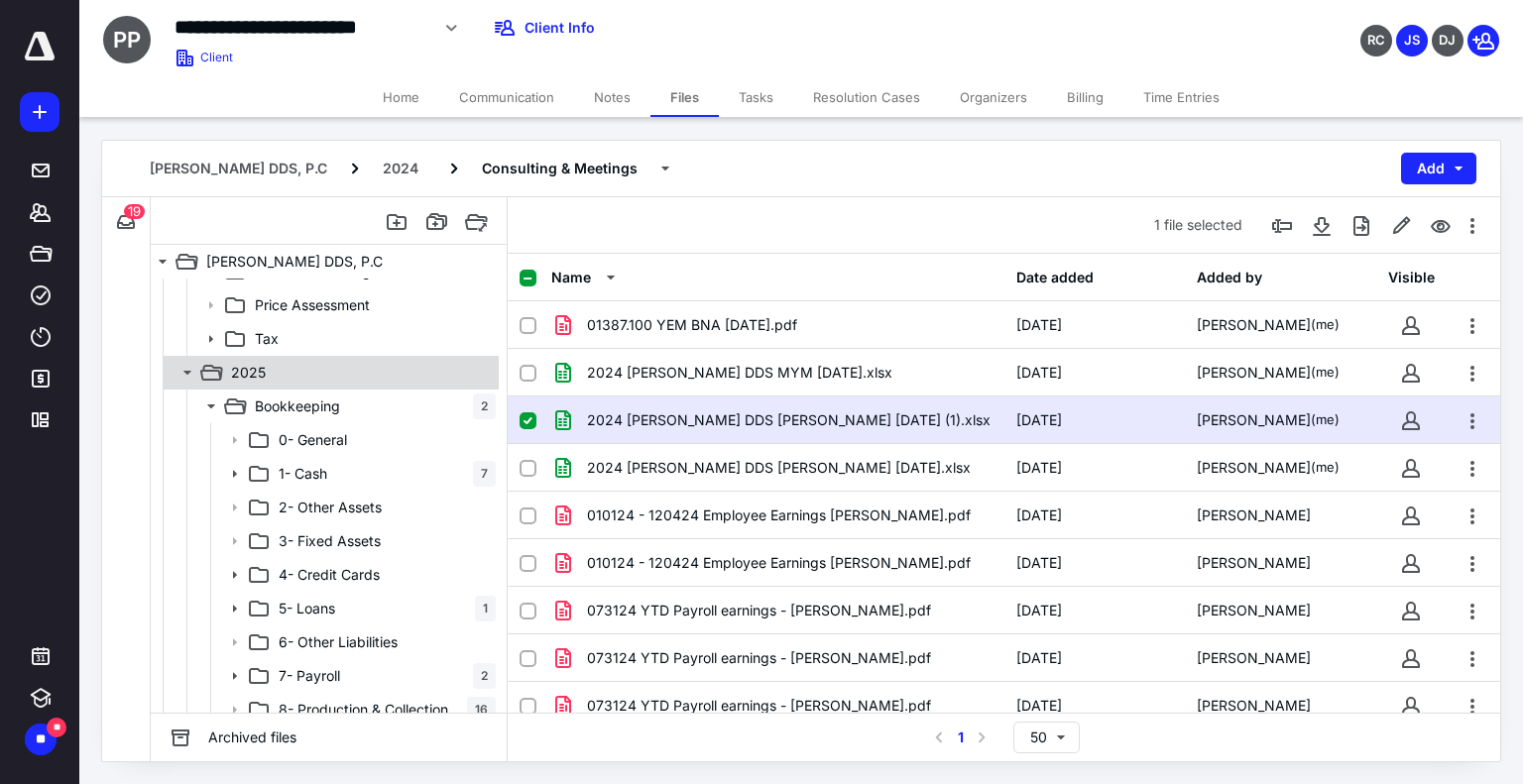 click on "2025" at bounding box center [359, 373] 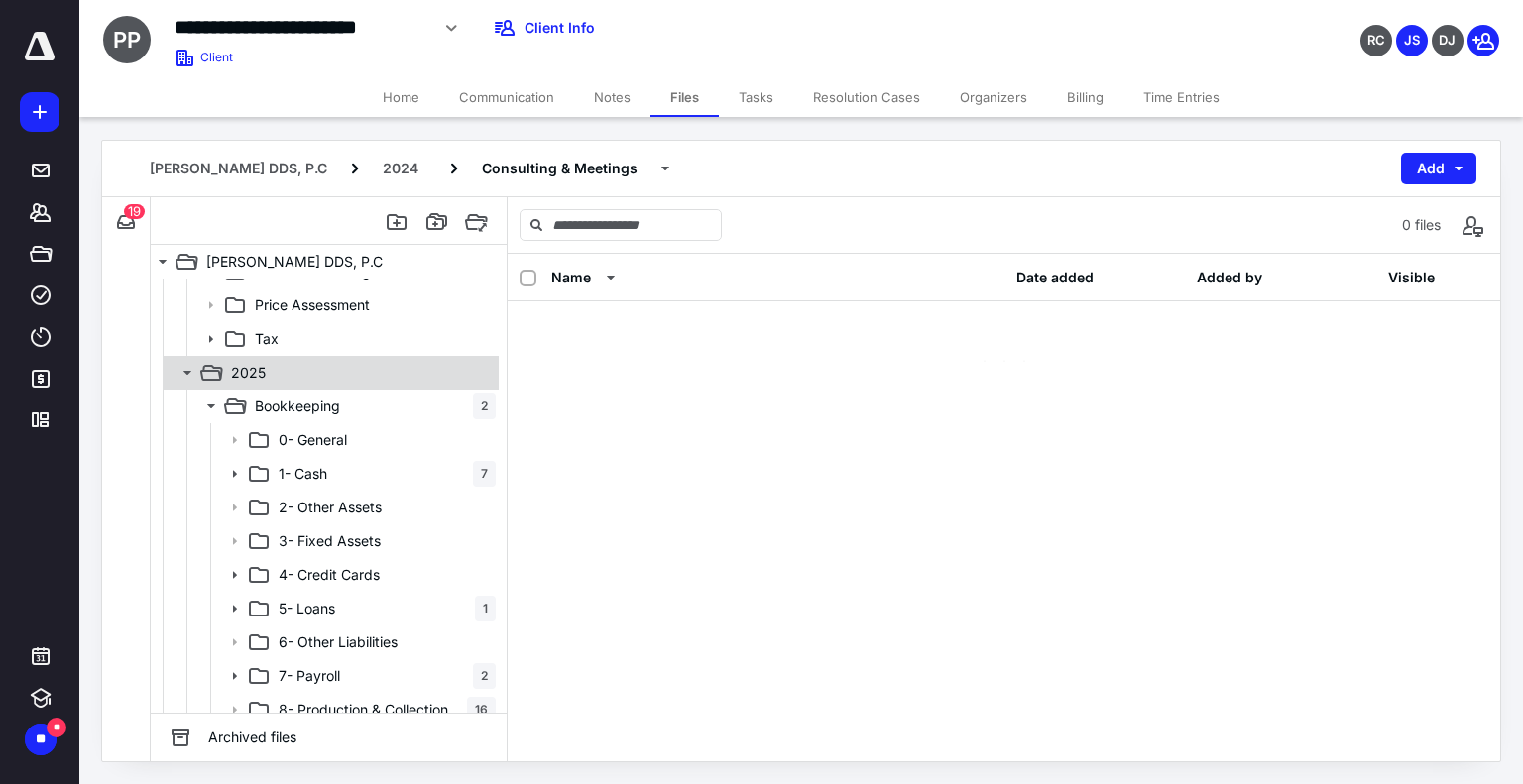 click on "2025" at bounding box center [359, 373] 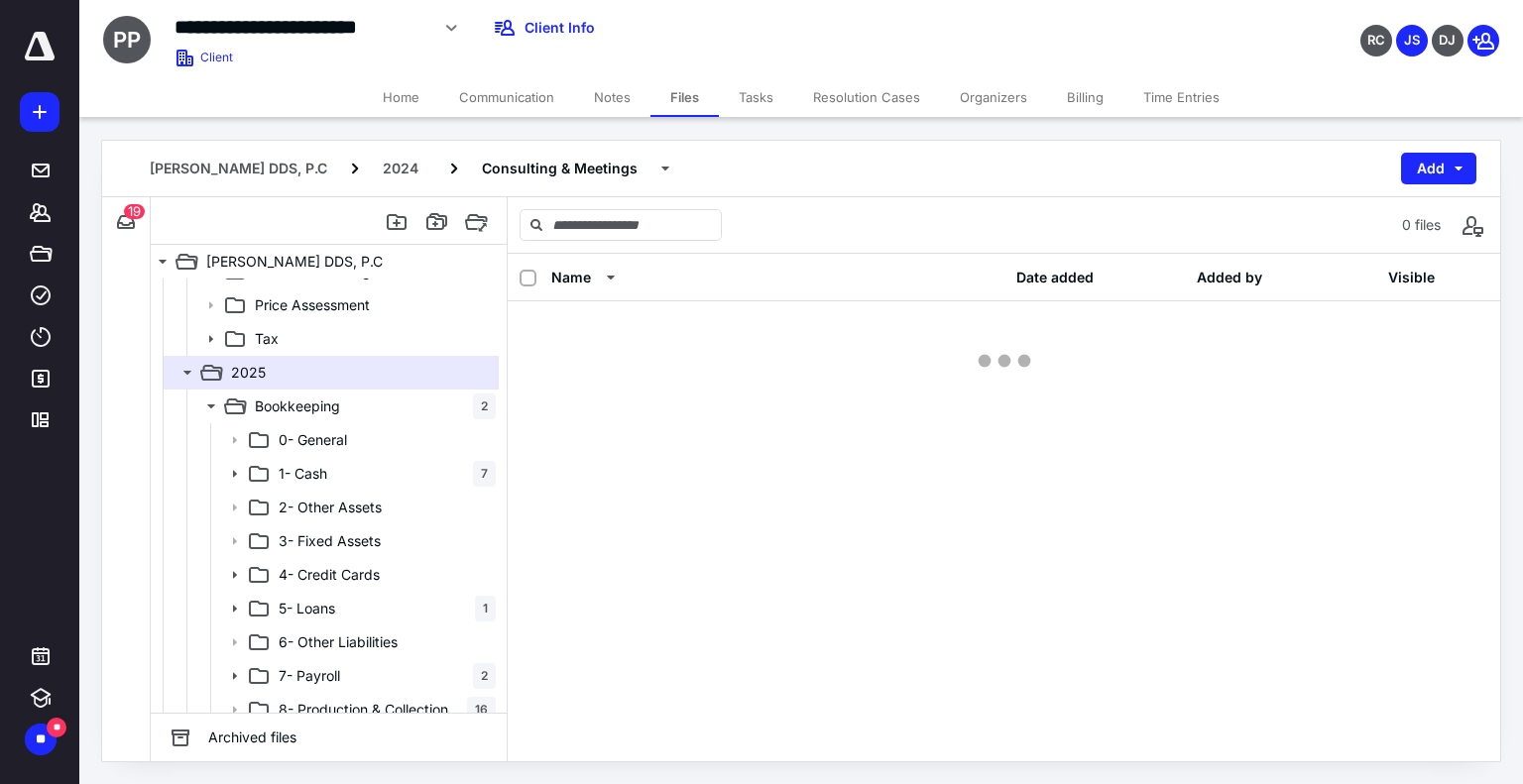 scroll, scrollTop: 205, scrollLeft: 0, axis: vertical 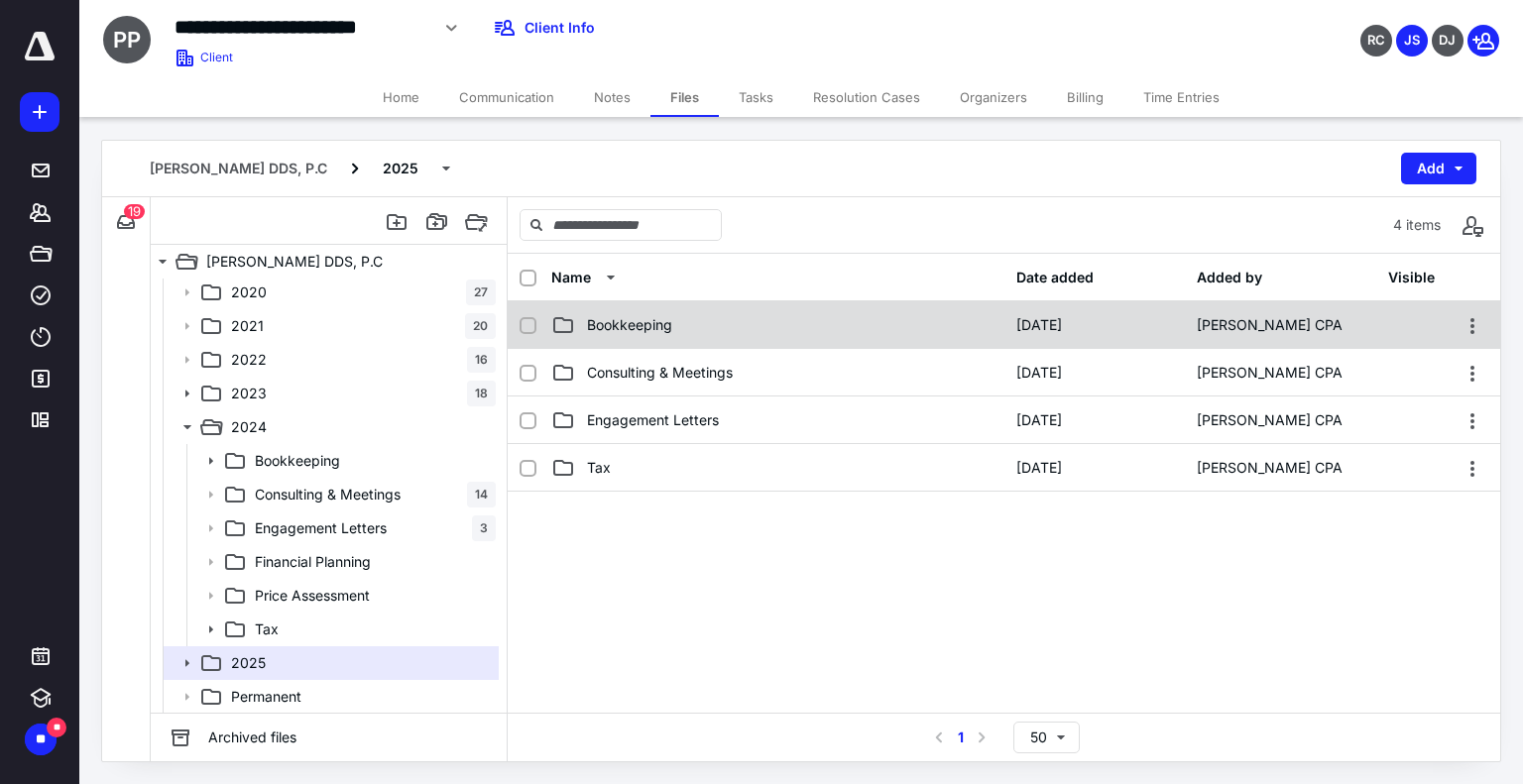click on "Bookkeeping" at bounding box center [777, 325] 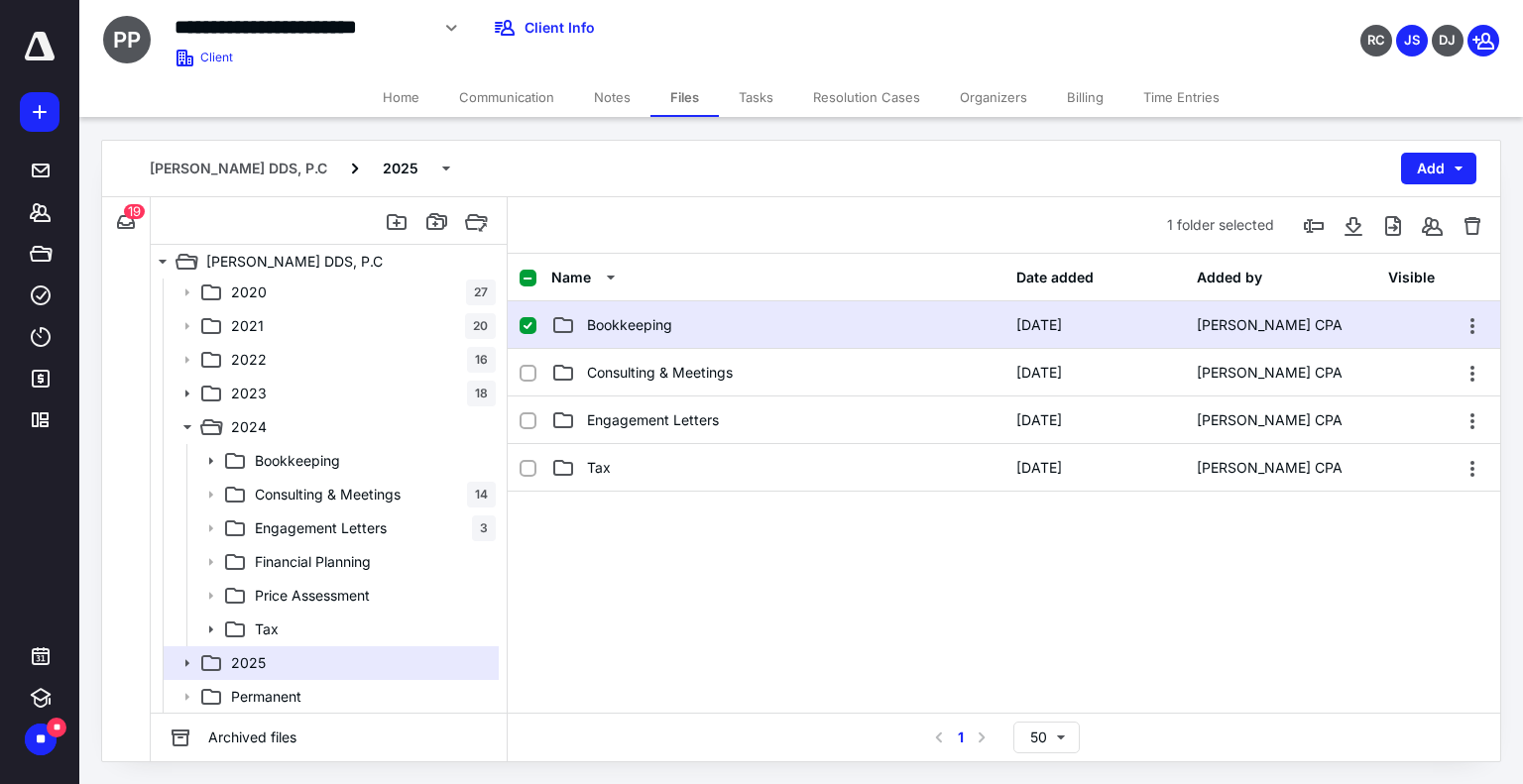 drag, startPoint x: 619, startPoint y: 313, endPoint x: 739, endPoint y: 334, distance: 121.82364 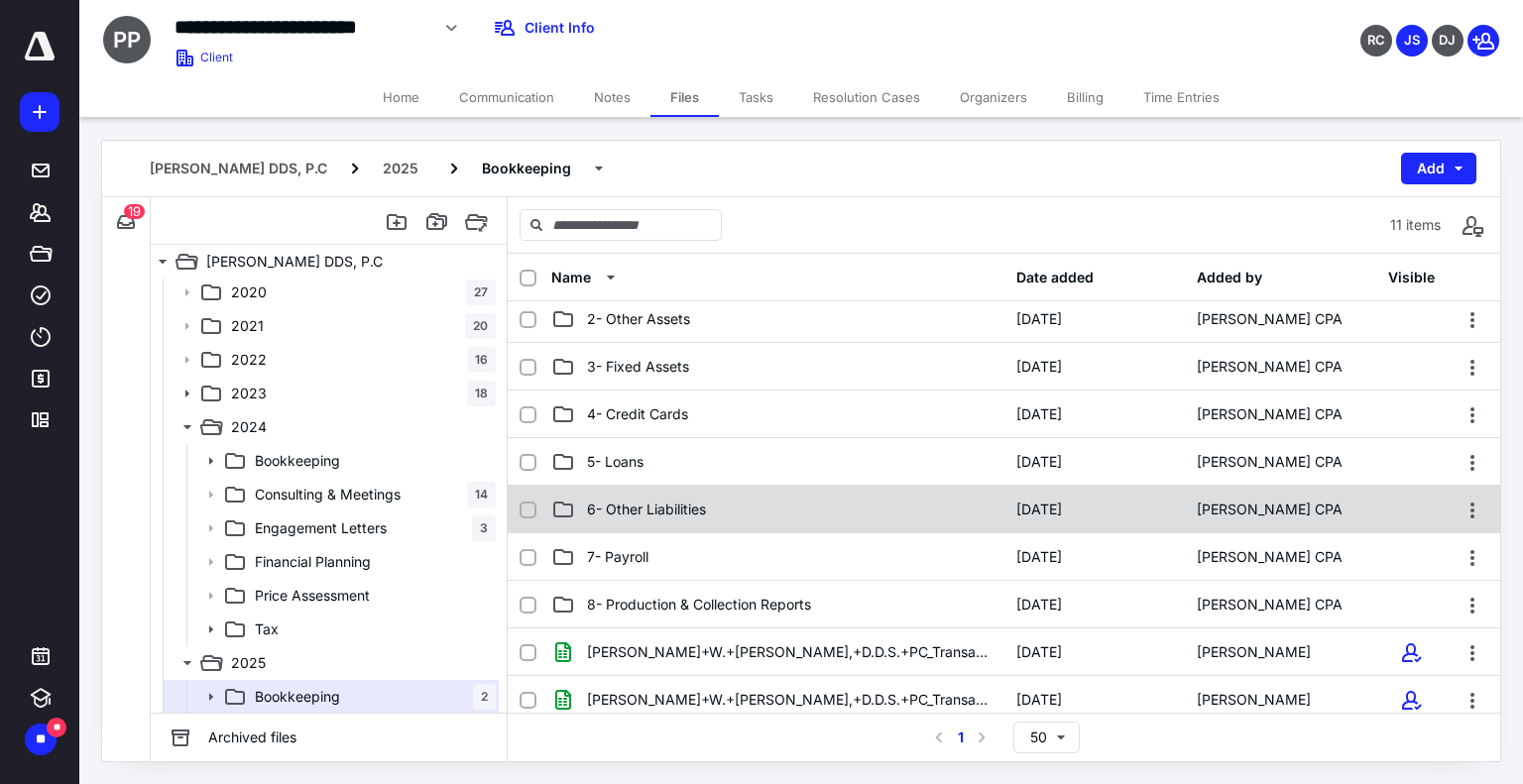 scroll, scrollTop: 198, scrollLeft: 0, axis: vertical 